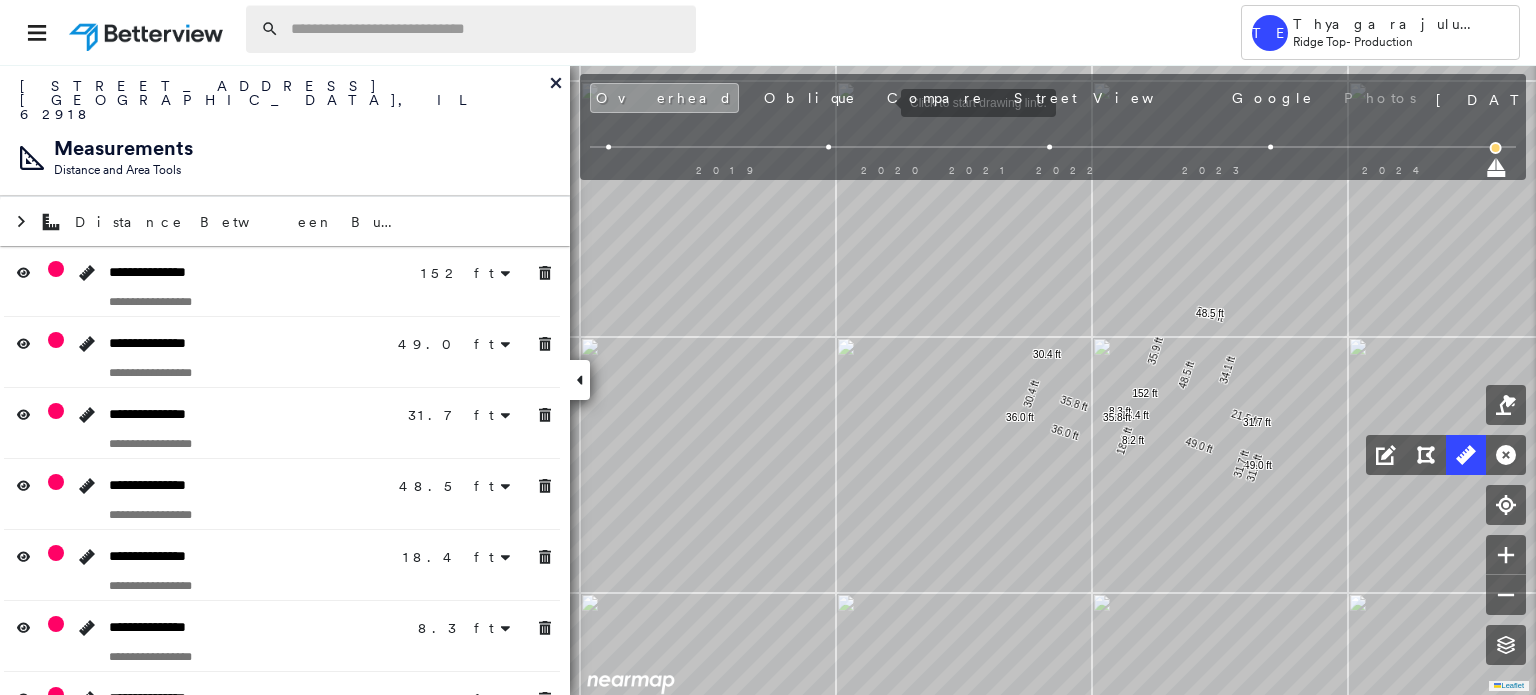 scroll, scrollTop: 0, scrollLeft: 0, axis: both 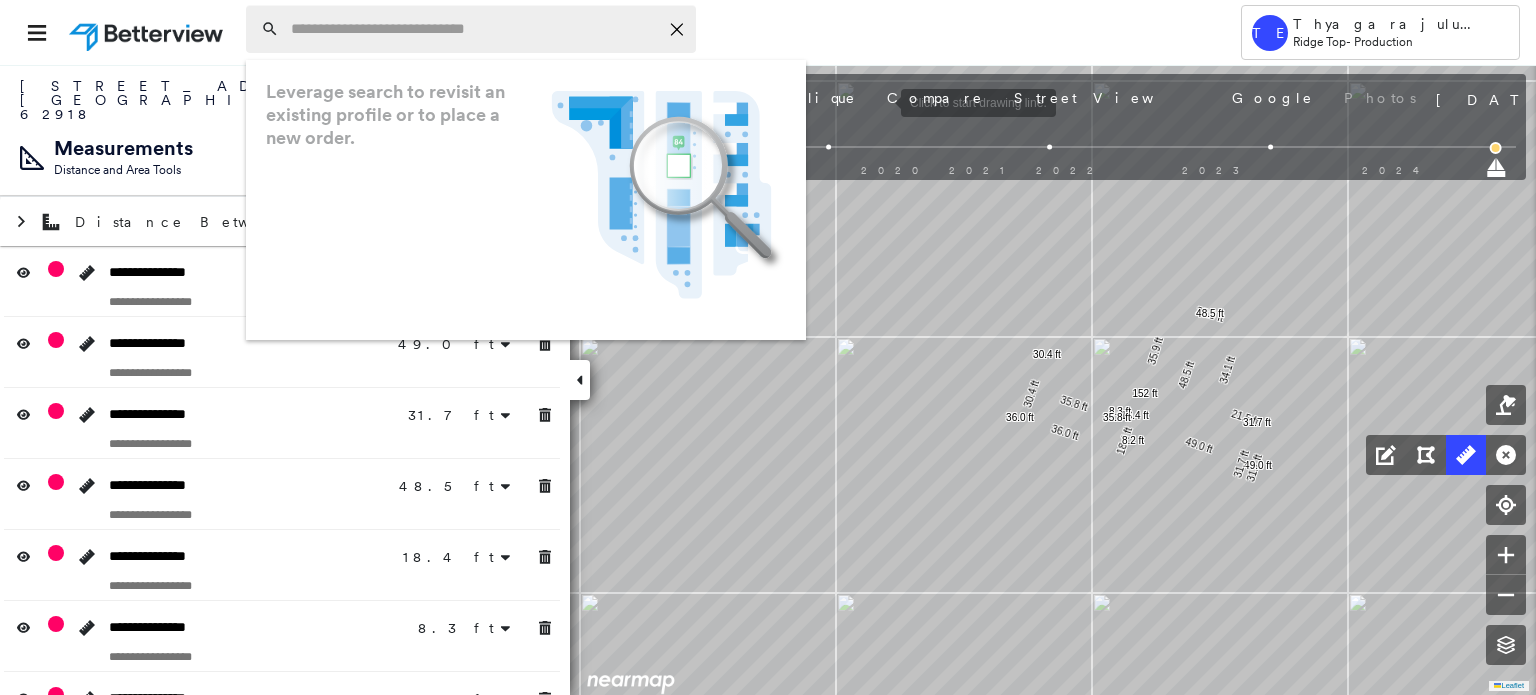 paste on "**********" 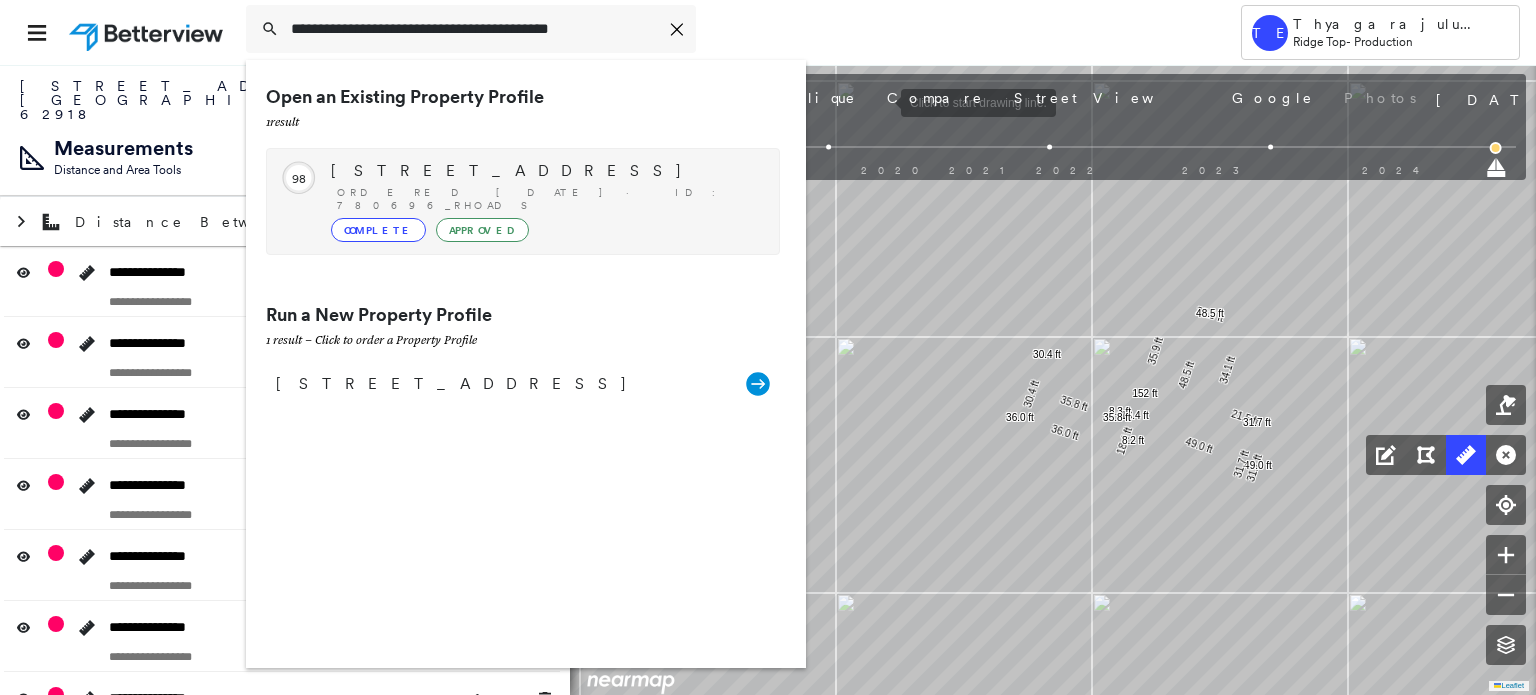 type on "**********" 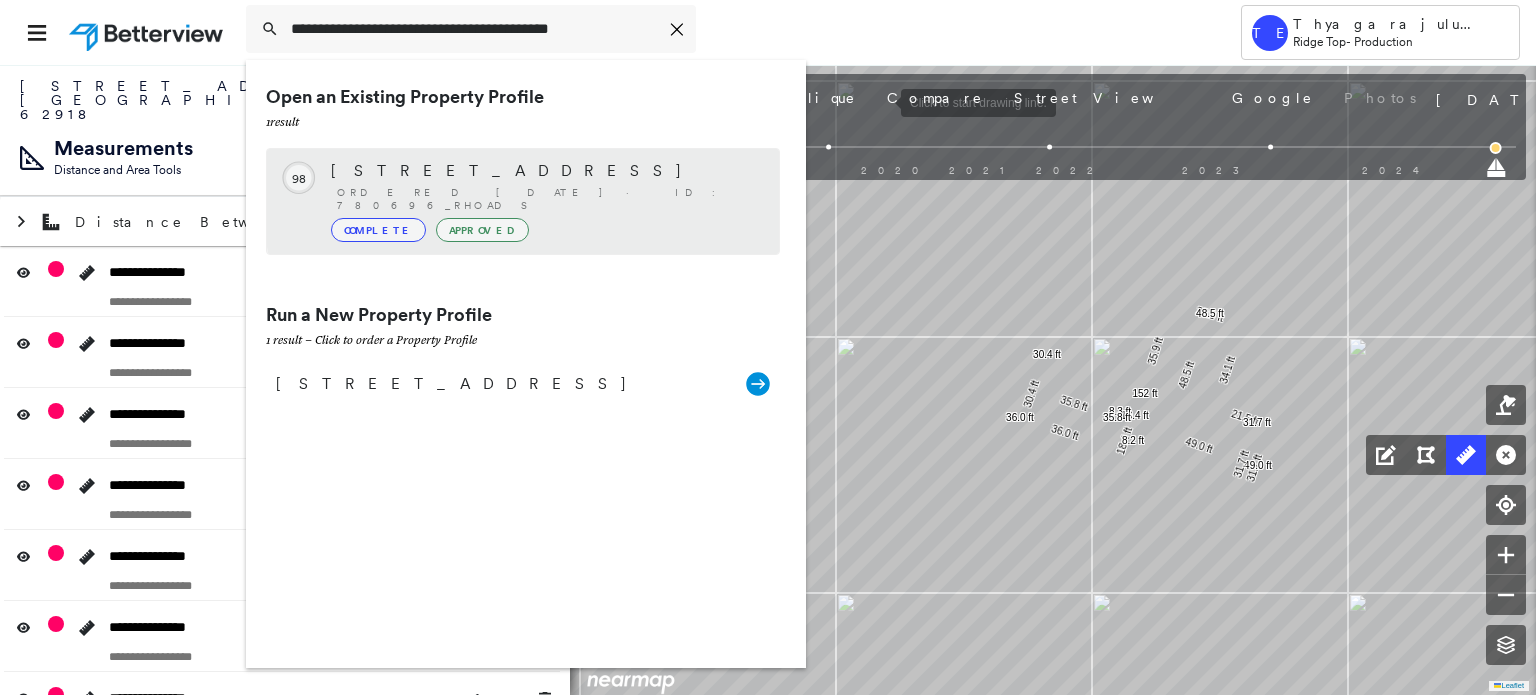 click on "Ordered [DATE] · ID: 780696_RHOADS" at bounding box center [548, 199] 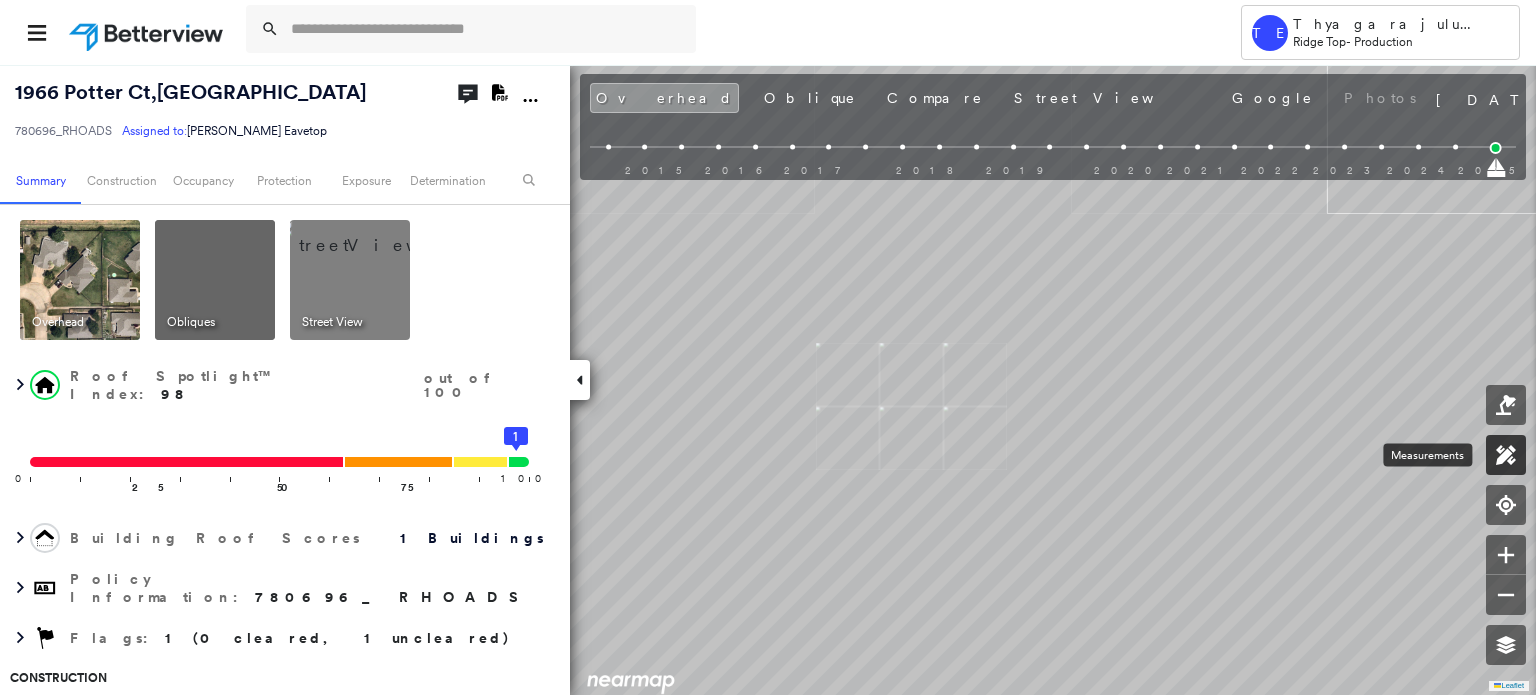 click 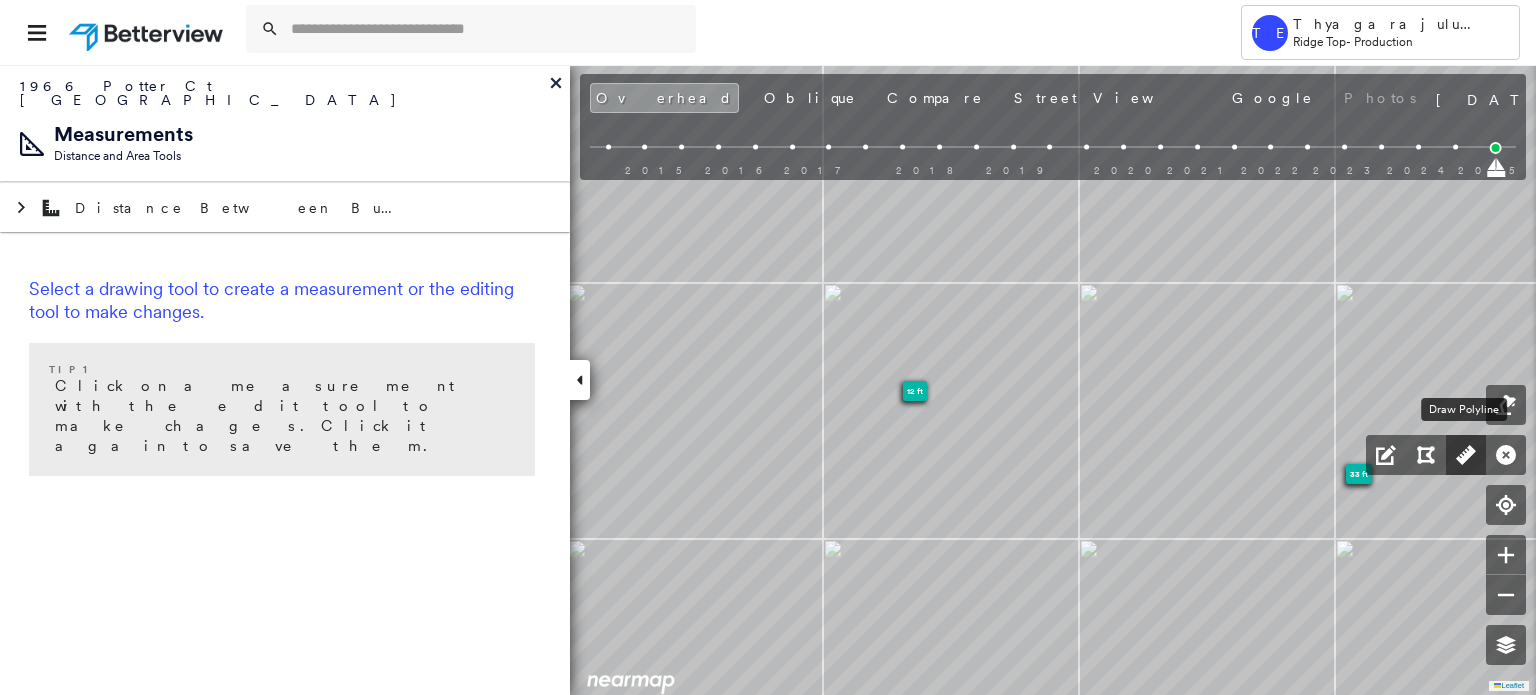 click 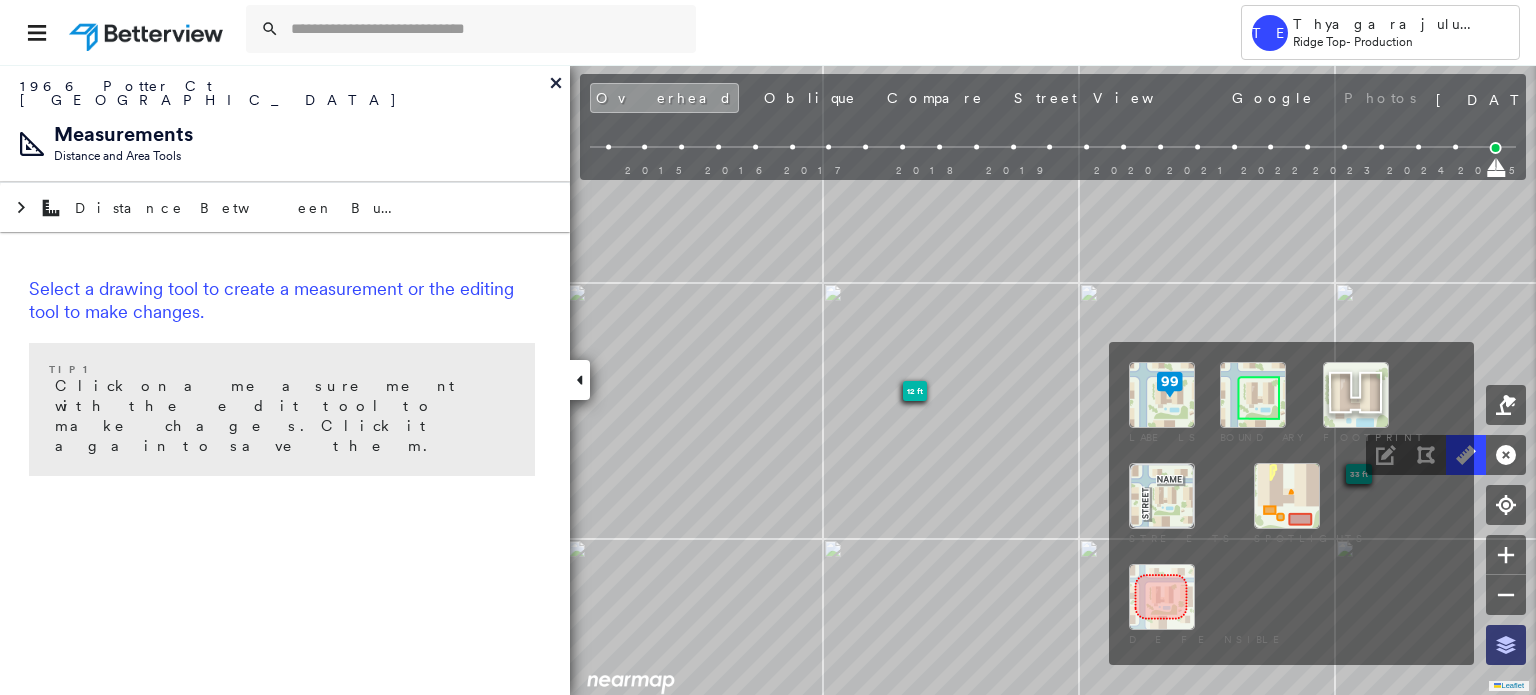 click 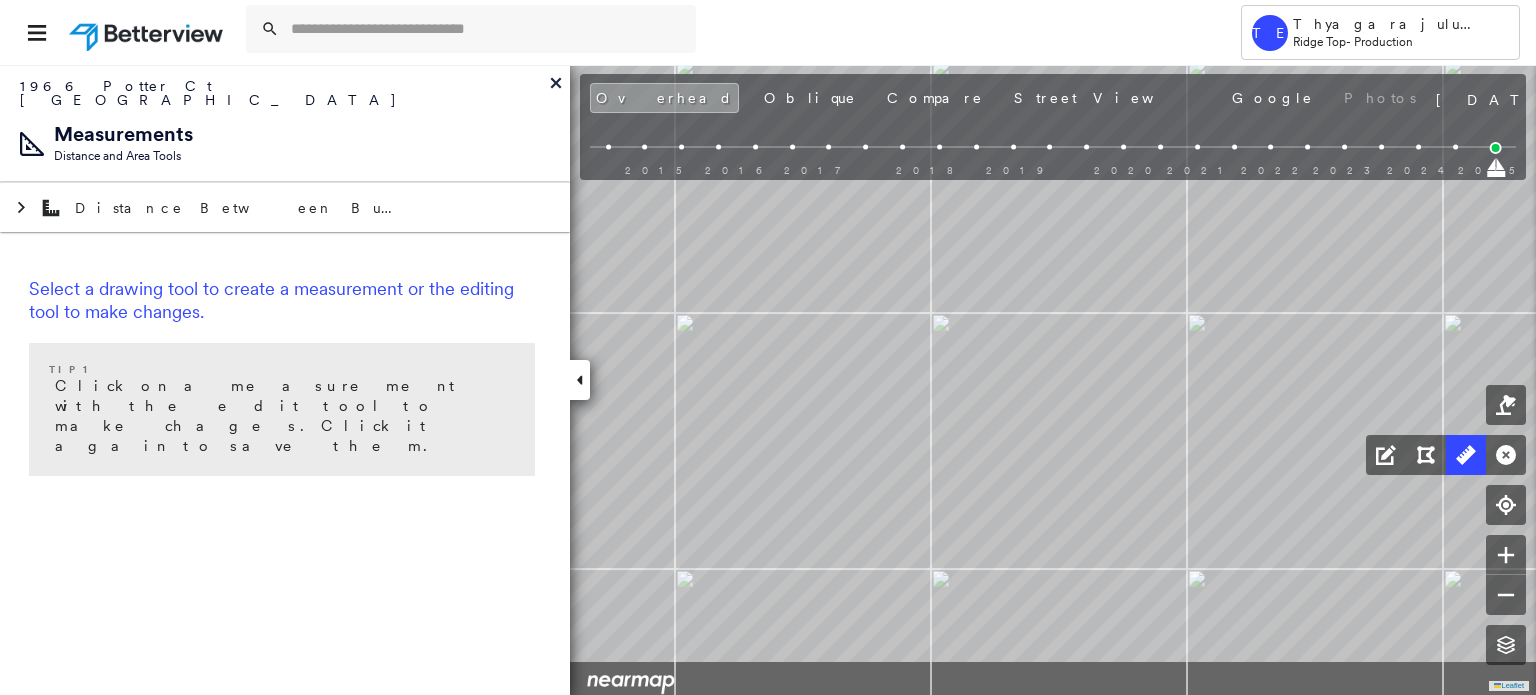 drag, startPoint x: 1118, startPoint y: 418, endPoint x: 1182, endPoint y: 192, distance: 234.8872 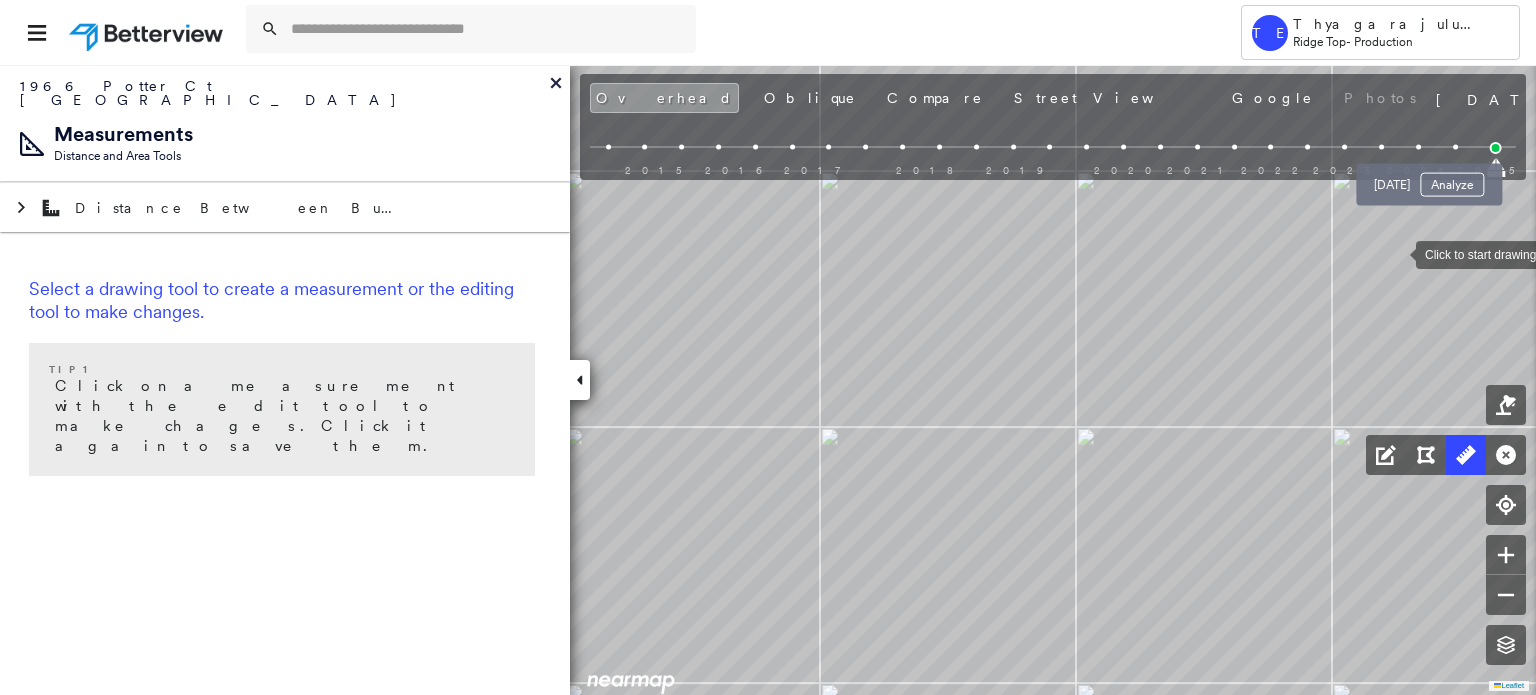 click at bounding box center [1455, 147] 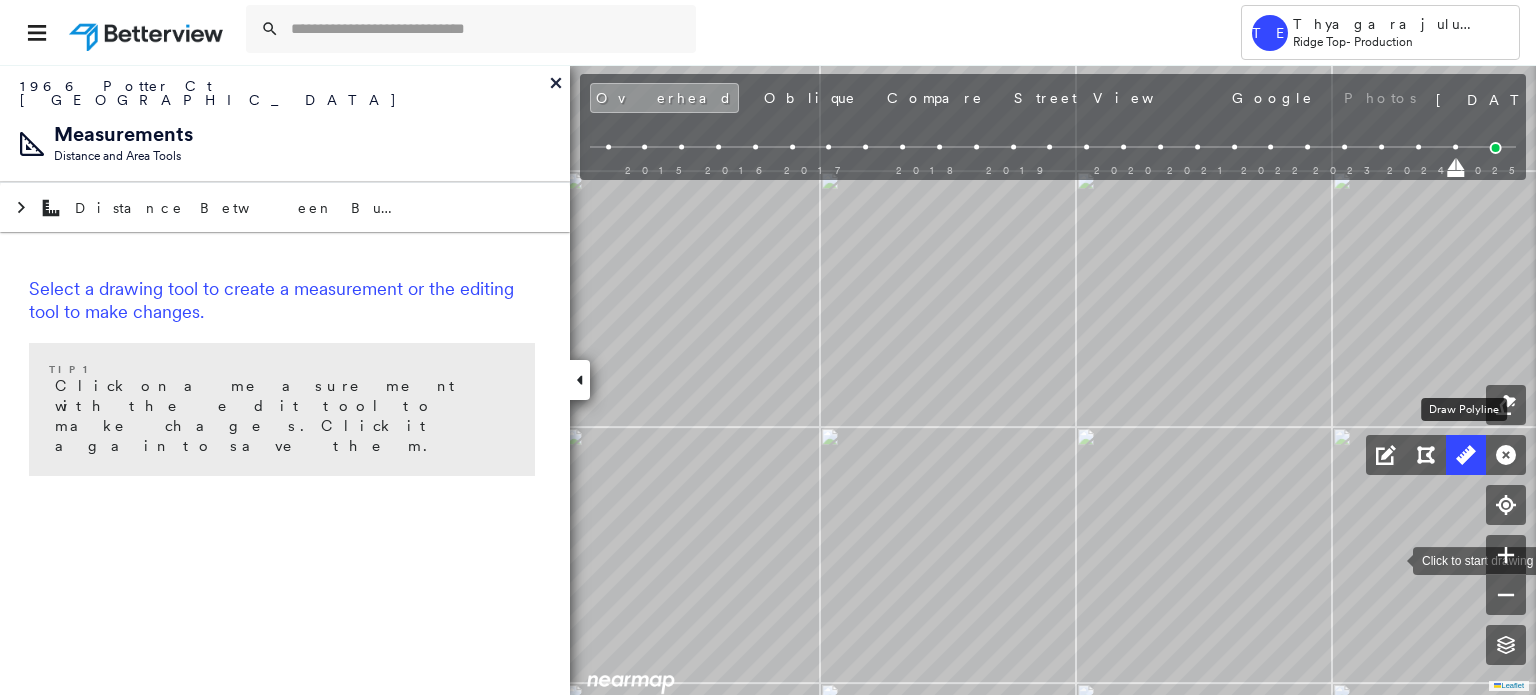 click 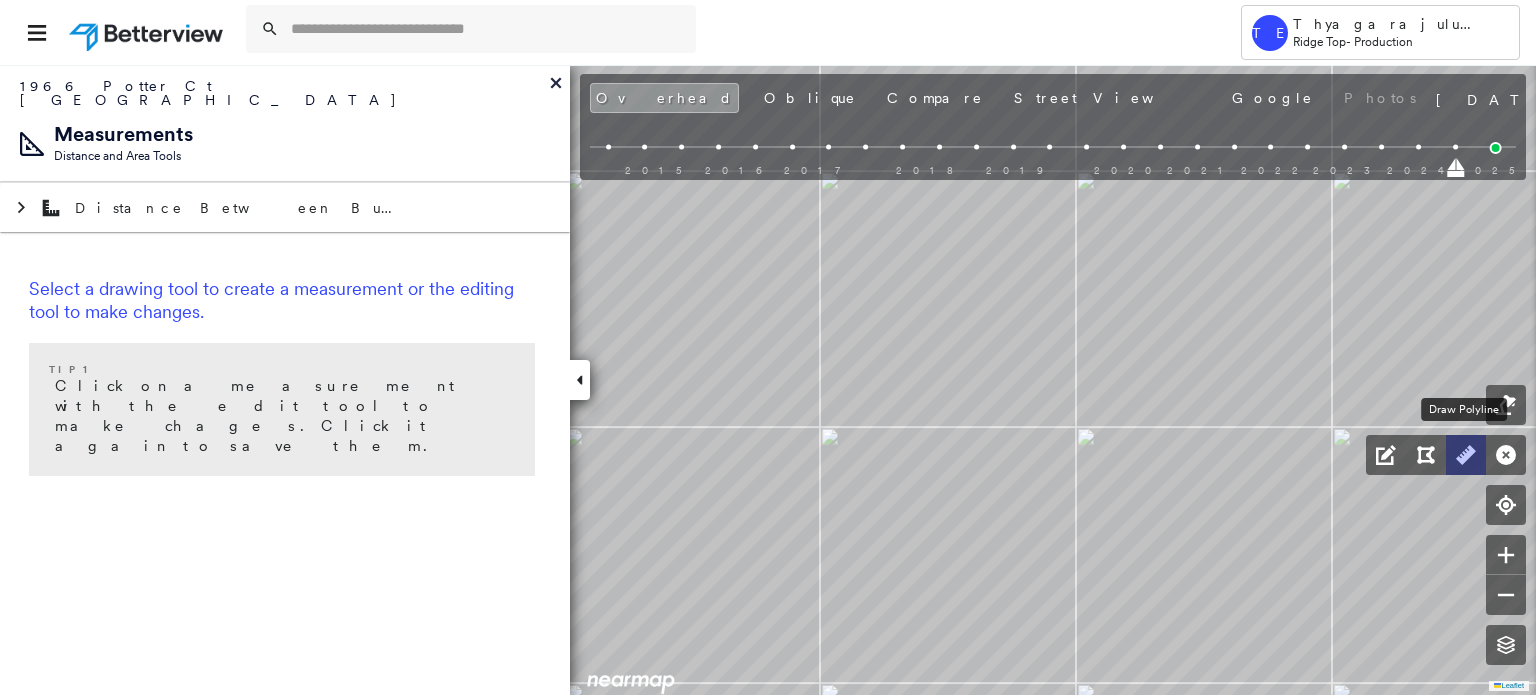 click 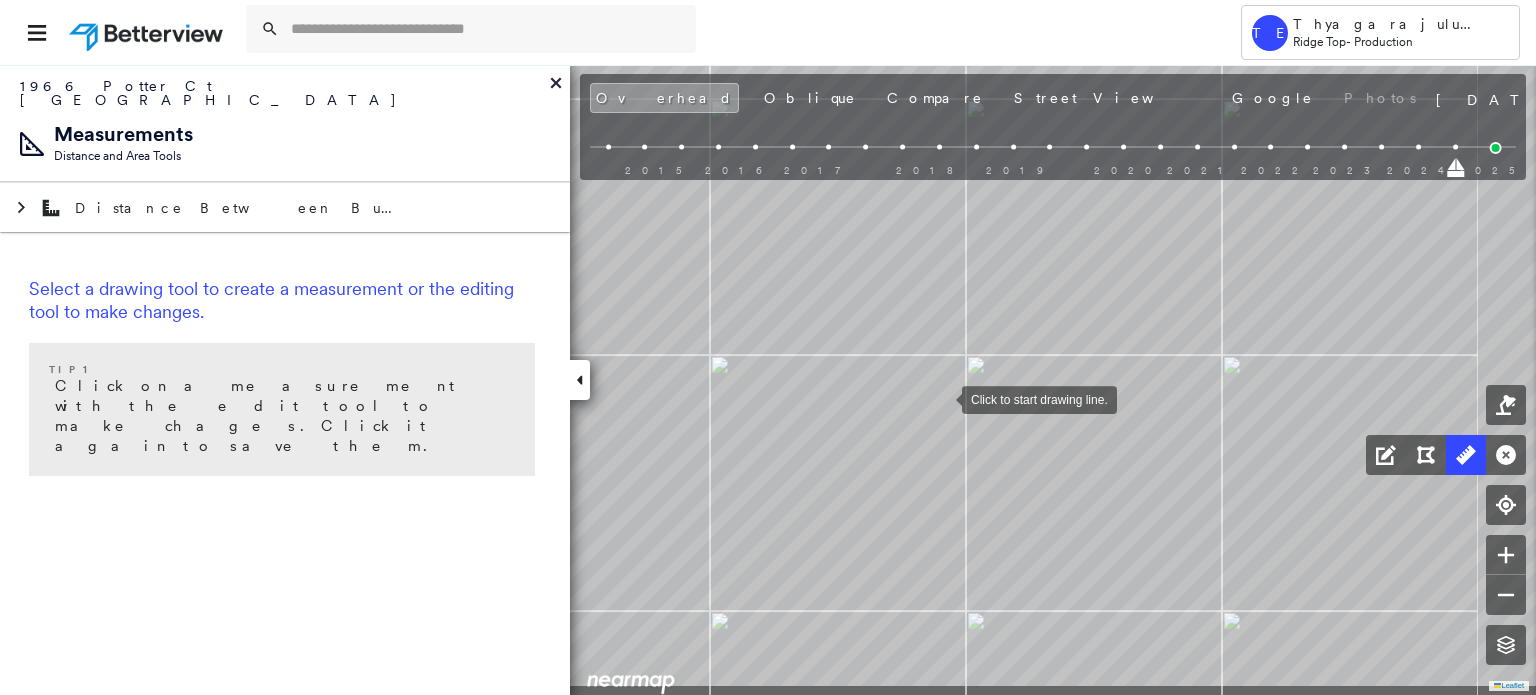 drag, startPoint x: 996, startPoint y: 431, endPoint x: 941, endPoint y: 399, distance: 63.631752 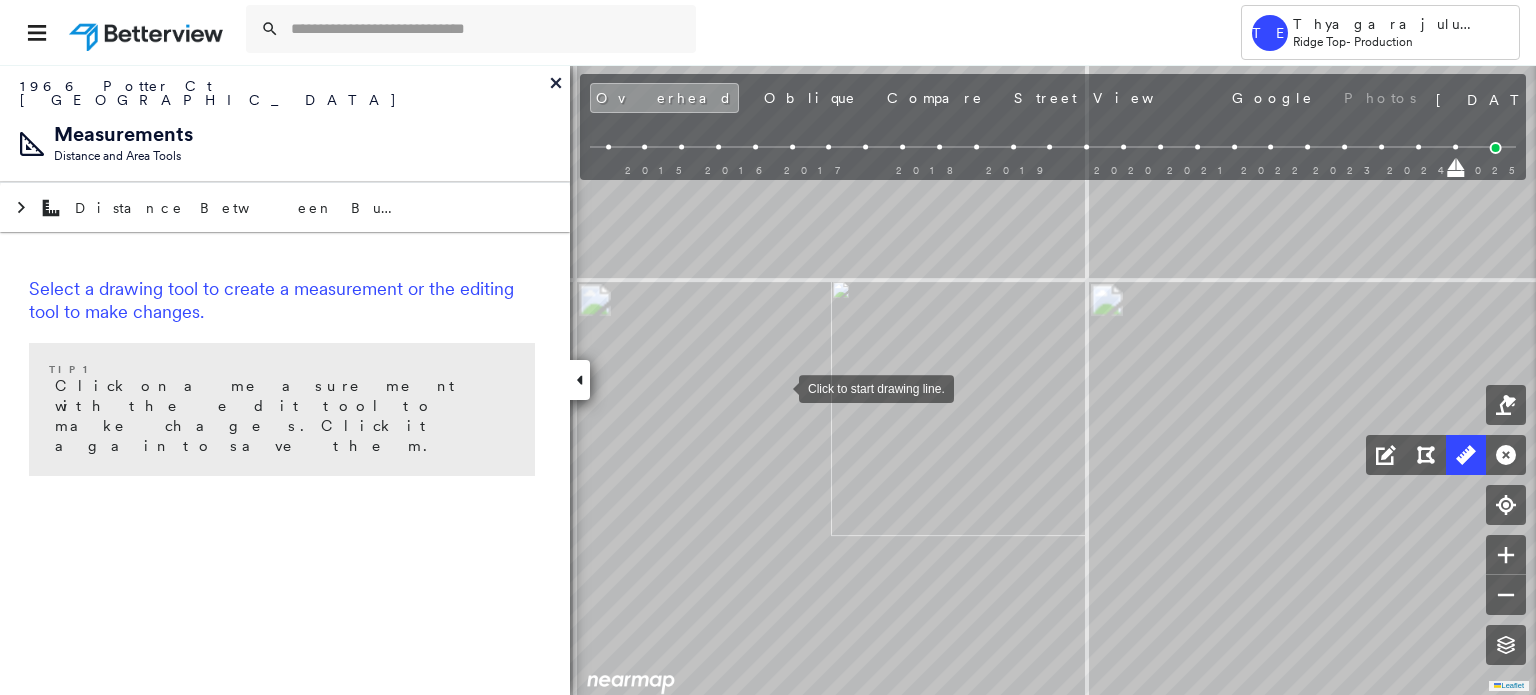 click at bounding box center [779, 387] 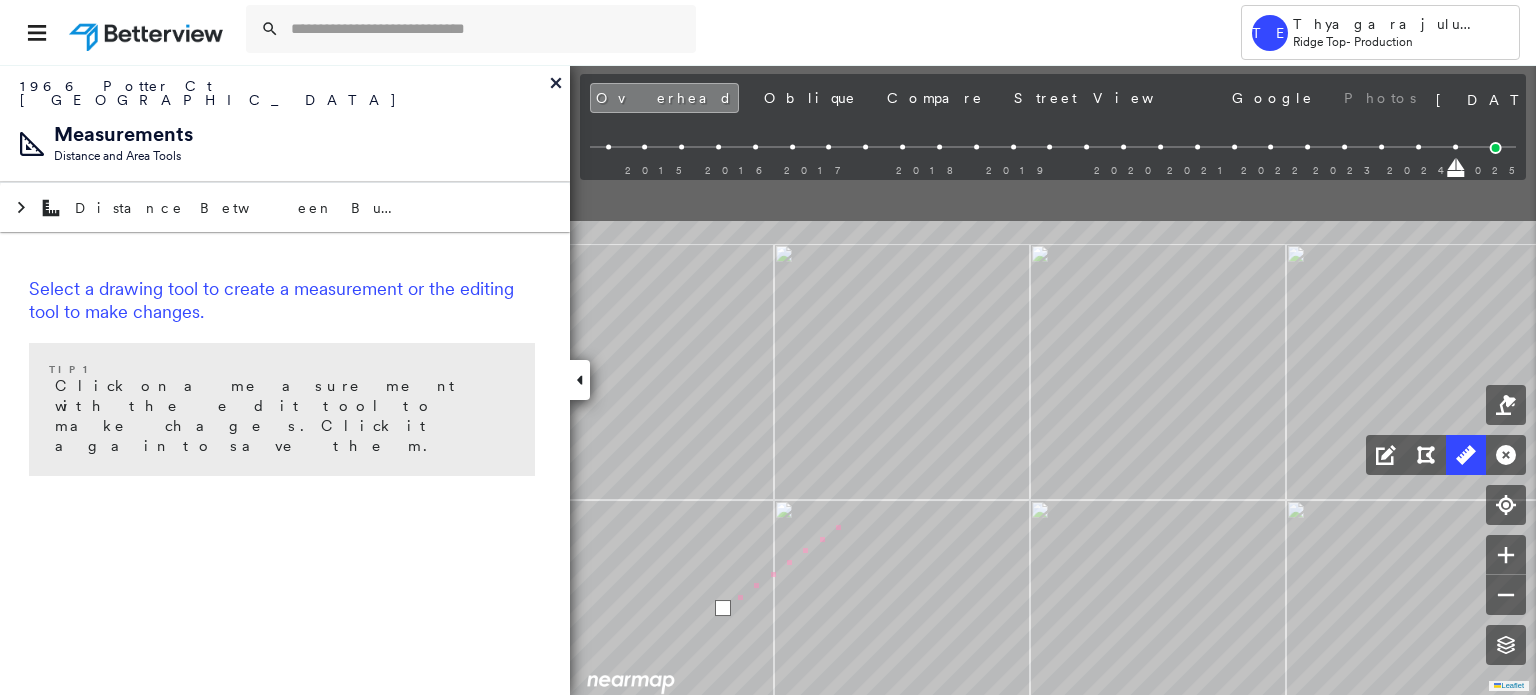 drag, startPoint x: 909, startPoint y: 246, endPoint x: 841, endPoint y: 606, distance: 366.36594 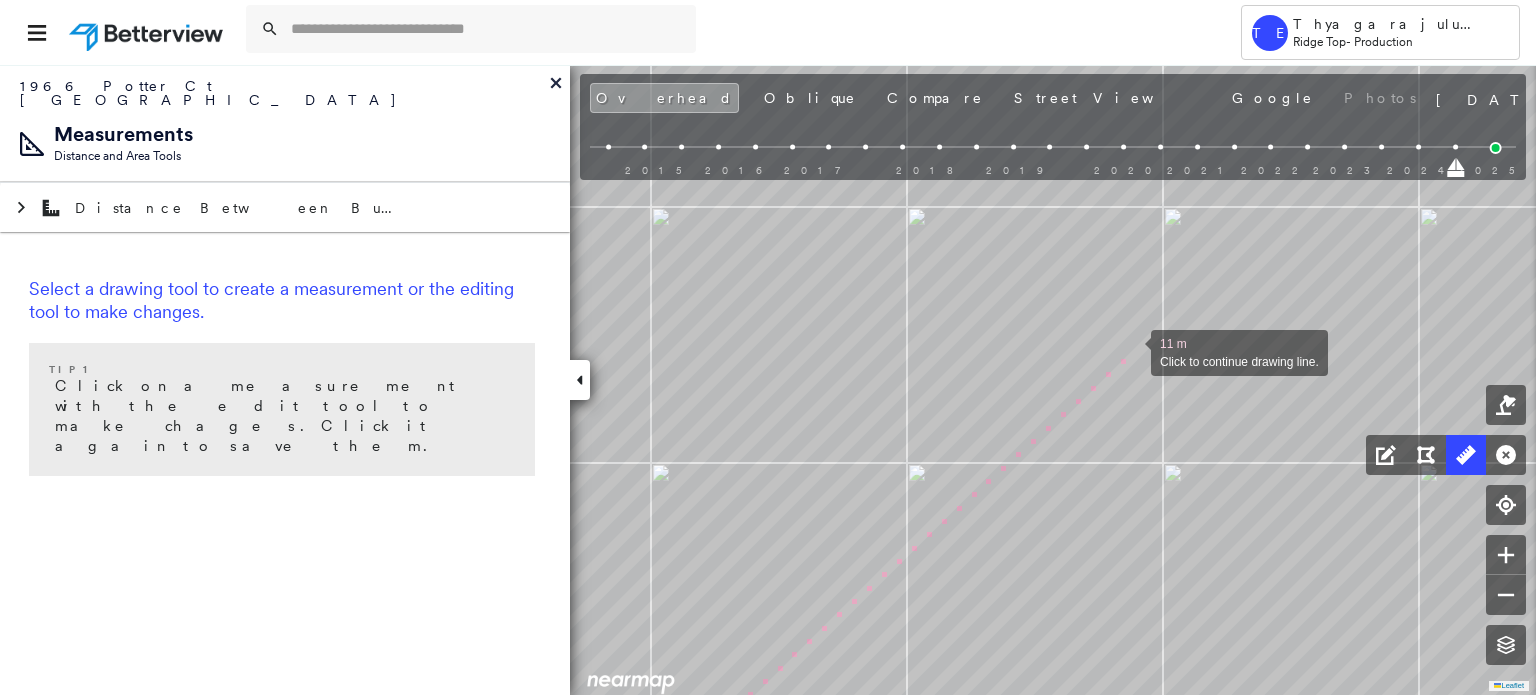 click at bounding box center [1131, 351] 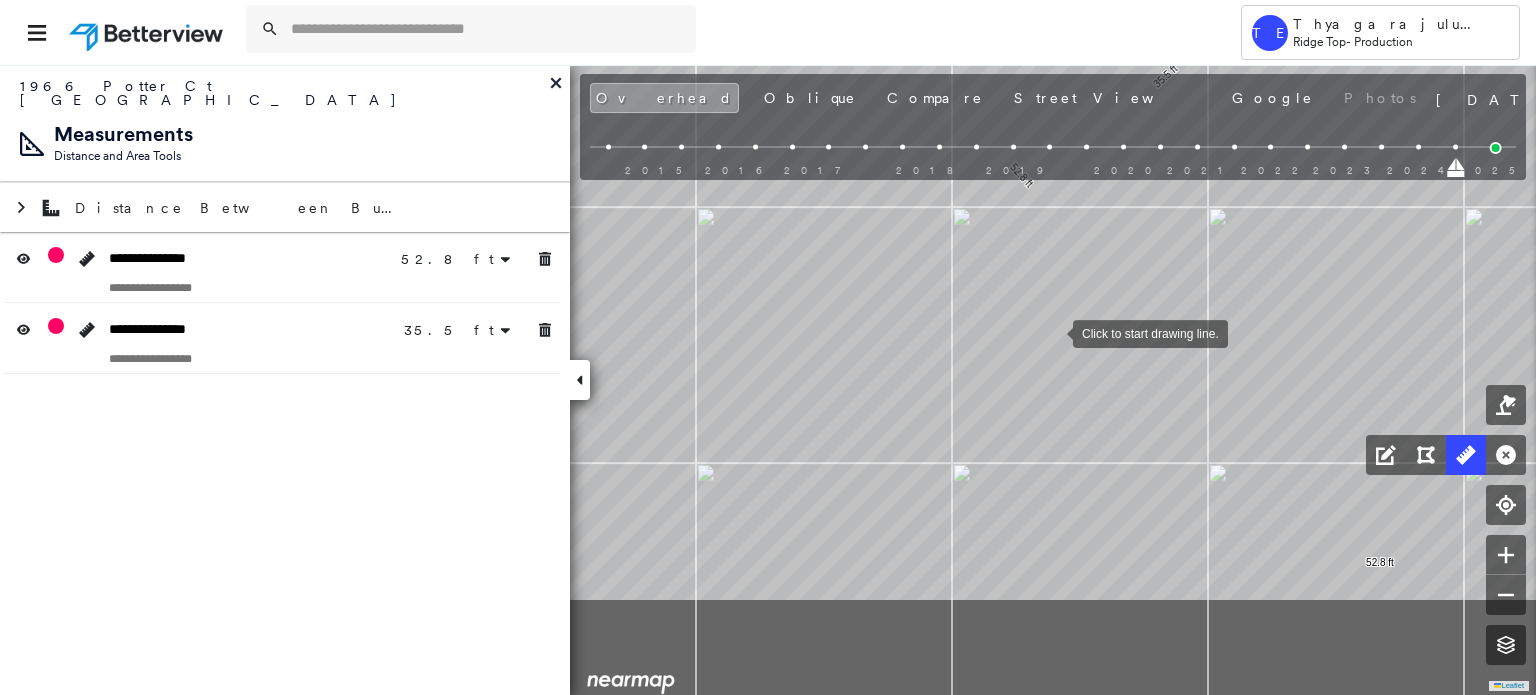 drag, startPoint x: 959, startPoint y: 491, endPoint x: 1052, endPoint y: 333, distance: 183.33849 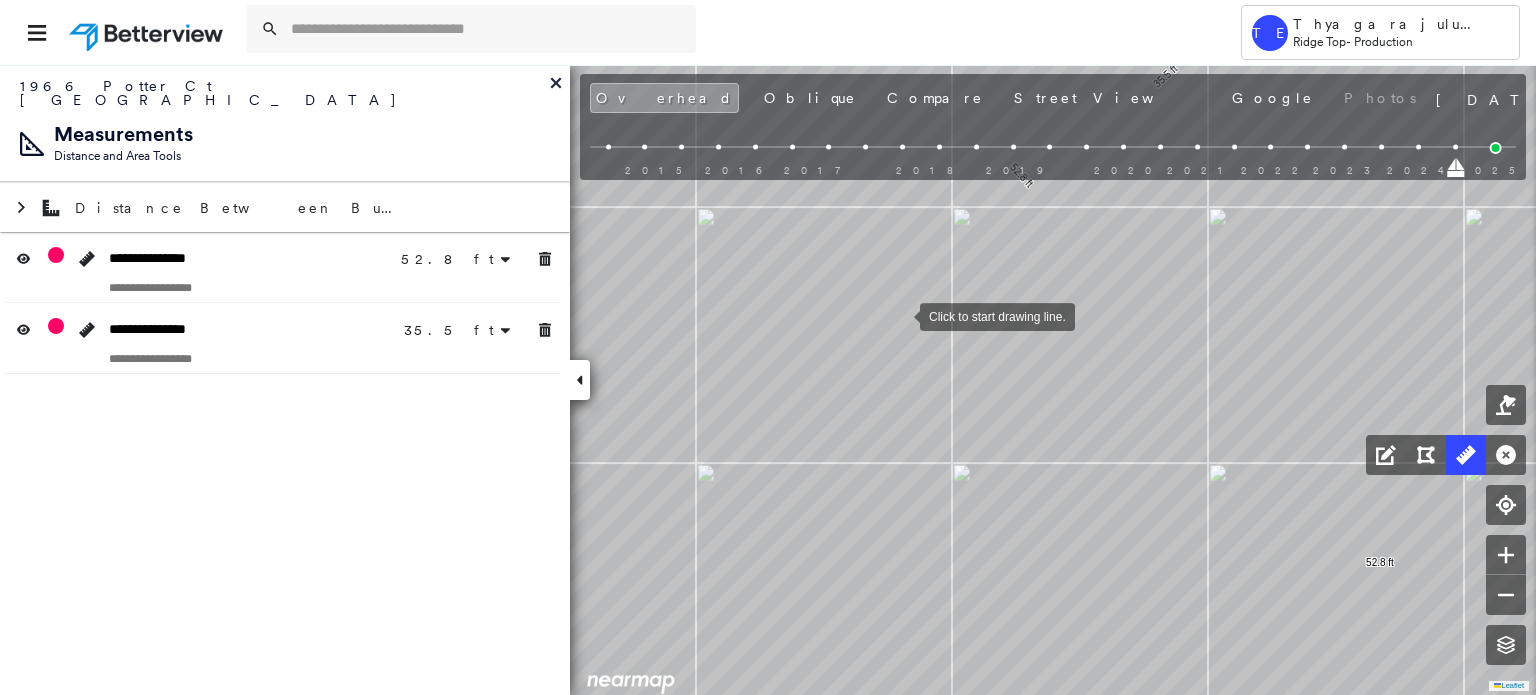 click at bounding box center (900, 315) 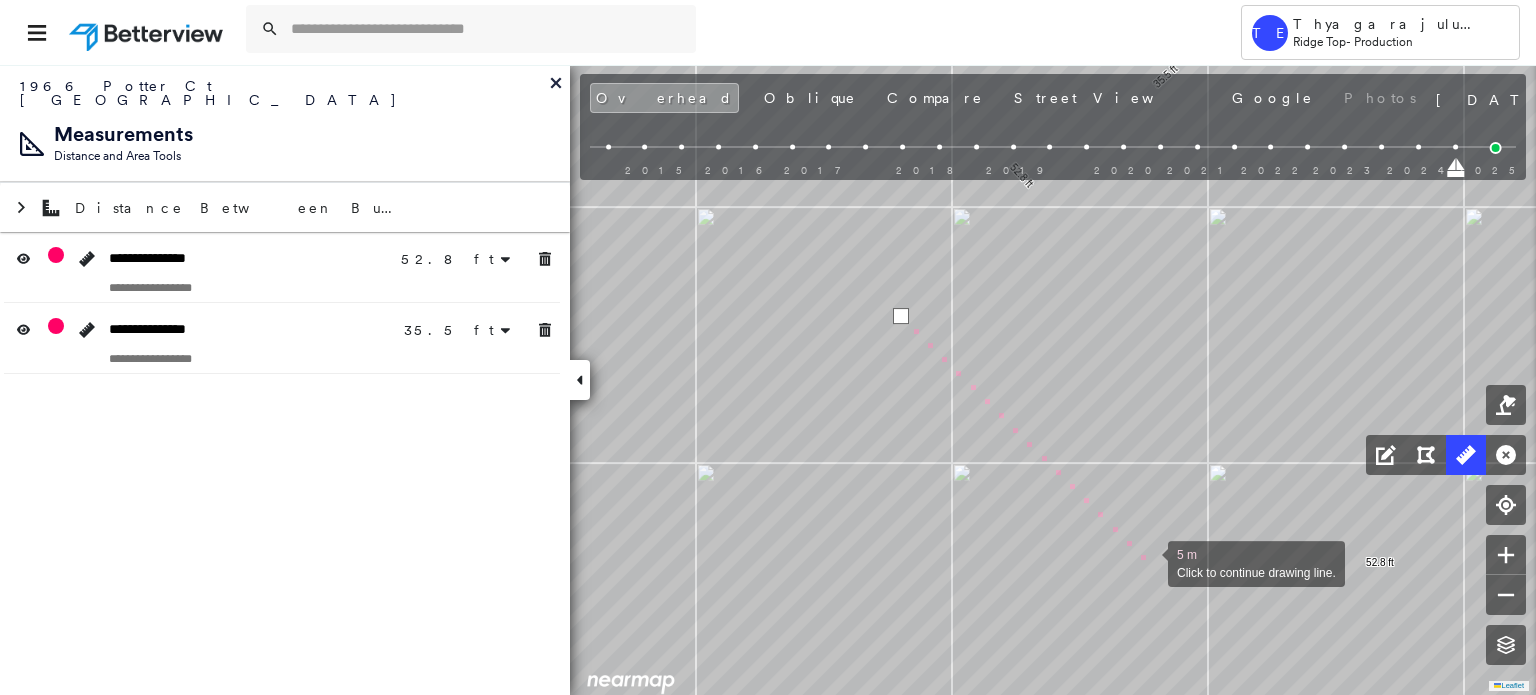 click at bounding box center [1148, 562] 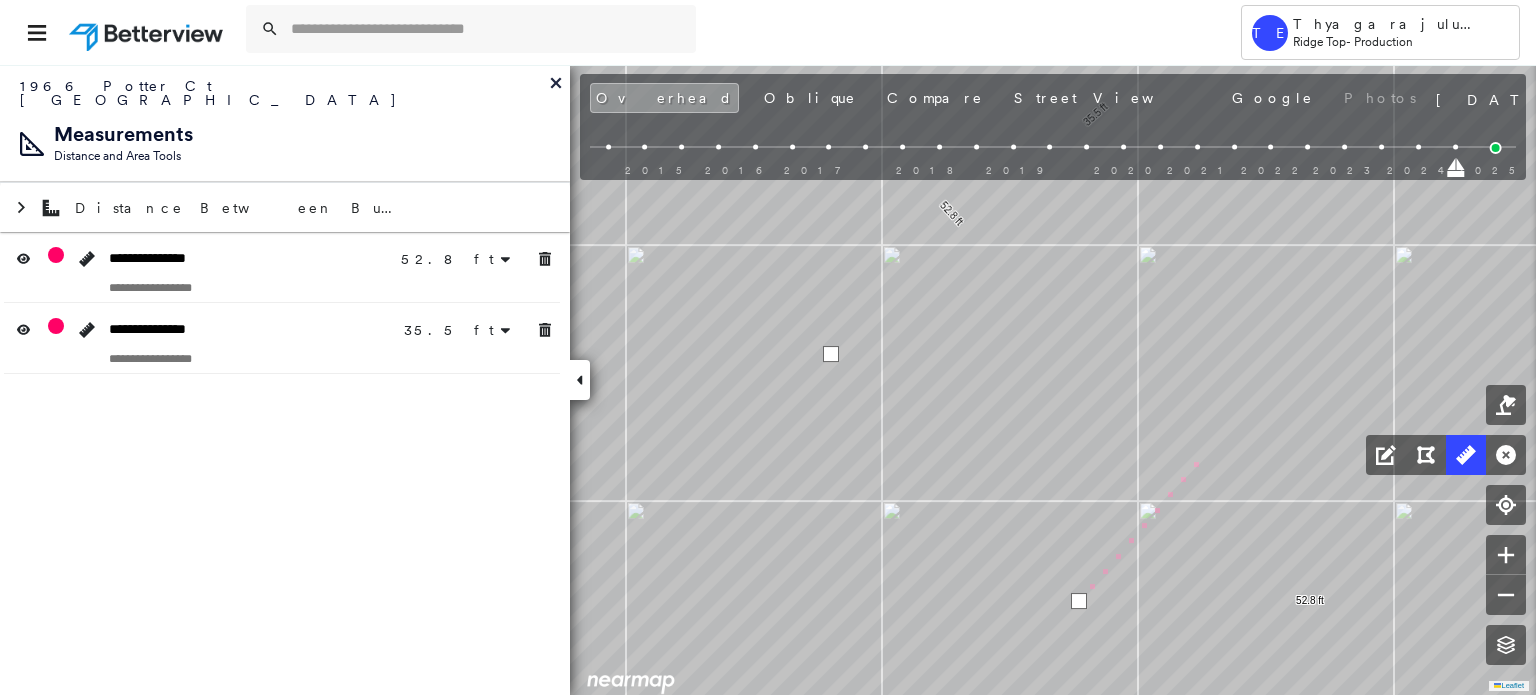 drag, startPoint x: 1284, startPoint y: 410, endPoint x: 983, endPoint y: 555, distance: 334.10477 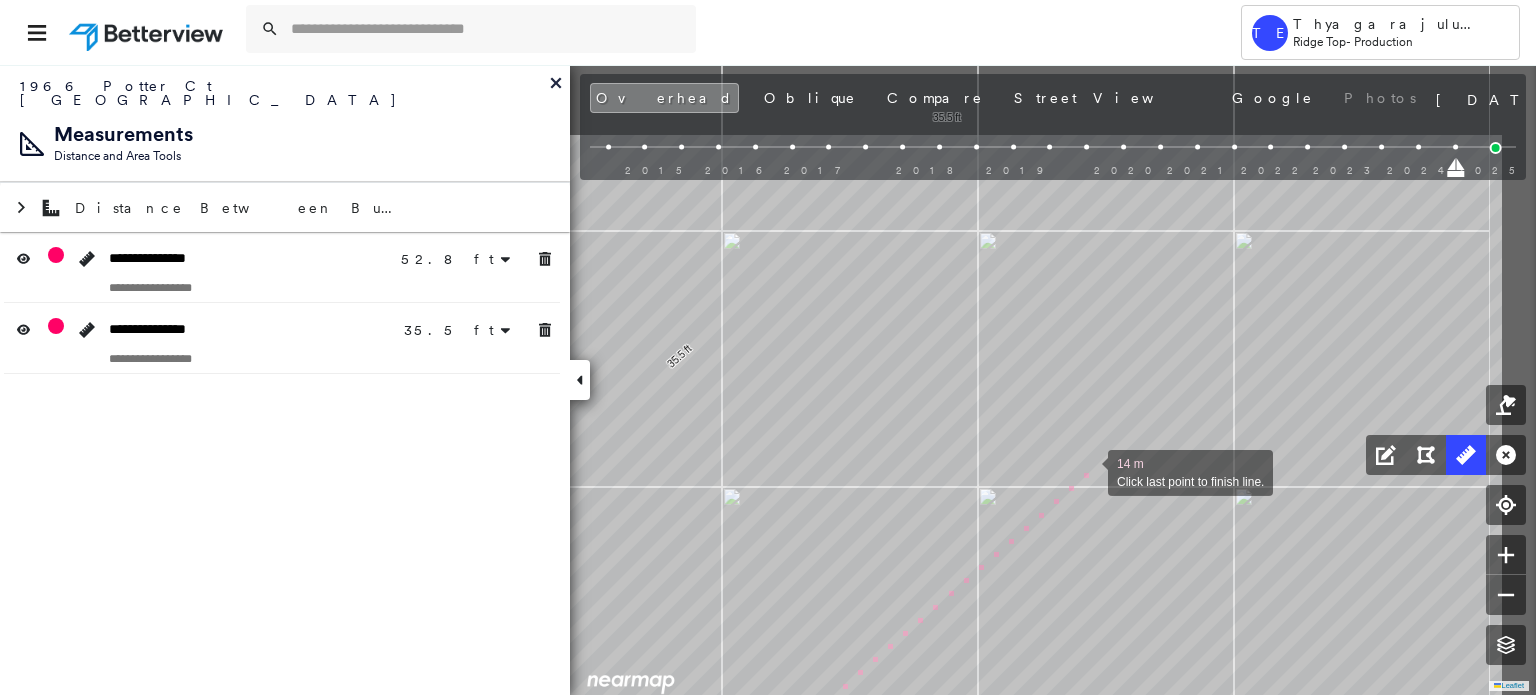 drag, startPoint x: 1277, startPoint y: 335, endPoint x: 1089, endPoint y: 470, distance: 231.44978 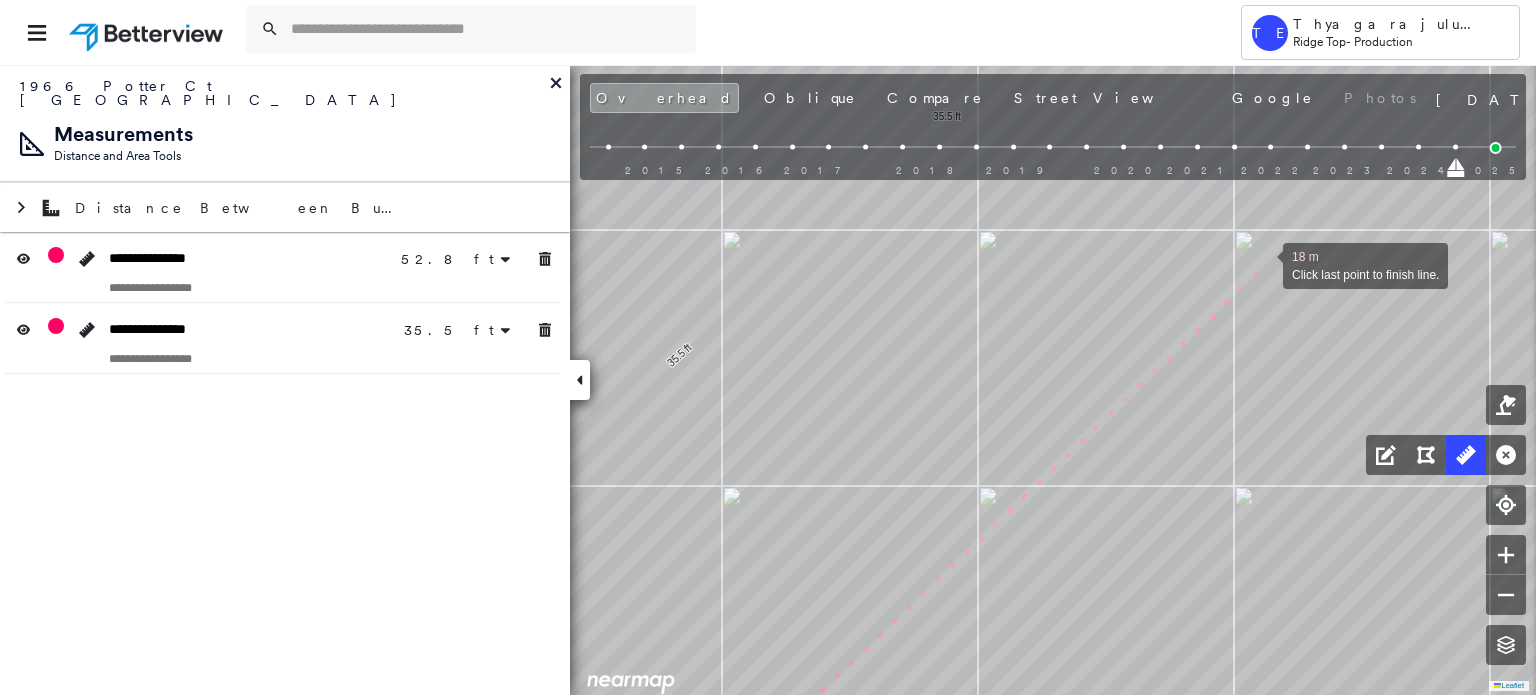 click at bounding box center [1263, 264] 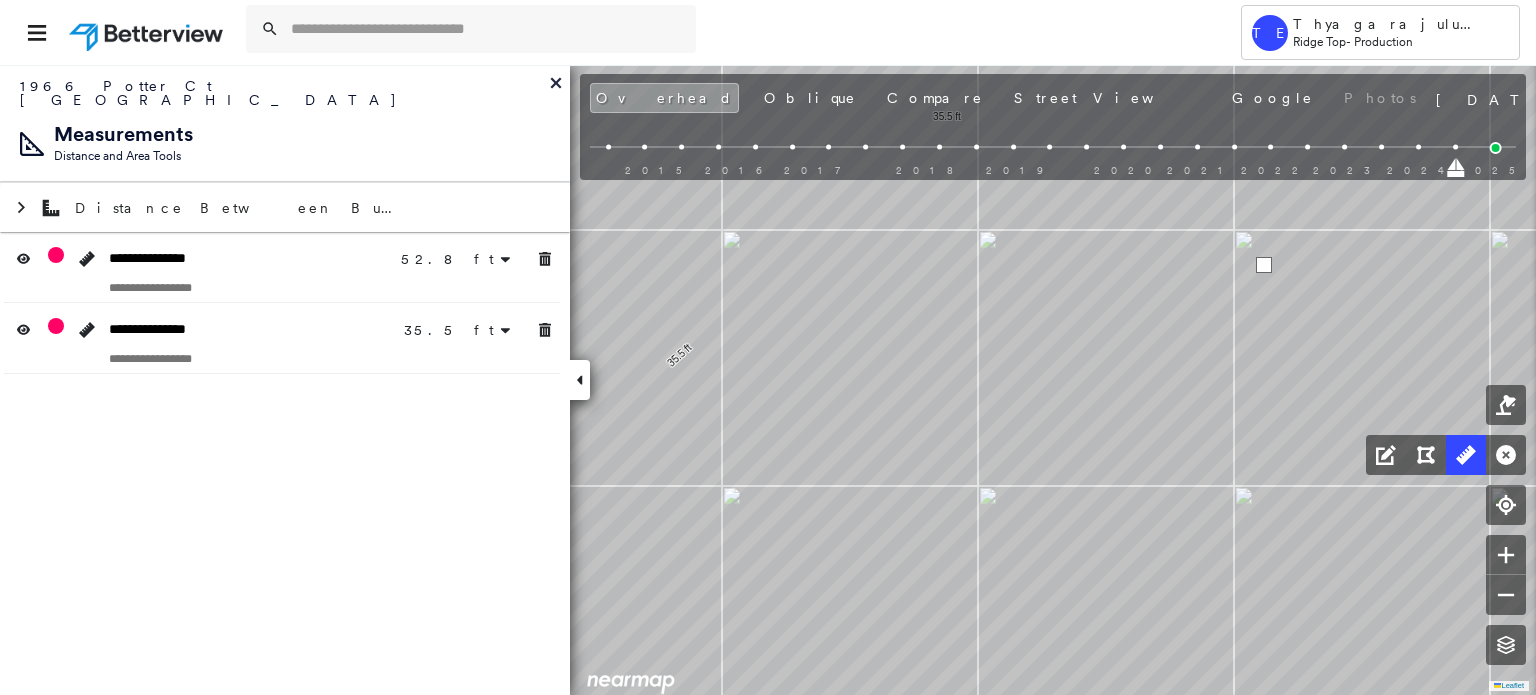 click at bounding box center [1264, 265] 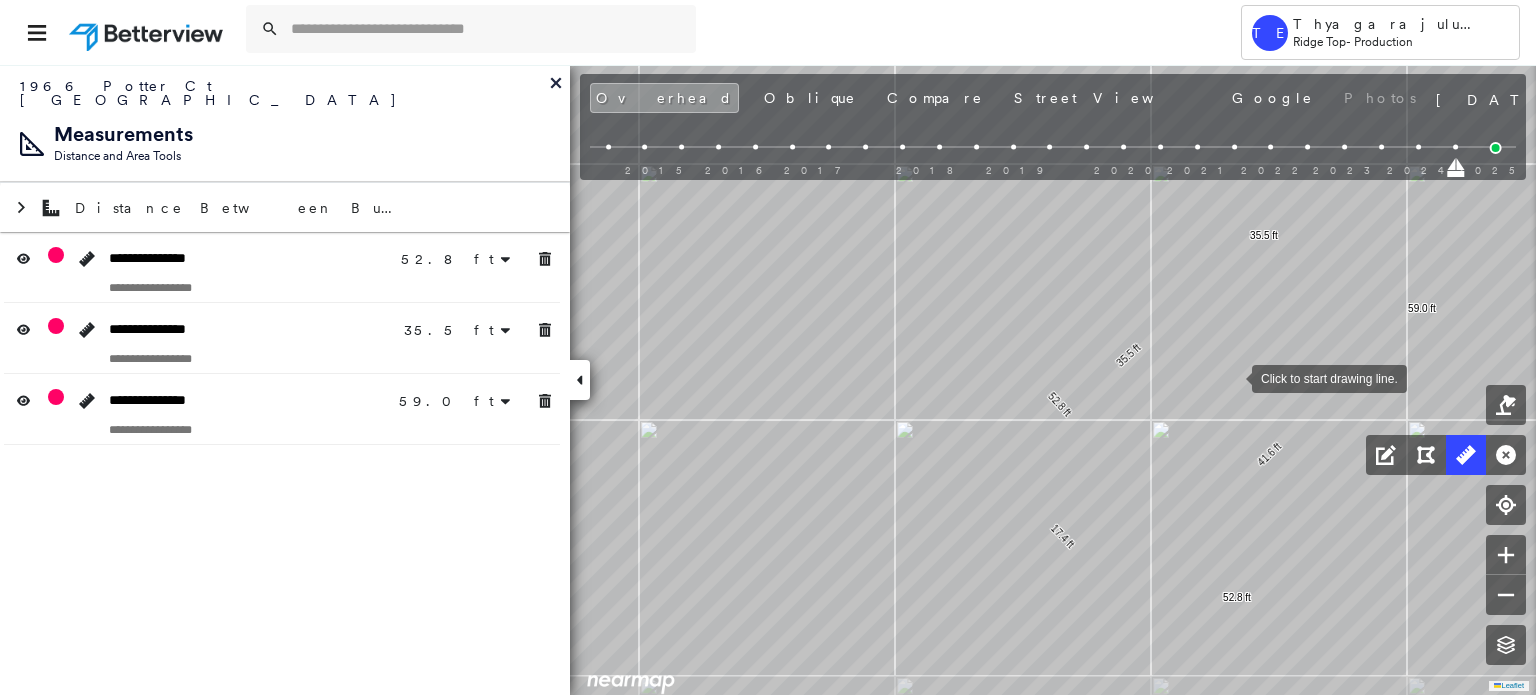 drag, startPoint x: 1048, startPoint y: 399, endPoint x: 1230, endPoint y: 377, distance: 183.32484 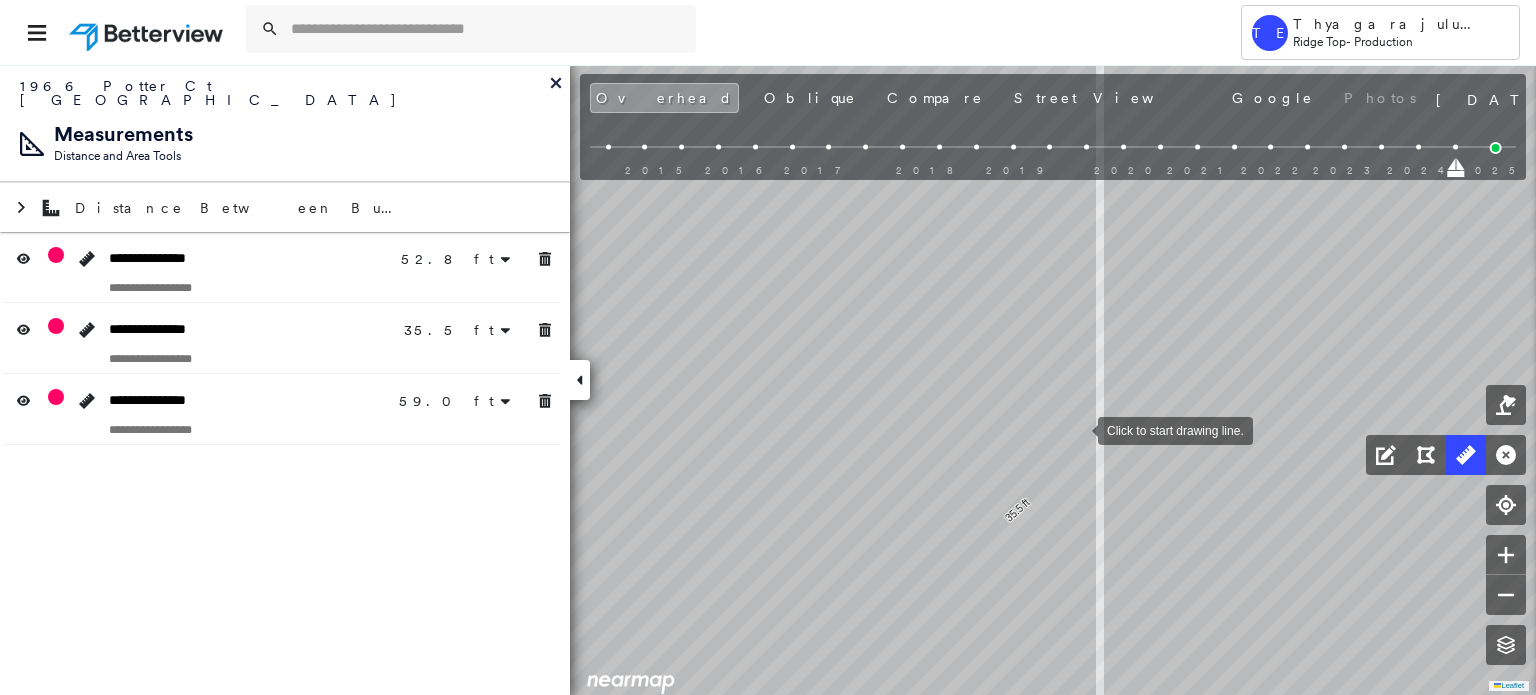 drag, startPoint x: 1016, startPoint y: 369, endPoint x: 1076, endPoint y: 426, distance: 82.75868 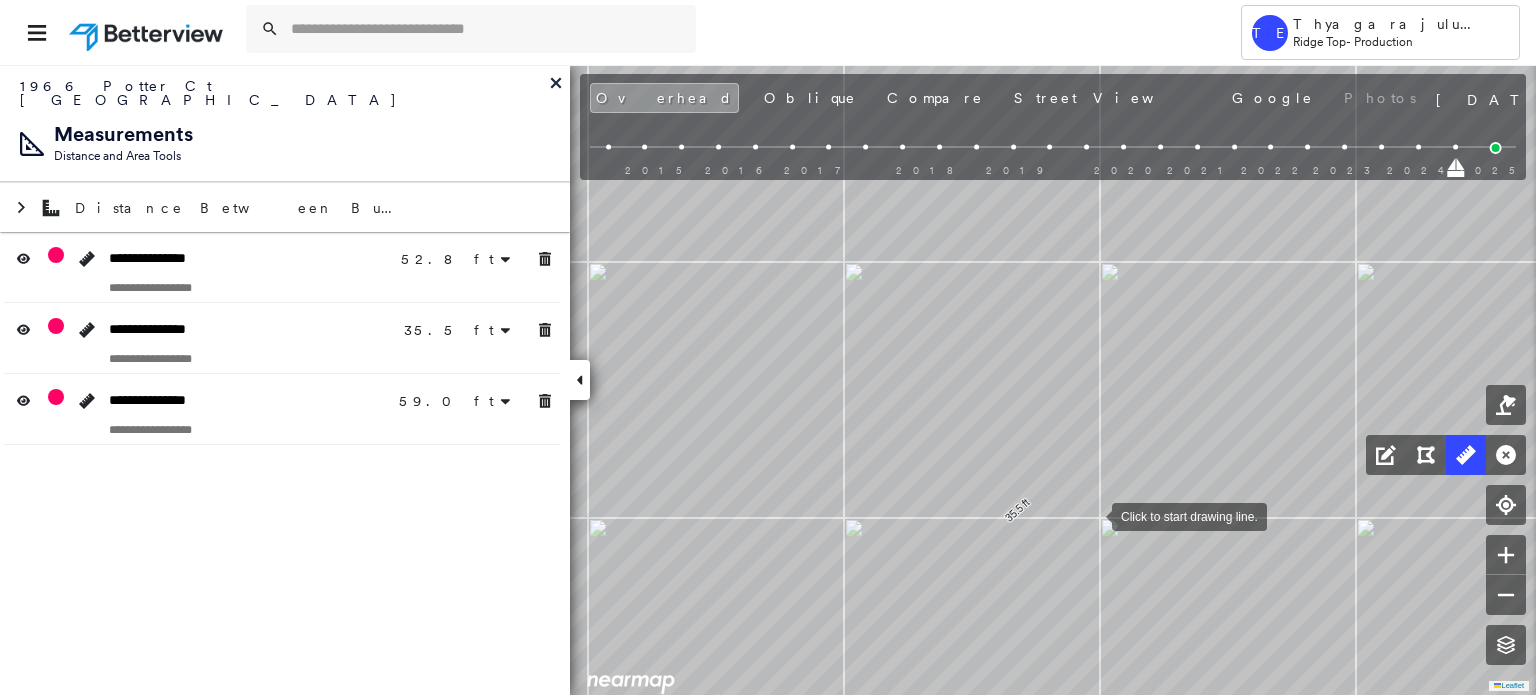 click at bounding box center (1092, 515) 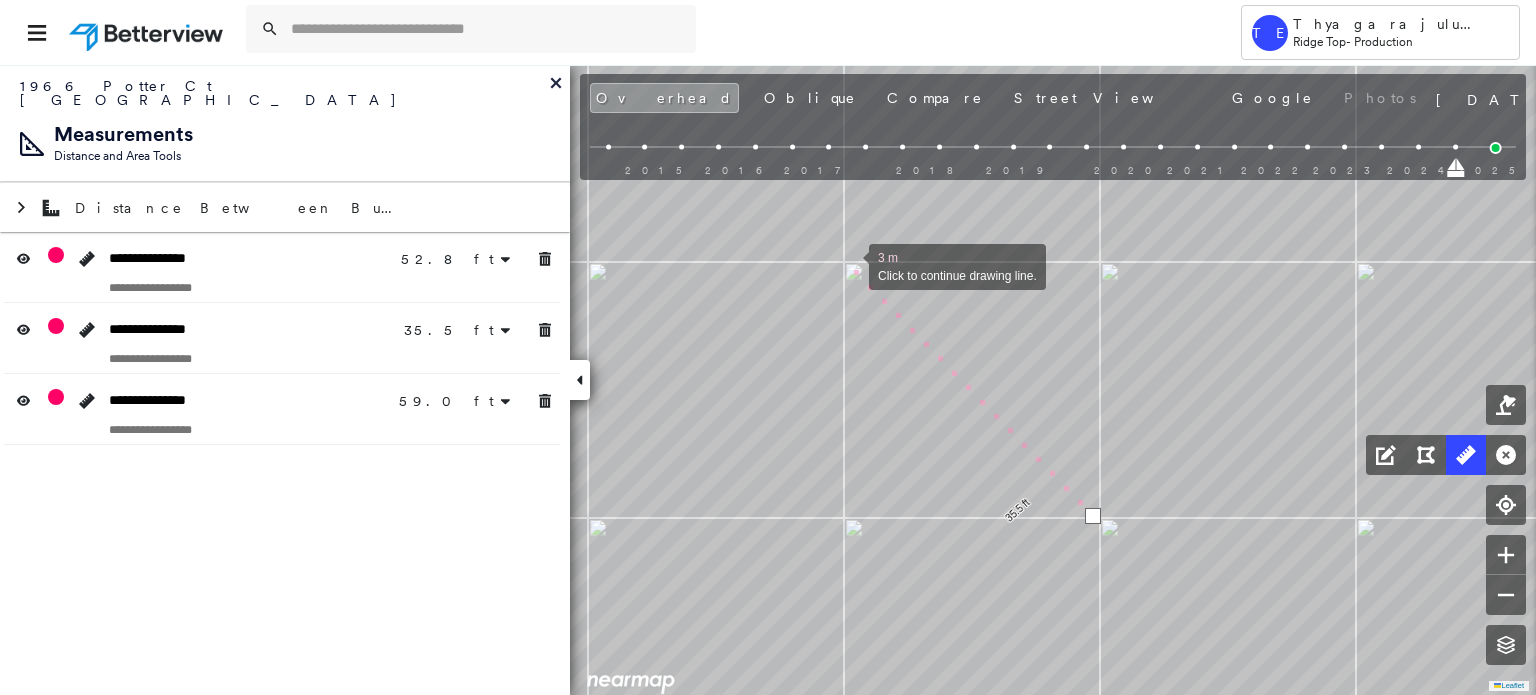 click at bounding box center (849, 265) 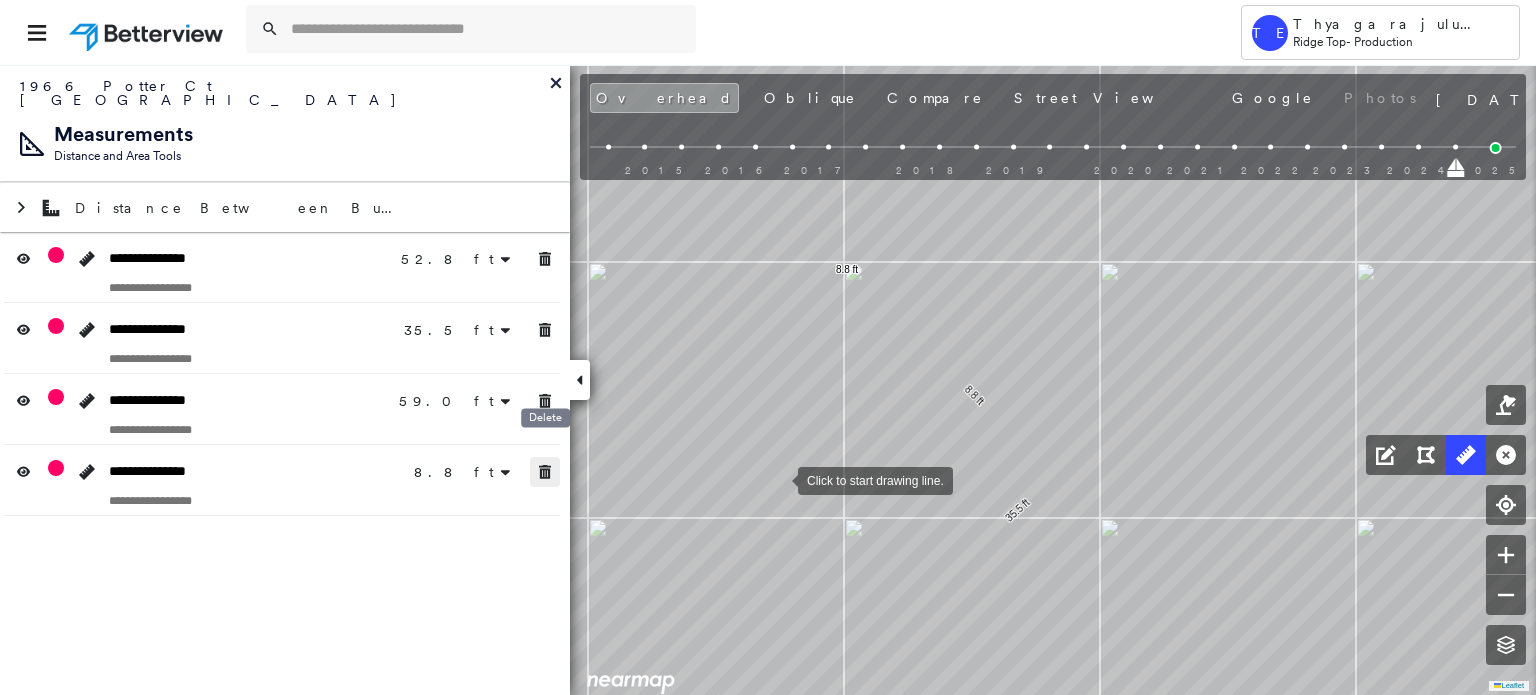click 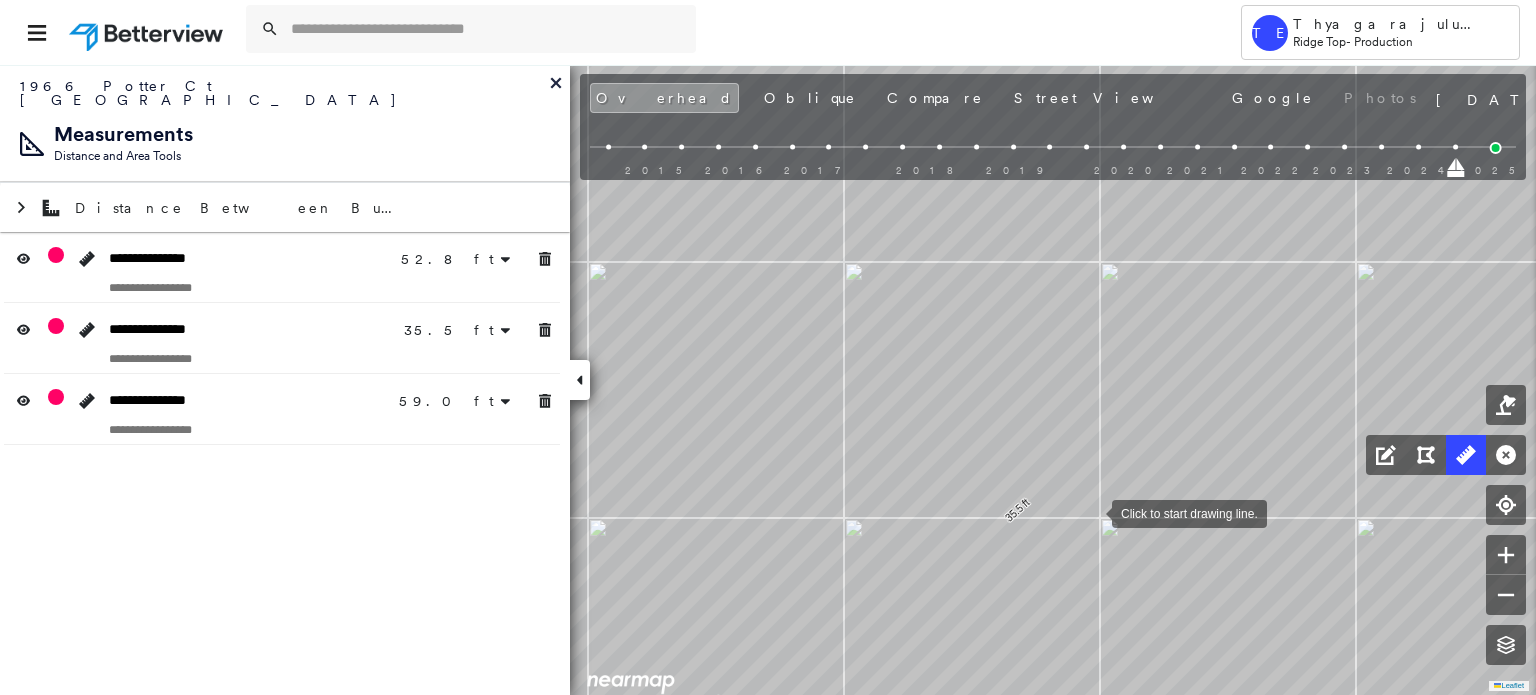 click at bounding box center (1092, 512) 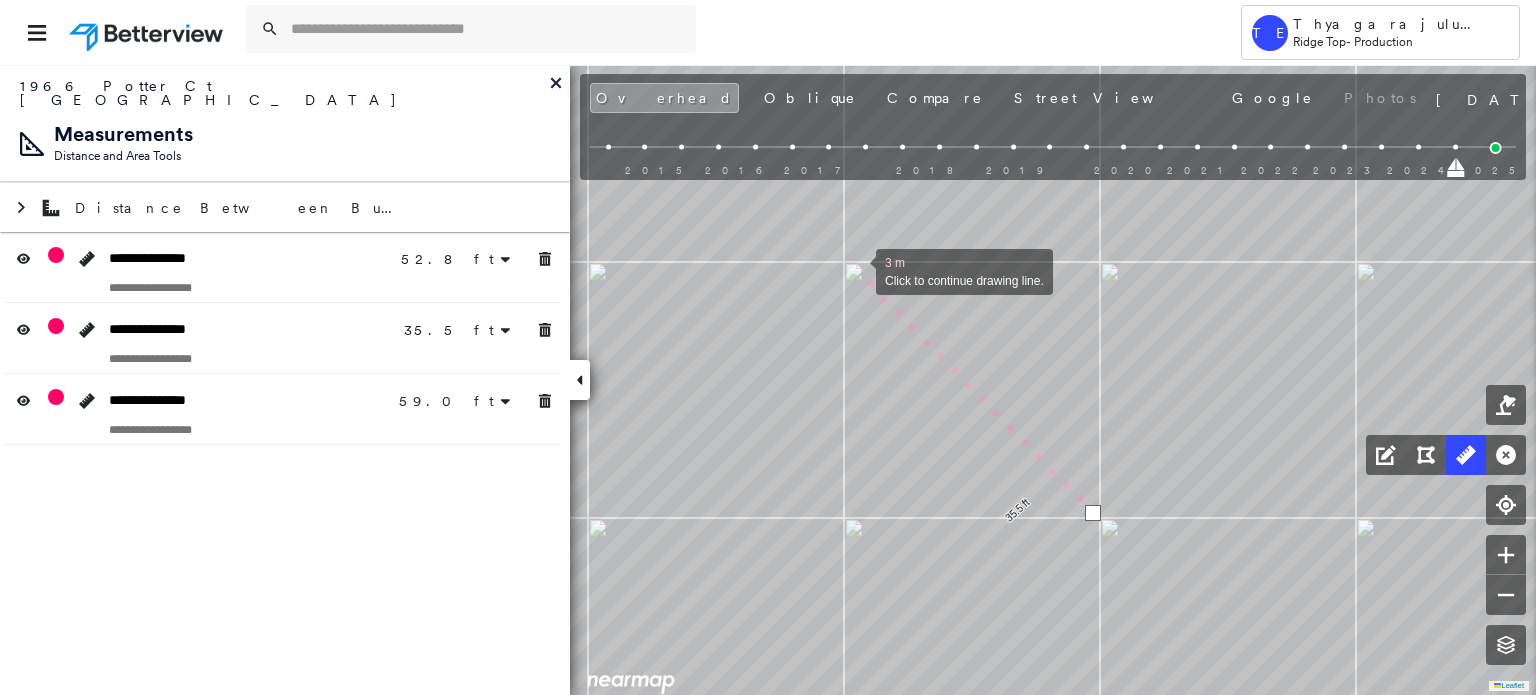 click at bounding box center [856, 270] 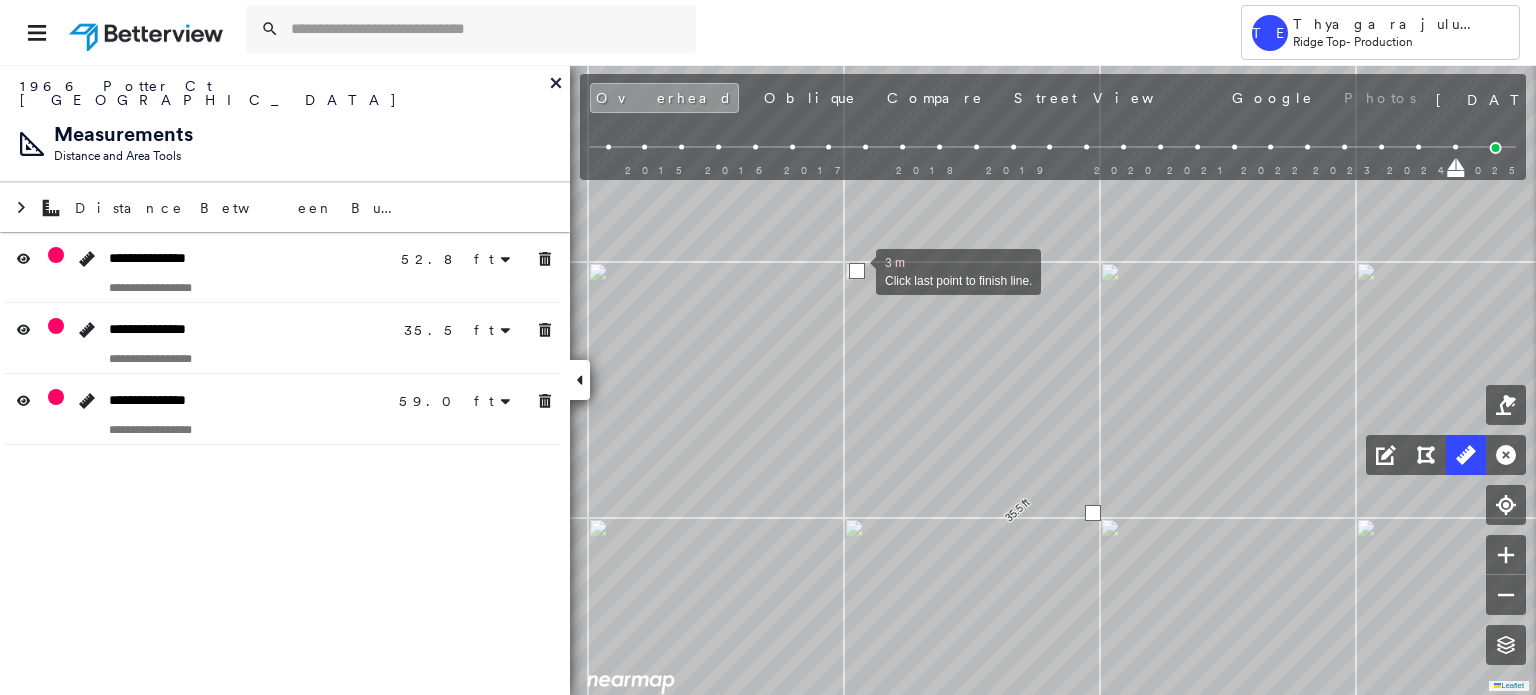 click at bounding box center [857, 271] 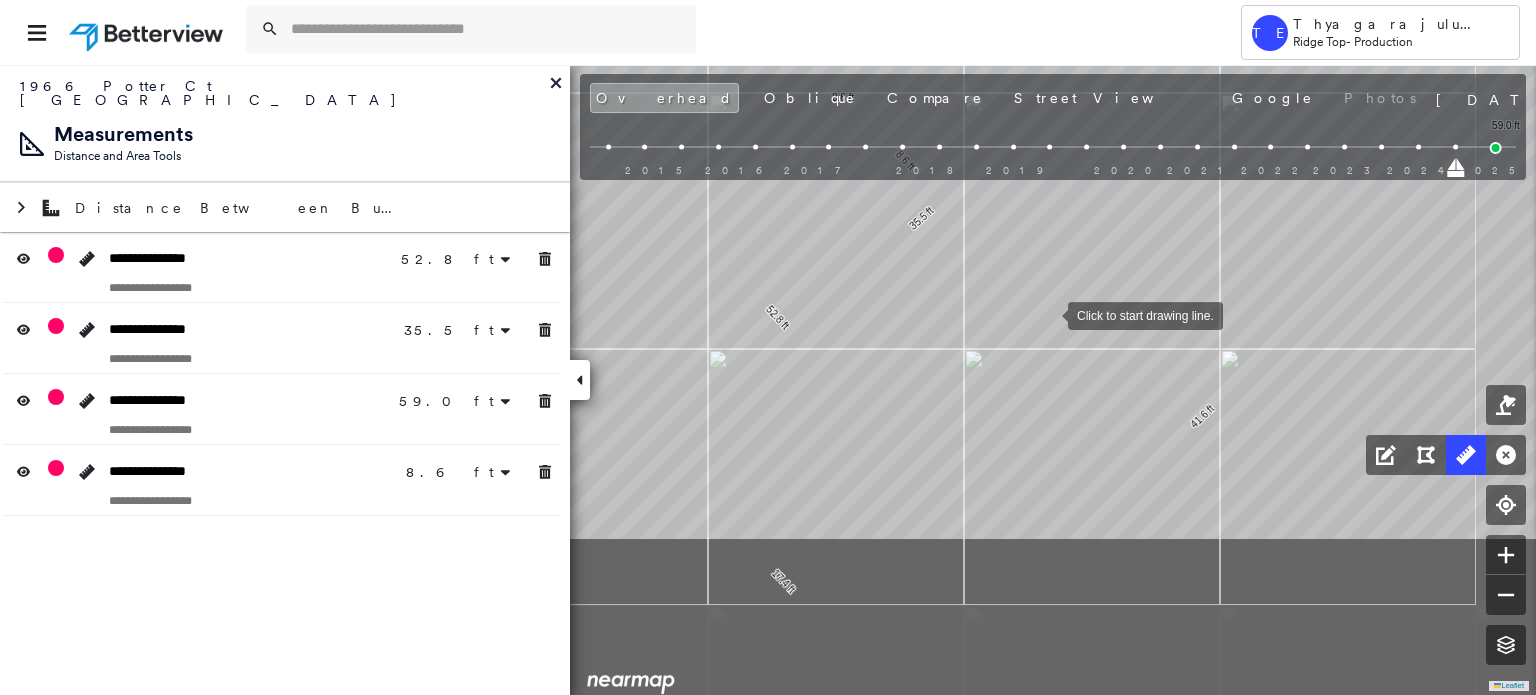 drag, startPoint x: 1175, startPoint y: 509, endPoint x: 1047, endPoint y: 314, distance: 233.25737 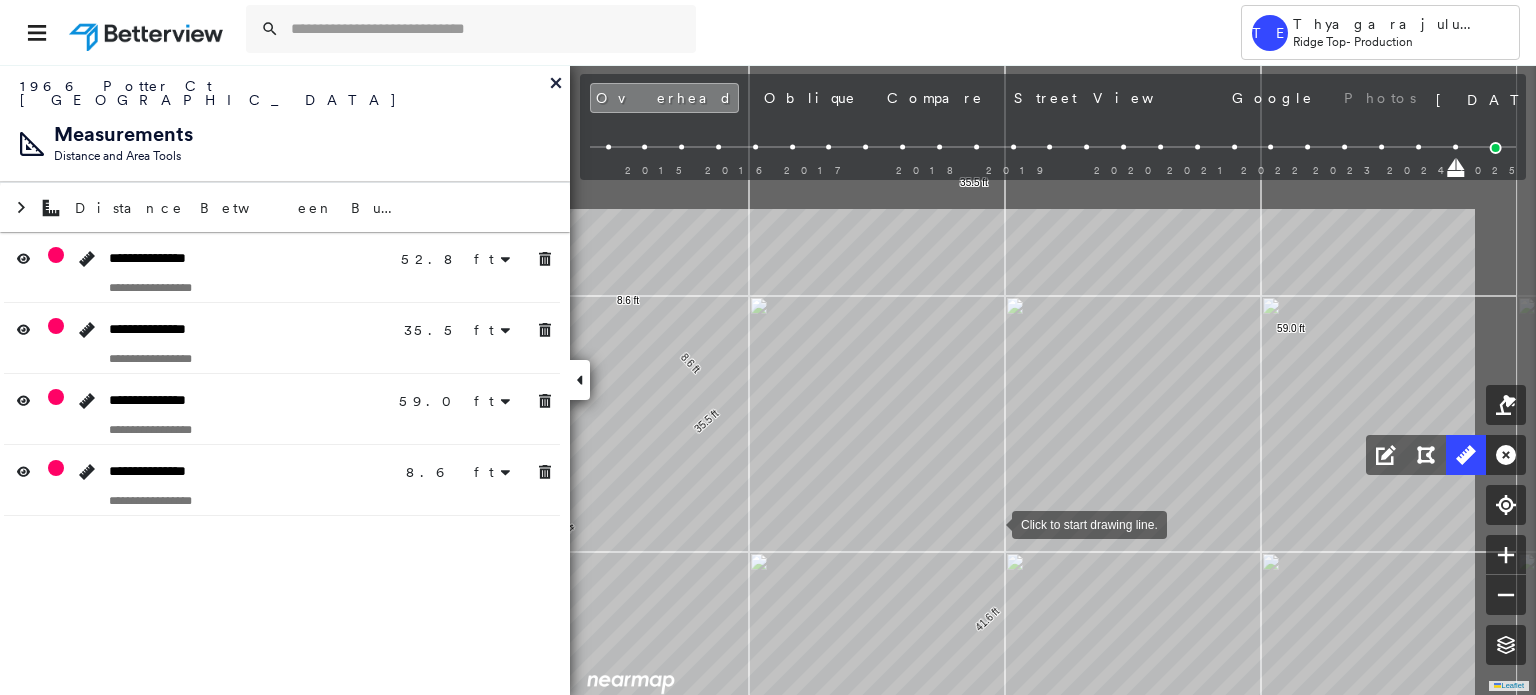 drag, startPoint x: 1207, startPoint y: 315, endPoint x: 993, endPoint y: 523, distance: 298.42923 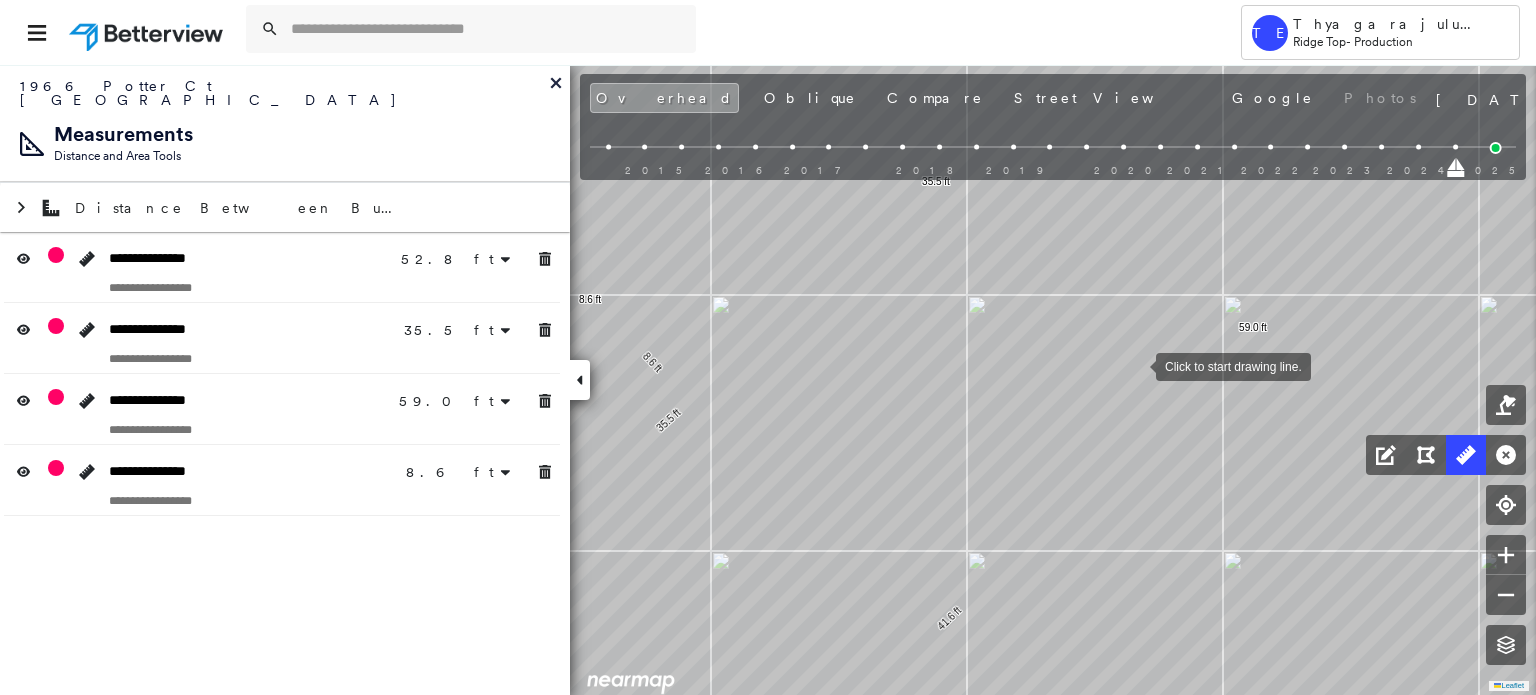 drag, startPoint x: 964, startPoint y: 403, endPoint x: 1340, endPoint y: 235, distance: 411.8252 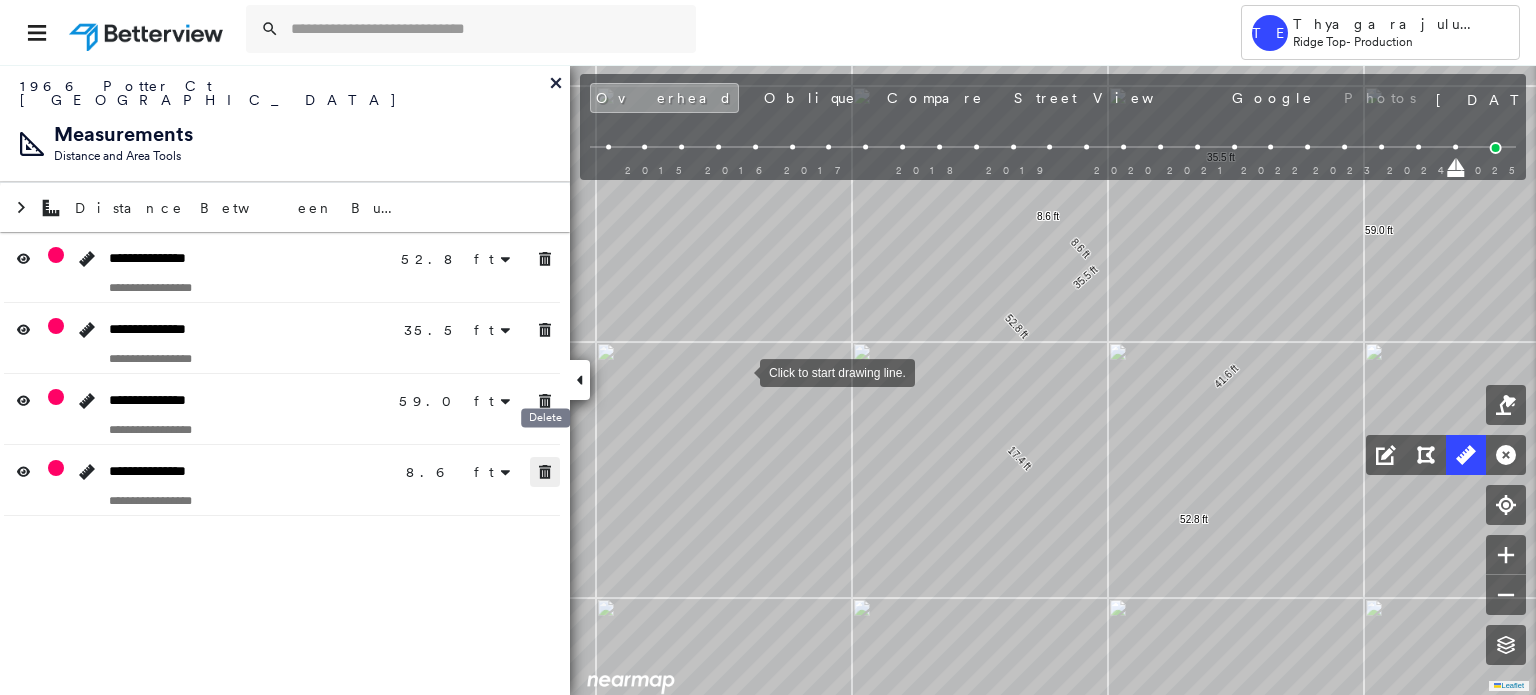 click at bounding box center (545, 472) 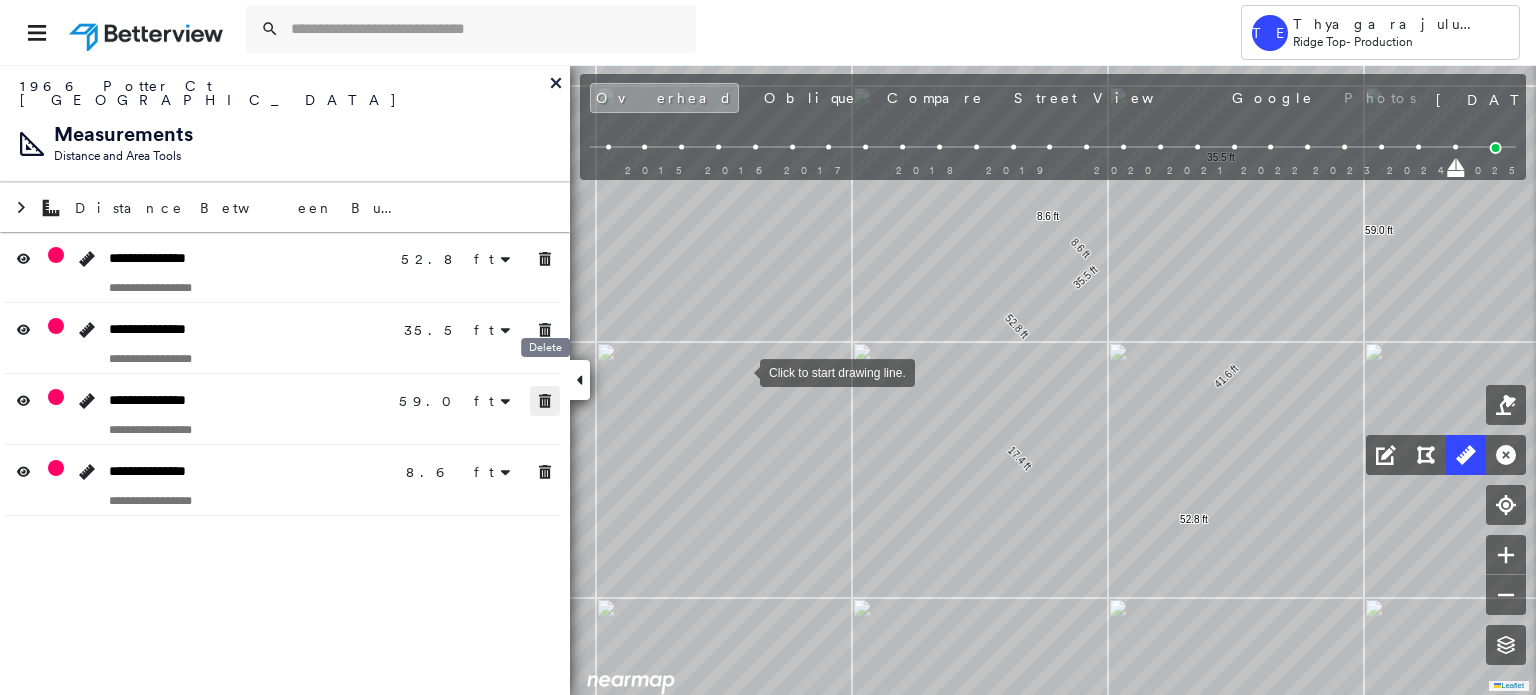 click 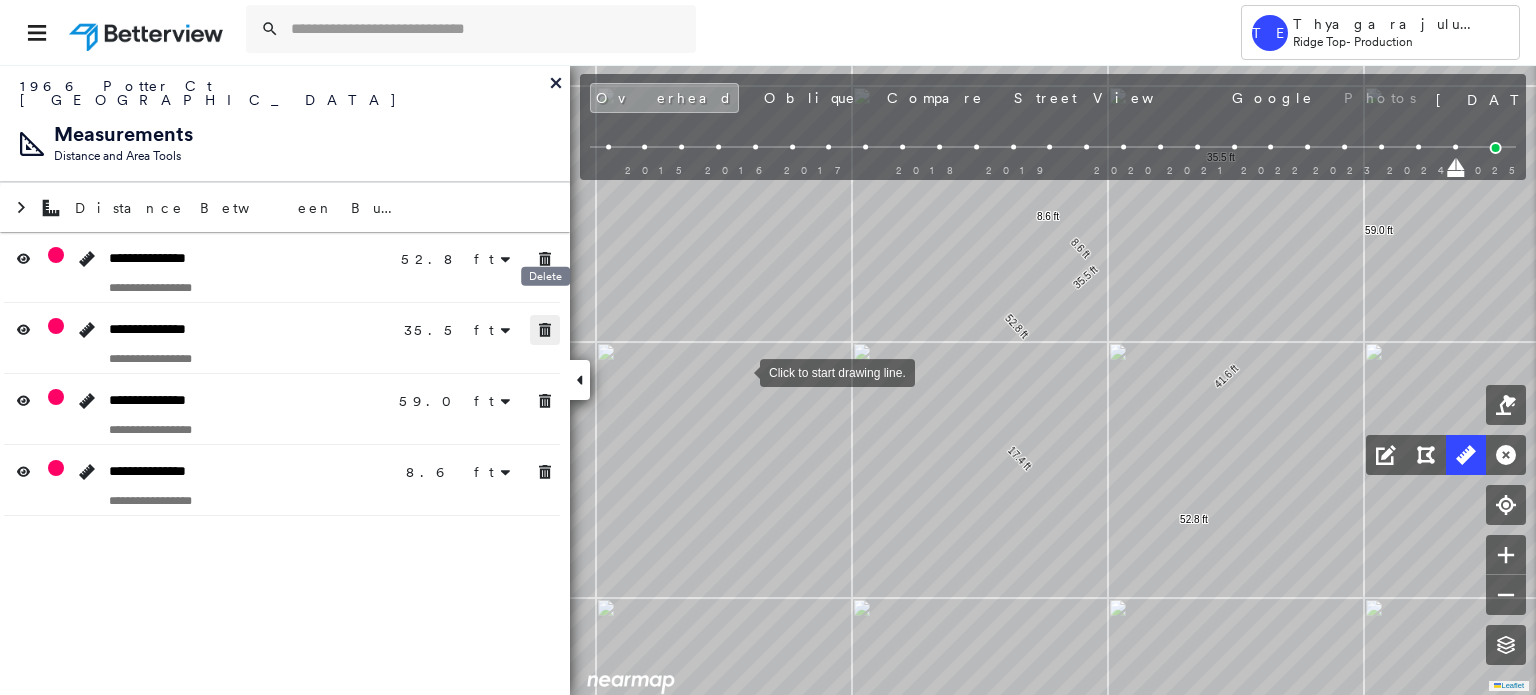 click 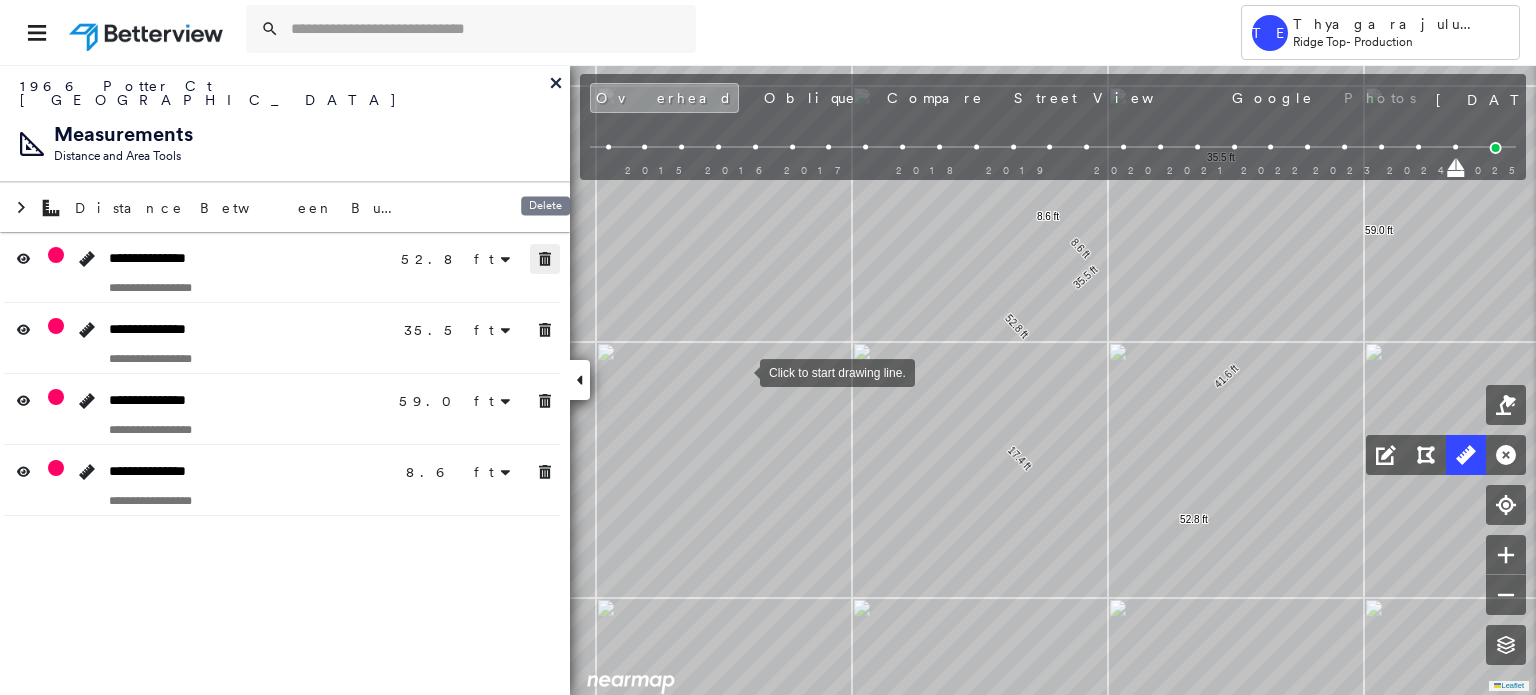 click at bounding box center (545, 259) 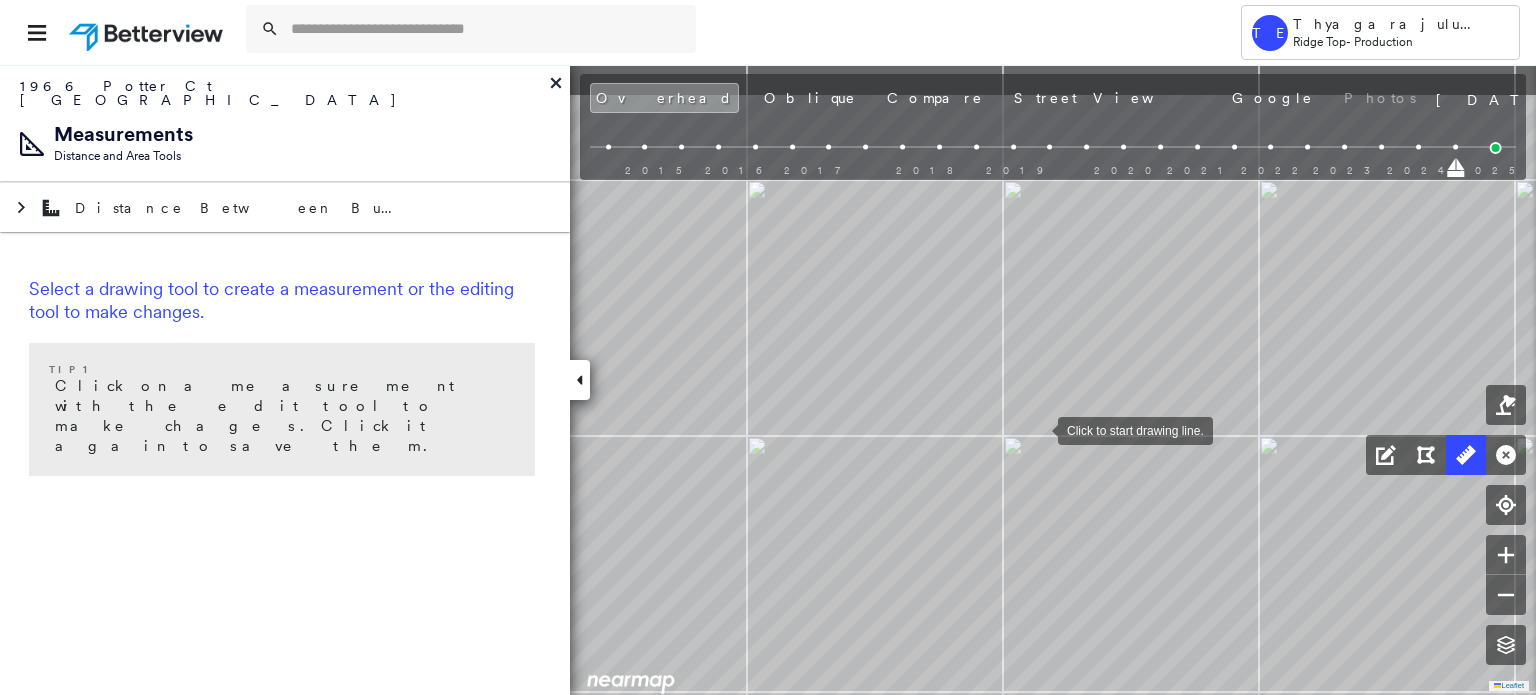 drag, startPoint x: 884, startPoint y: 336, endPoint x: 1035, endPoint y: 430, distance: 177.86794 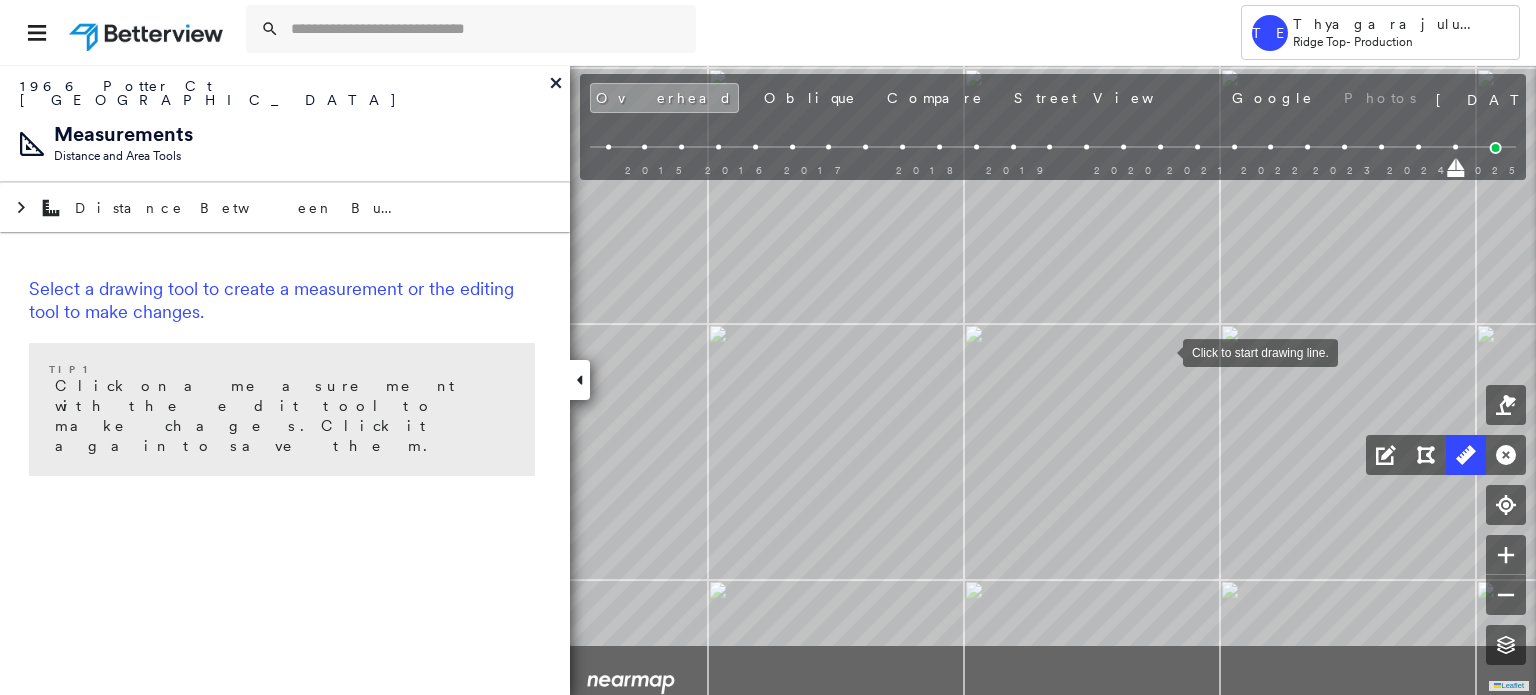drag, startPoint x: 1204, startPoint y: 475, endPoint x: 1165, endPoint y: 355, distance: 126.178444 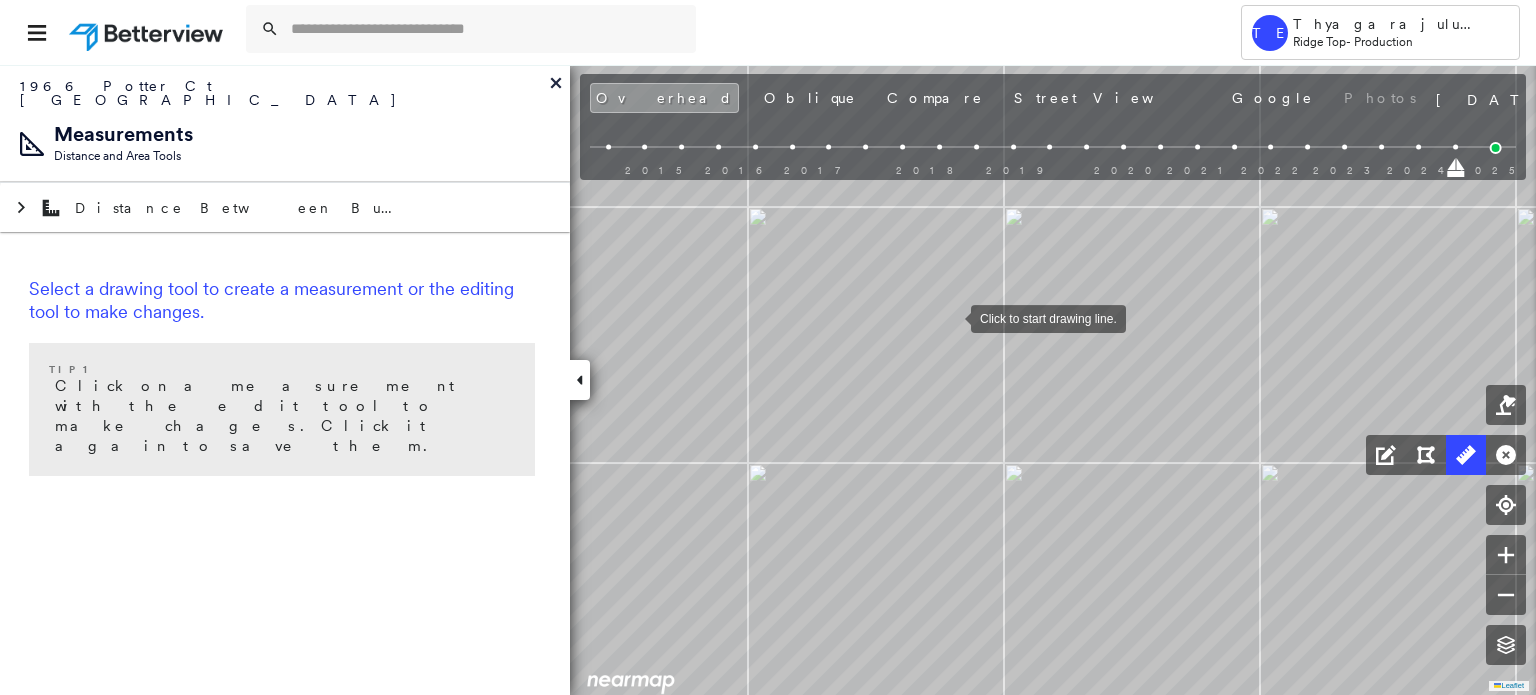 drag, startPoint x: 951, startPoint y: 317, endPoint x: 933, endPoint y: 337, distance: 26.907248 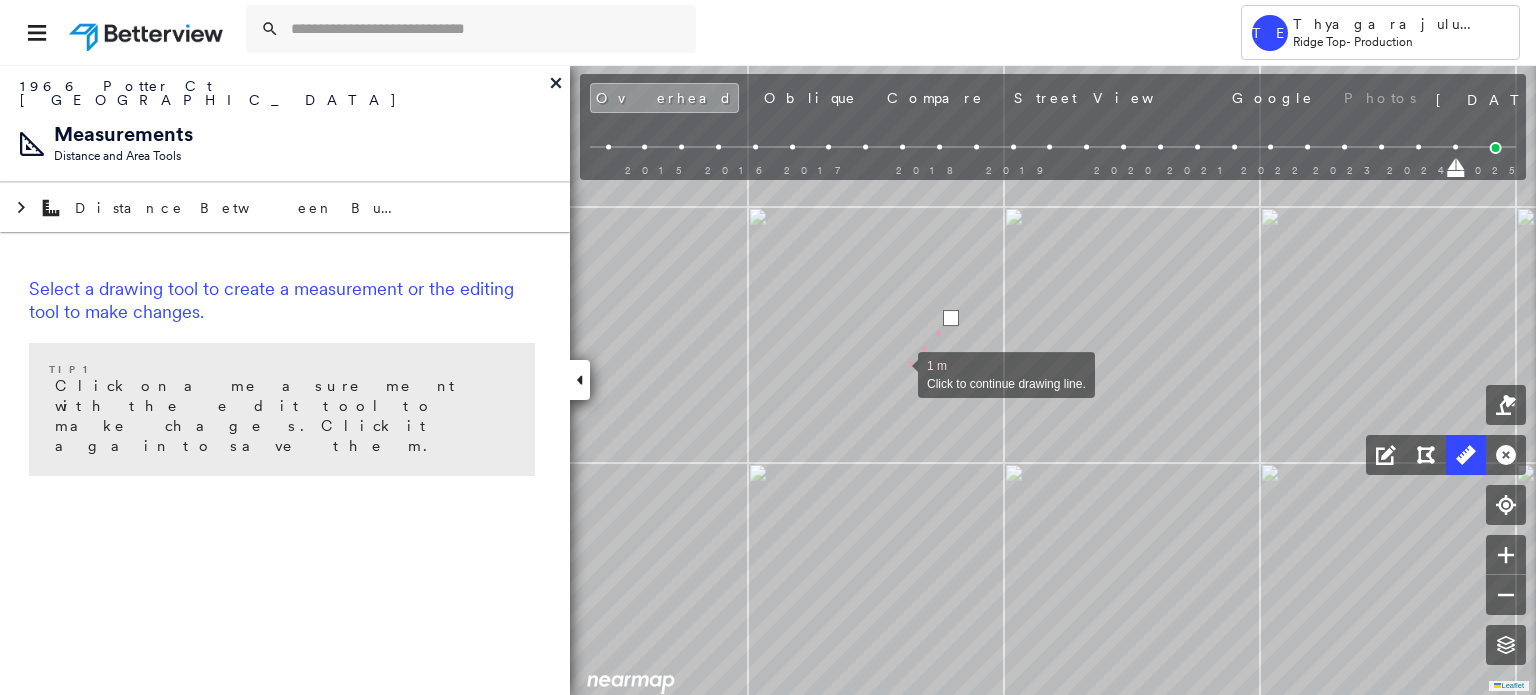 click at bounding box center [898, 373] 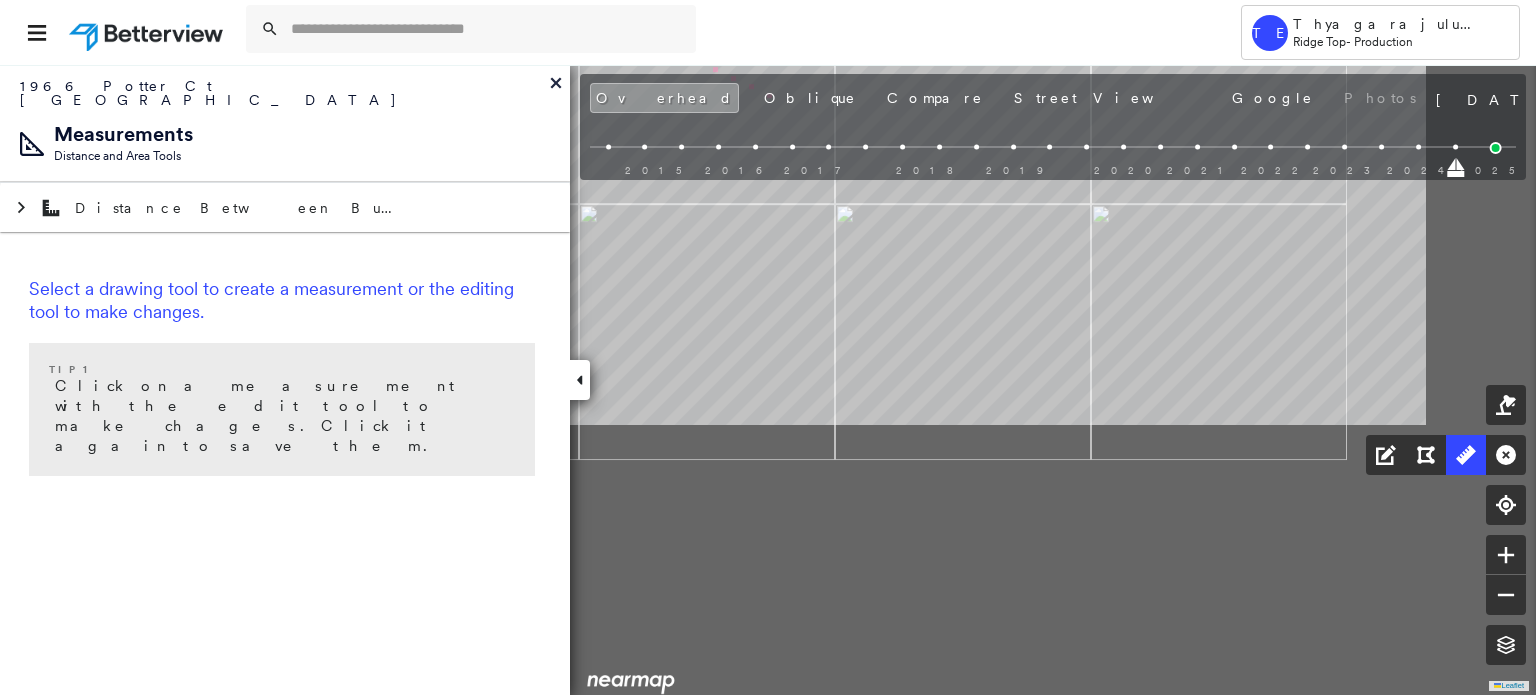 drag, startPoint x: 1076, startPoint y: 480, endPoint x: 815, endPoint y: 147, distance: 423.09573 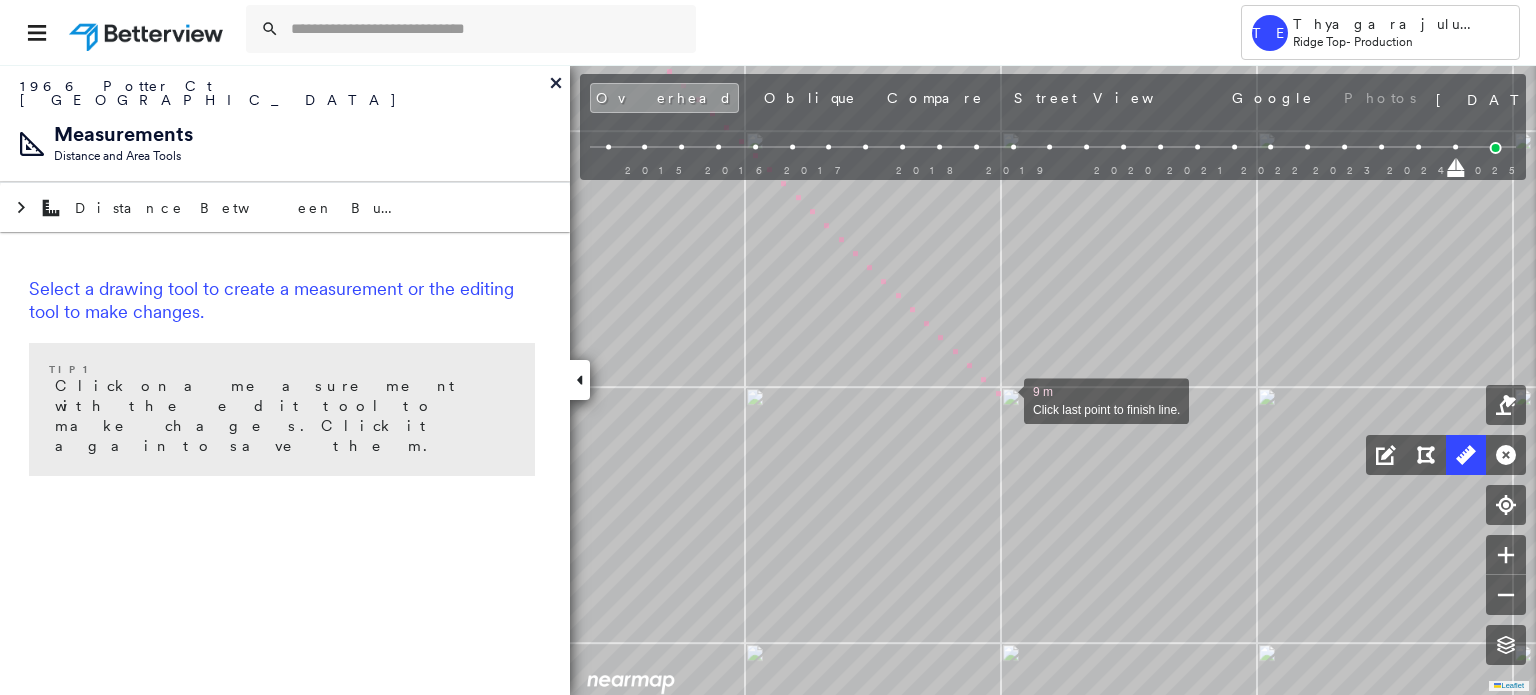 click at bounding box center (1004, 399) 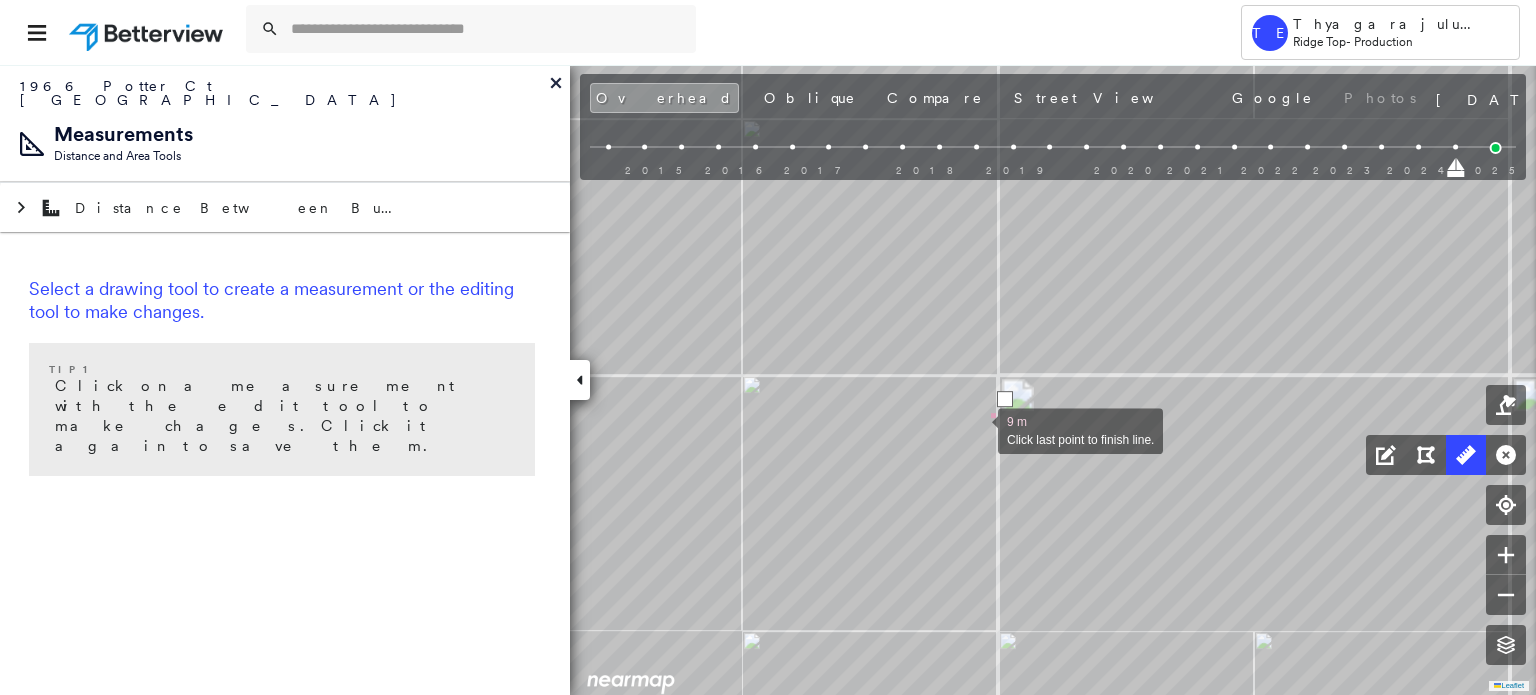 click at bounding box center (978, 429) 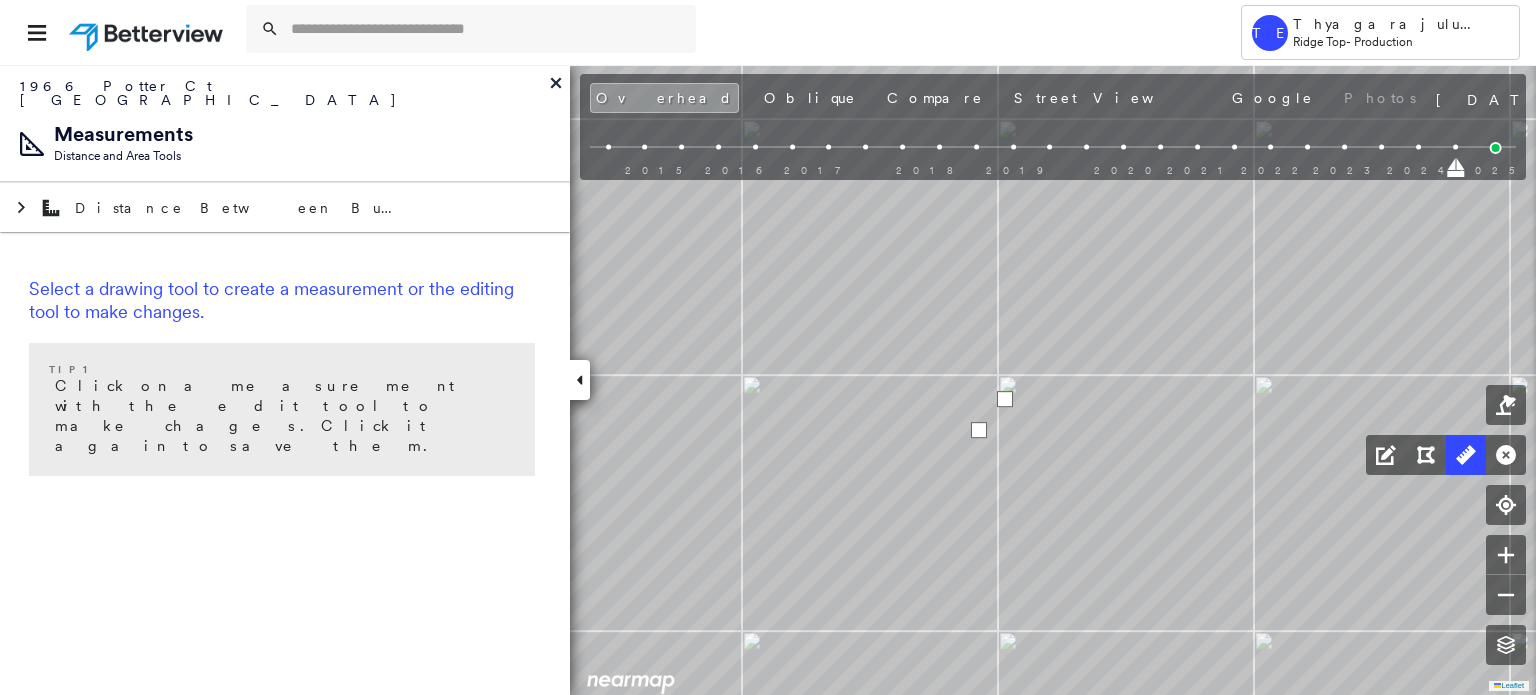 click at bounding box center (979, 430) 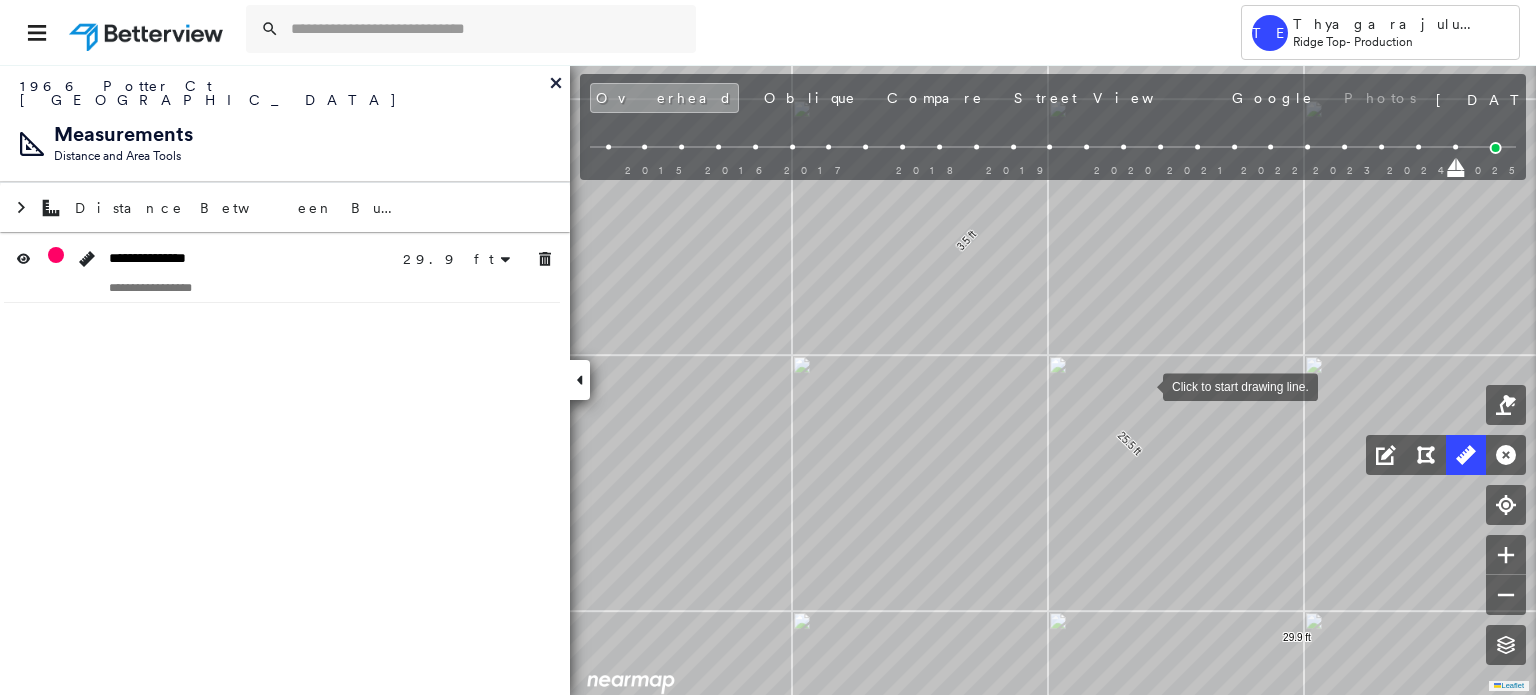 drag, startPoint x: 1223, startPoint y: 426, endPoint x: 1051, endPoint y: 368, distance: 181.51584 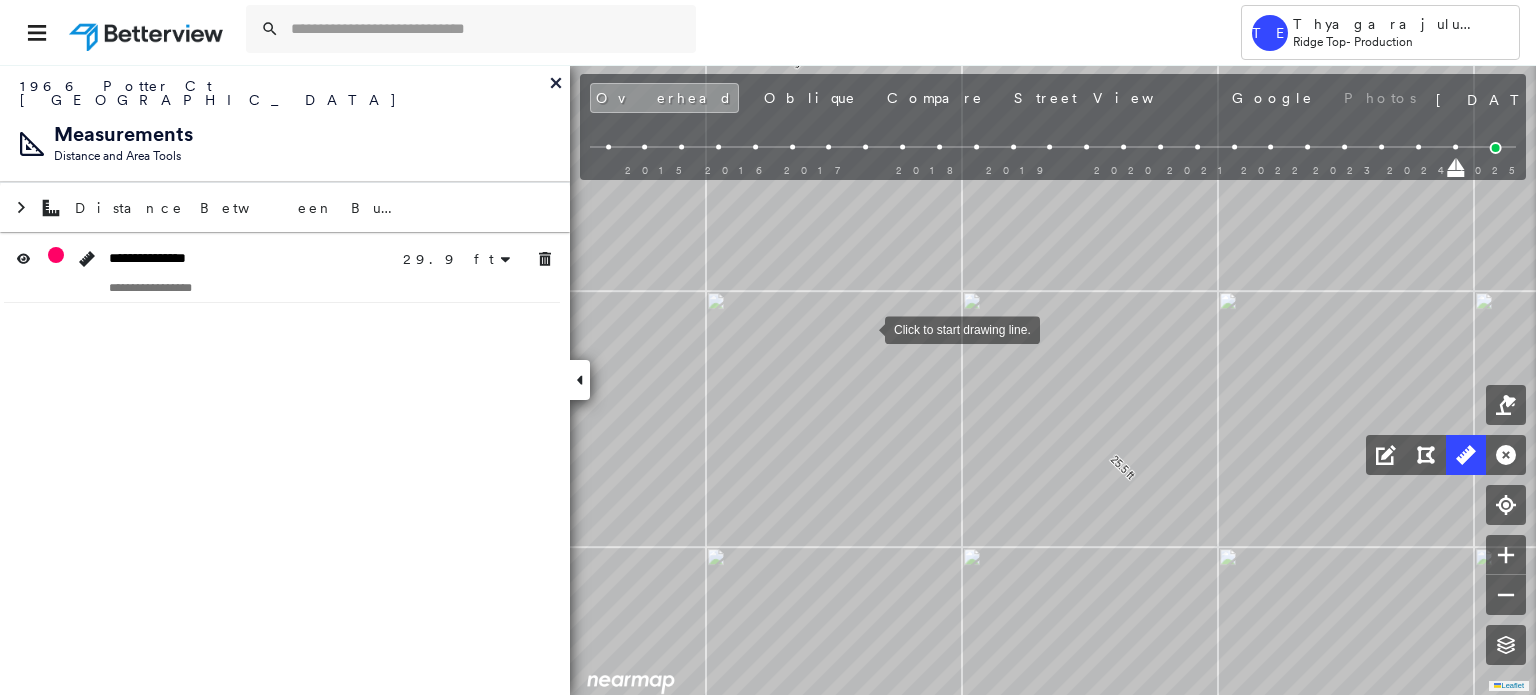 click at bounding box center [865, 328] 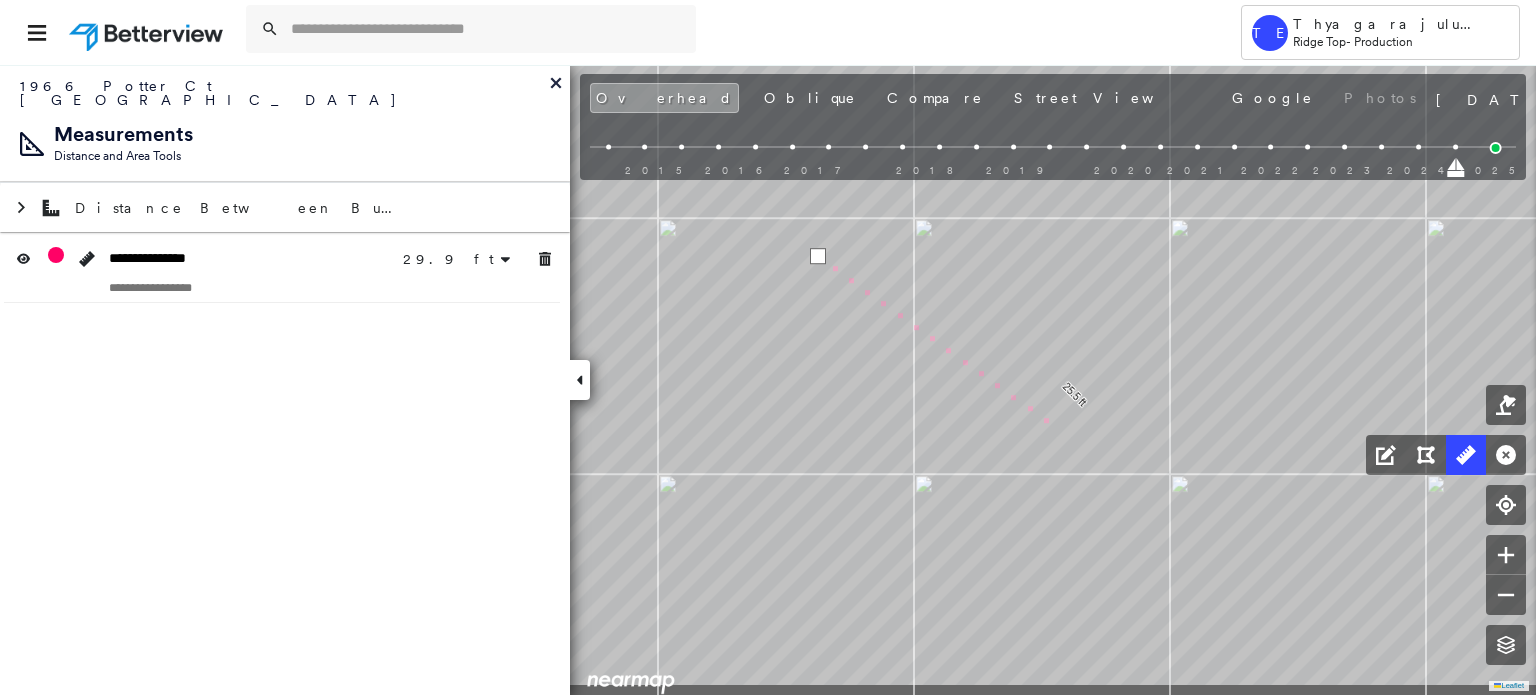 drag, startPoint x: 1120, startPoint y: 511, endPoint x: 954, endPoint y: 292, distance: 274.80356 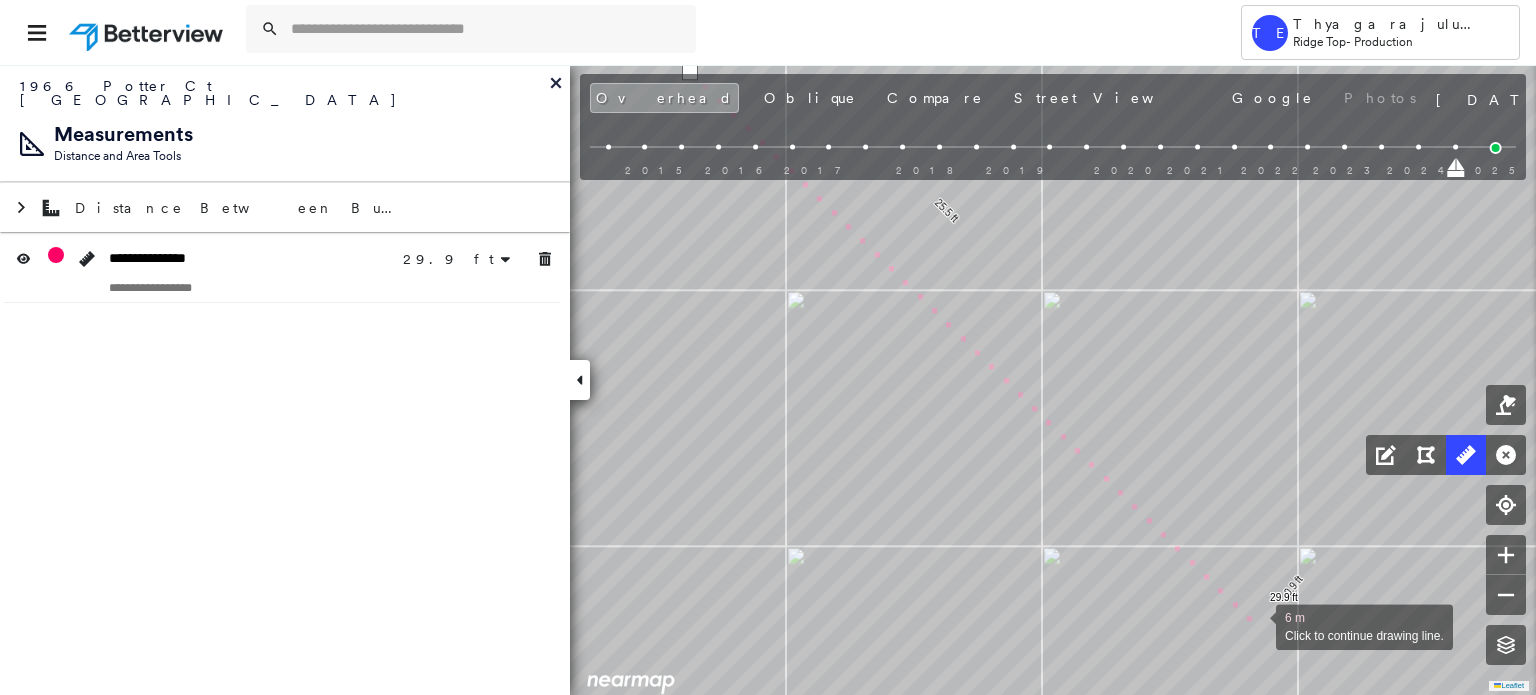 click at bounding box center (1256, 625) 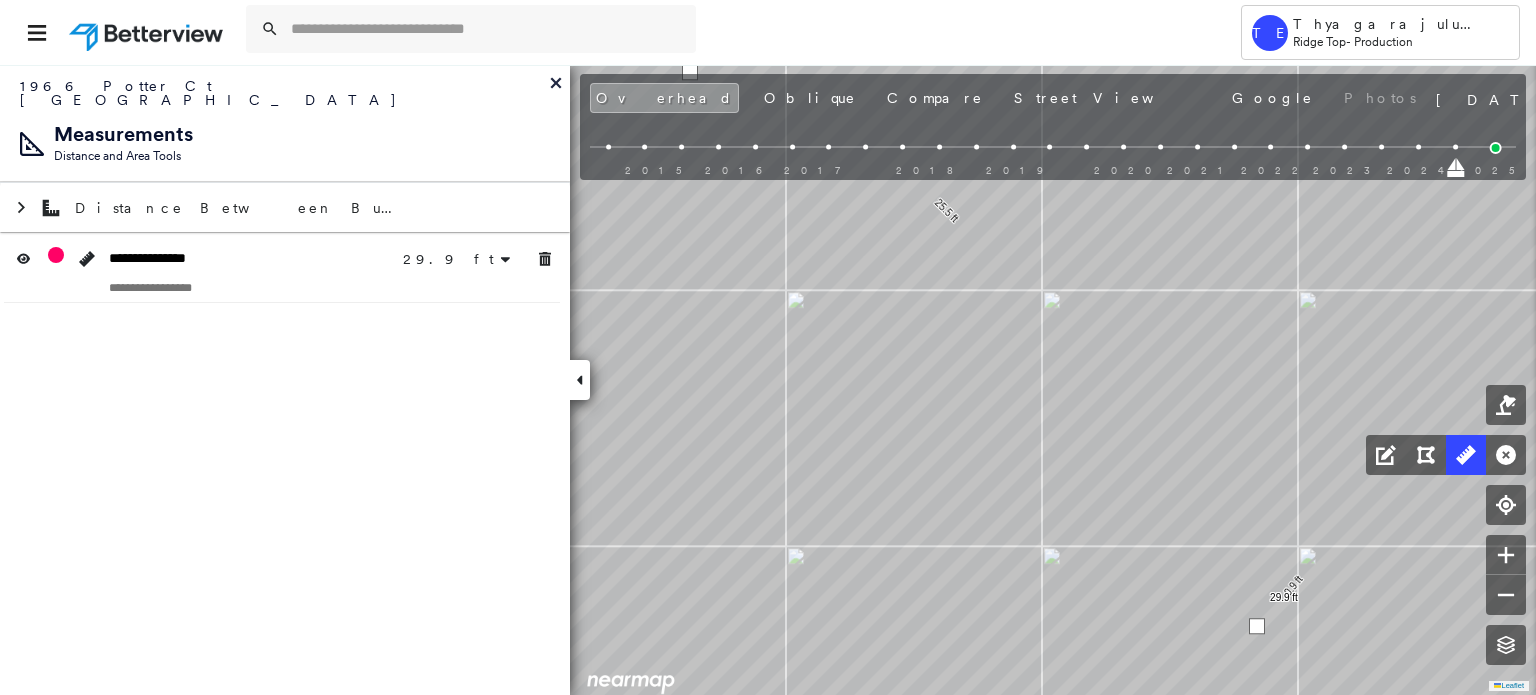click at bounding box center [1257, 626] 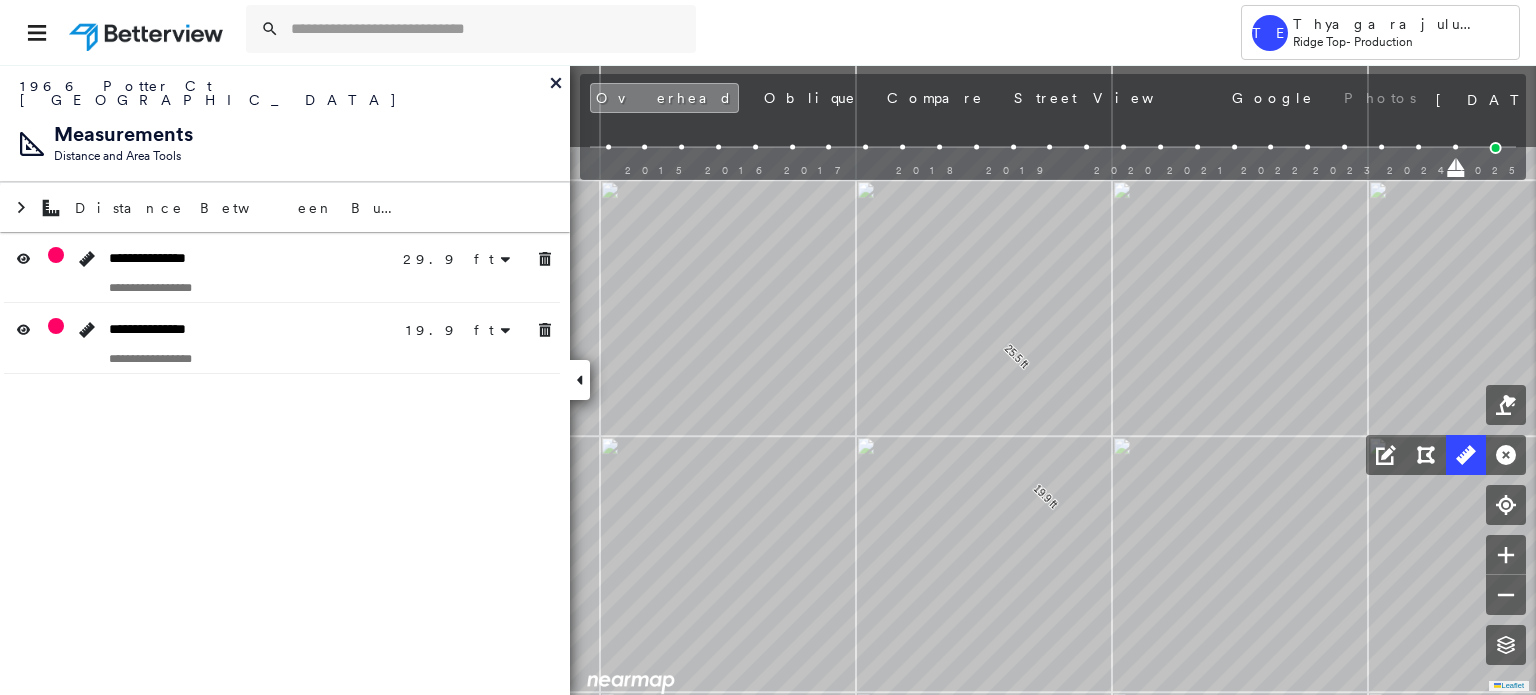drag, startPoint x: 865, startPoint y: 315, endPoint x: 1067, endPoint y: 627, distance: 371.68265 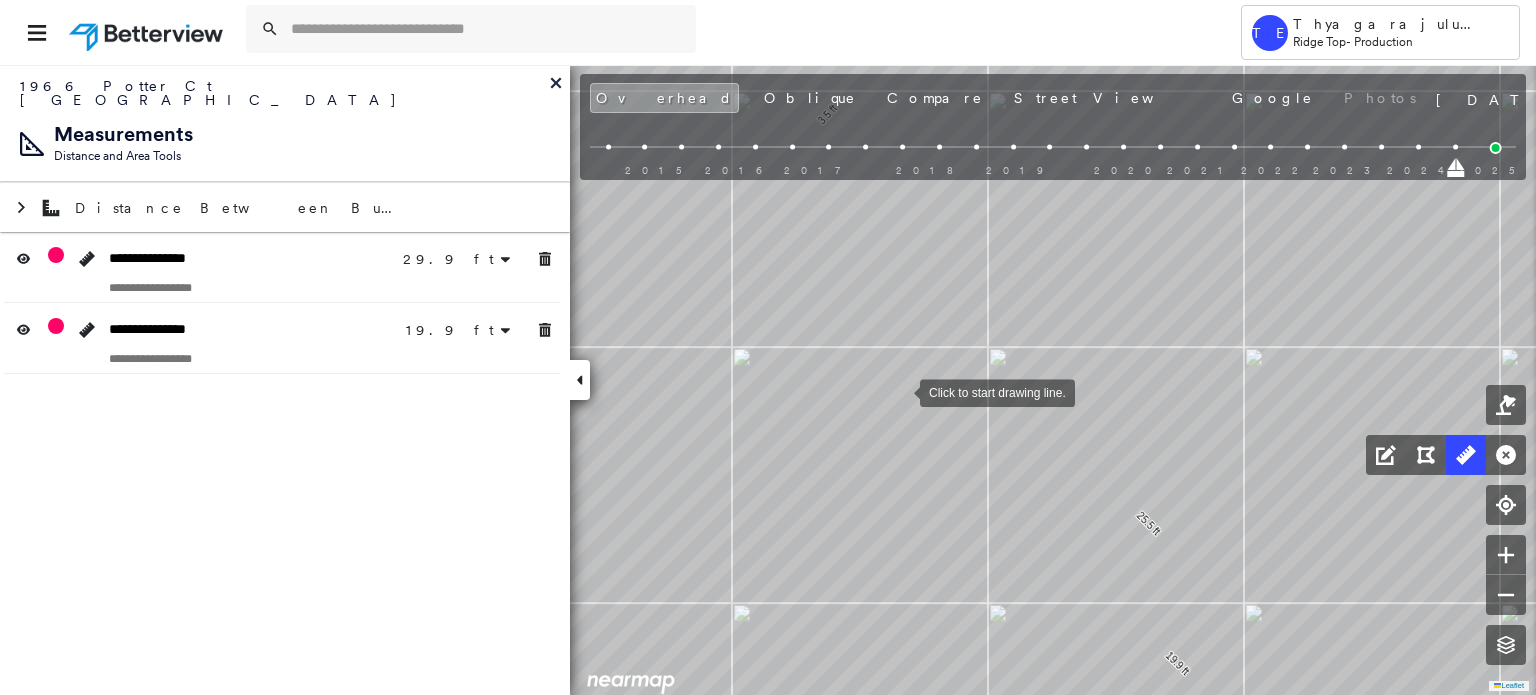 click at bounding box center (900, 391) 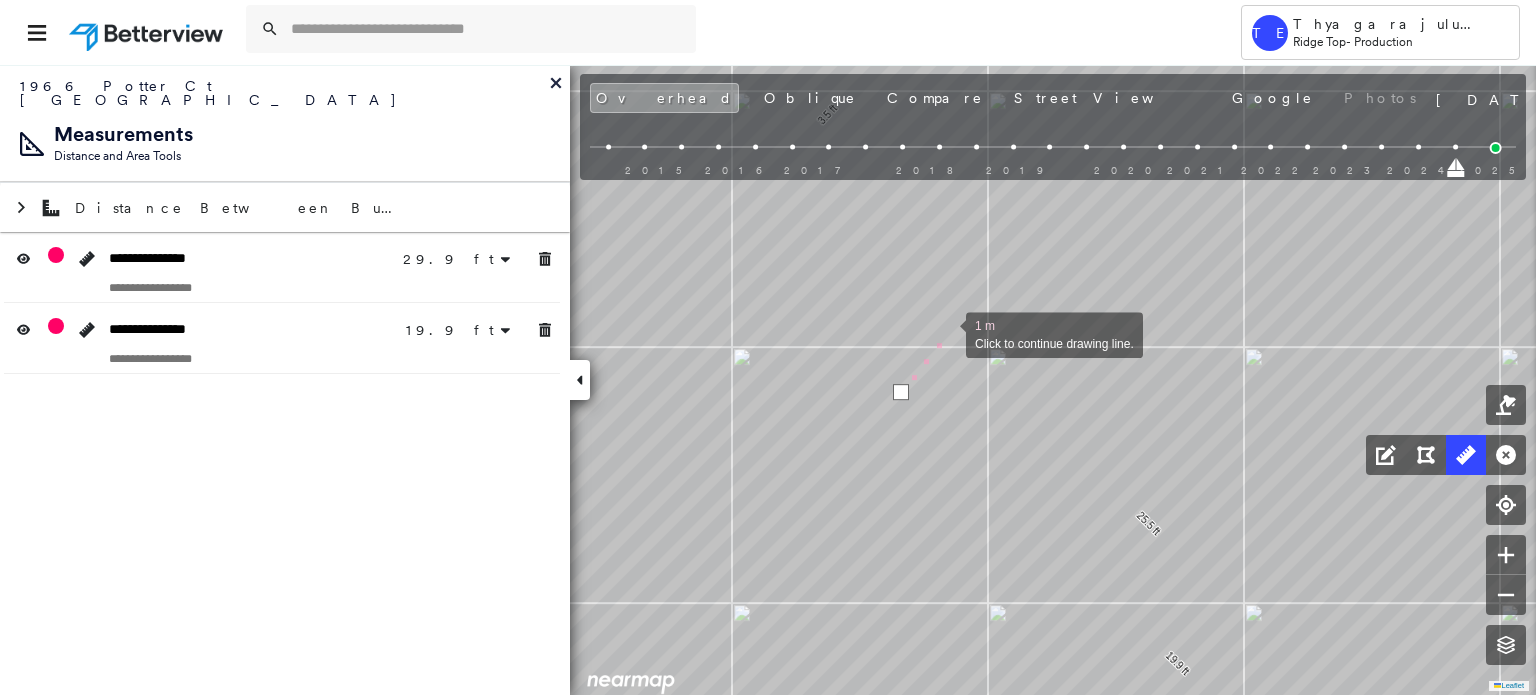 click at bounding box center [946, 333] 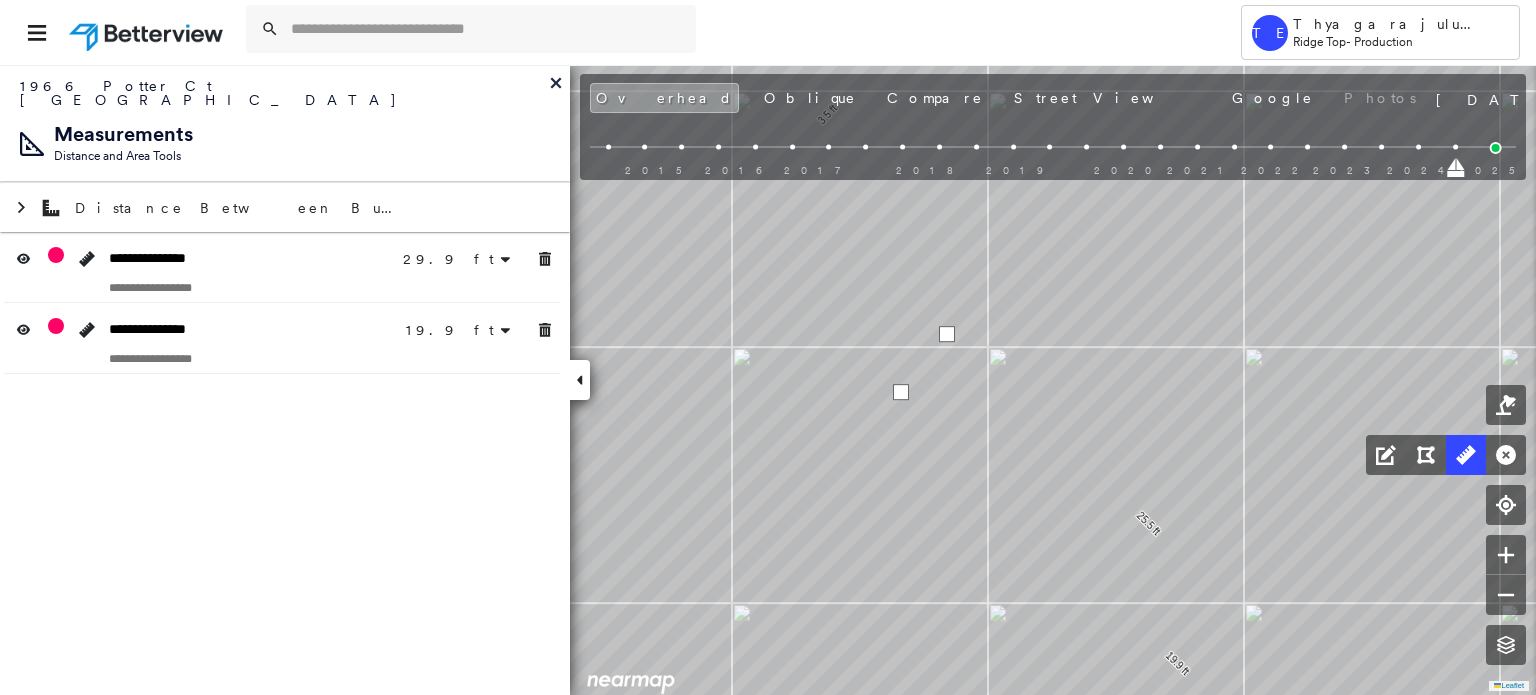 click at bounding box center (947, 334) 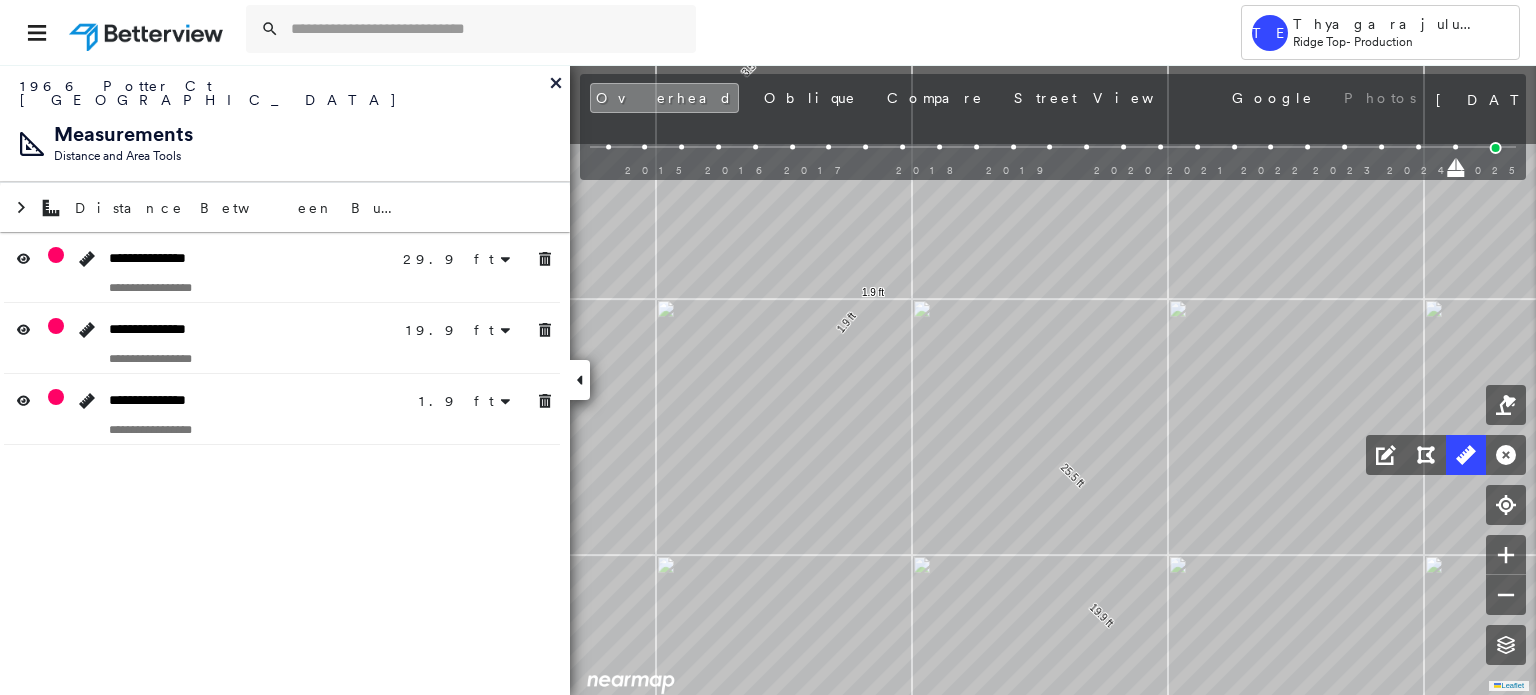 drag, startPoint x: 852, startPoint y: 296, endPoint x: 1032, endPoint y: 567, distance: 325.33212 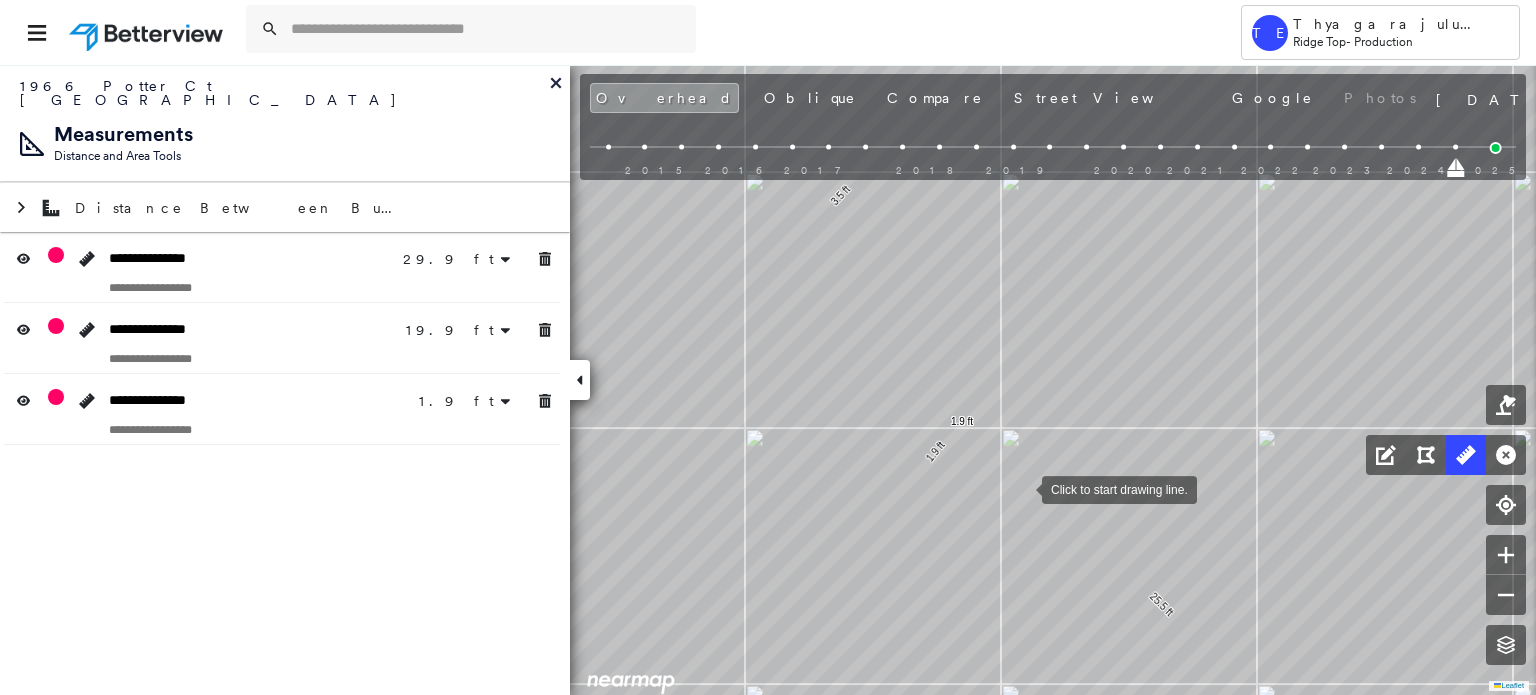 click at bounding box center (1022, 488) 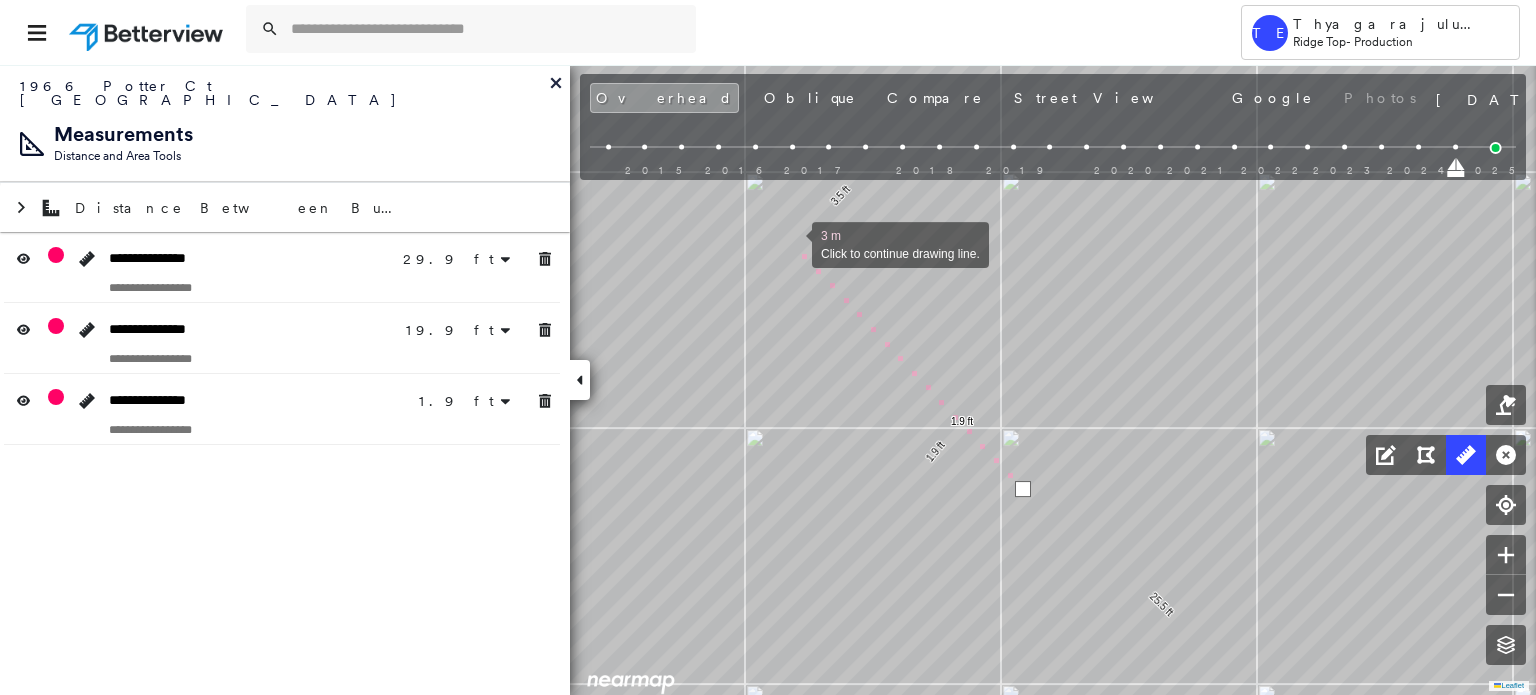 click at bounding box center [792, 243] 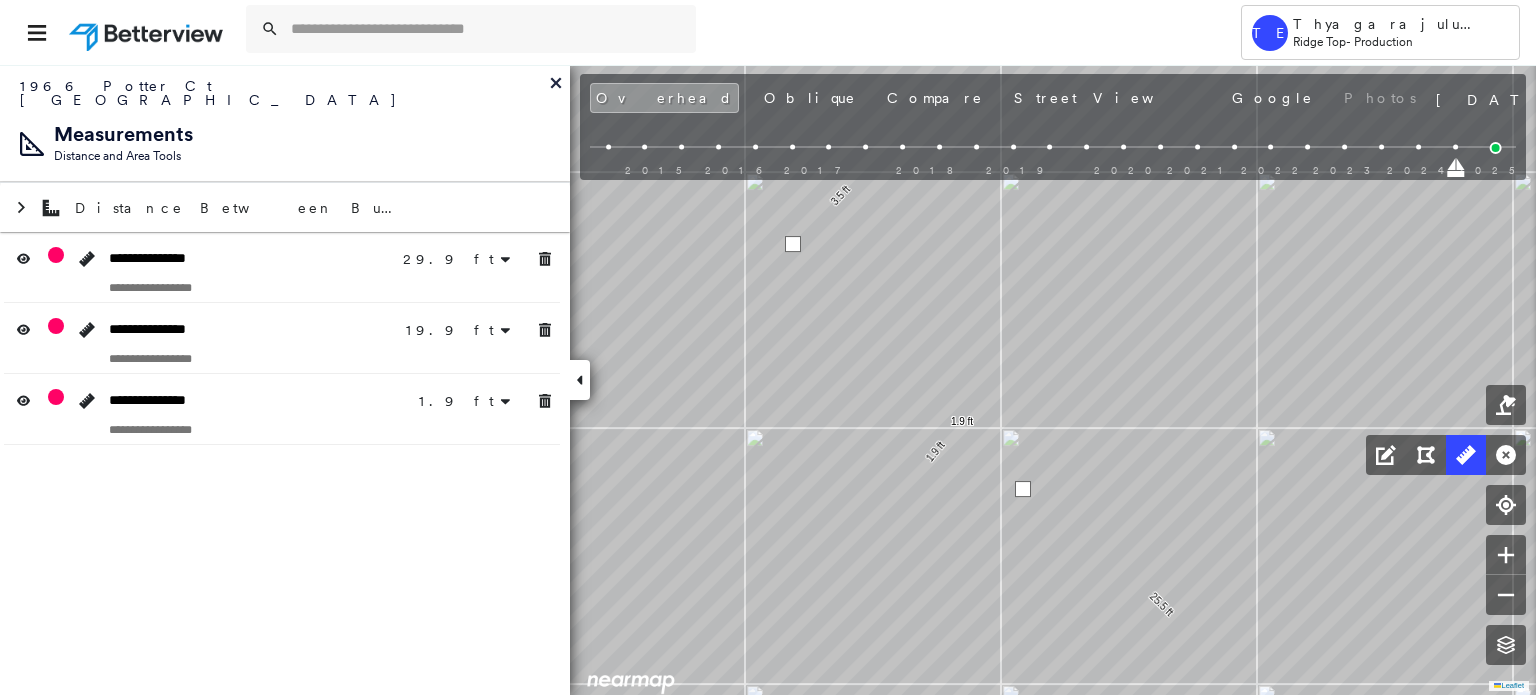 click at bounding box center (793, 244) 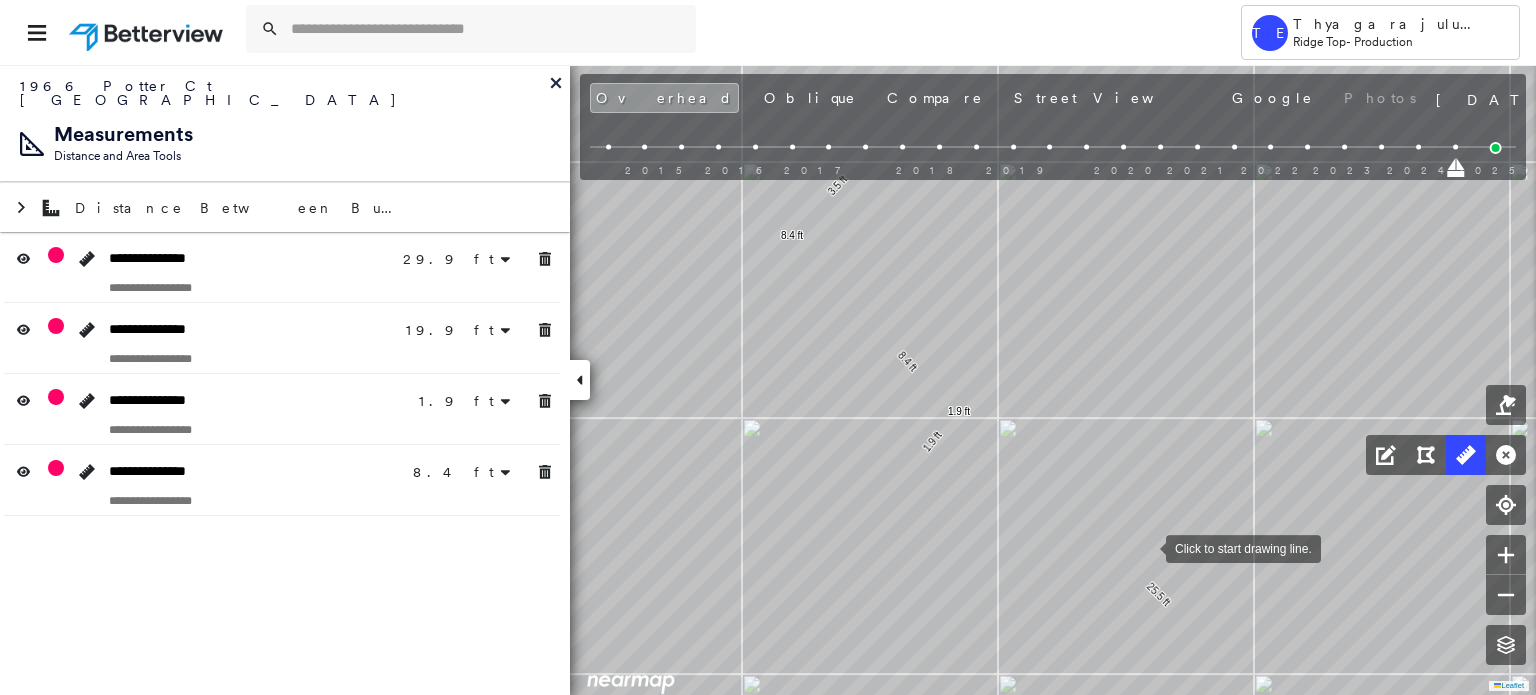 drag, startPoint x: 1152, startPoint y: 559, endPoint x: 817, endPoint y: 291, distance: 429.00934 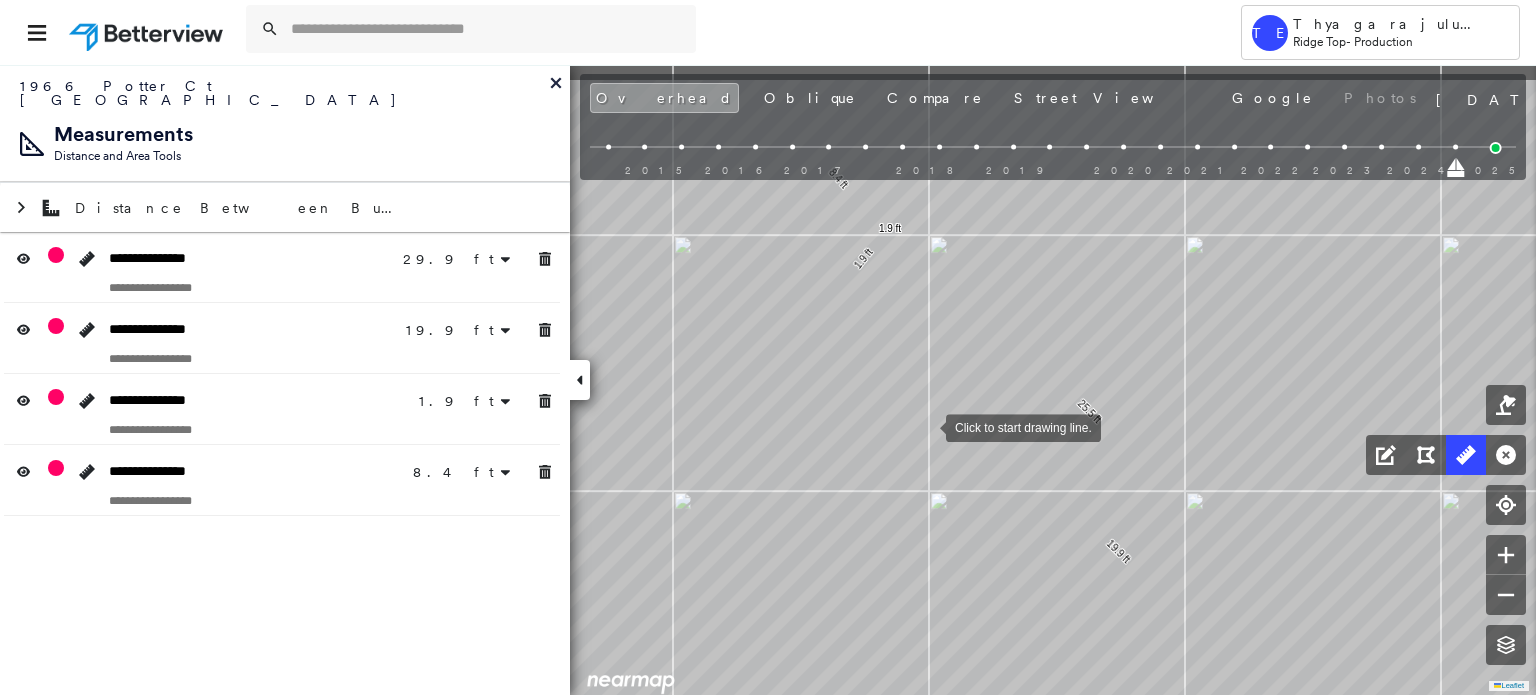 drag, startPoint x: 660, startPoint y: 344, endPoint x: 923, endPoint y: 423, distance: 274.60883 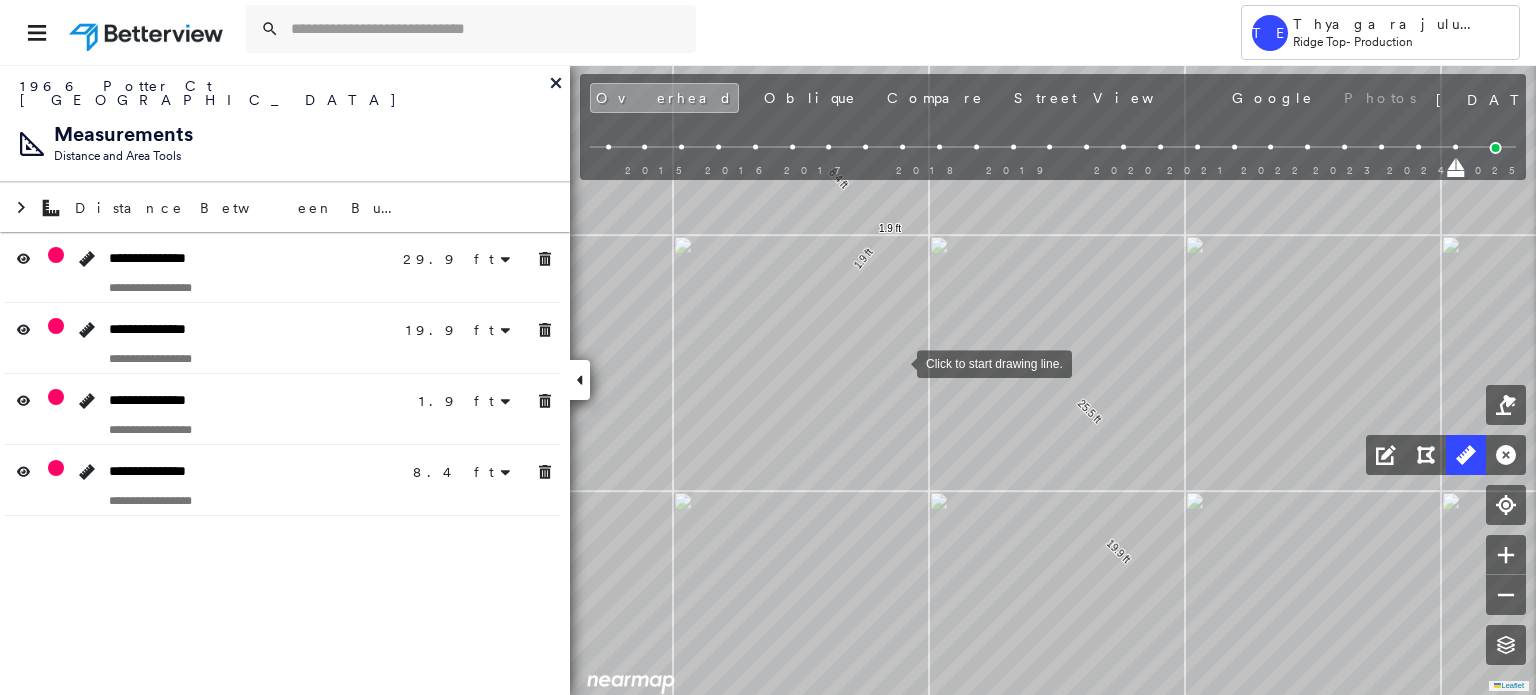 click at bounding box center (897, 362) 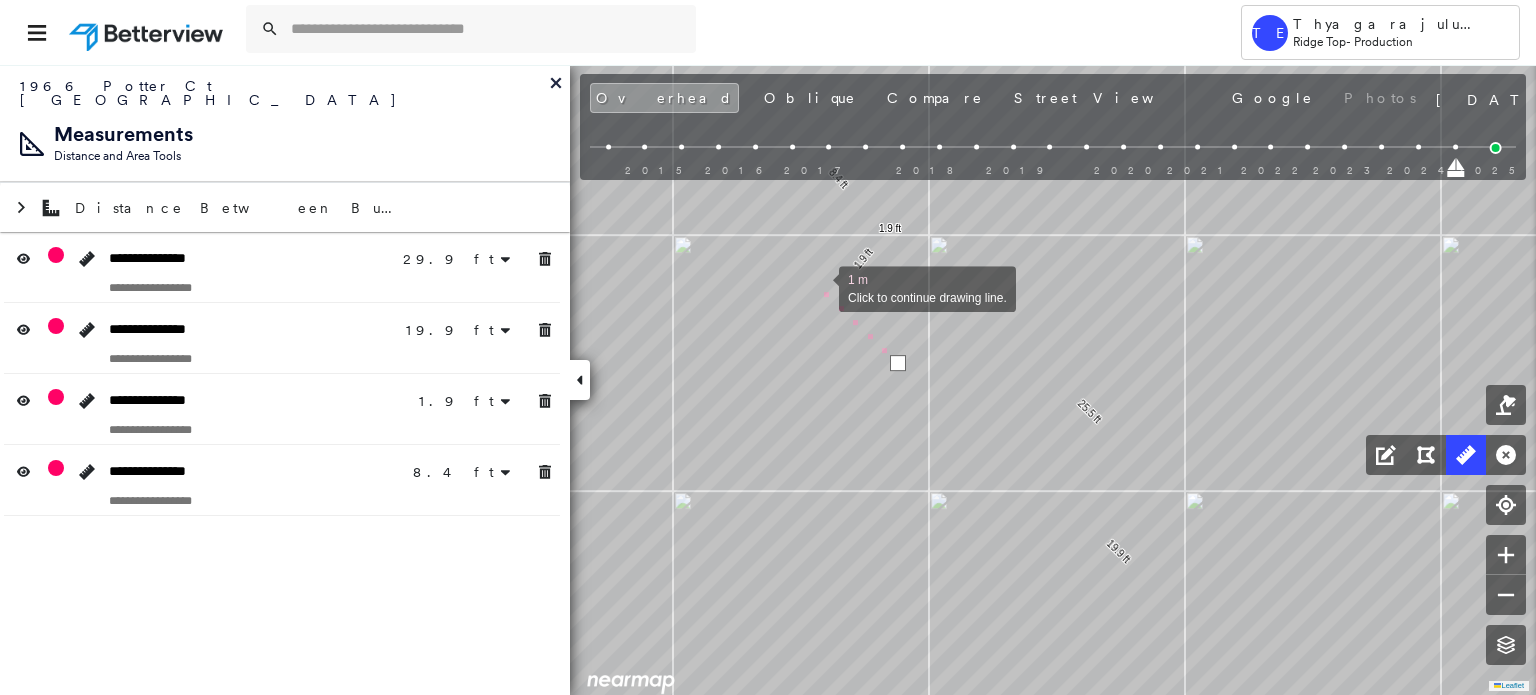 click at bounding box center (819, 287) 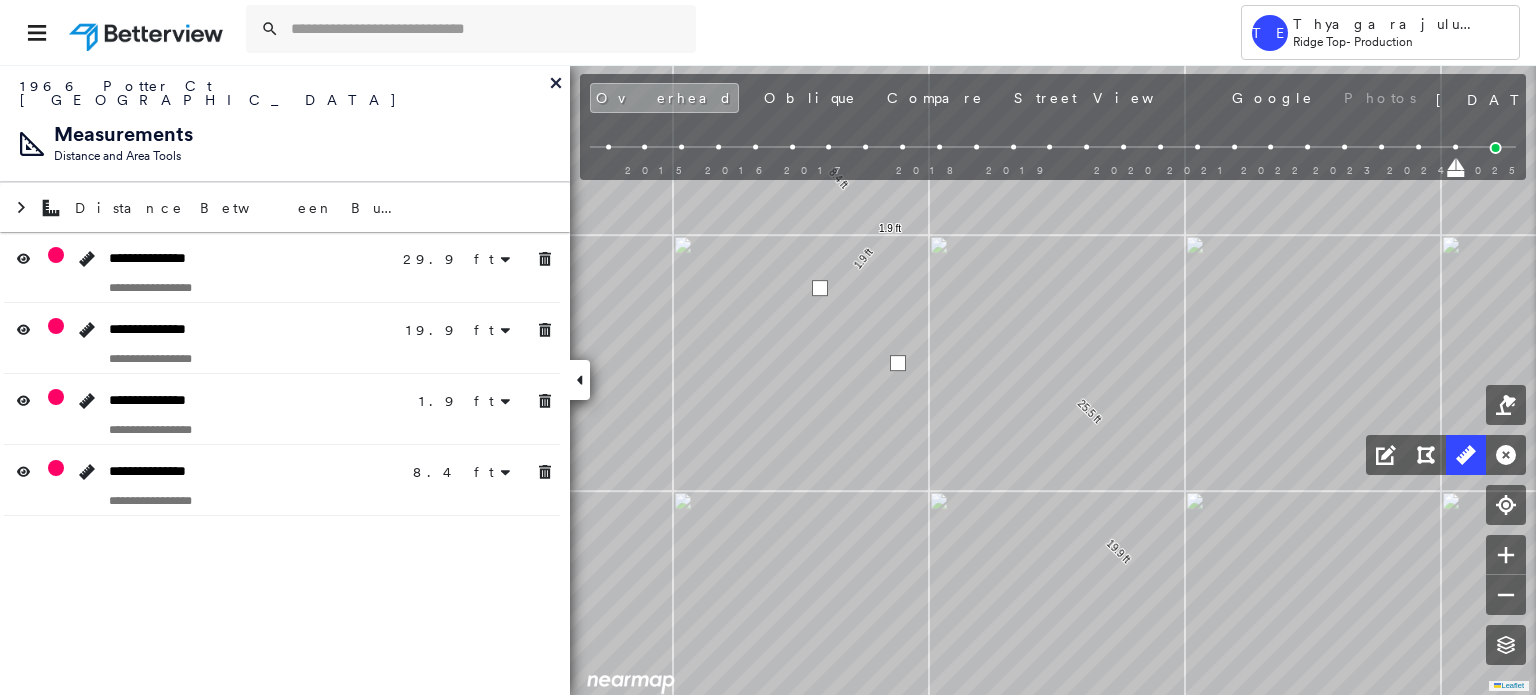 click at bounding box center (820, 288) 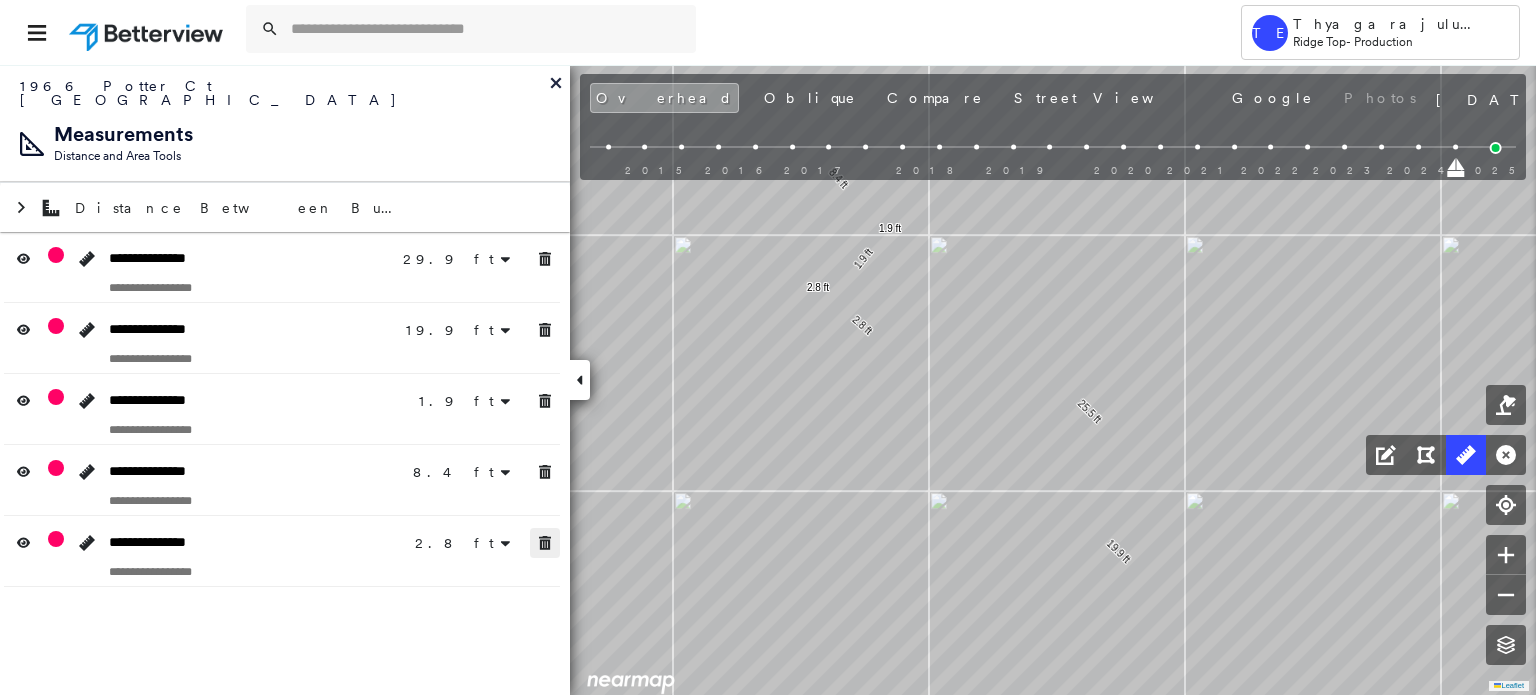 drag, startPoint x: 548, startPoint y: 532, endPoint x: 545, endPoint y: 513, distance: 19.235384 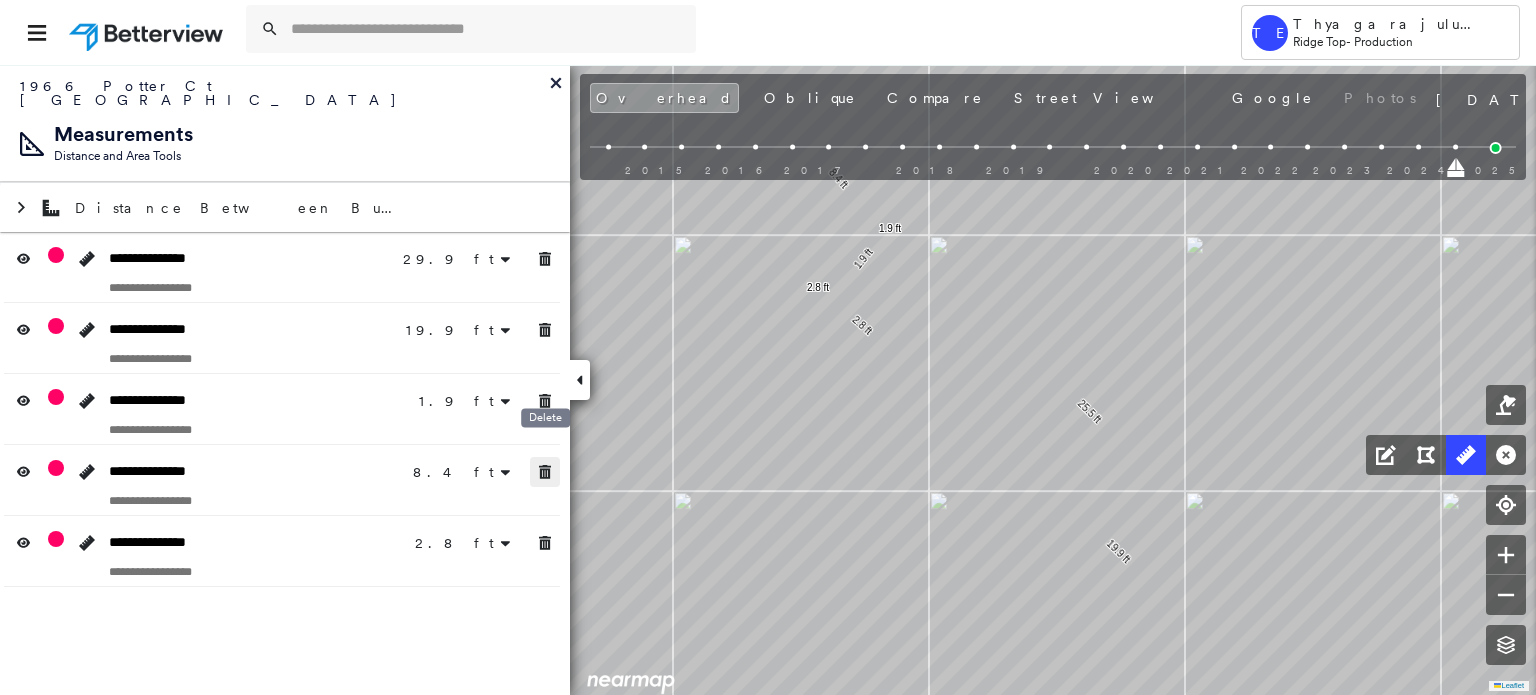 click 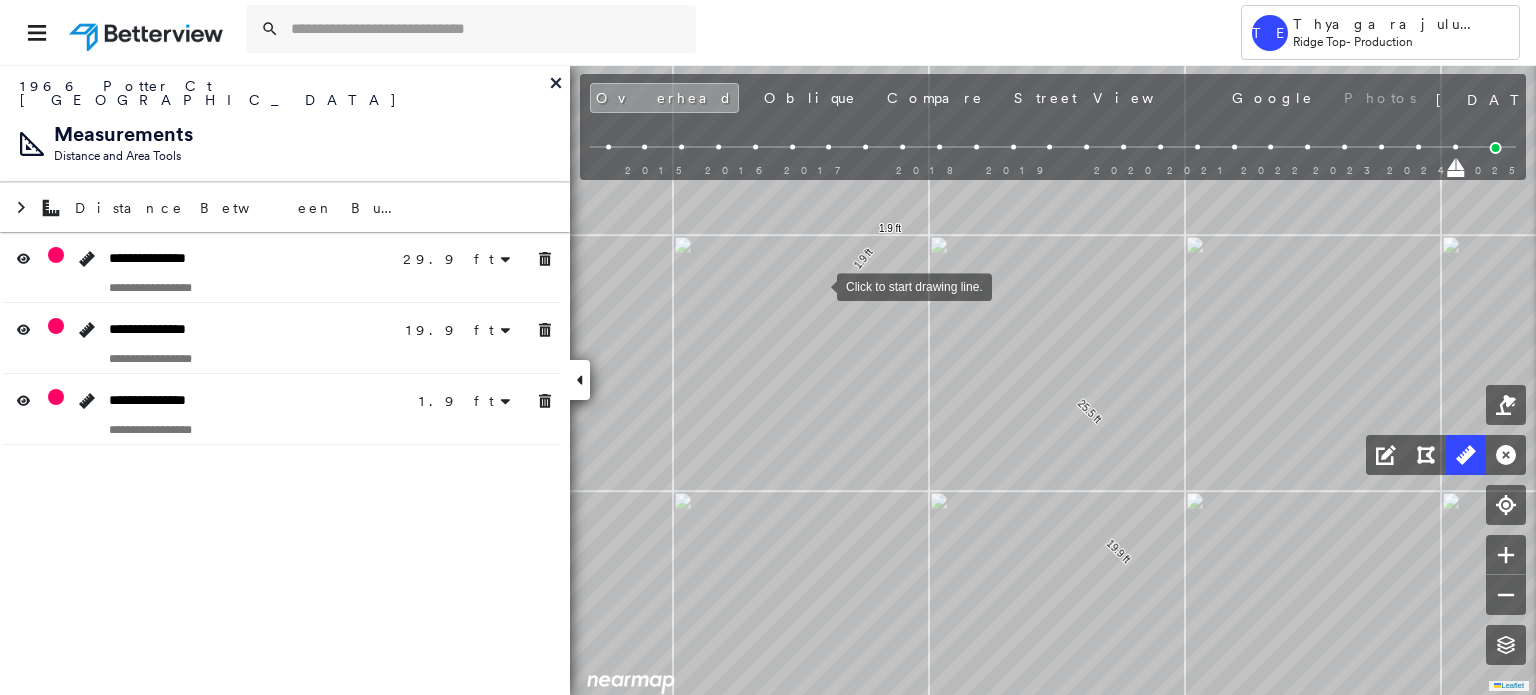 click at bounding box center [817, 285] 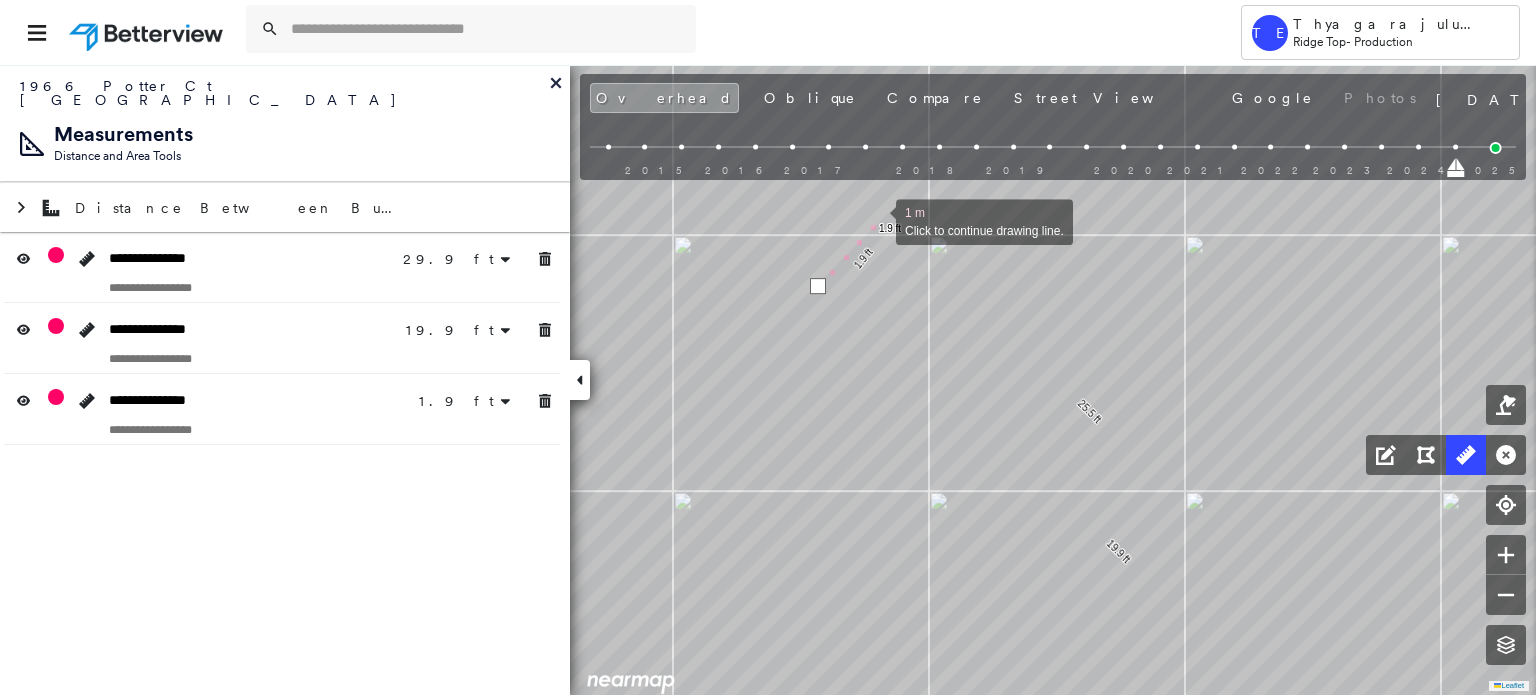 click at bounding box center [876, 220] 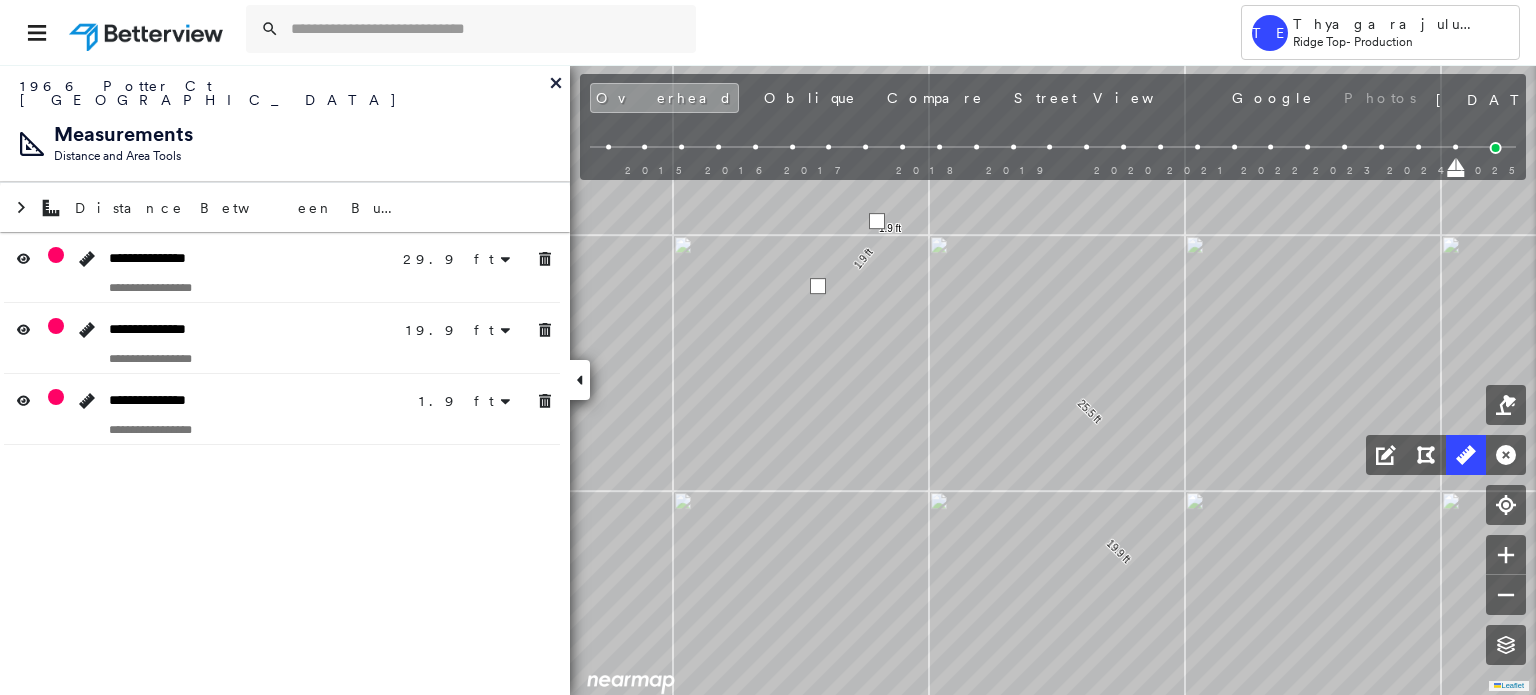 click at bounding box center (877, 221) 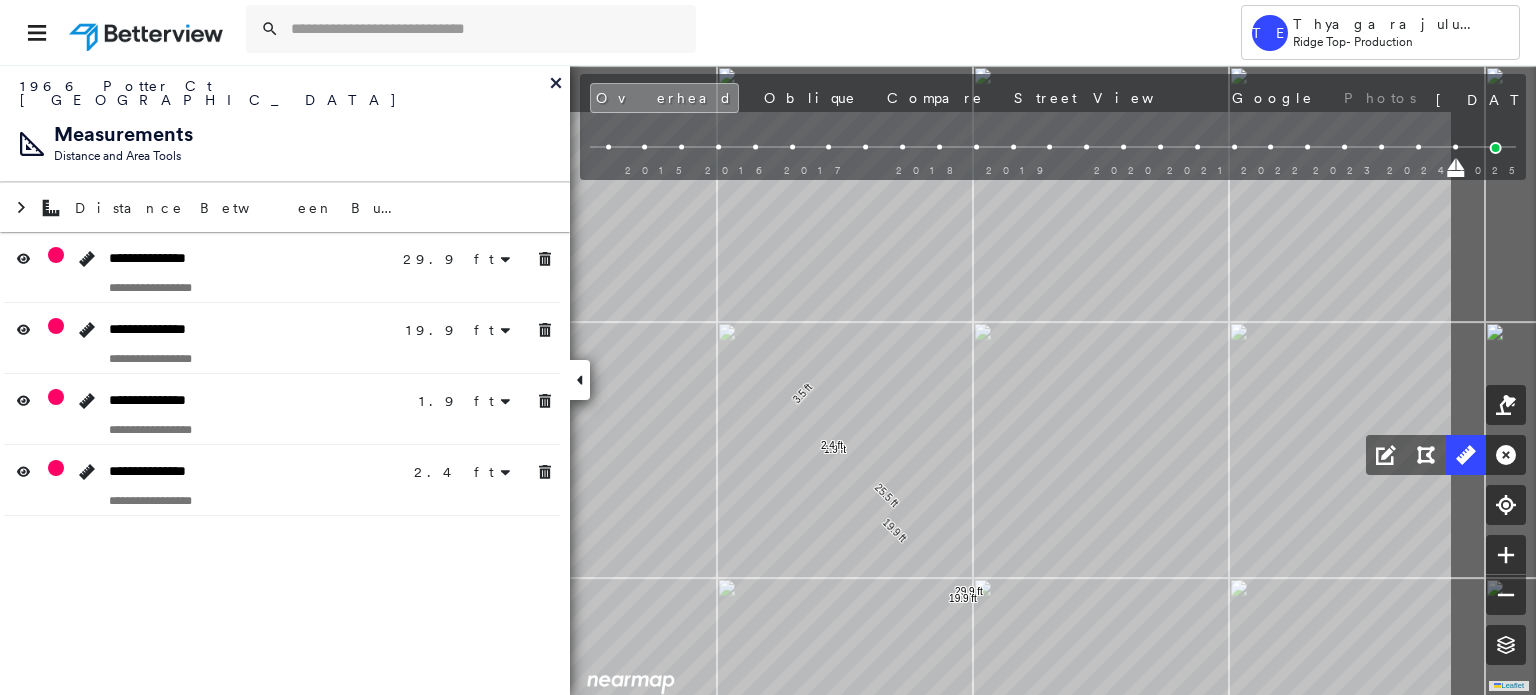 click on "3.5 ft 25.5 ft 29.9 ft 19.9 ft 19.9 ft 1.9 ft 2.4 ft Click to start drawing line." at bounding box center [-643, -190] 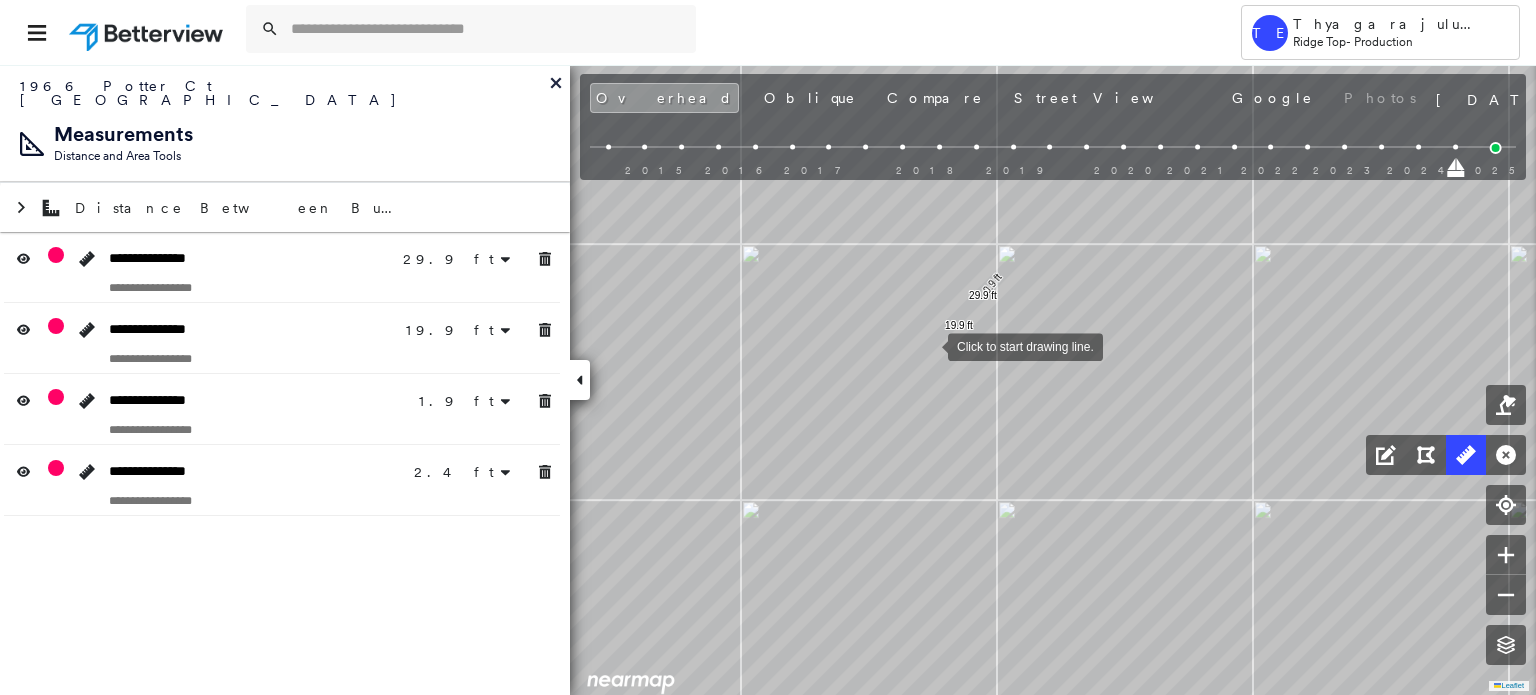 click at bounding box center (928, 345) 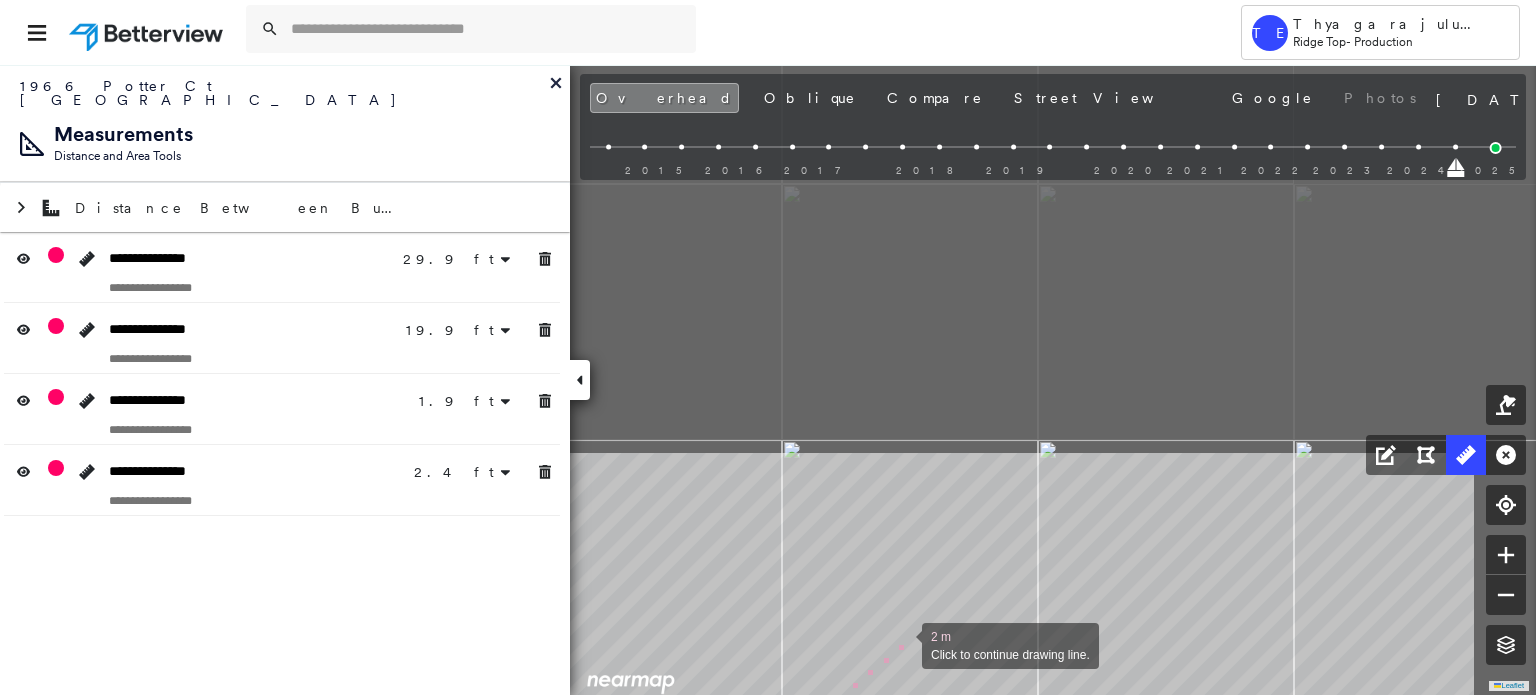 drag, startPoint x: 1117, startPoint y: 191, endPoint x: 902, endPoint y: 643, distance: 500.52872 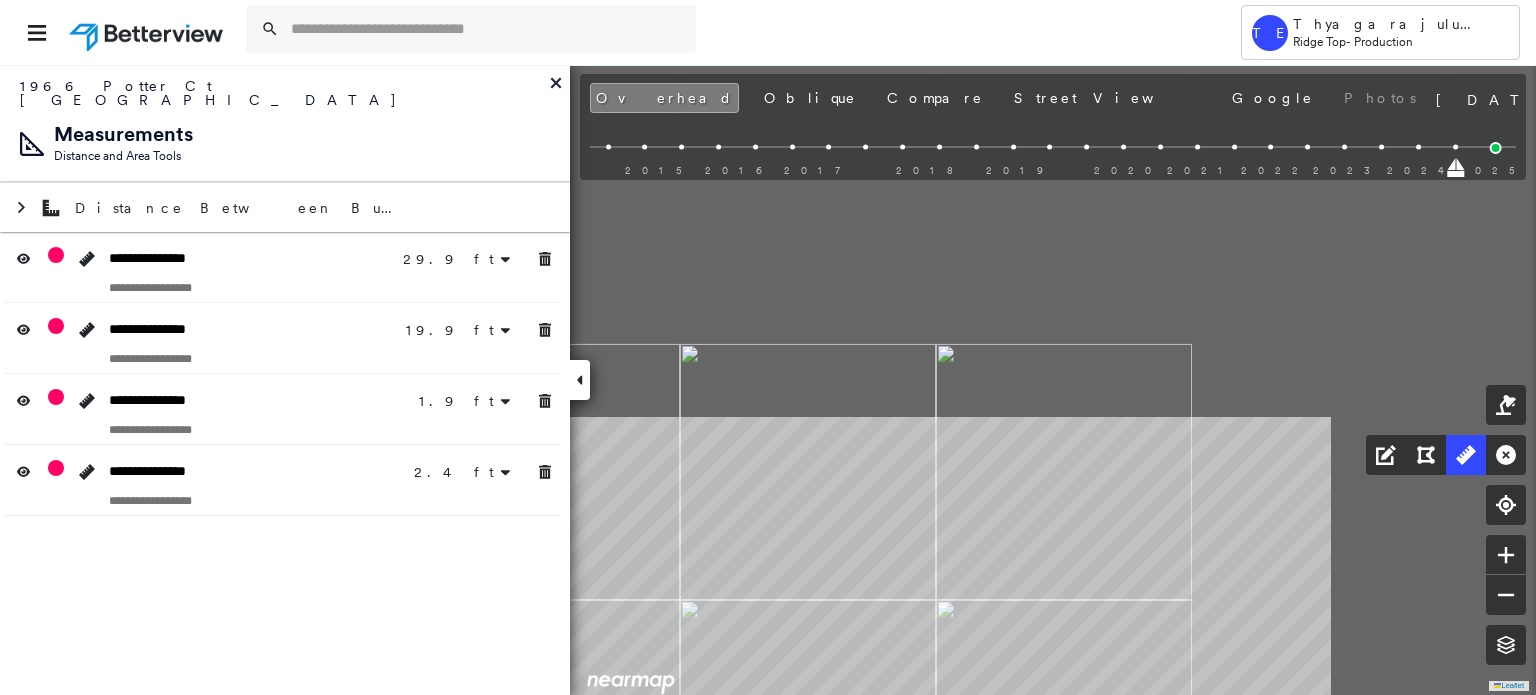 click on "3.5 ft 25.5 ft 0.9 ft 29.9 ft 19.9 ft 19.9 ft 1.9 ft 1.9 ft 2.4 ft 2.4 ft 5 m Click to continue drawing line." at bounding box center (-1204, 499) 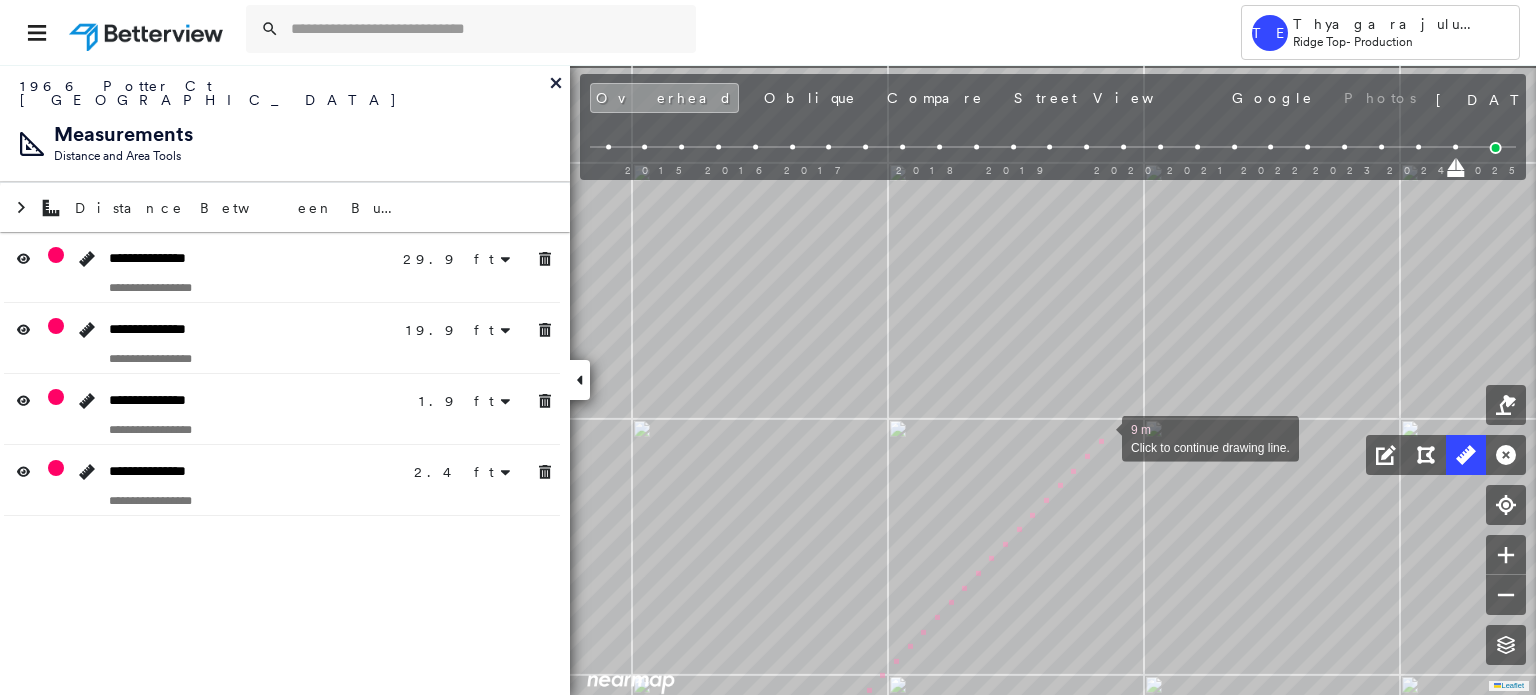drag, startPoint x: 1162, startPoint y: 351, endPoint x: 935, endPoint y: 624, distance: 355.04648 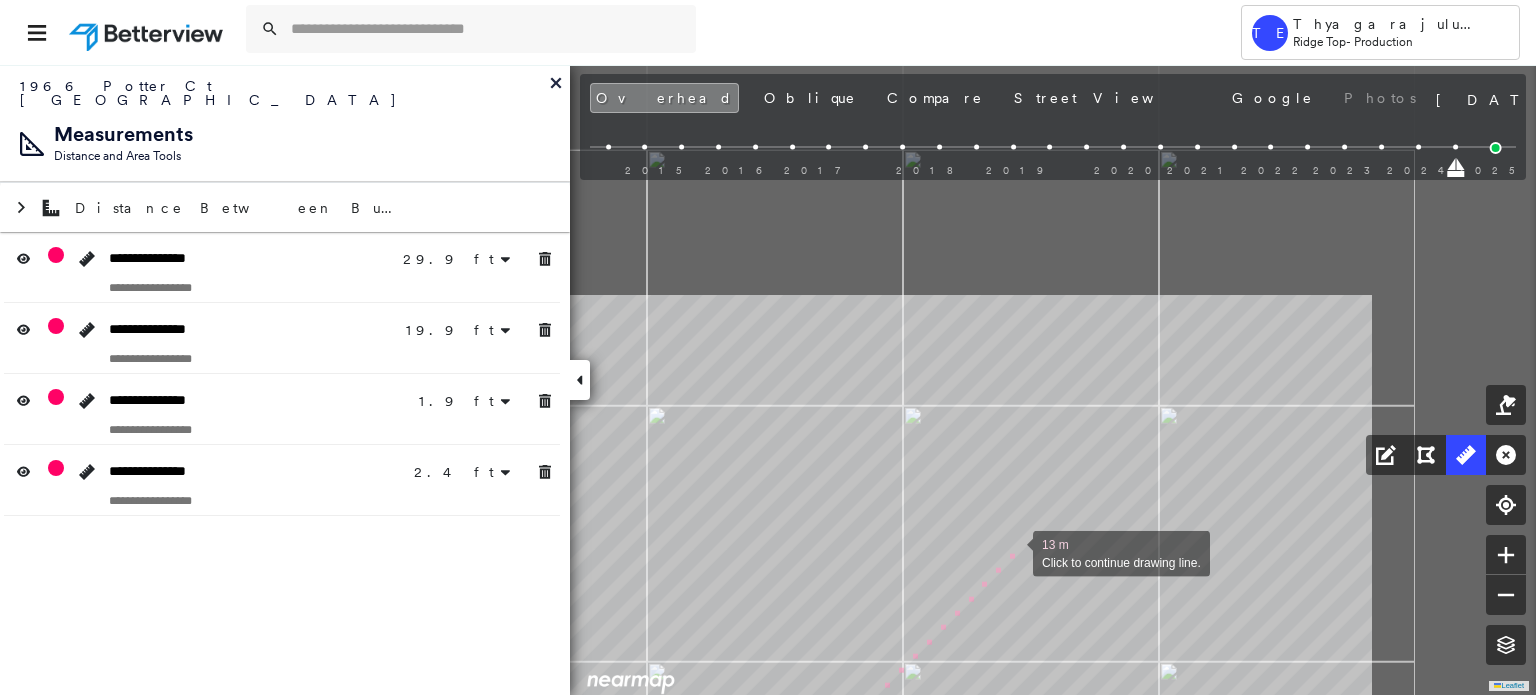 drag, startPoint x: 1341, startPoint y: 250, endPoint x: 1018, endPoint y: 548, distance: 439.469 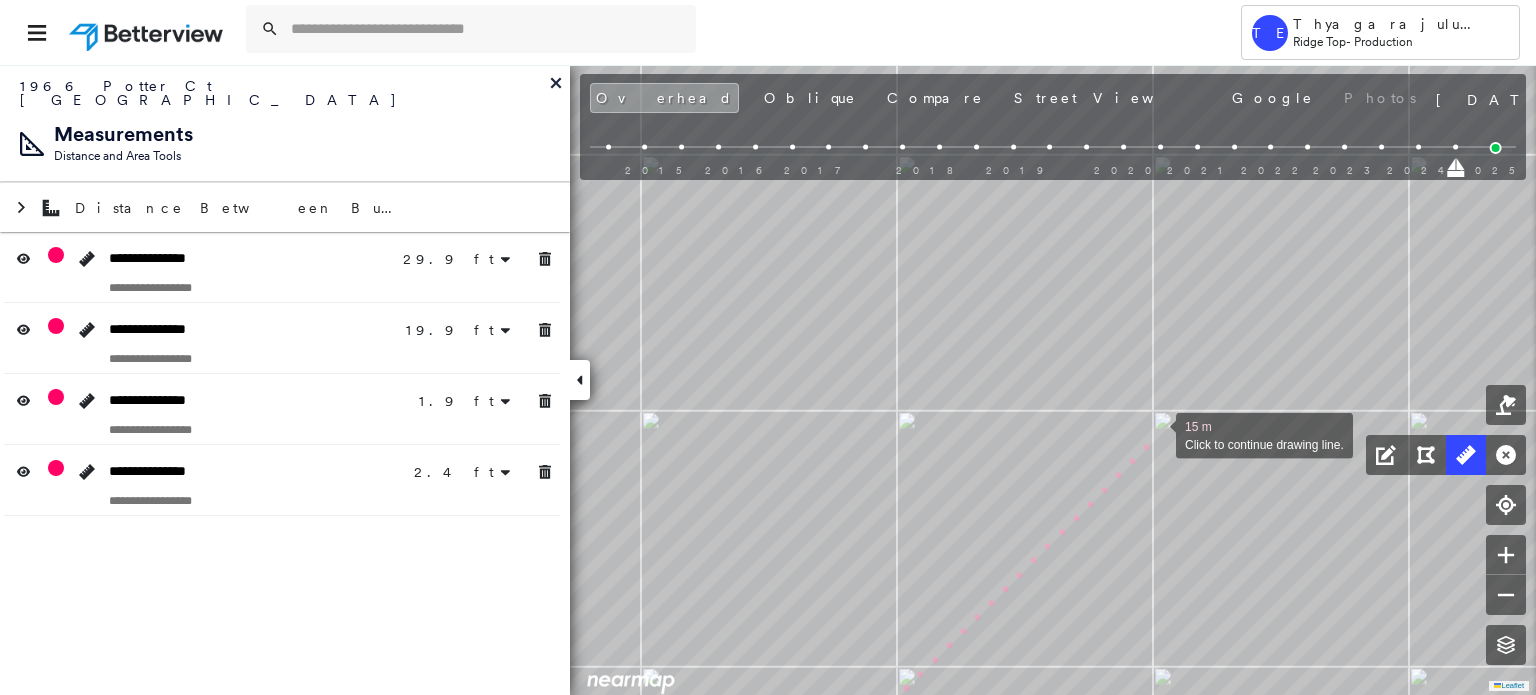 click at bounding box center [1156, 434] 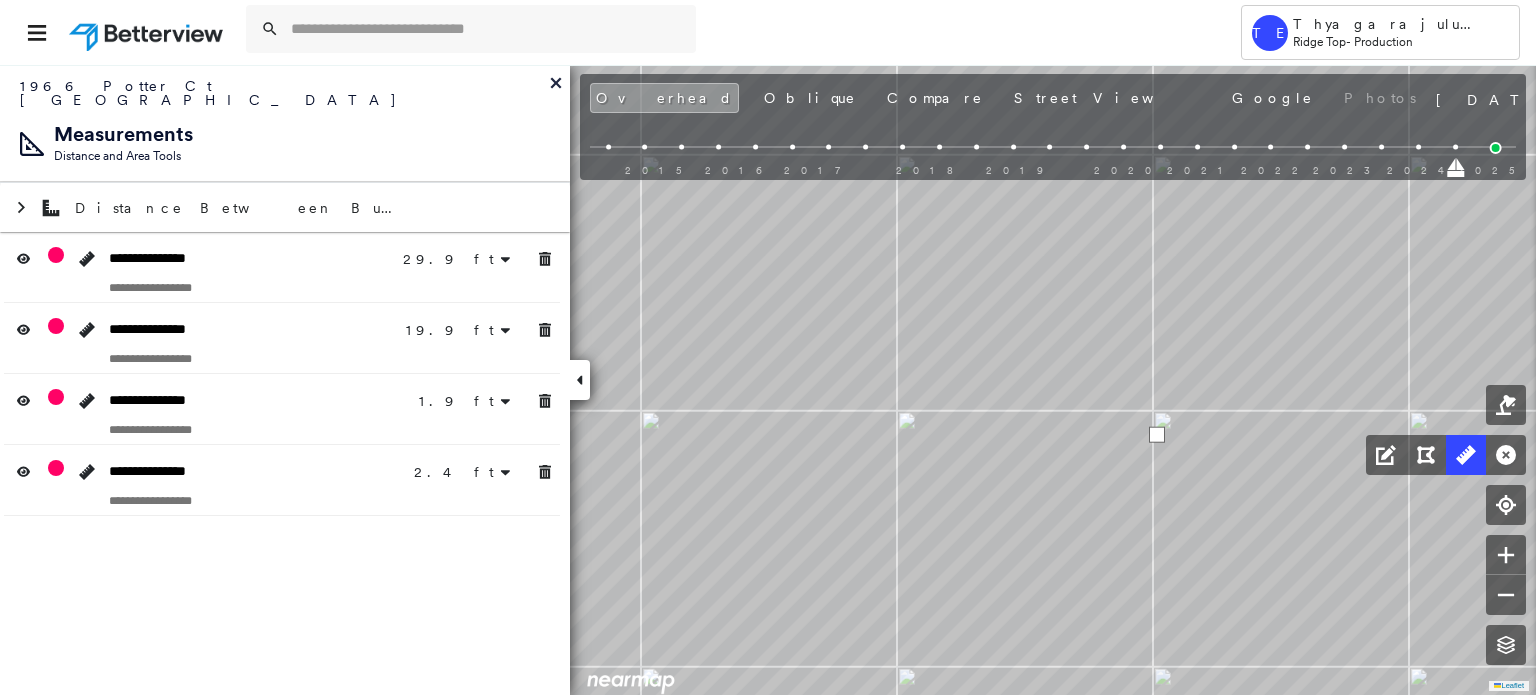 click at bounding box center [1157, 435] 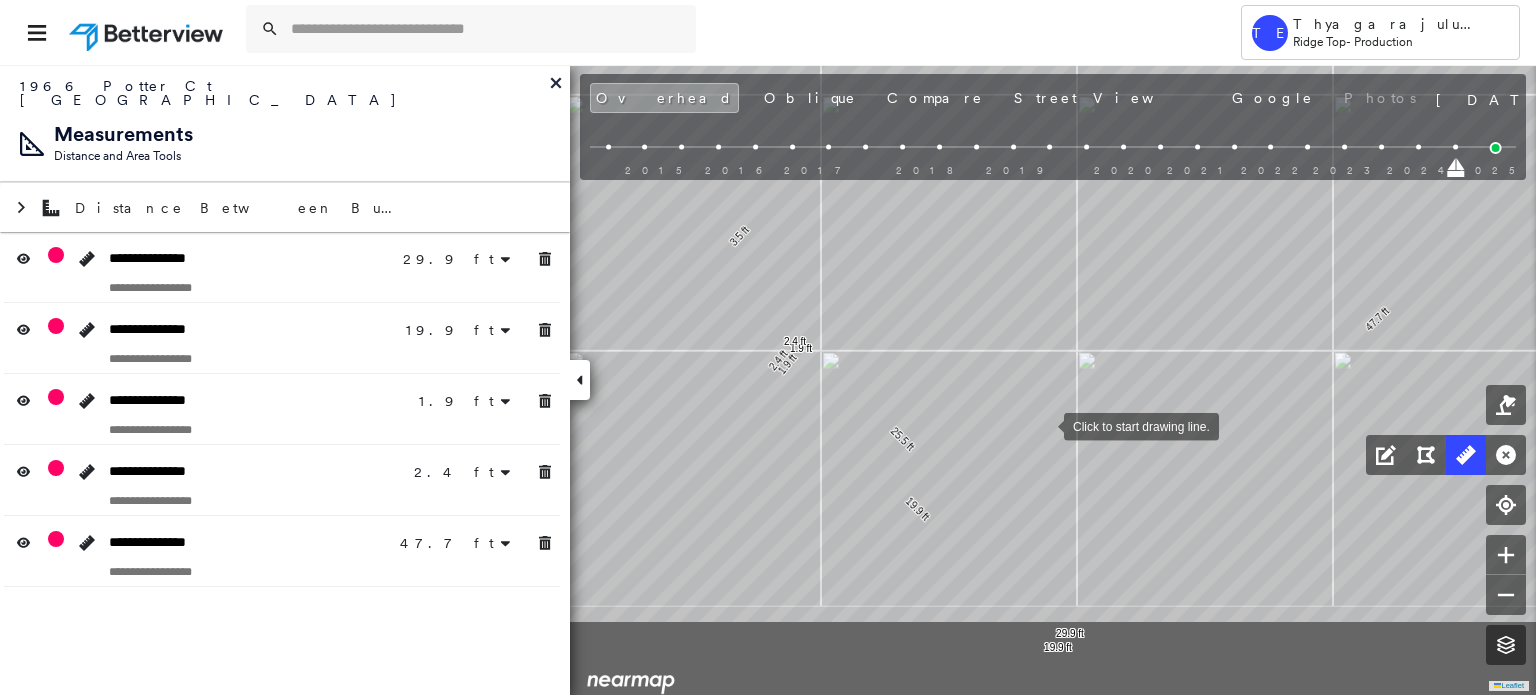 drag, startPoint x: 990, startPoint y: 517, endPoint x: 1037, endPoint y: 435, distance: 94.51455 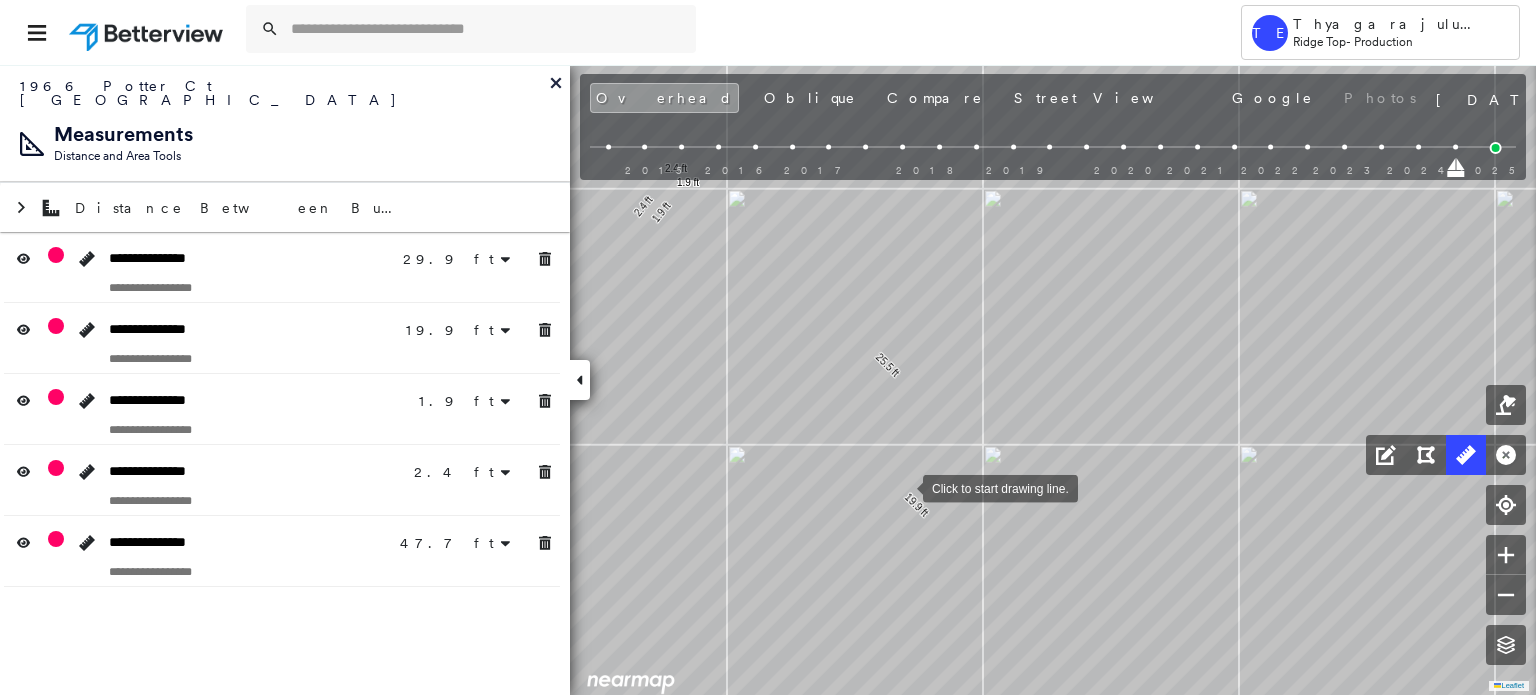 click at bounding box center (903, 487) 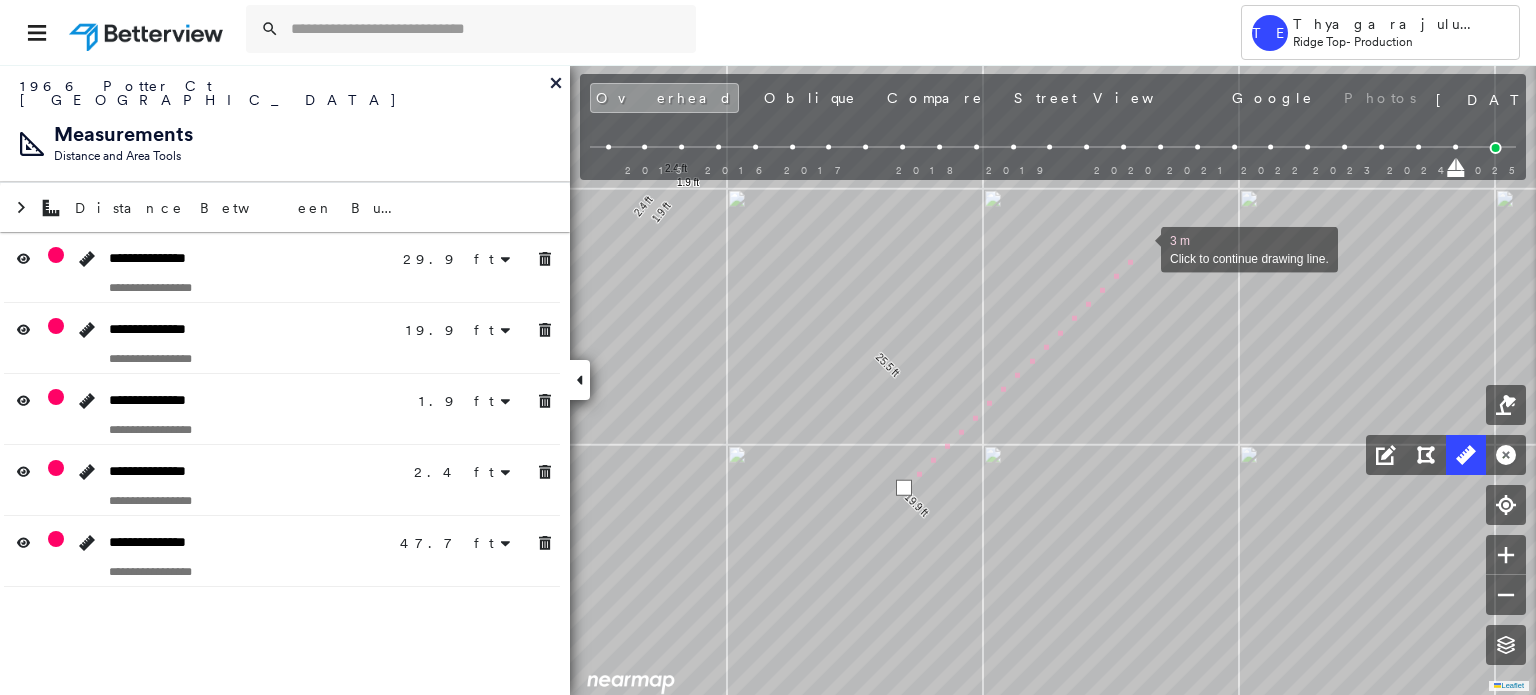 click at bounding box center [1141, 248] 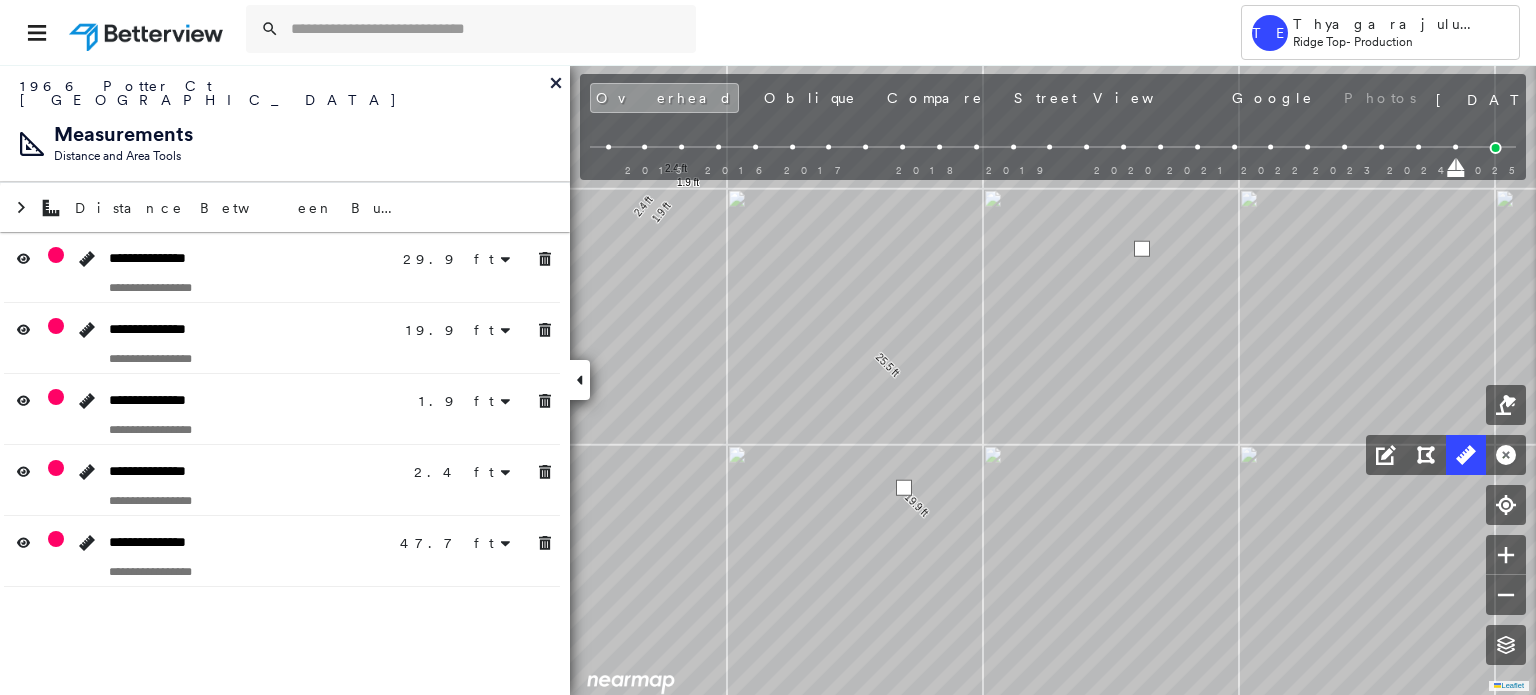 click at bounding box center (1142, 249) 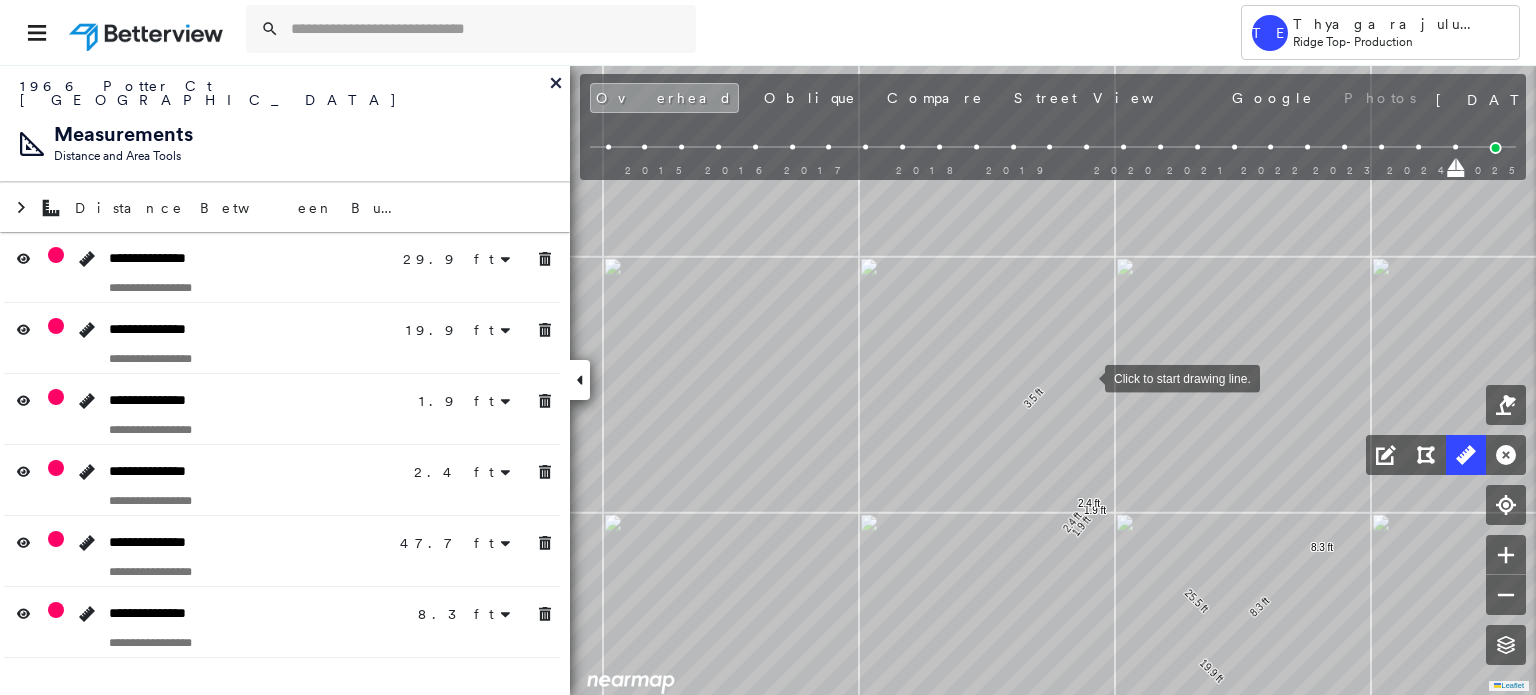 drag, startPoint x: 1042, startPoint y: 359, endPoint x: 1078, endPoint y: 375, distance: 39.39543 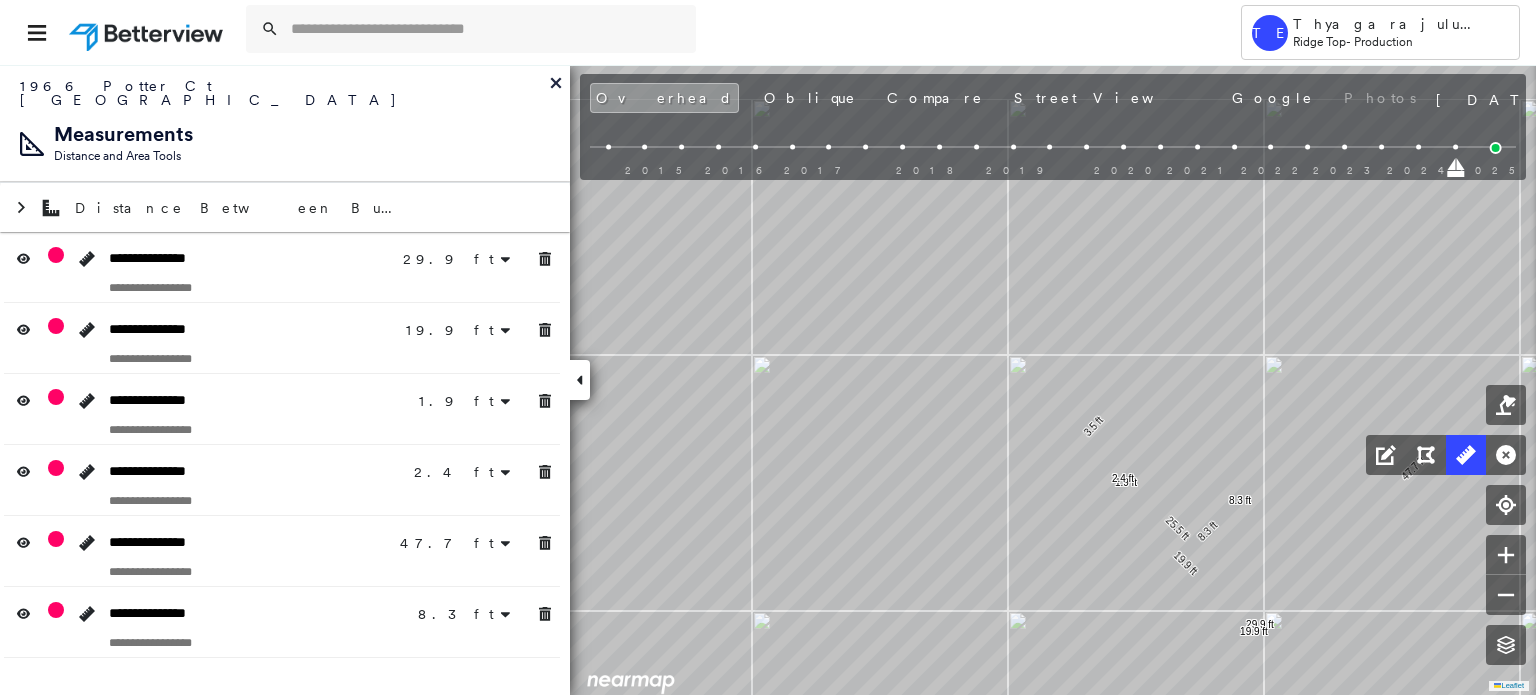 click on "3.5 ft 25.5 ft 29.9 ft 19.9 ft 19.9 ft 1.9 ft 2.4 ft 47.7 ft 47.7 ft 8.3 ft 8.3 ft Click to start drawing line." at bounding box center [-1312, 1066] 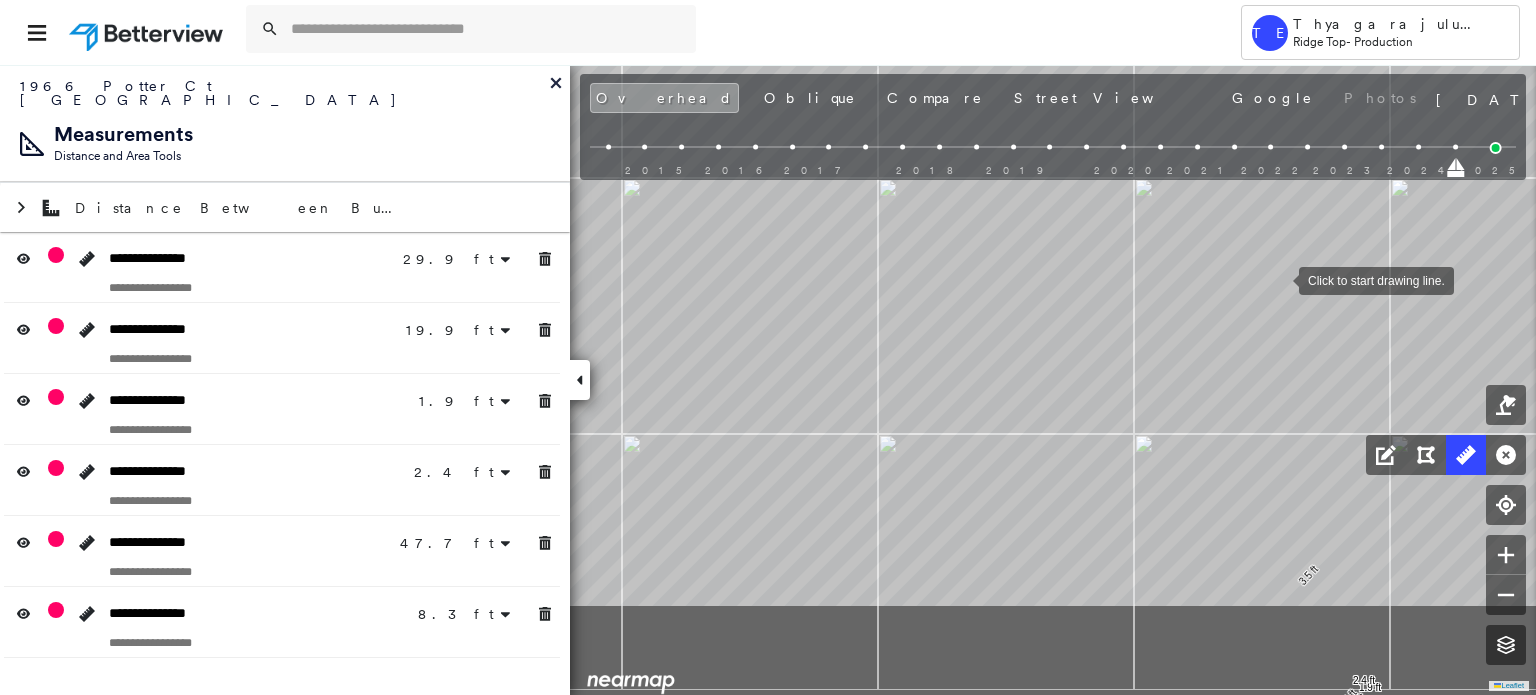 drag, startPoint x: 1279, startPoint y: 347, endPoint x: 1276, endPoint y: 269, distance: 78.05767 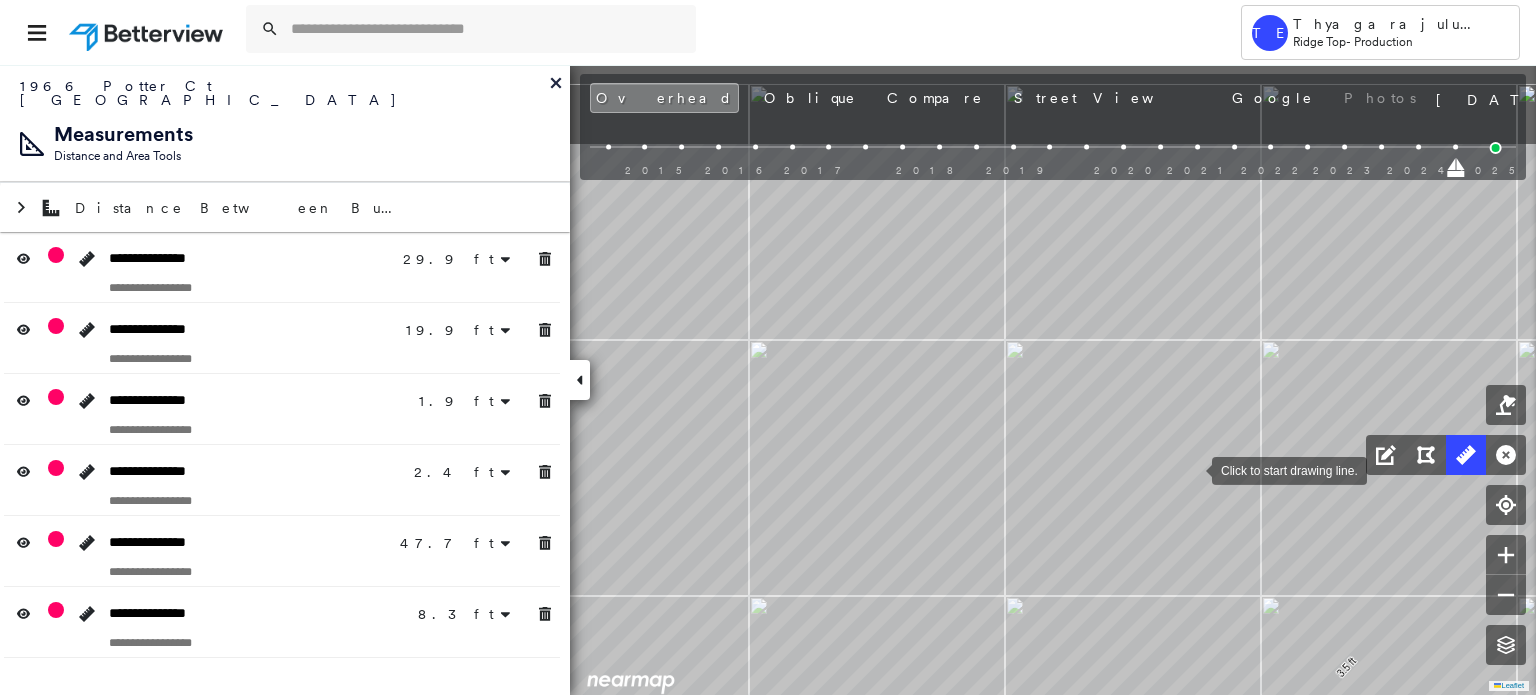 drag, startPoint x: 1192, startPoint y: 323, endPoint x: 1208, endPoint y: 425, distance: 103.24728 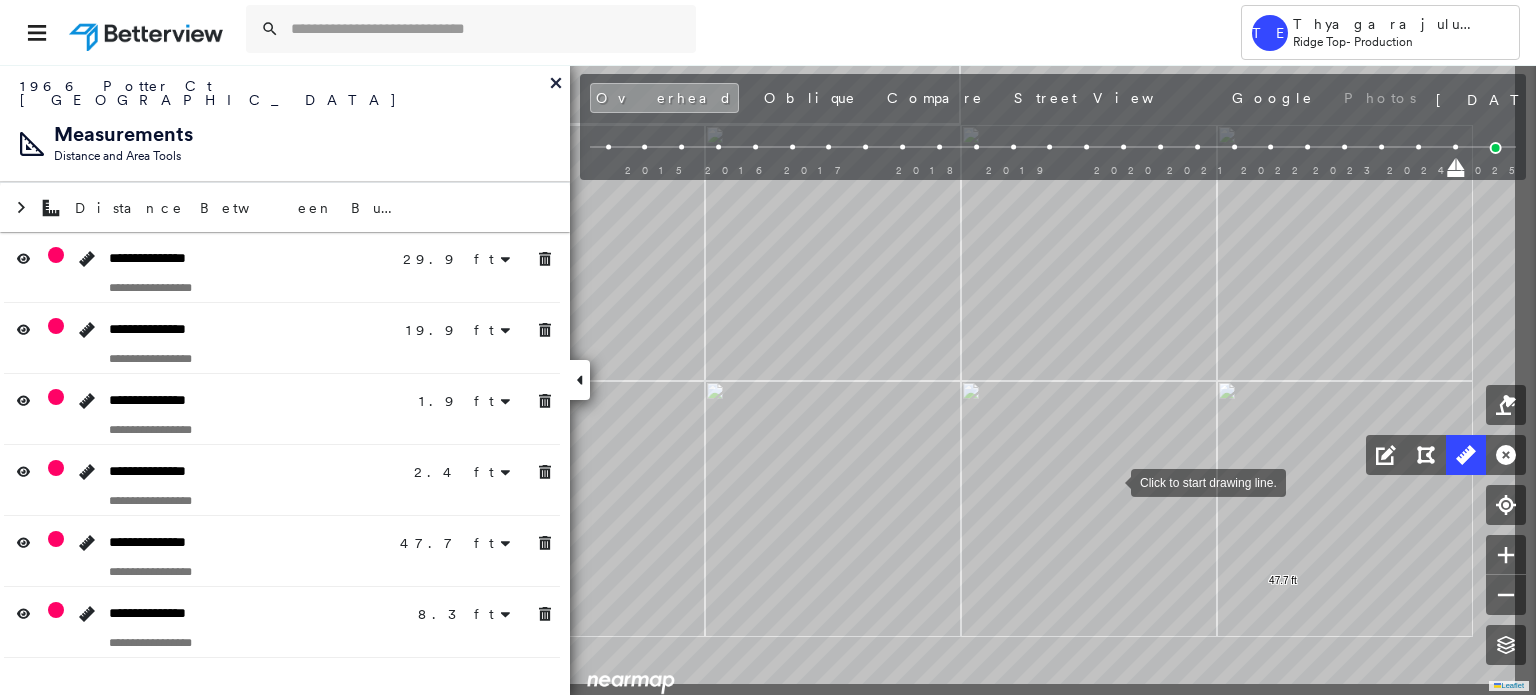 drag, startPoint x: 1203, startPoint y: 521, endPoint x: 1112, endPoint y: 483, distance: 98.61542 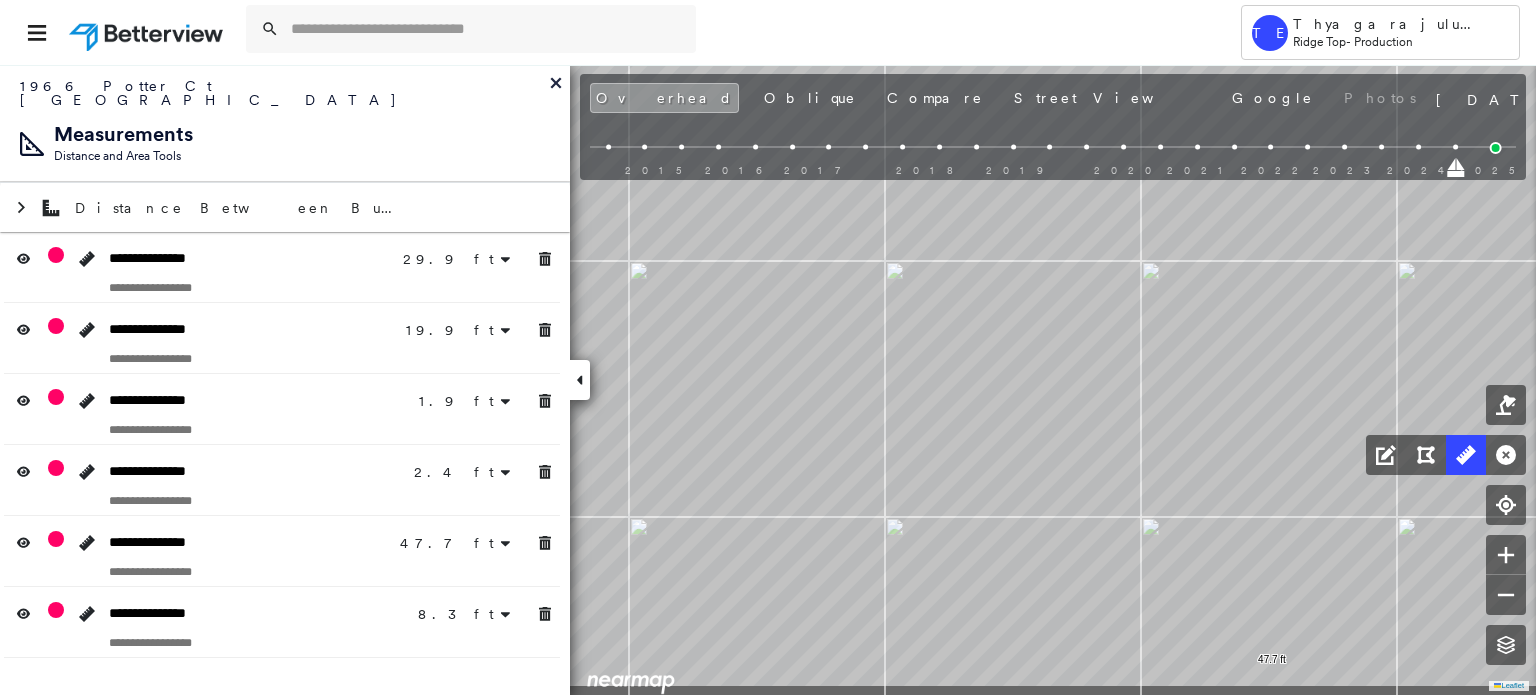 click on "3.5 ft 25.5 ft 29.9 ft 19.9 ft 19.9 ft 1.9 ft 1.9 ft 2.4 ft 2.4 ft 47.7 ft 47.7 ft 8.3 ft 8.3 ft Click to start drawing line." at bounding box center [-1378, 1019] 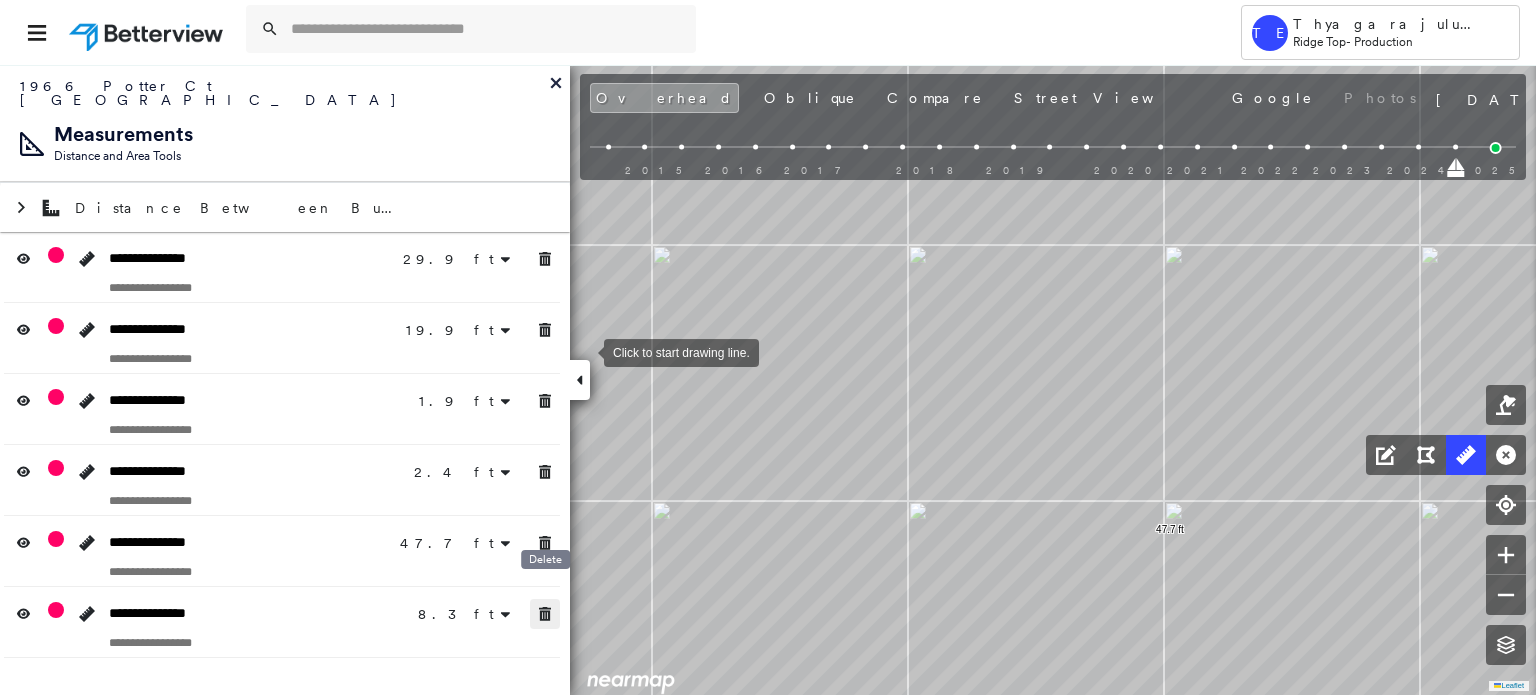 click 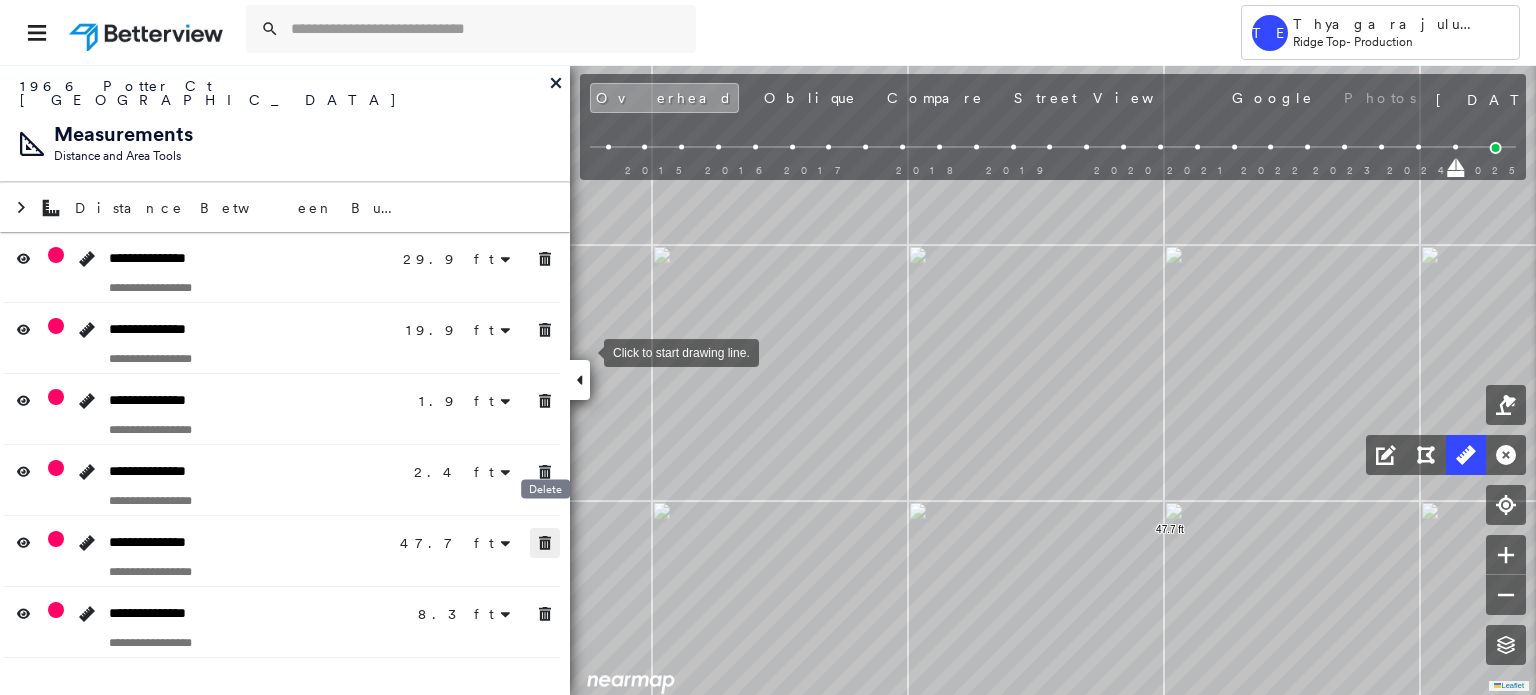 click 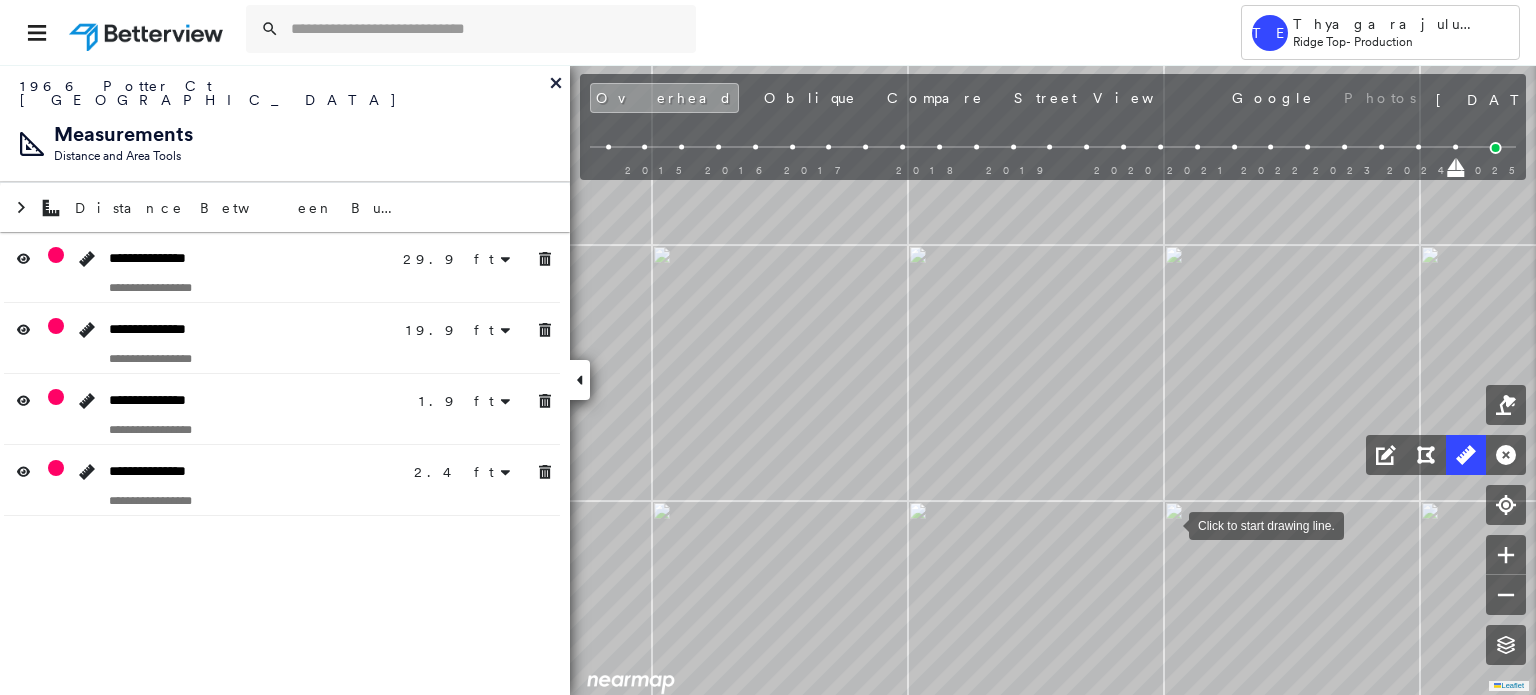 click at bounding box center (1169, 524) 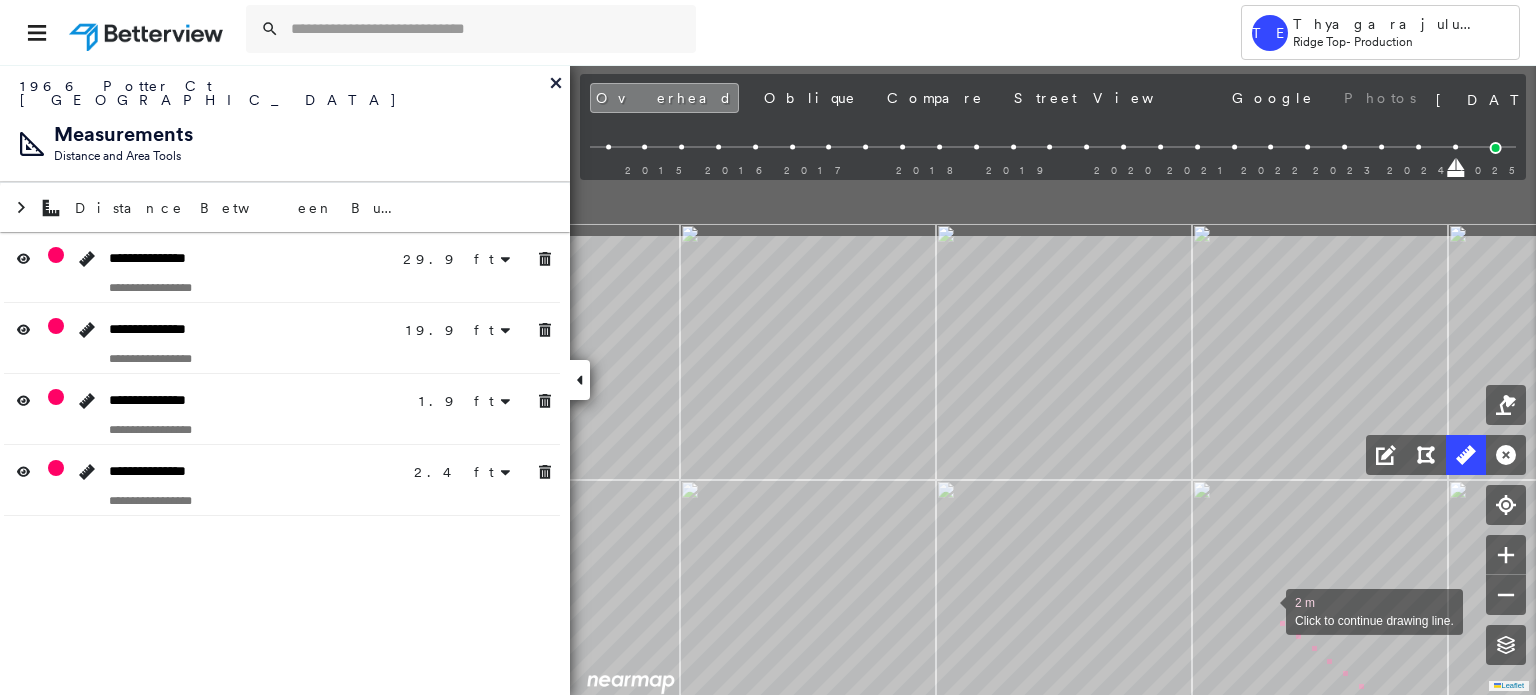 drag, startPoint x: 979, startPoint y: 373, endPoint x: 1263, endPoint y: 607, distance: 367.9837 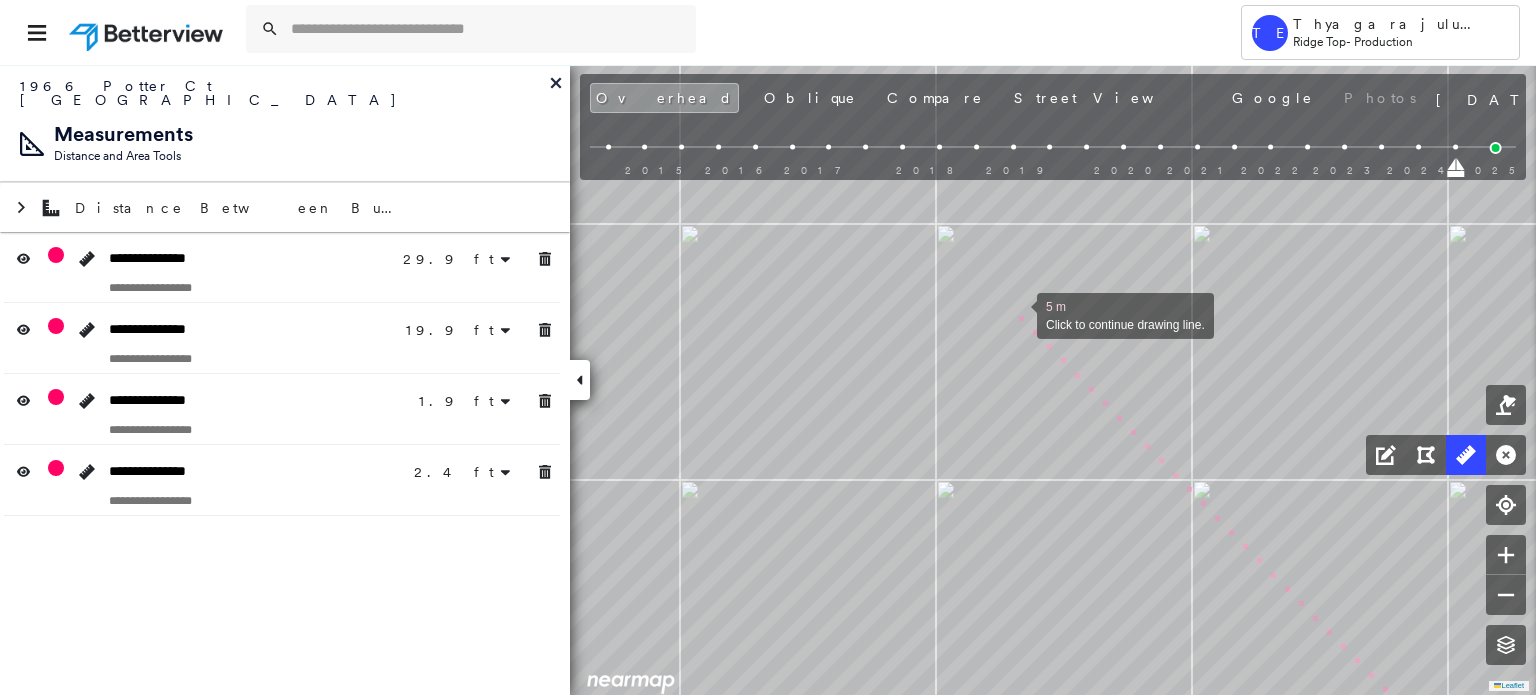 click at bounding box center (1017, 314) 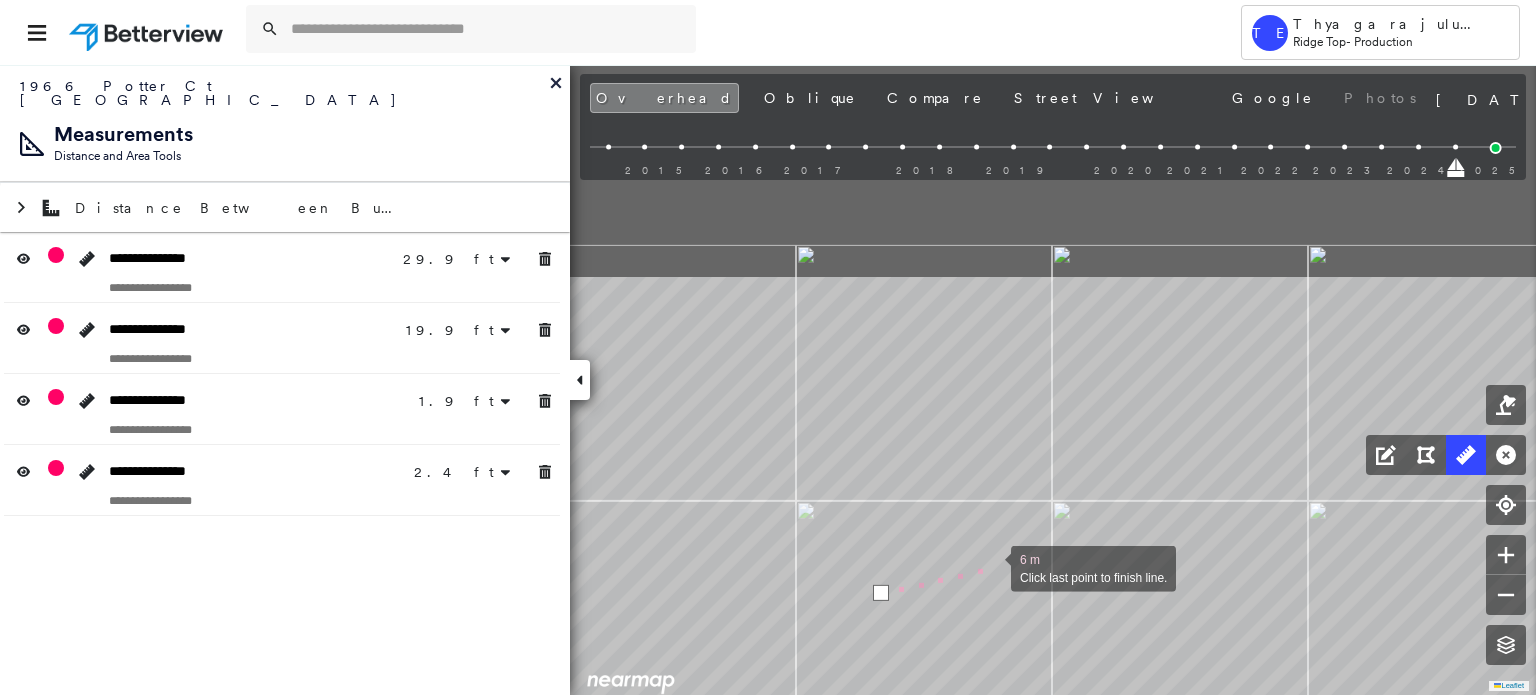 drag, startPoint x: 1135, startPoint y: 279, endPoint x: 996, endPoint y: 551, distance: 305.45868 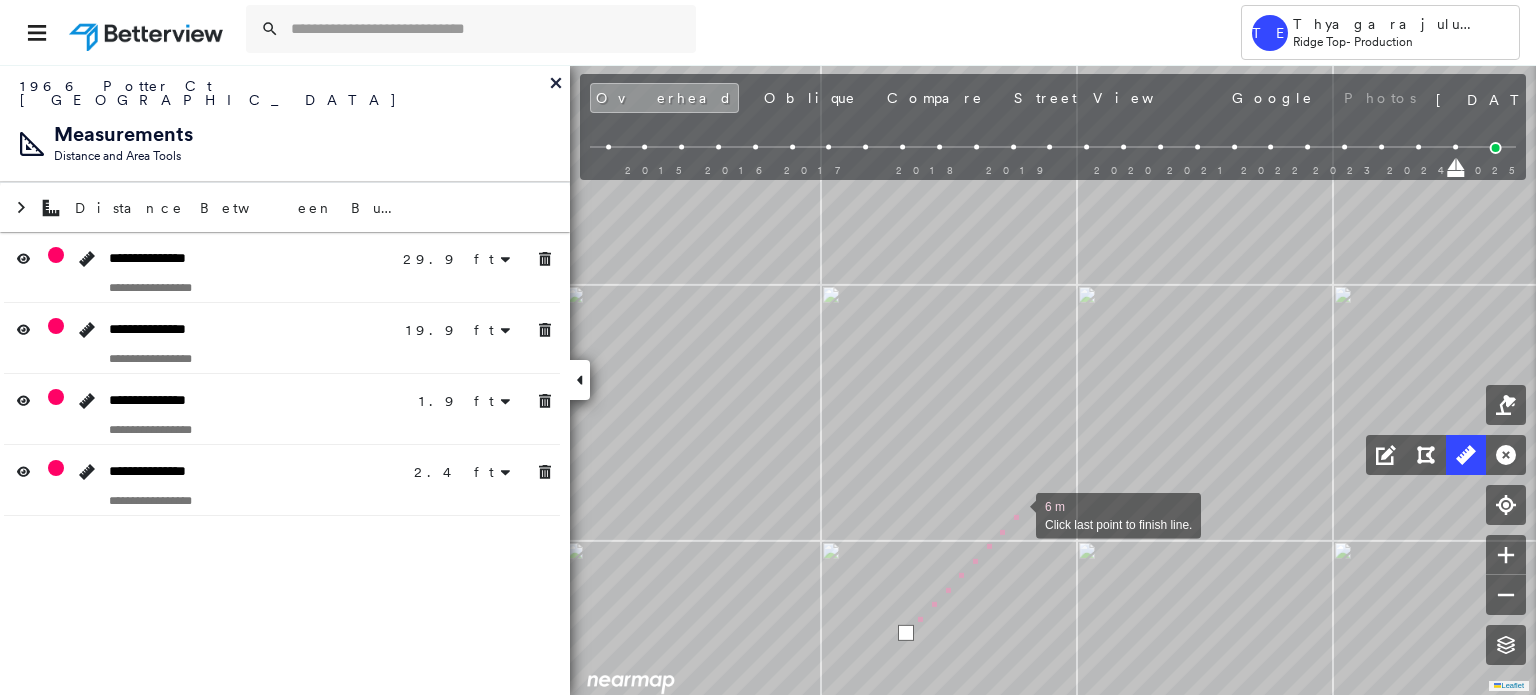 click at bounding box center (1016, 514) 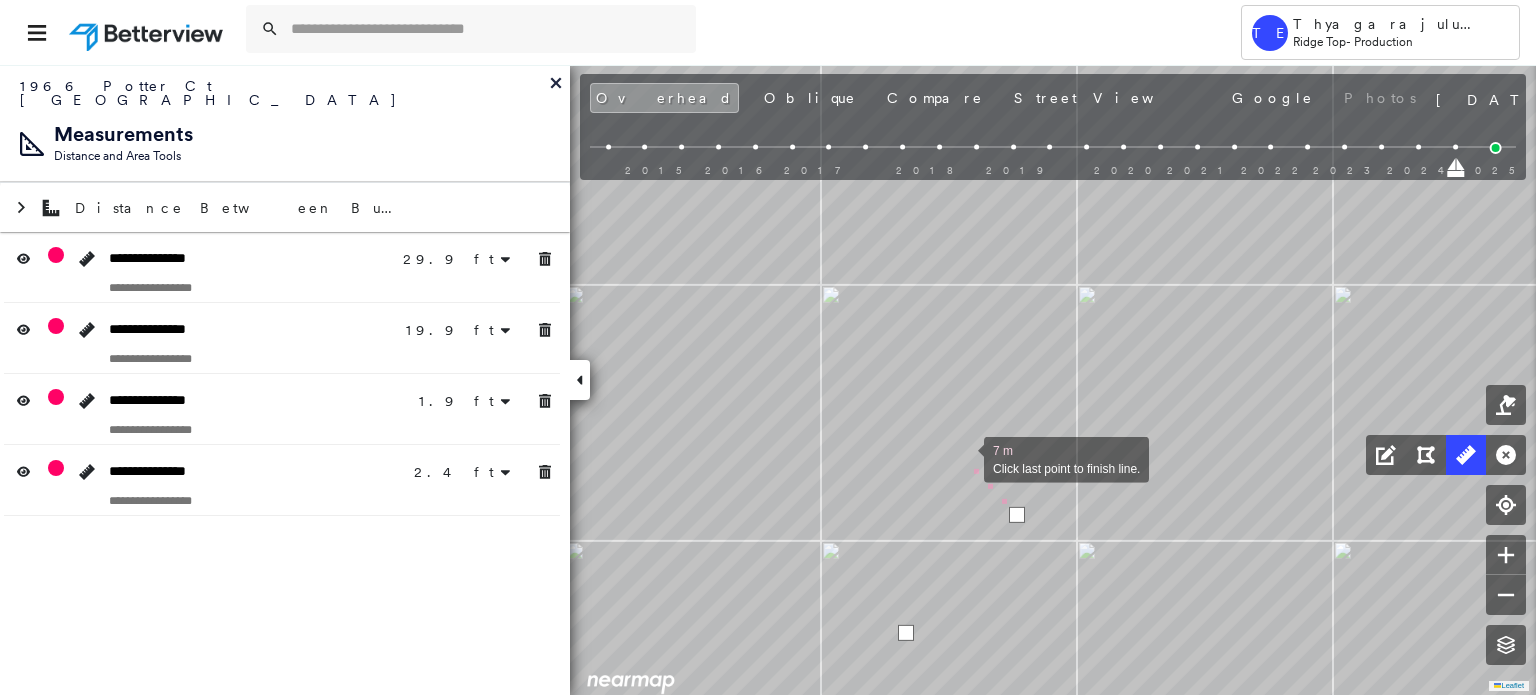 click at bounding box center [964, 458] 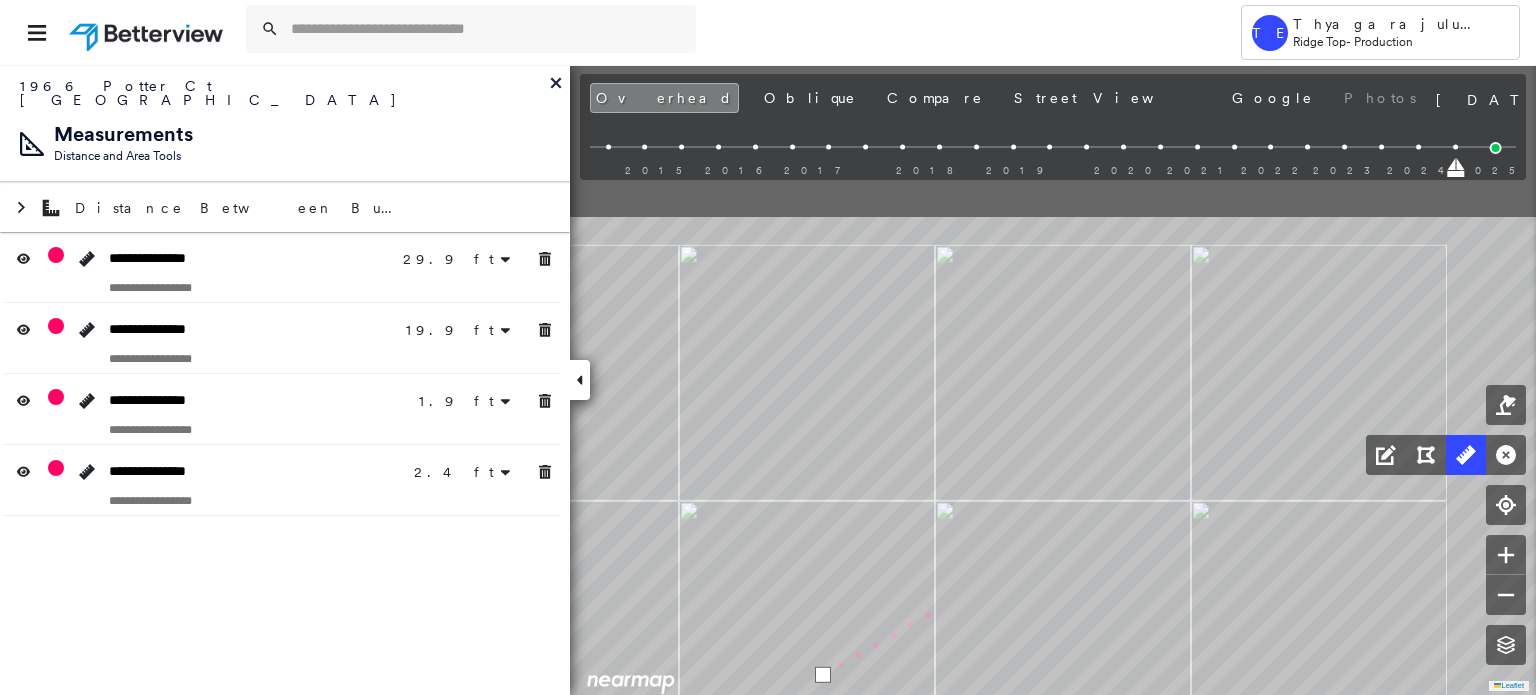 drag, startPoint x: 1105, startPoint y: 347, endPoint x: 895, endPoint y: 723, distance: 430.66925 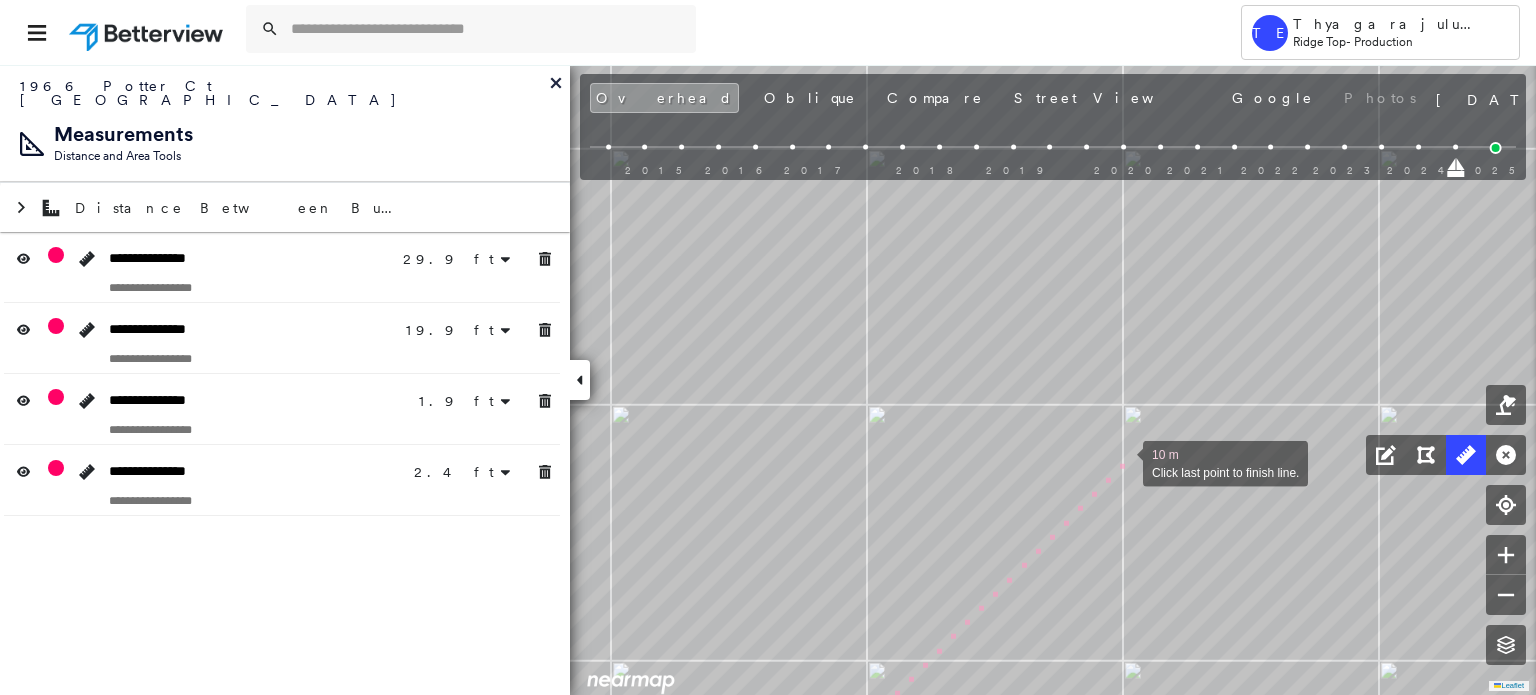 click at bounding box center [1123, 462] 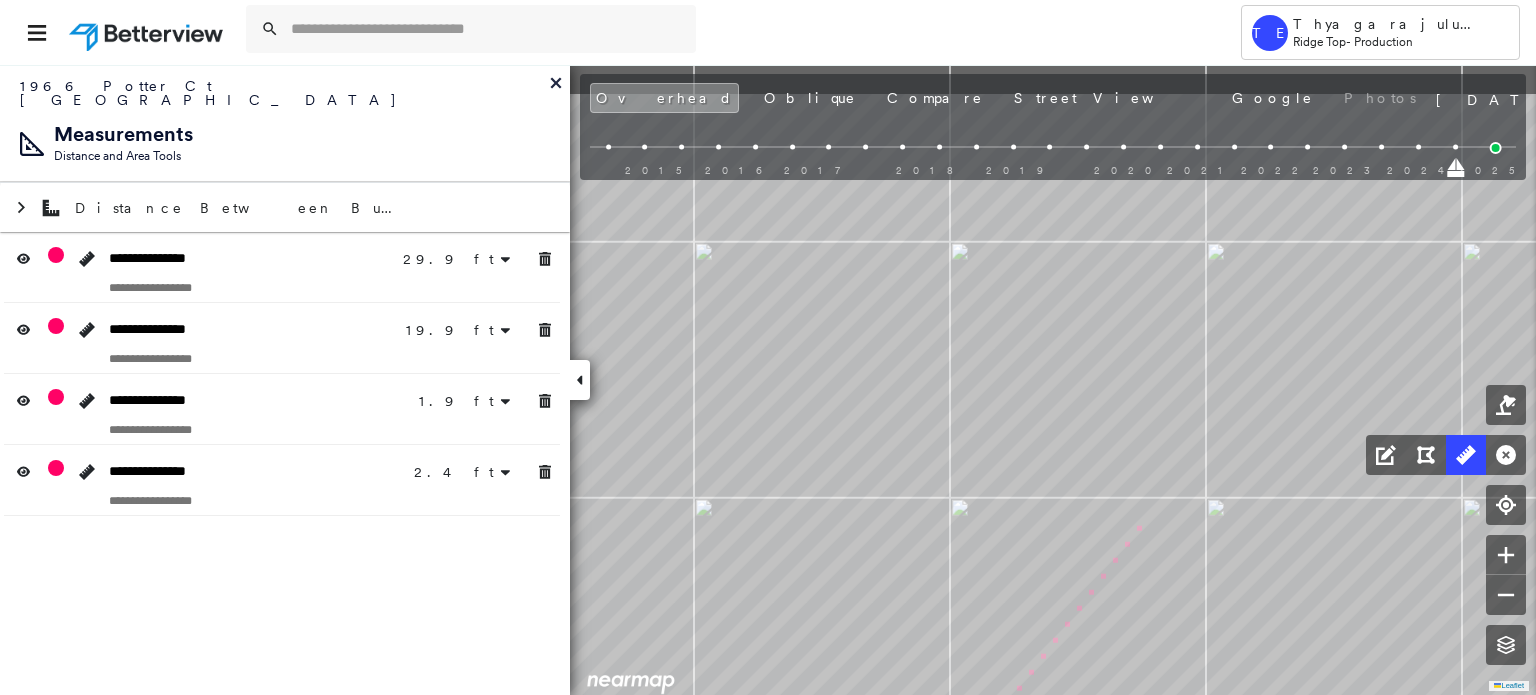 drag, startPoint x: 1036, startPoint y: 391, endPoint x: 1312, endPoint y: 739, distance: 444.16214 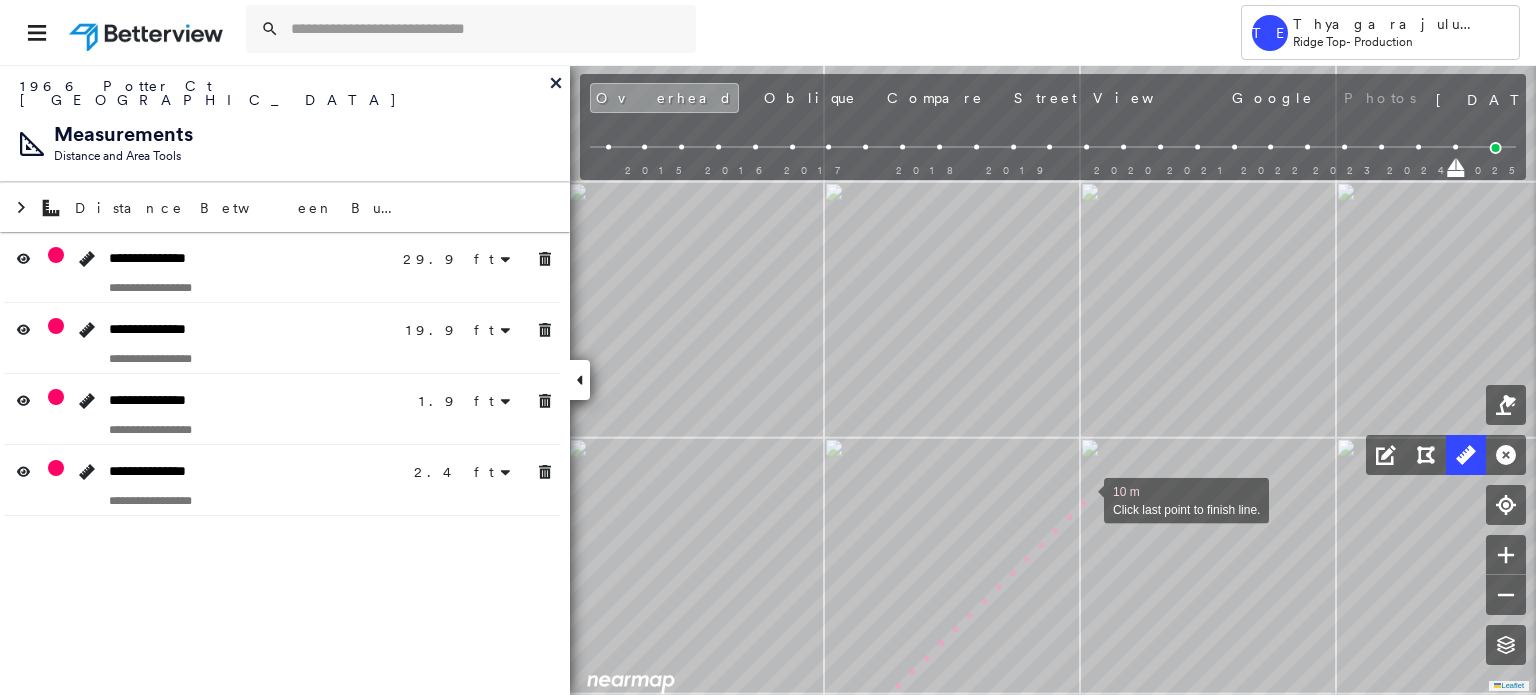 click at bounding box center [1084, 499] 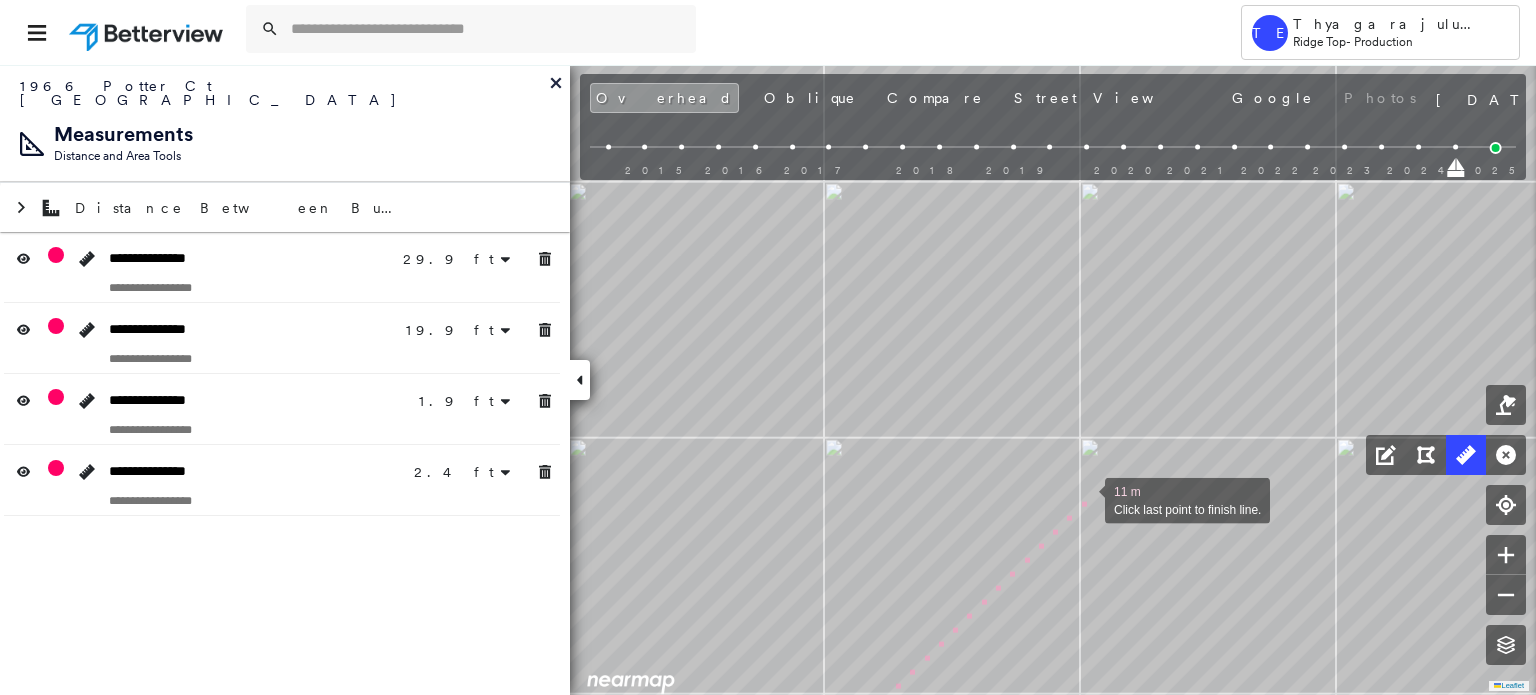 click at bounding box center [1085, 499] 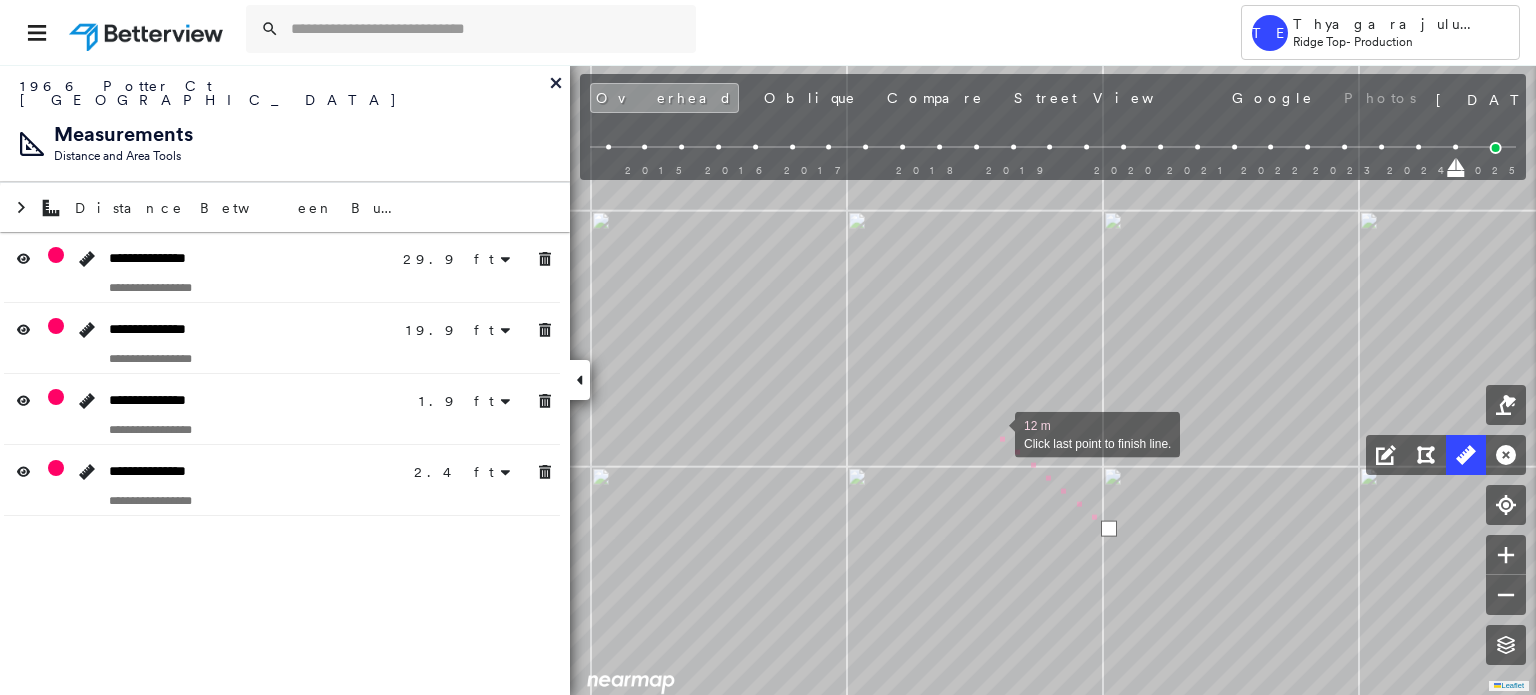drag, startPoint x: 984, startPoint y: 417, endPoint x: 1104, endPoint y: 625, distance: 240.1333 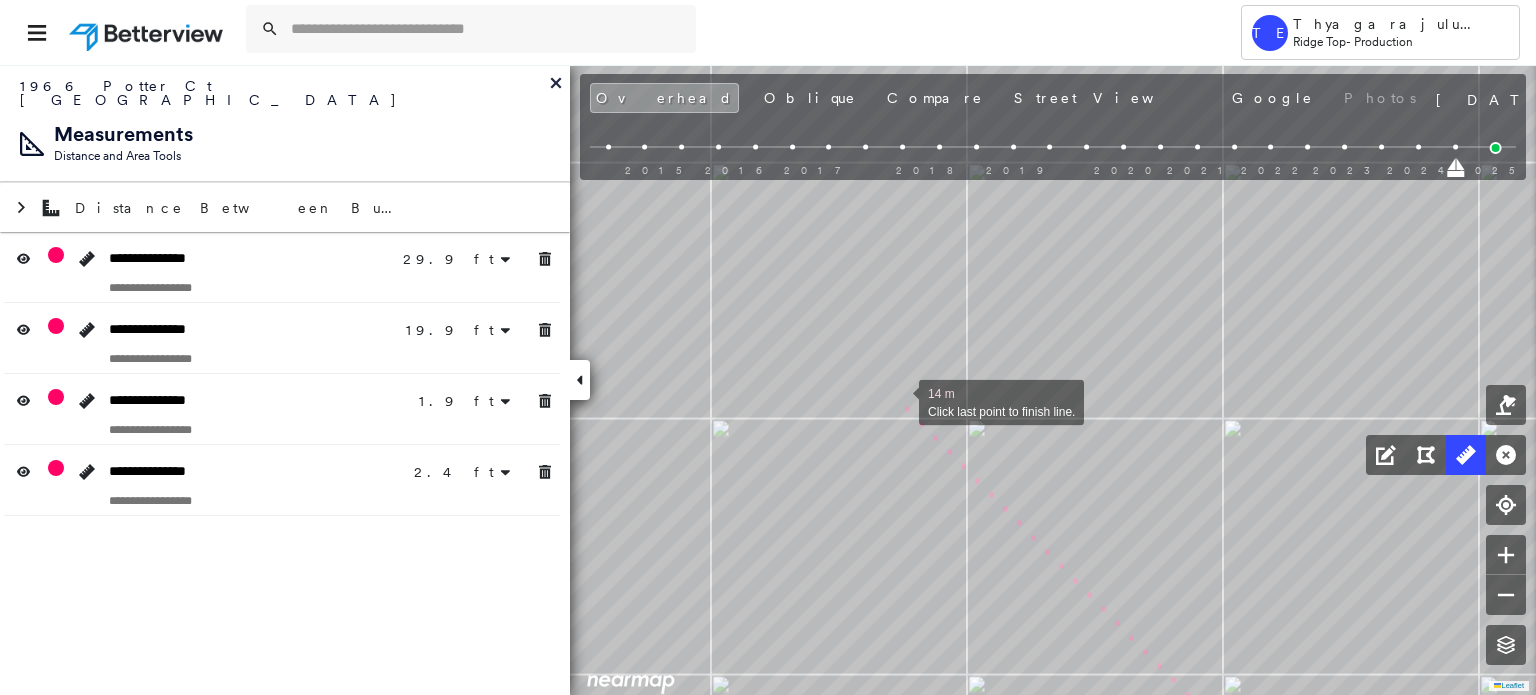 click at bounding box center [899, 401] 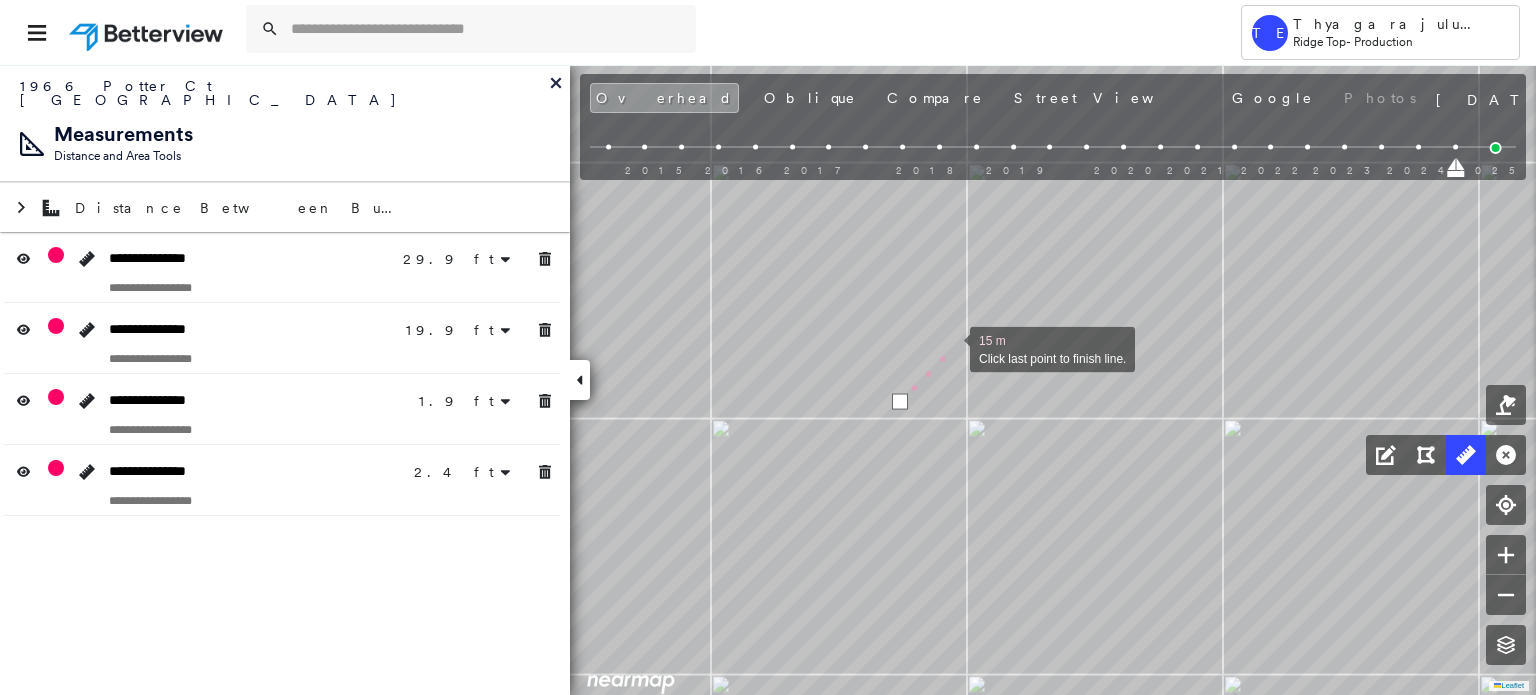 click at bounding box center (950, 348) 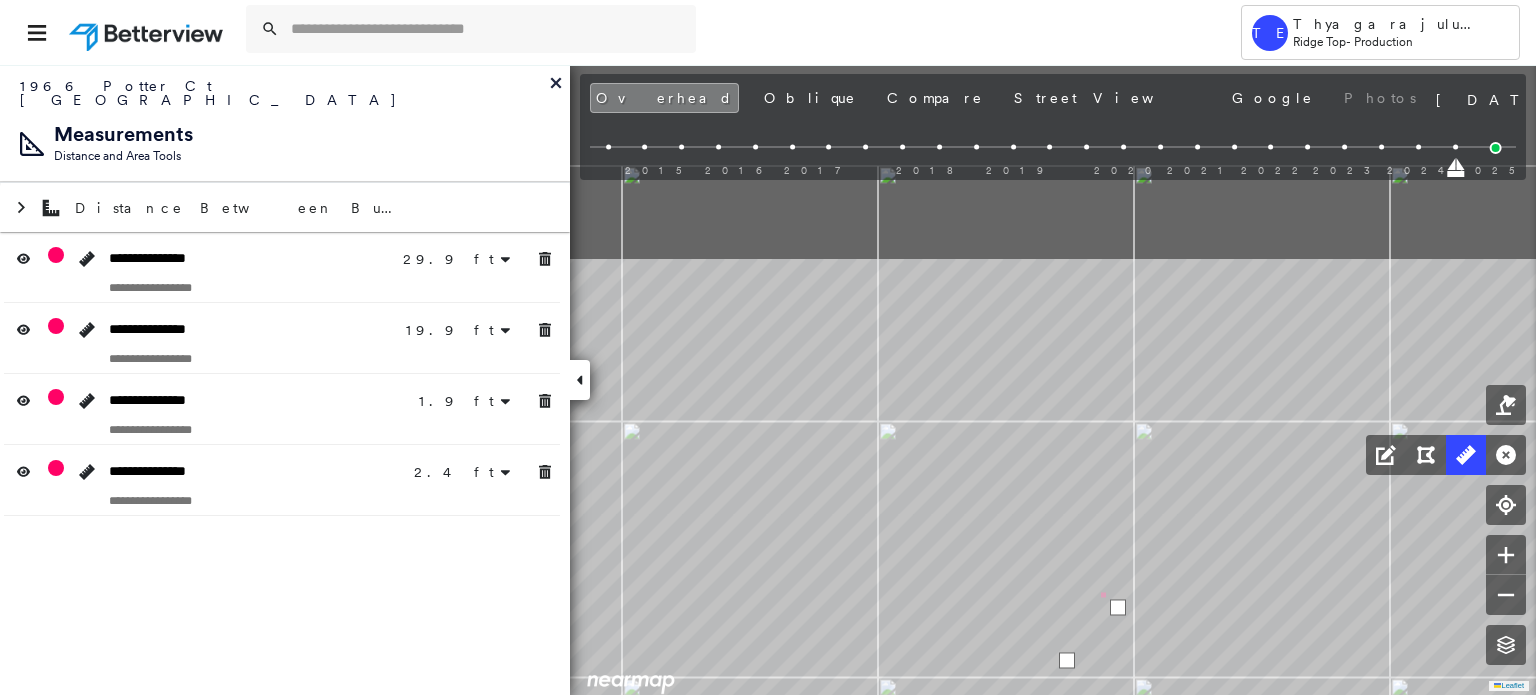 drag, startPoint x: 912, startPoint y: 299, endPoint x: 1123, endPoint y: 623, distance: 386.6484 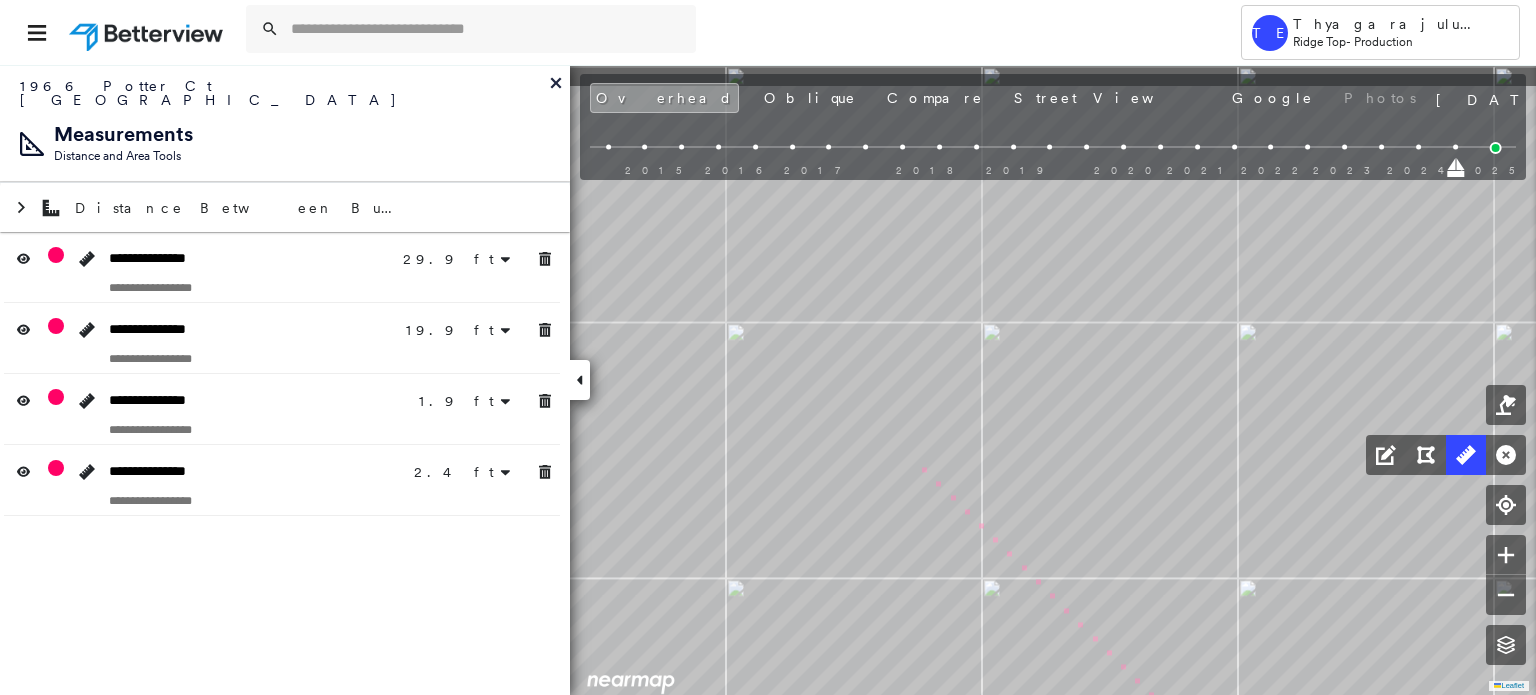drag, startPoint x: 844, startPoint y: 363, endPoint x: 1049, endPoint y: 609, distance: 320.22025 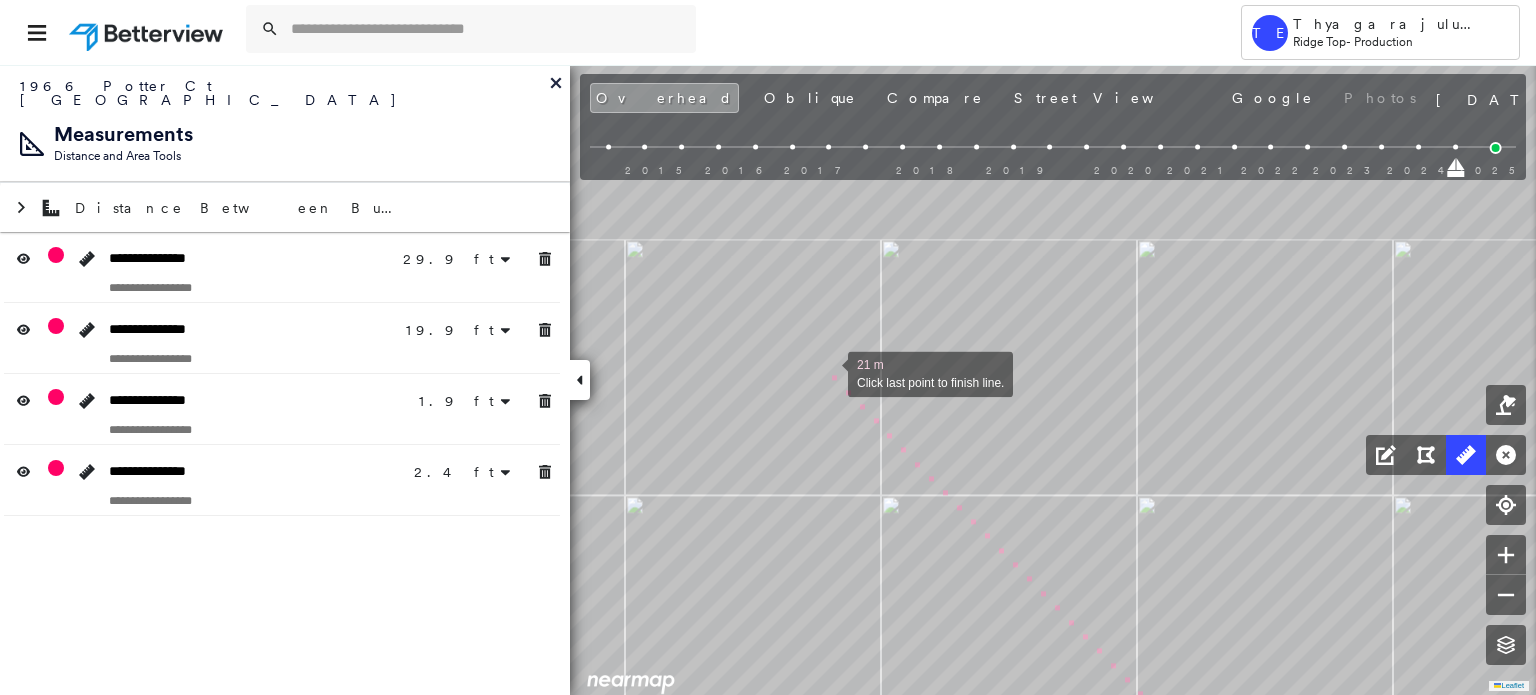 drag, startPoint x: 828, startPoint y: 372, endPoint x: 1081, endPoint y: 606, distance: 344.623 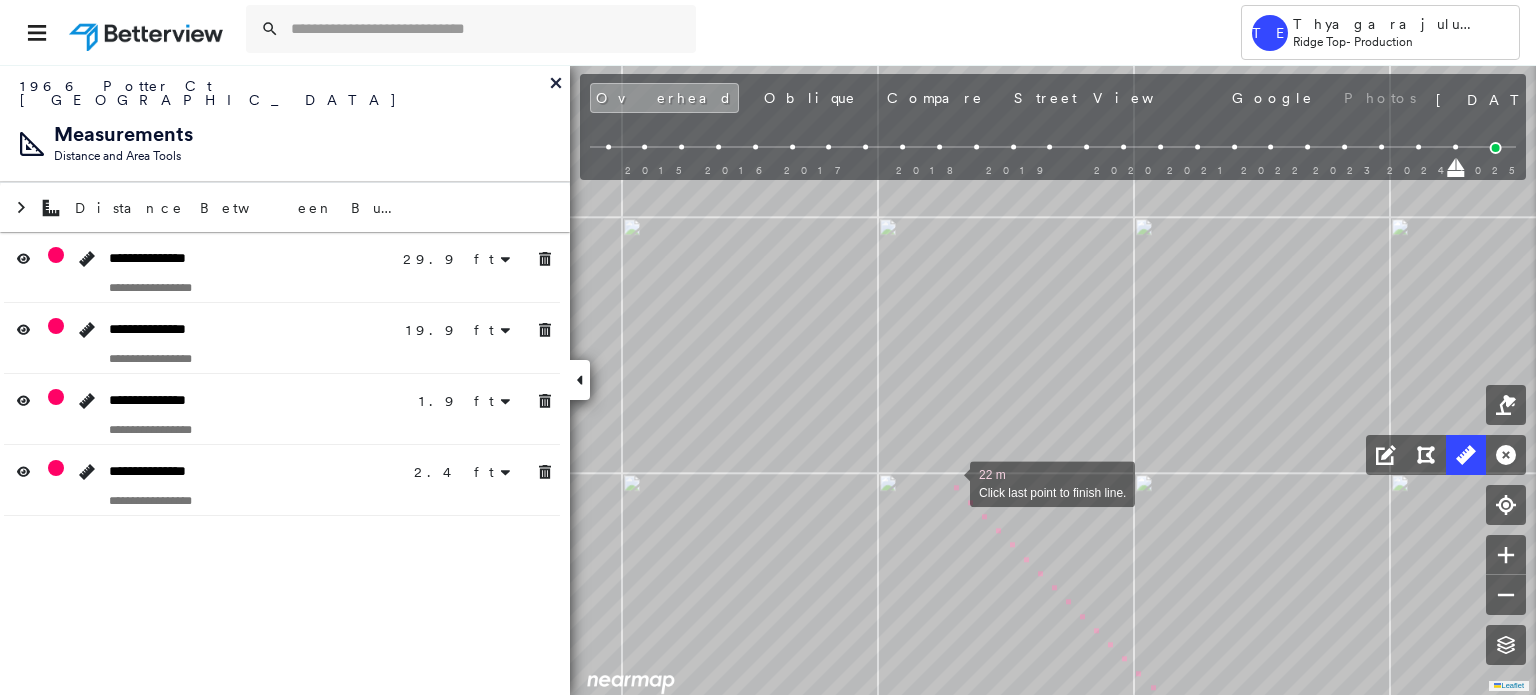 click at bounding box center (950, 482) 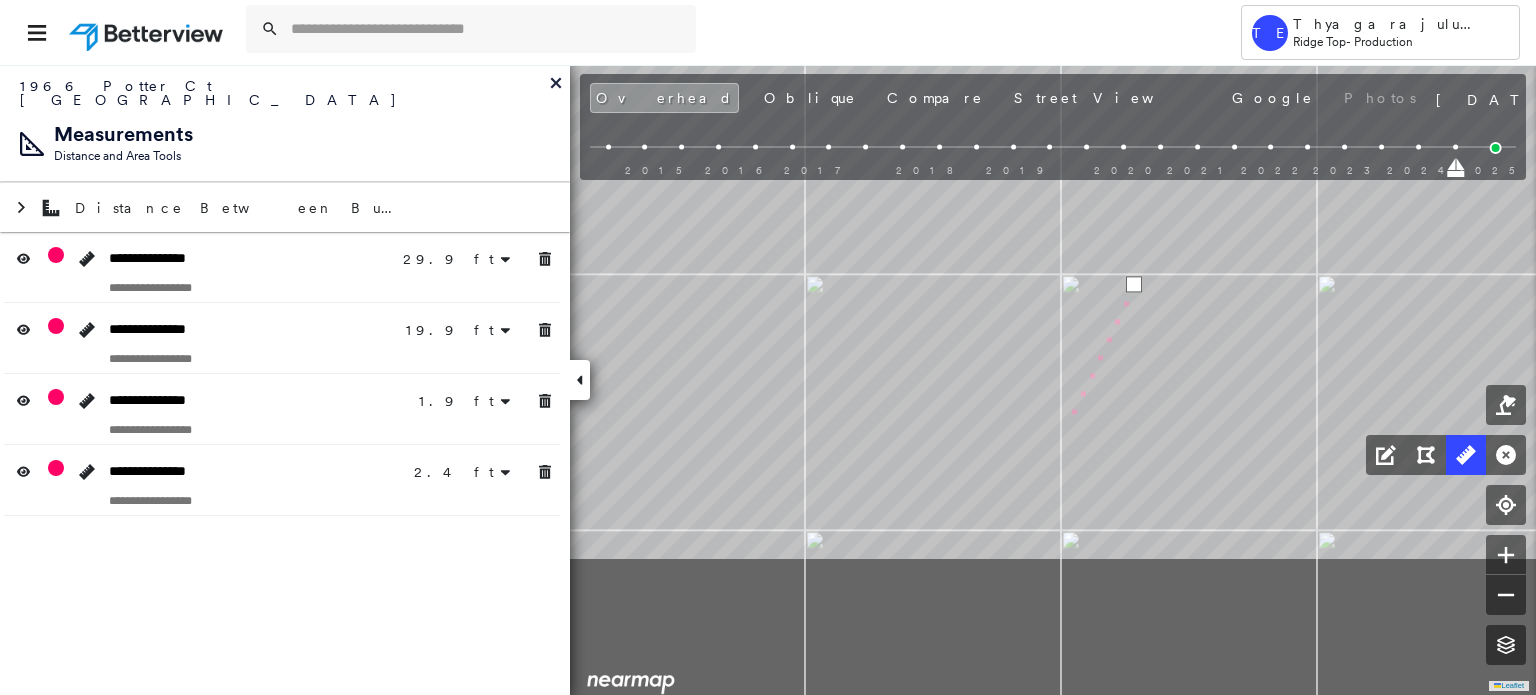 drag, startPoint x: 847, startPoint y: 647, endPoint x: 1248, endPoint y: 335, distance: 508.0797 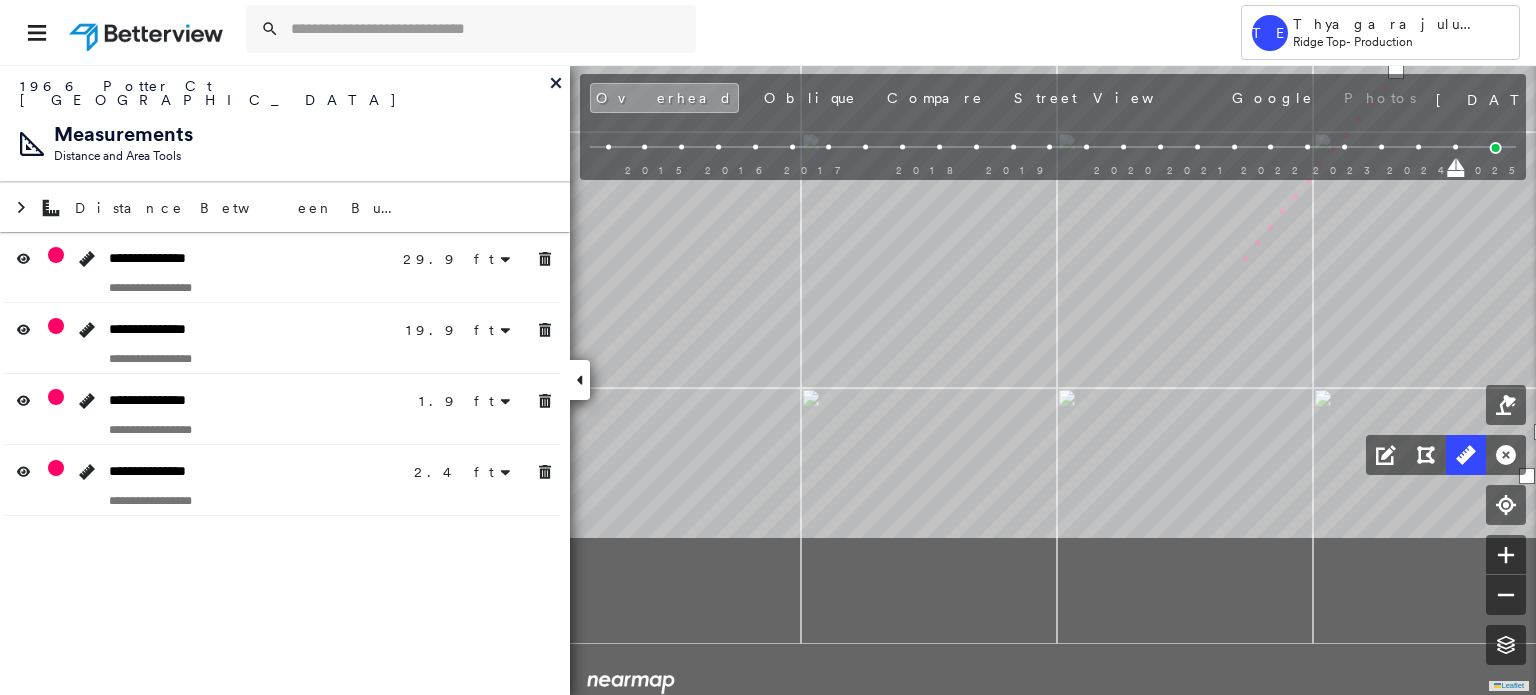 drag, startPoint x: 1201, startPoint y: 311, endPoint x: 1216, endPoint y: 293, distance: 23.43075 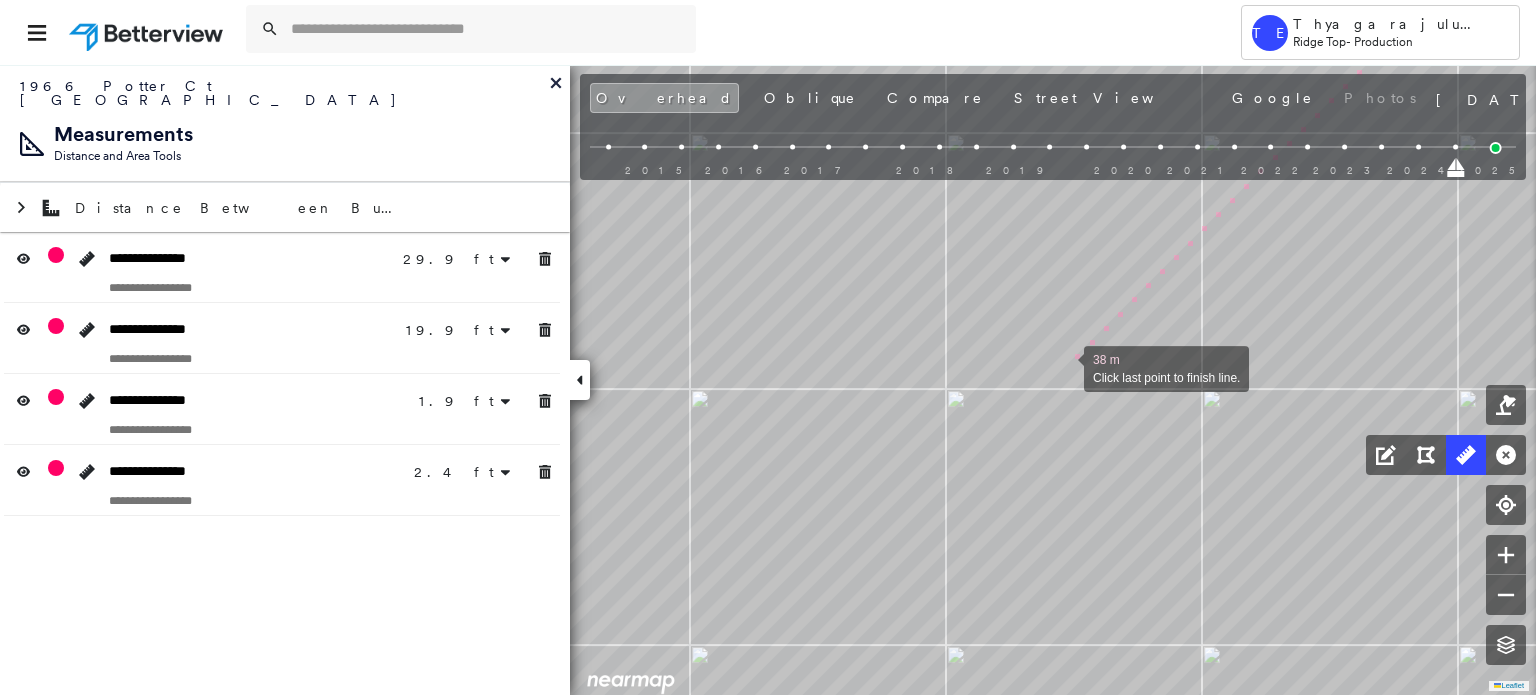 click at bounding box center [1064, 367] 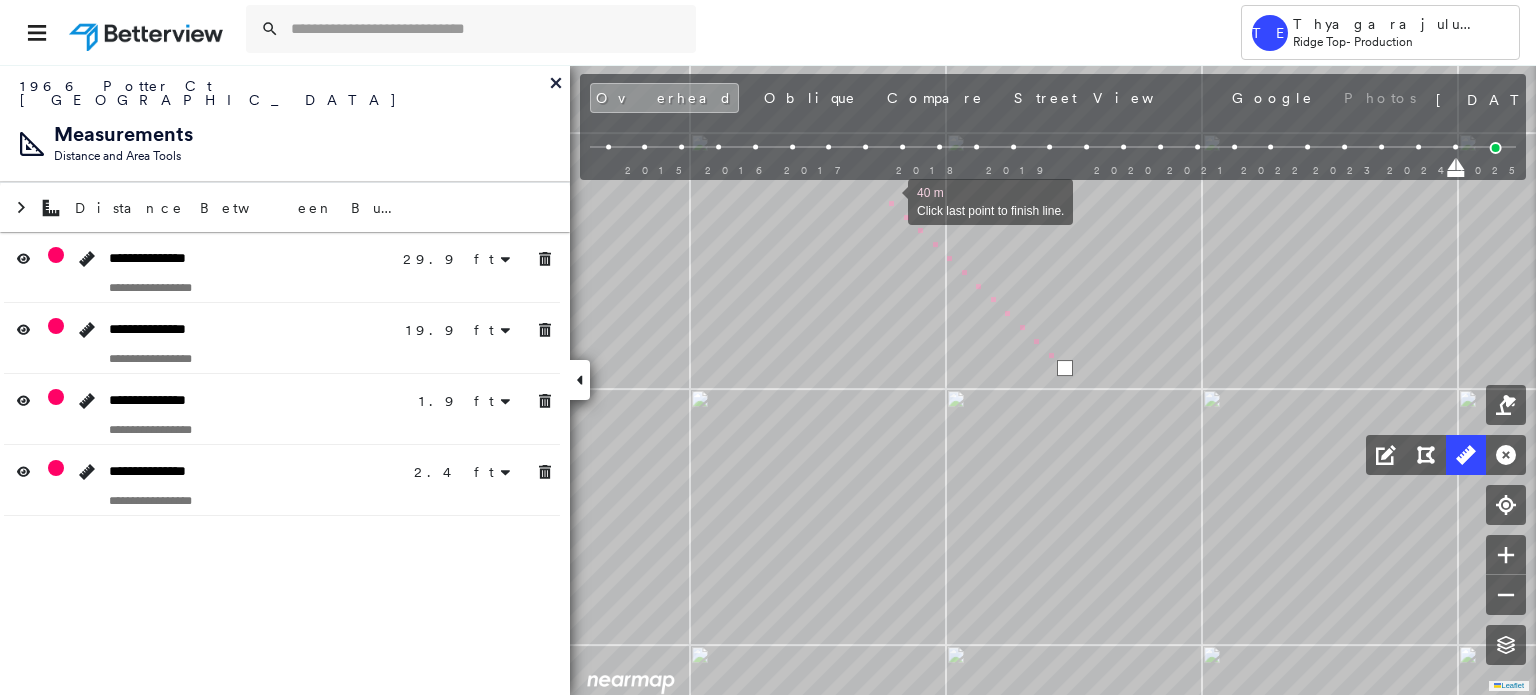 click at bounding box center (888, 200) 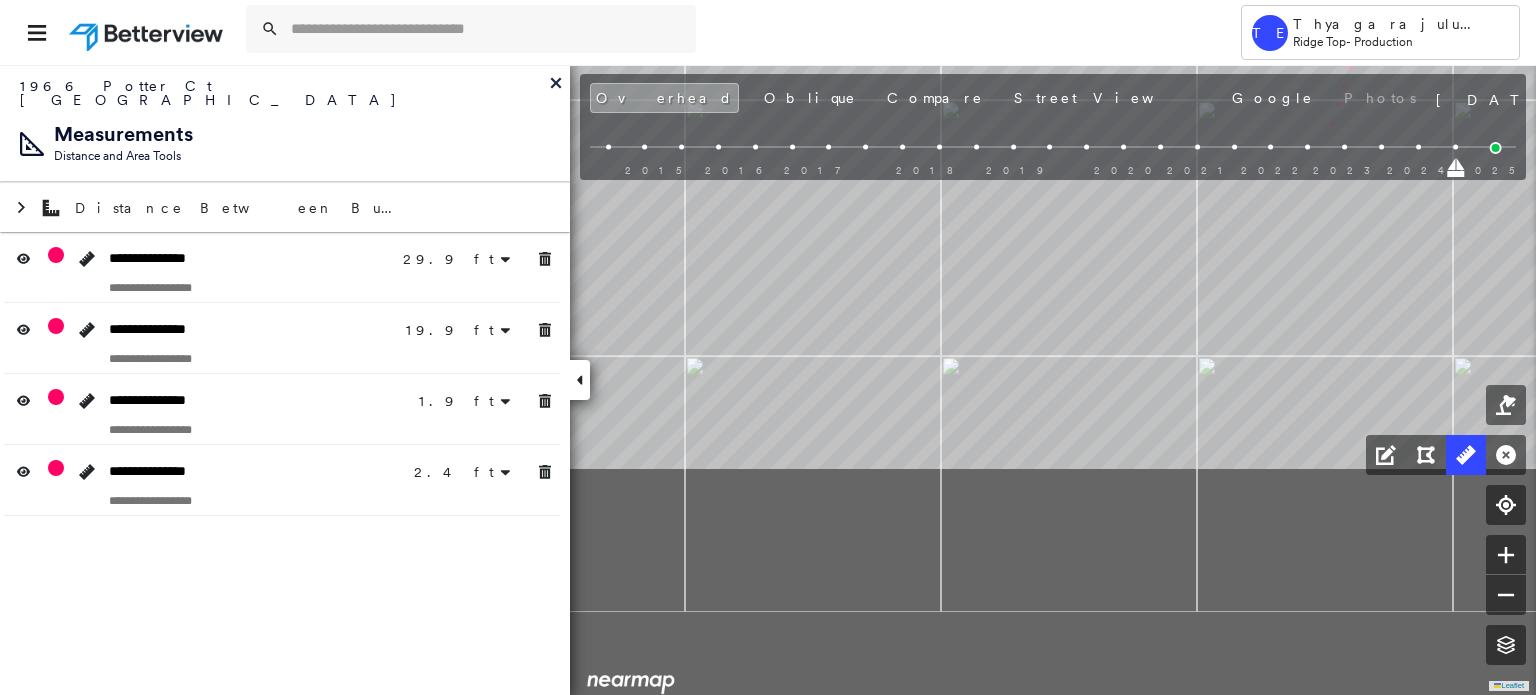 drag, startPoint x: 765, startPoint y: 451, endPoint x: 1276, endPoint y: 164, distance: 586.0802 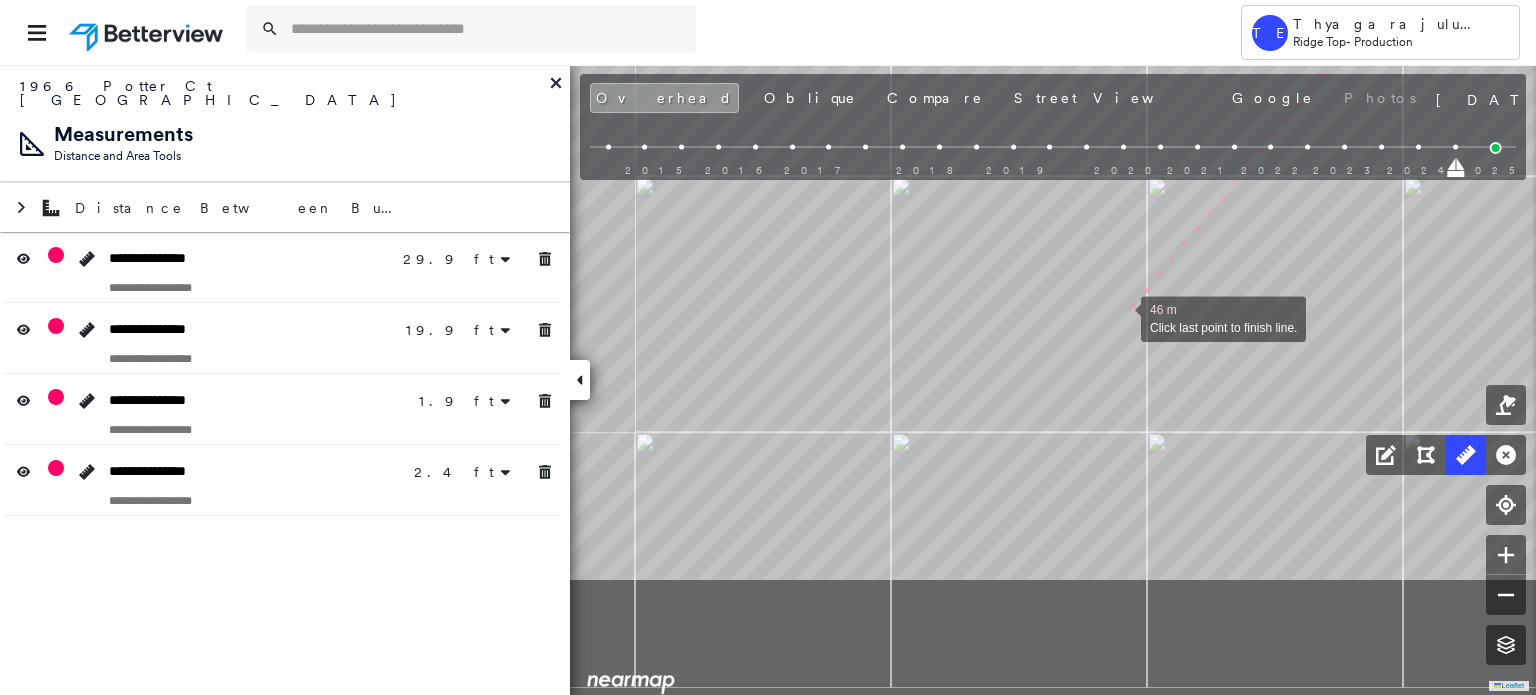 click at bounding box center [1121, 317] 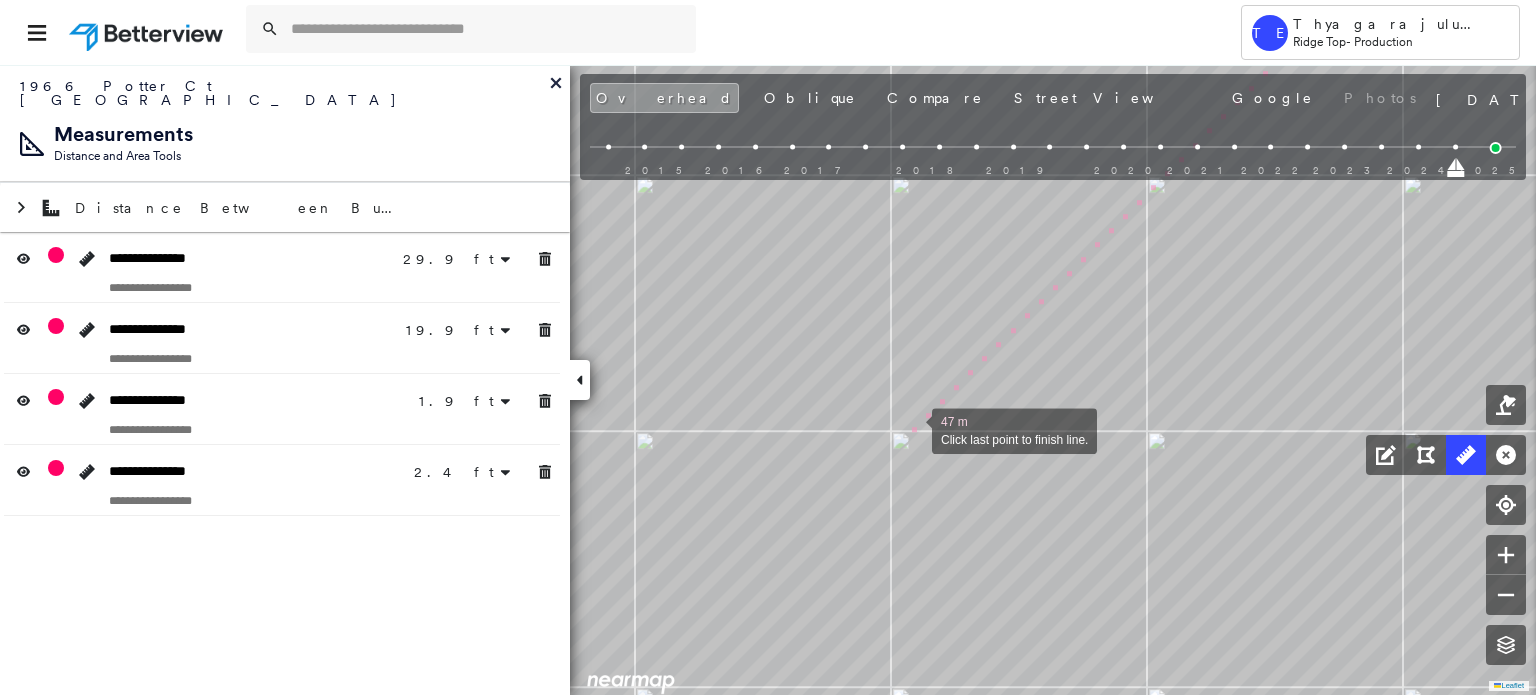 click at bounding box center (912, 429) 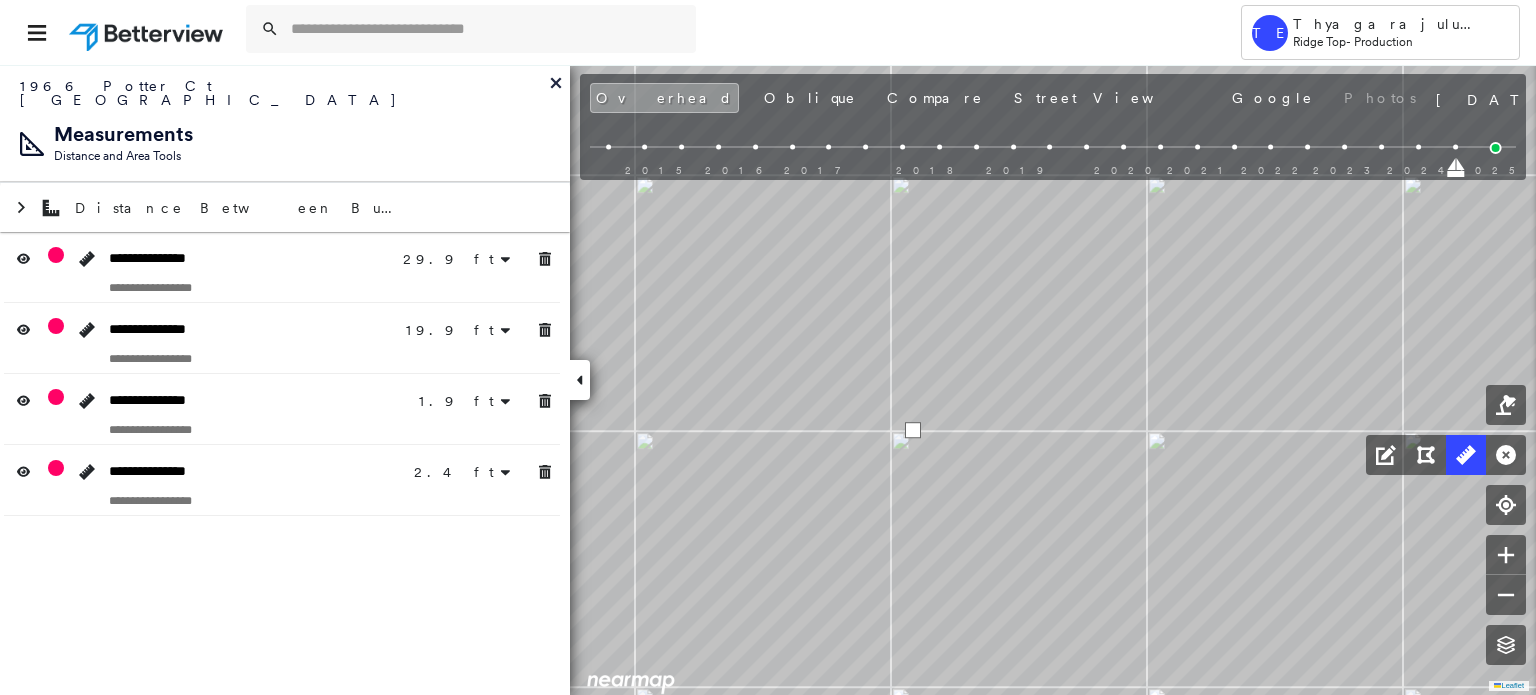 click at bounding box center [913, 430] 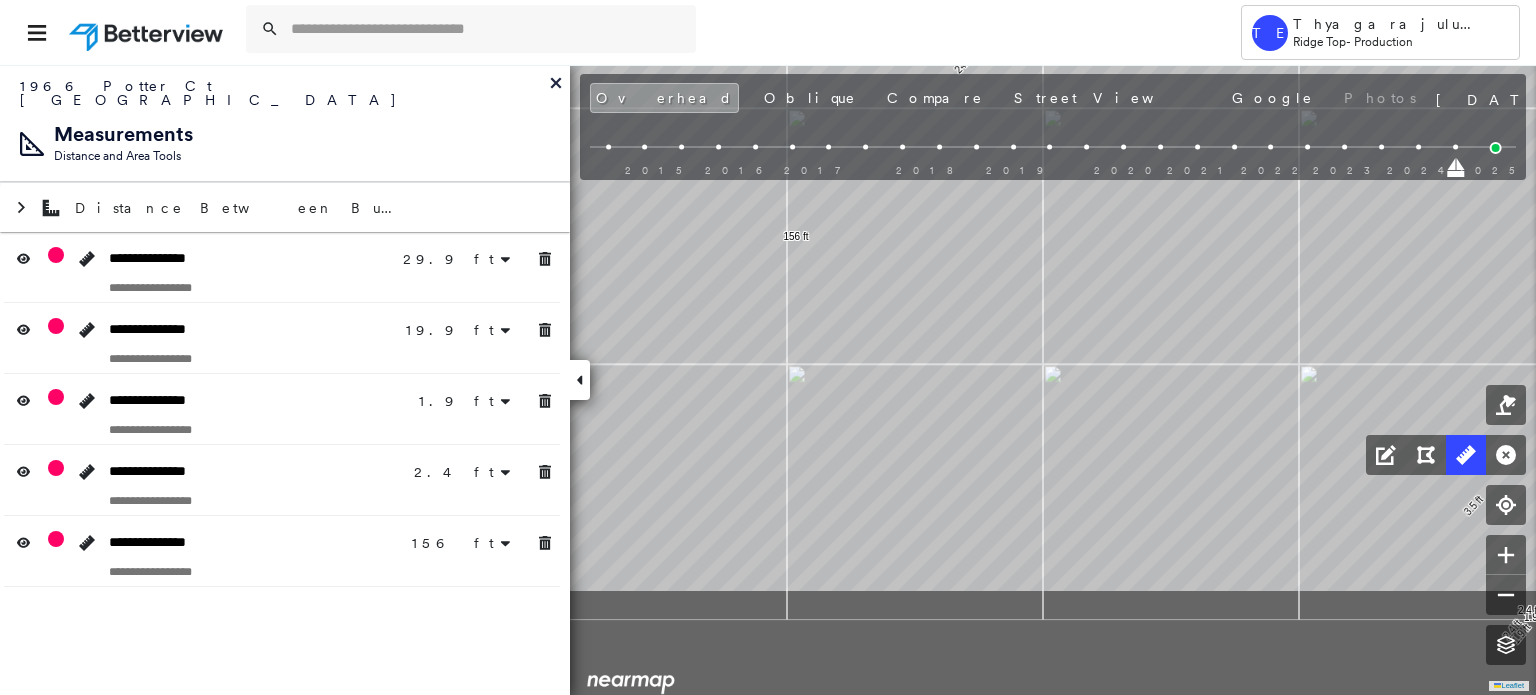 drag, startPoint x: 1143, startPoint y: 479, endPoint x: 1088, endPoint y: 380, distance: 113.25193 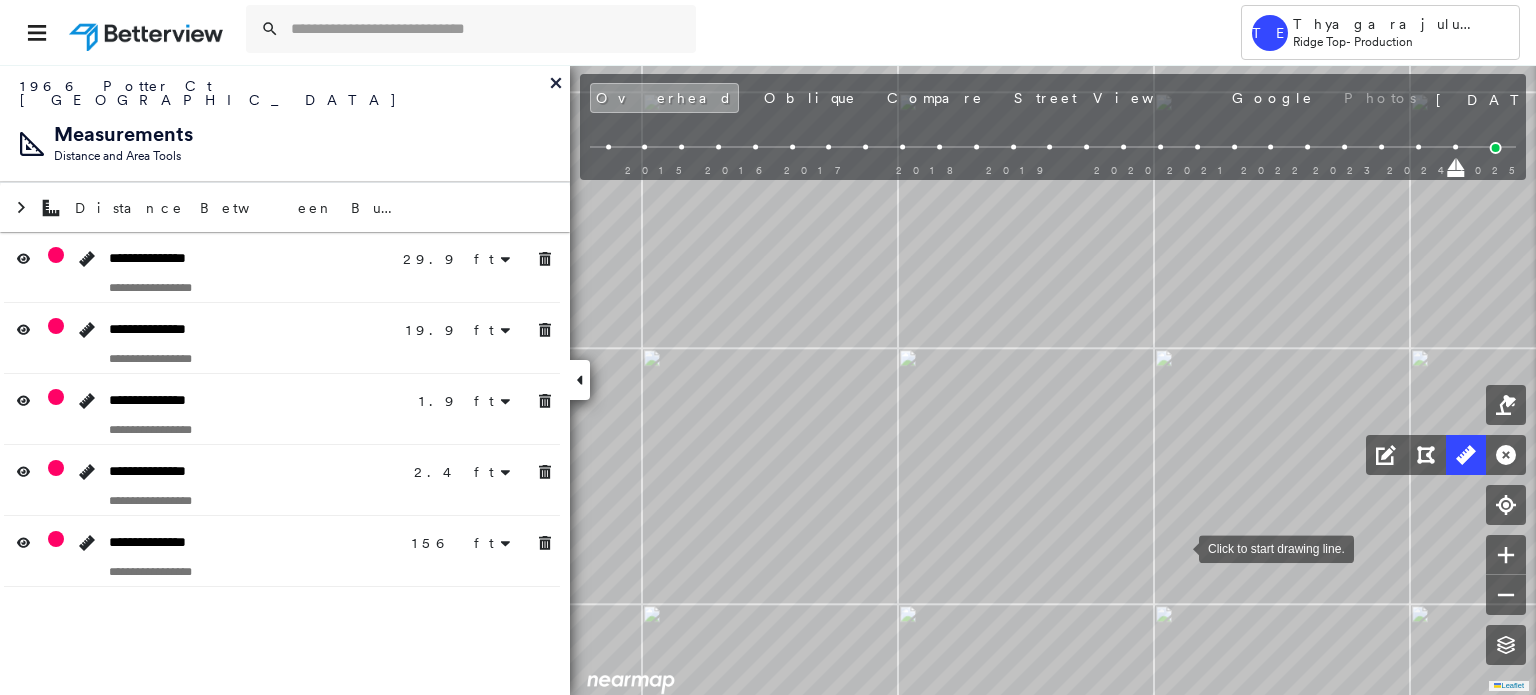 click at bounding box center [1179, 547] 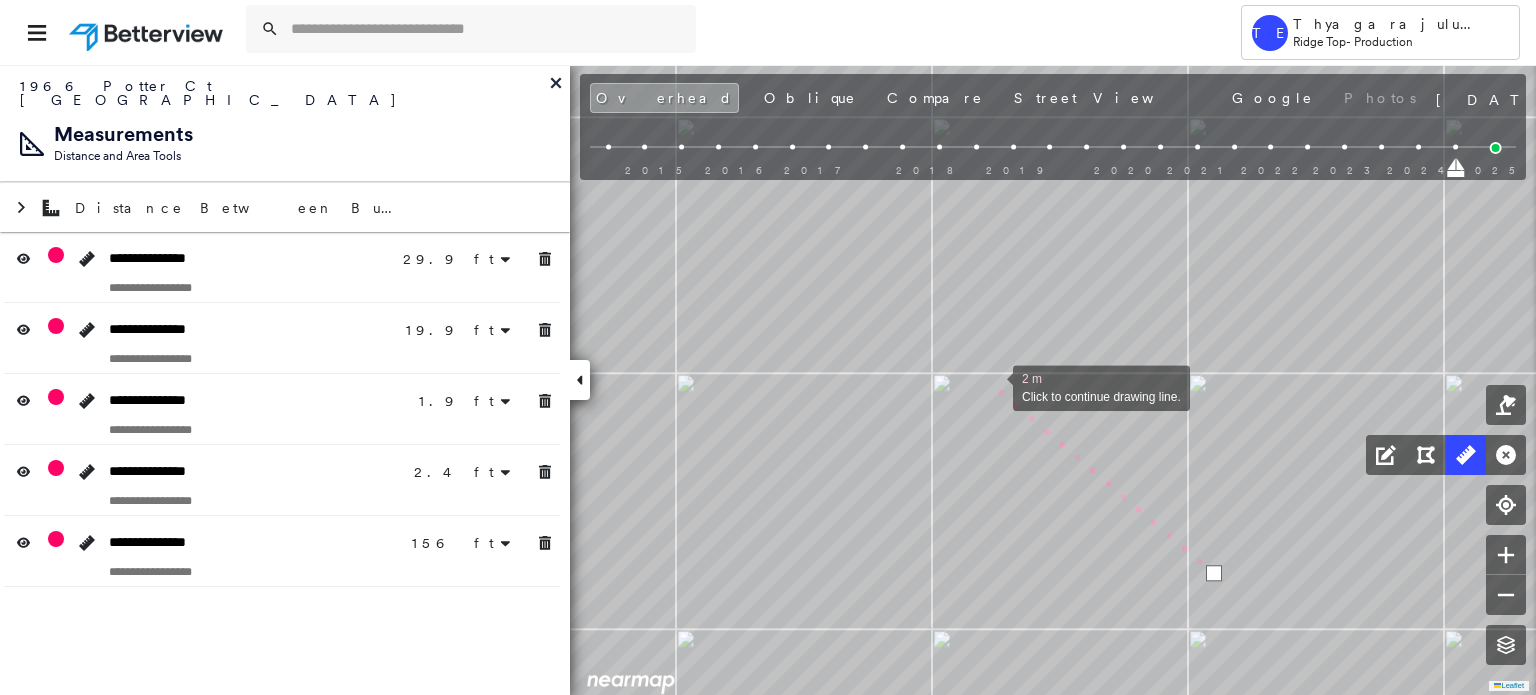 drag, startPoint x: 972, startPoint y: 372, endPoint x: 1238, endPoint y: 656, distance: 389.11694 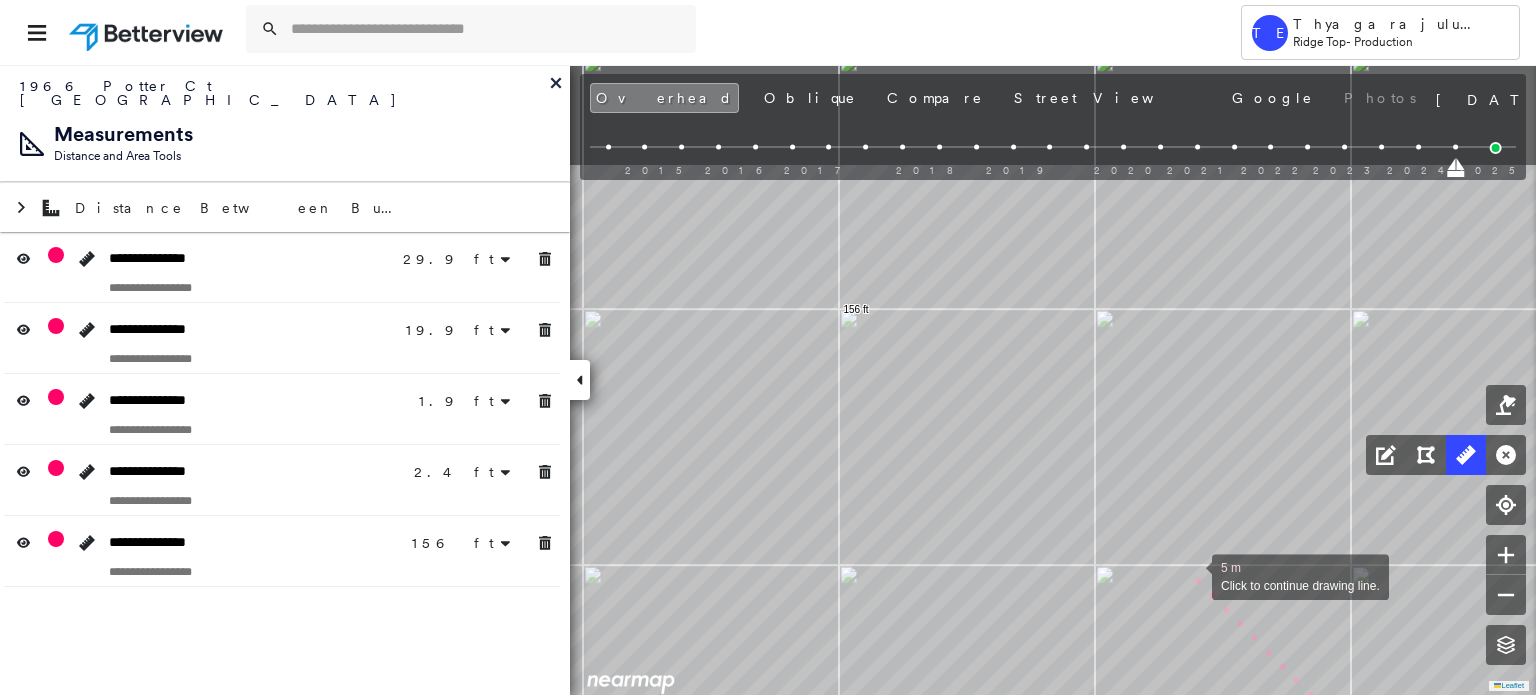 drag, startPoint x: 1026, startPoint y: 398, endPoint x: 1195, endPoint y: 579, distance: 247.6328 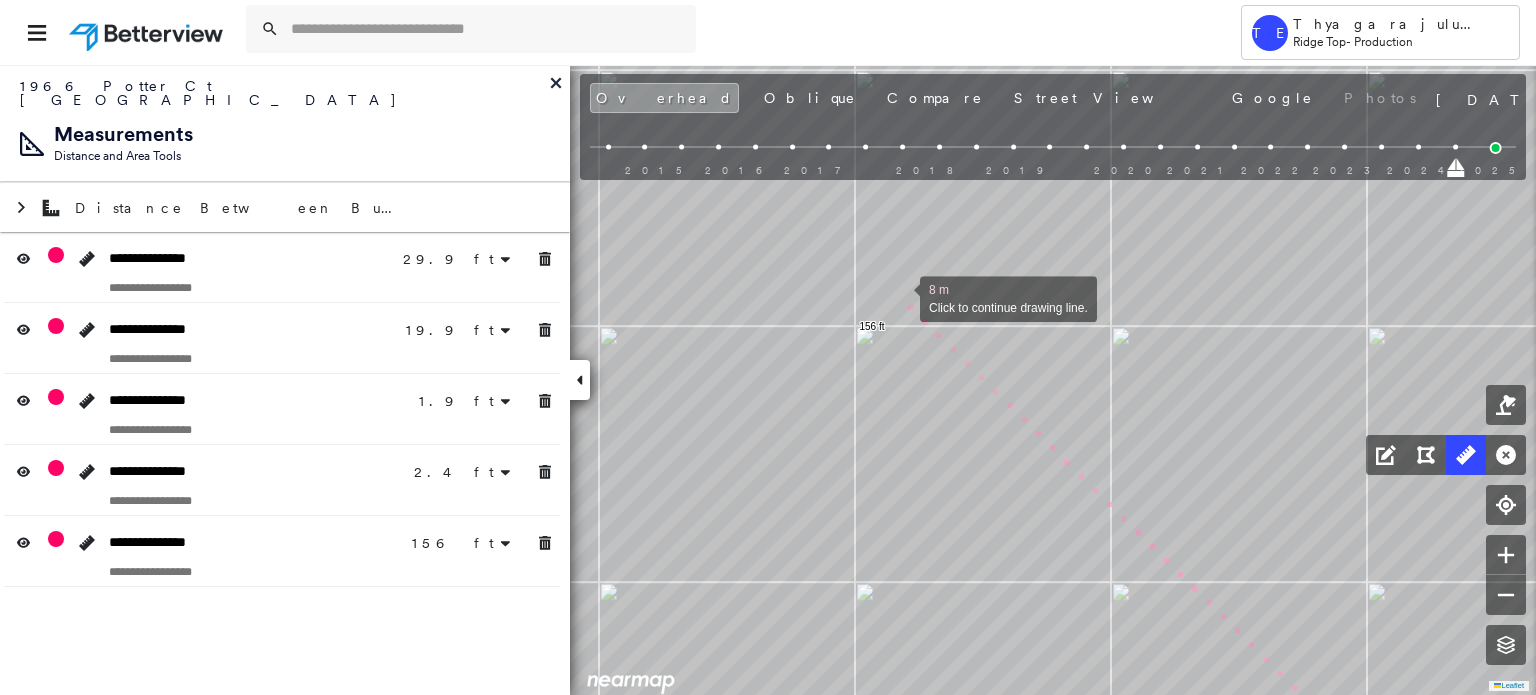 click at bounding box center [900, 297] 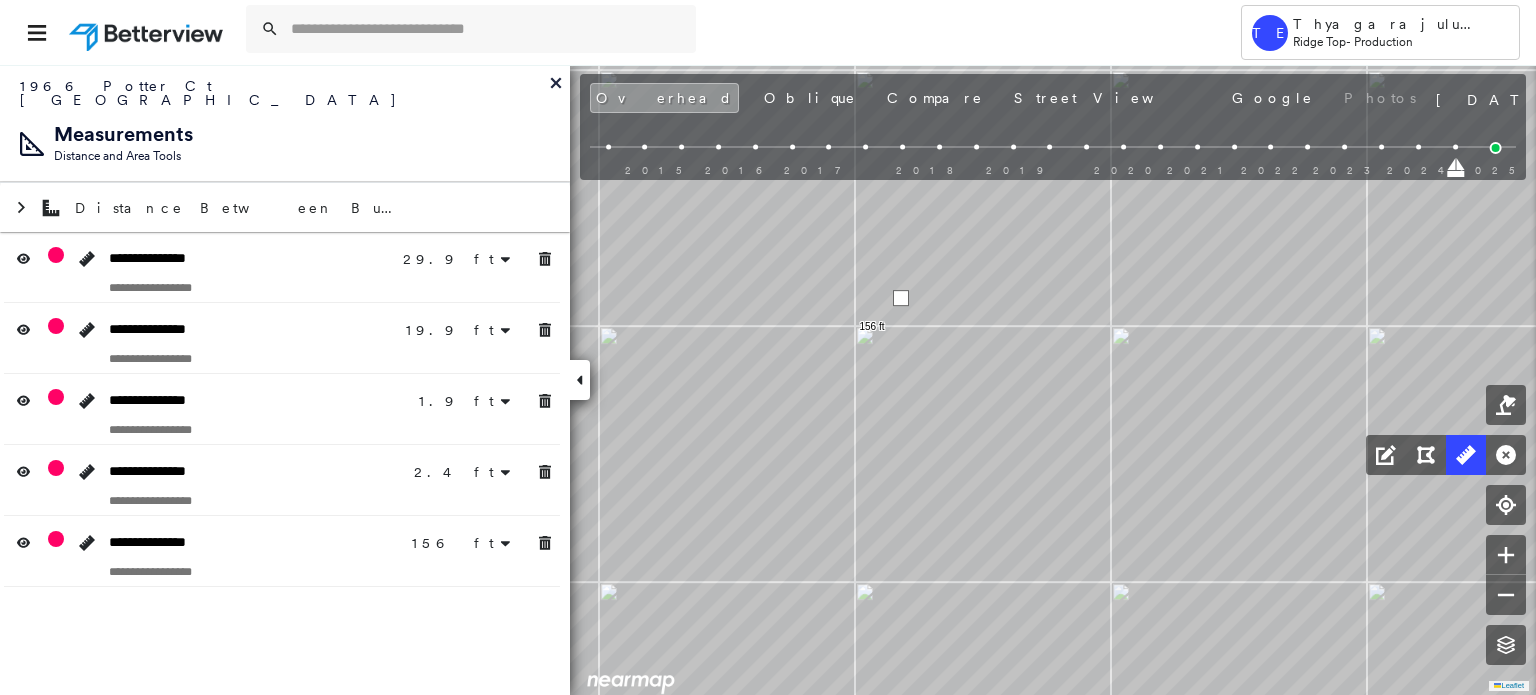 click at bounding box center (901, 298) 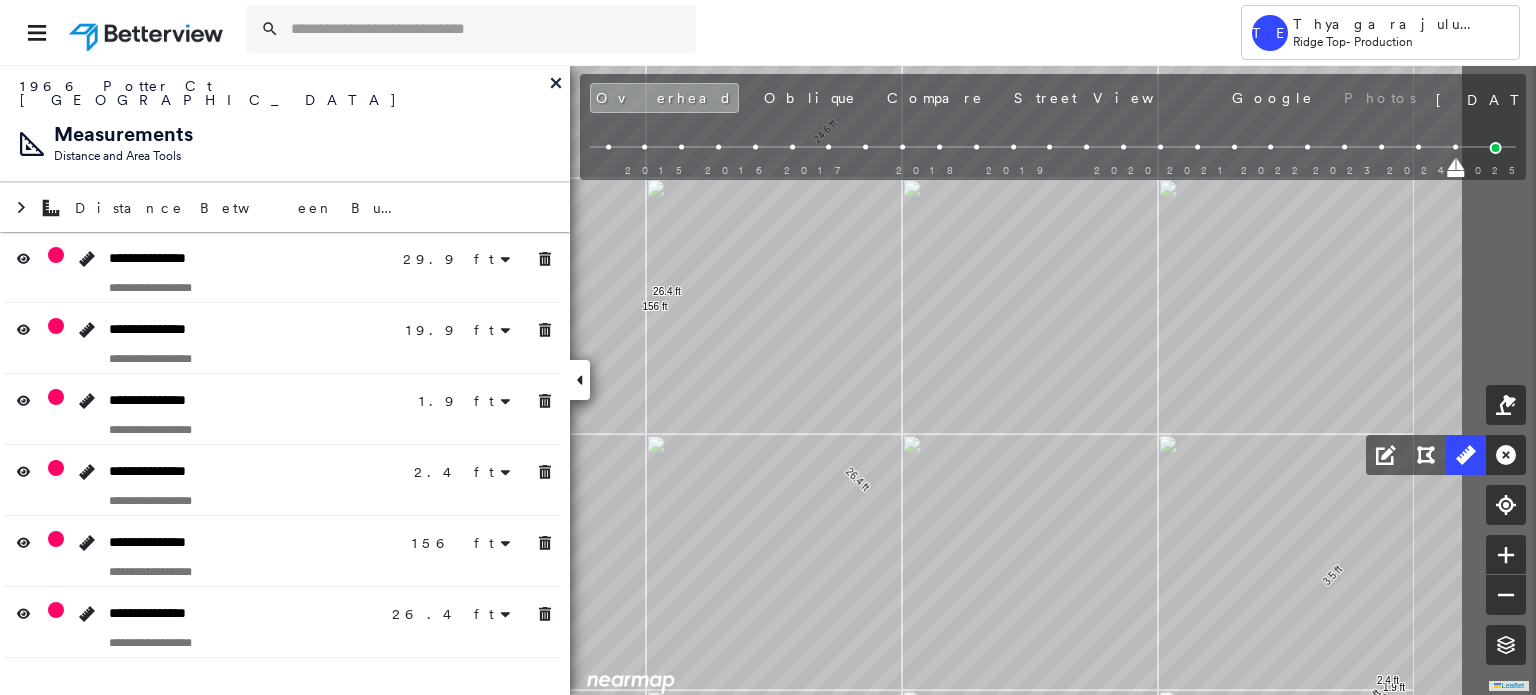 drag, startPoint x: 1092, startPoint y: 416, endPoint x: 911, endPoint y: 416, distance: 181 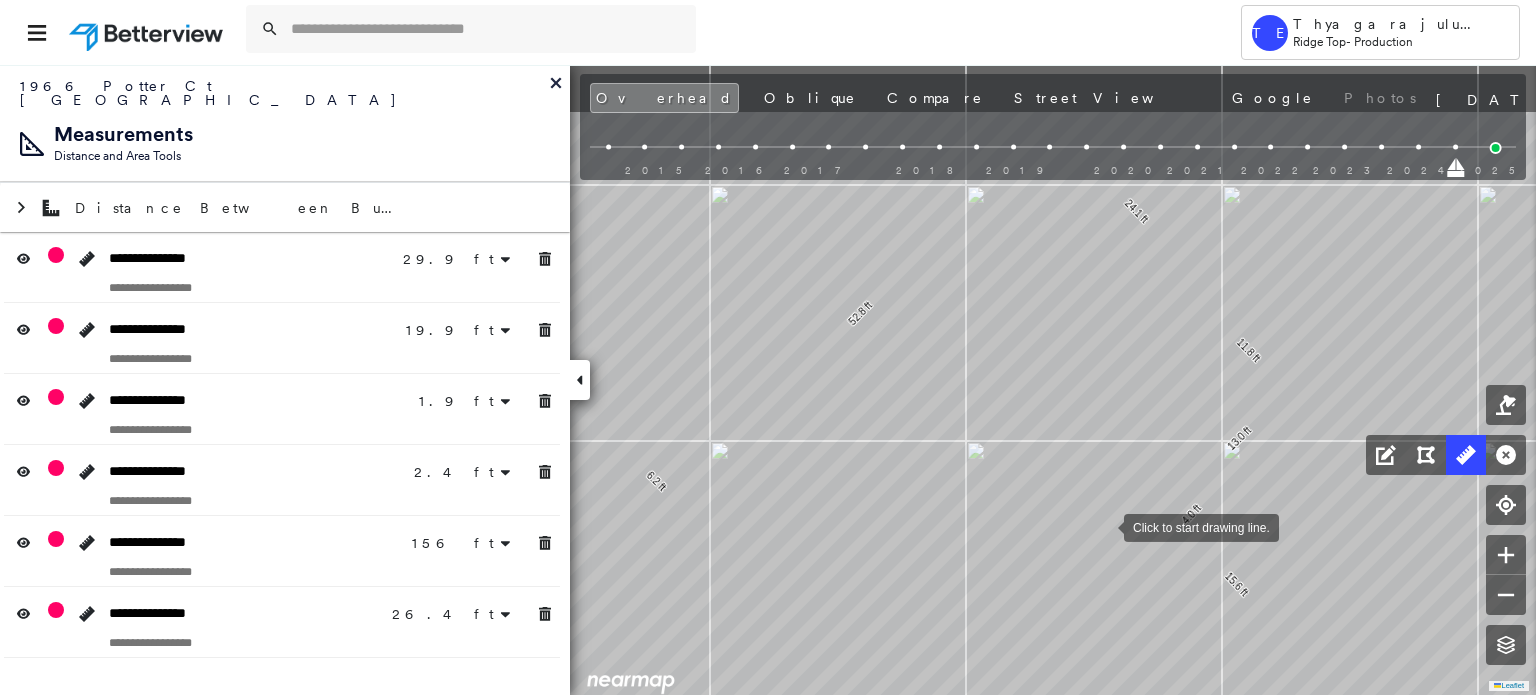 drag, startPoint x: 1104, startPoint y: 412, endPoint x: 1106, endPoint y: 531, distance: 119.01681 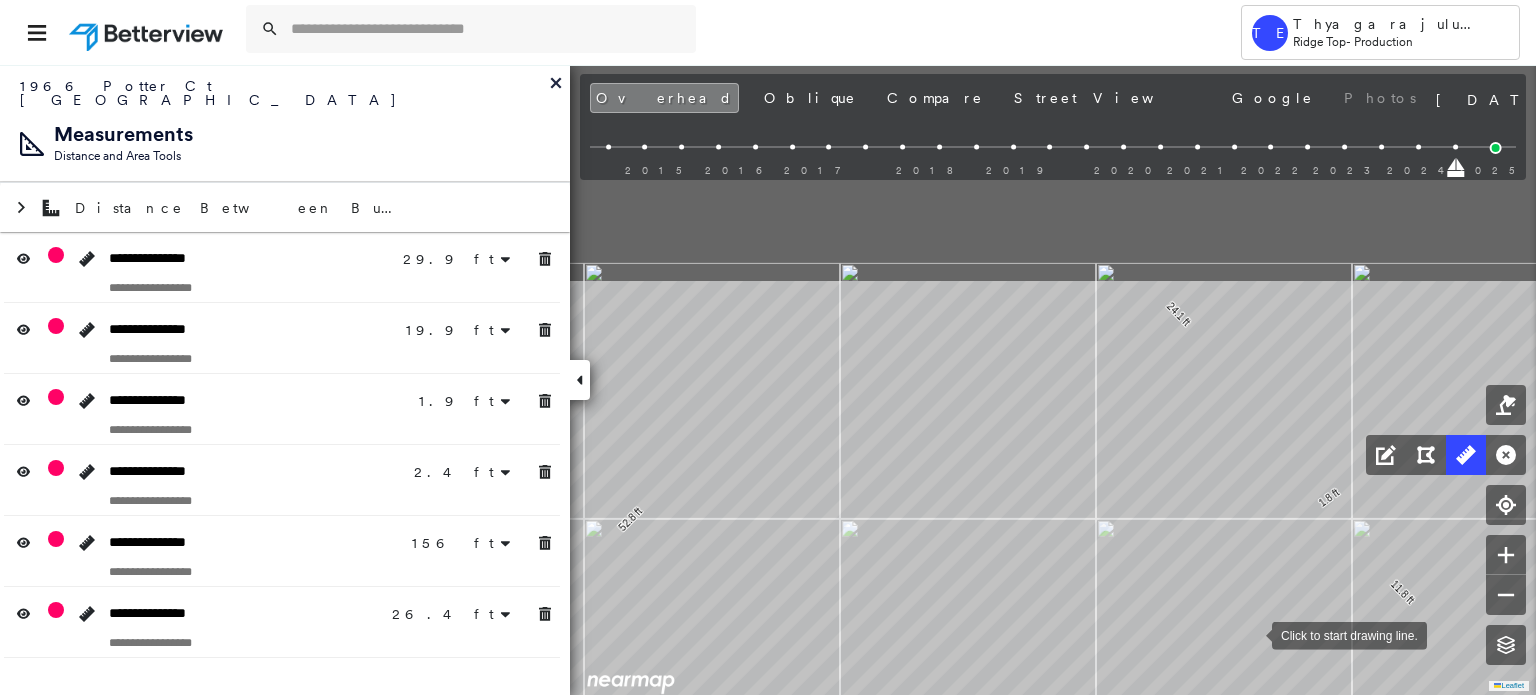 drag, startPoint x: 1044, startPoint y: 350, endPoint x: 1262, endPoint y: 651, distance: 371.65173 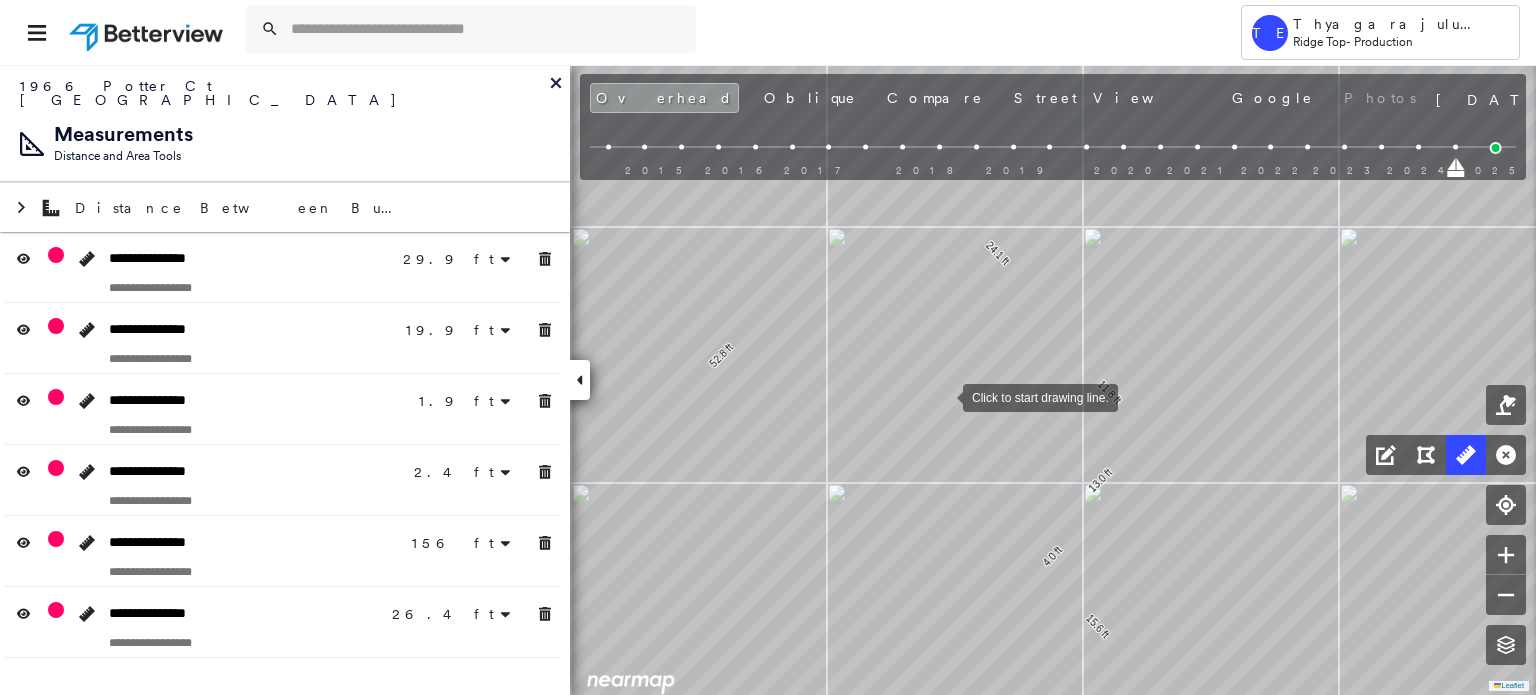 click on "3.5 ft 25.5 ft 29.9 ft 19.9 ft 19.9 ft 1.9 ft 2.4 ft 15.6 ft 4.0 ft 13.0 ft 11.8 ft 24.1 ft 52.8 ft 6.2 ft 24.6 ft 156 ft 26.4 ft 26.4 ft Click to start drawing line." at bounding box center [1276, 2742] 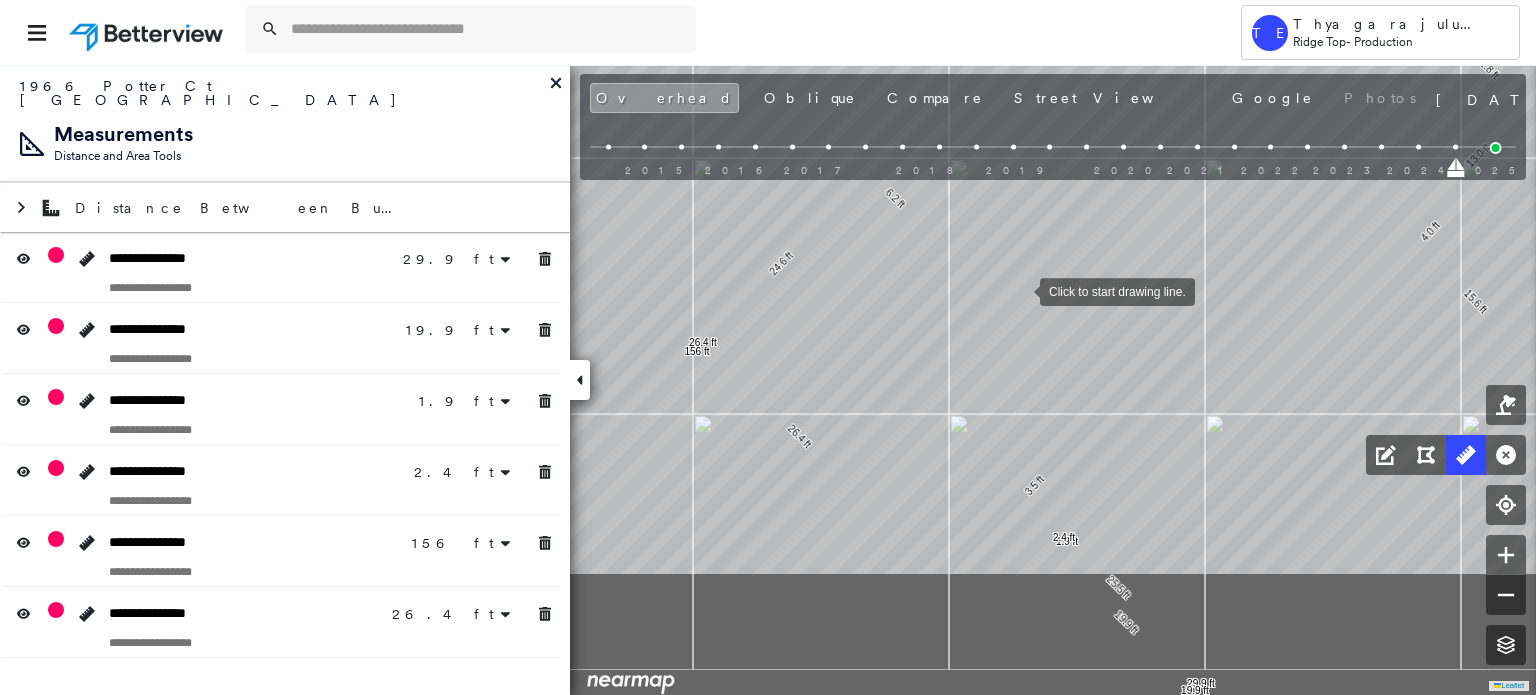 drag, startPoint x: 1091, startPoint y: 475, endPoint x: 992, endPoint y: 339, distance: 168.21712 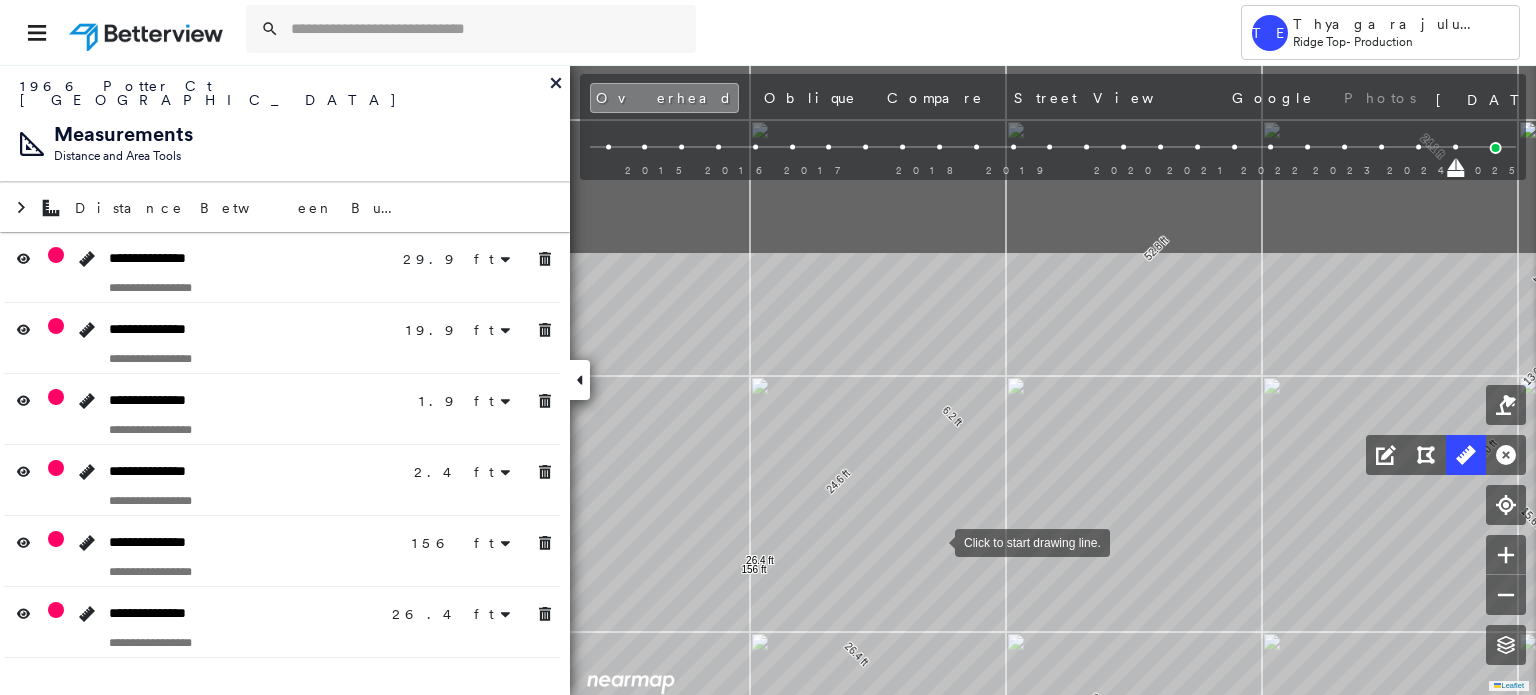 drag, startPoint x: 951, startPoint y: 288, endPoint x: 937, endPoint y: 540, distance: 252.3886 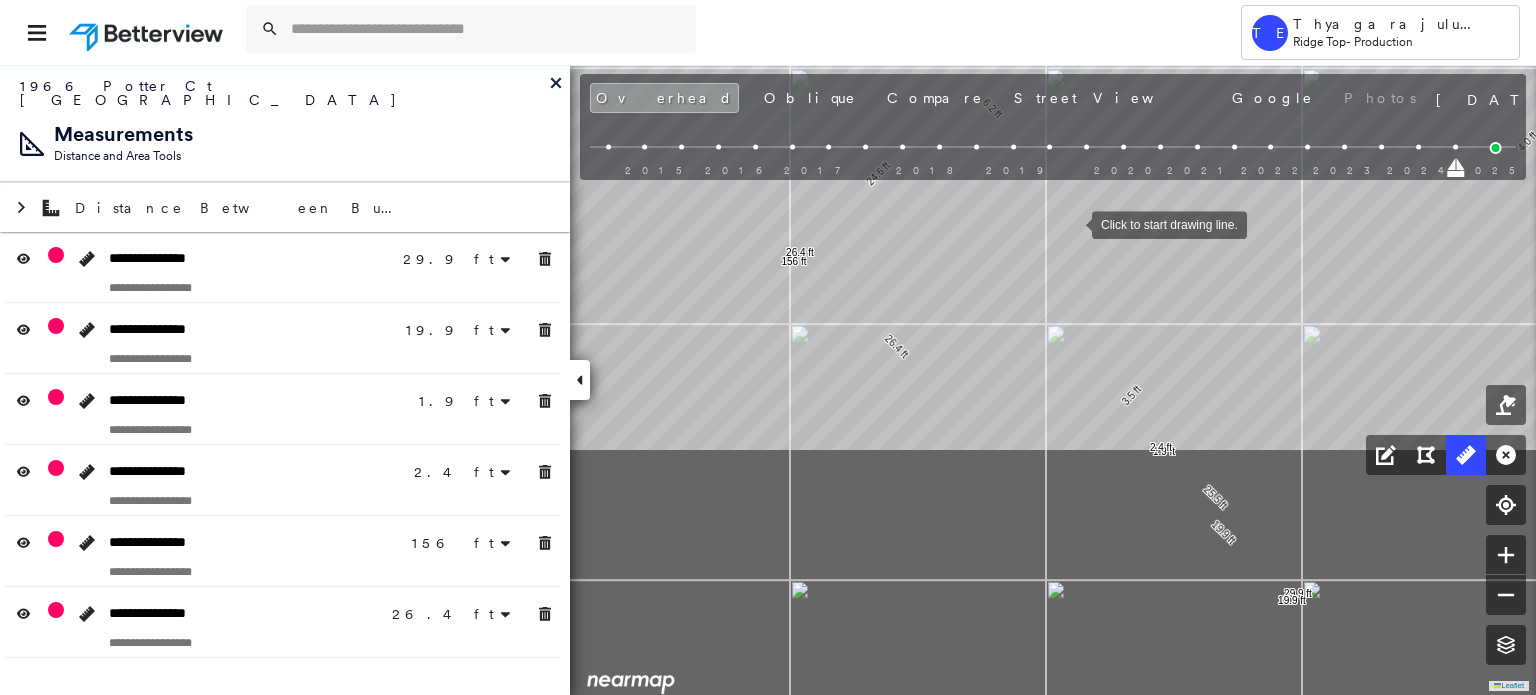 drag, startPoint x: 1032, startPoint y: 533, endPoint x: 1072, endPoint y: 225, distance: 310.58655 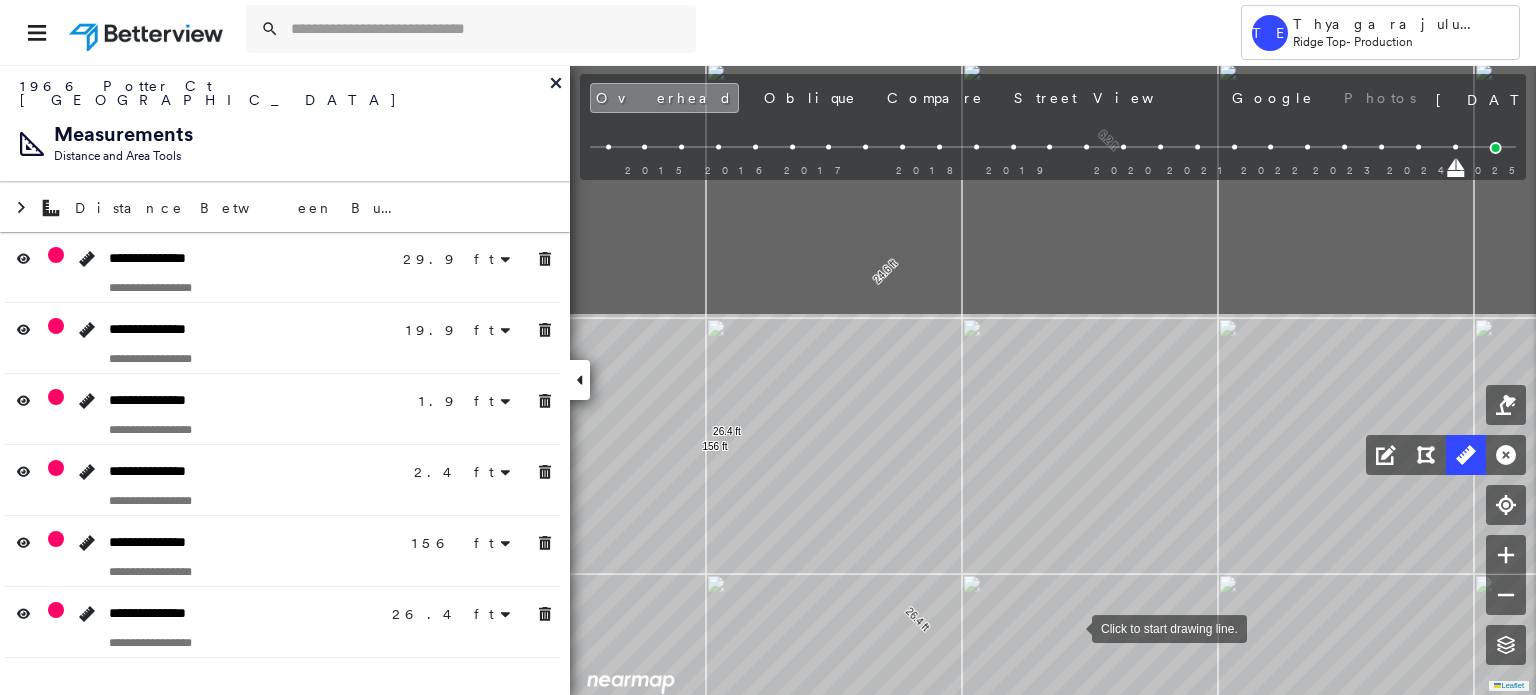 drag, startPoint x: 1004, startPoint y: 314, endPoint x: 1072, endPoint y: 623, distance: 316.39374 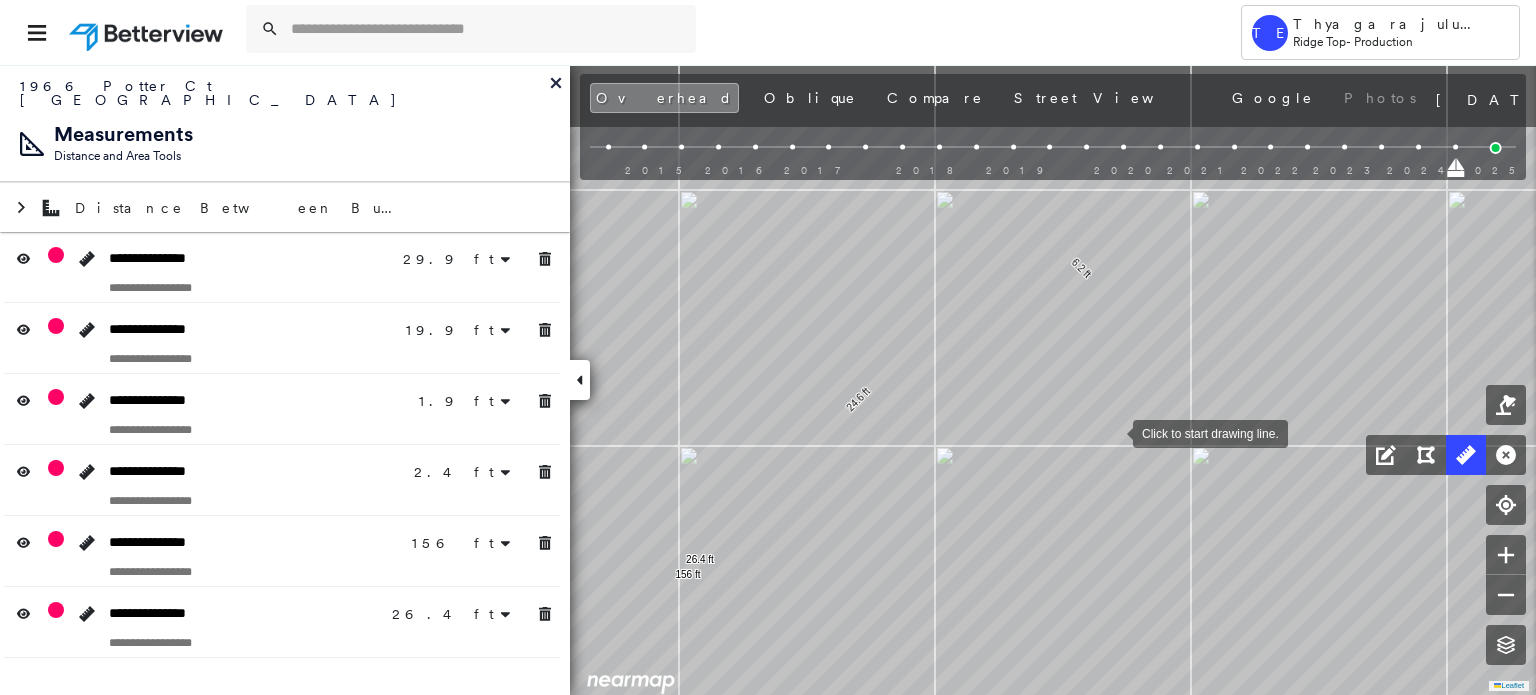 drag, startPoint x: 1126, startPoint y: 351, endPoint x: 1113, endPoint y: 430, distance: 80.06248 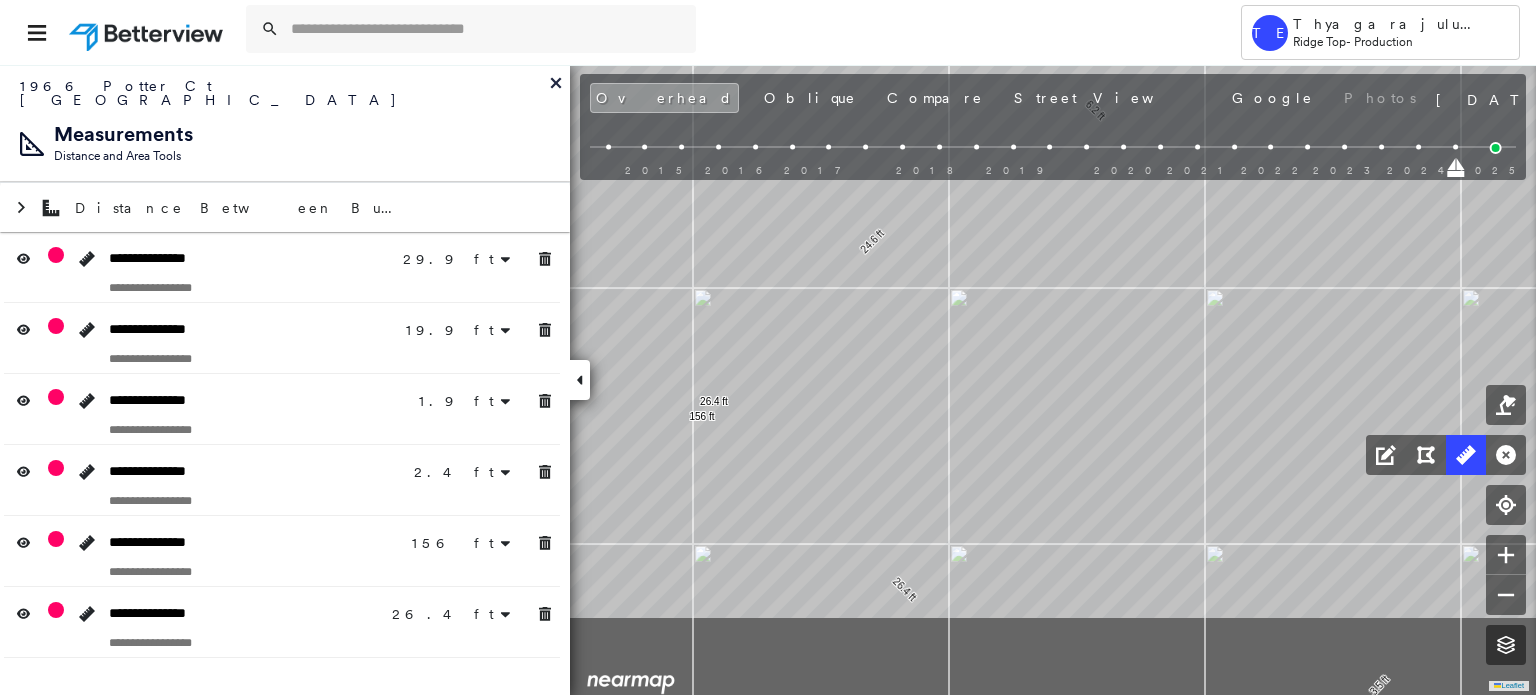 drag, startPoint x: 990, startPoint y: 491, endPoint x: 977, endPoint y: 209, distance: 282.2995 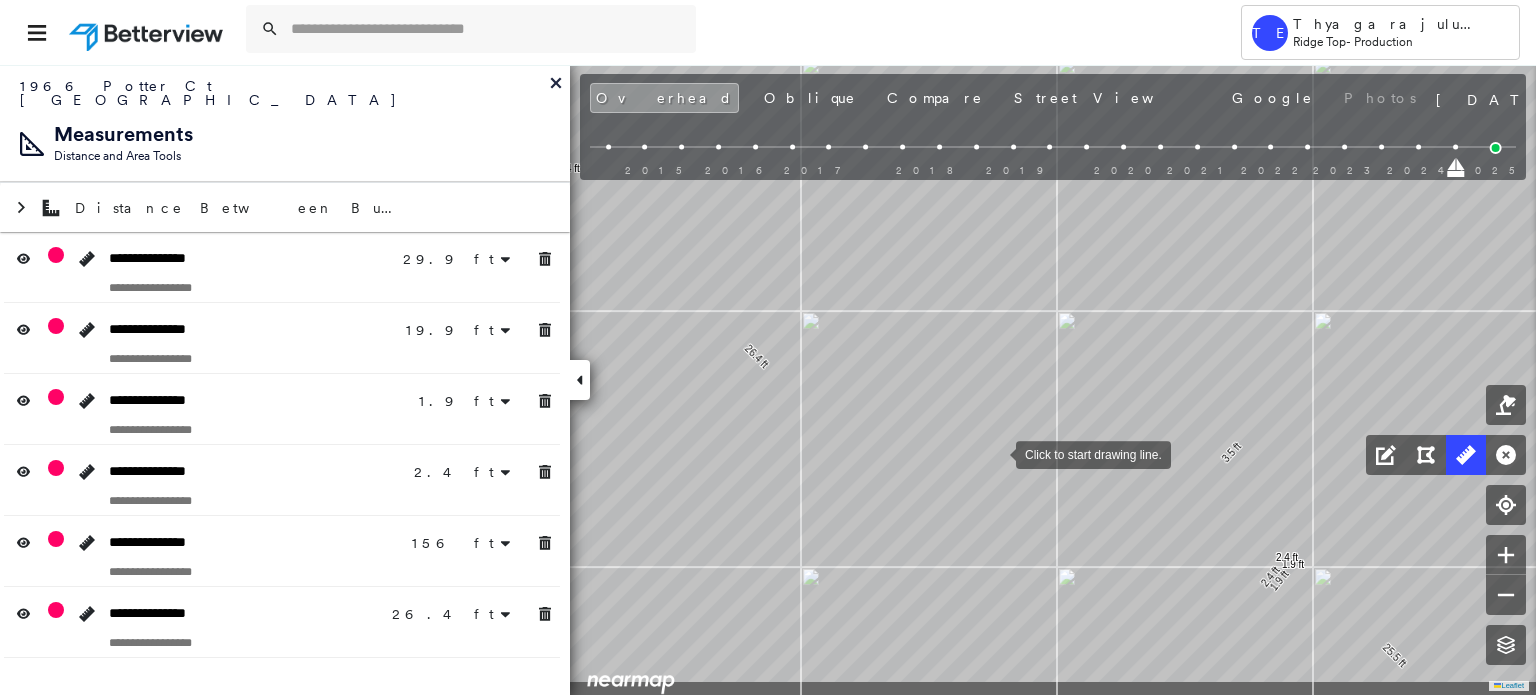 drag, startPoint x: 1136, startPoint y: 530, endPoint x: 1000, endPoint y: 454, distance: 155.79474 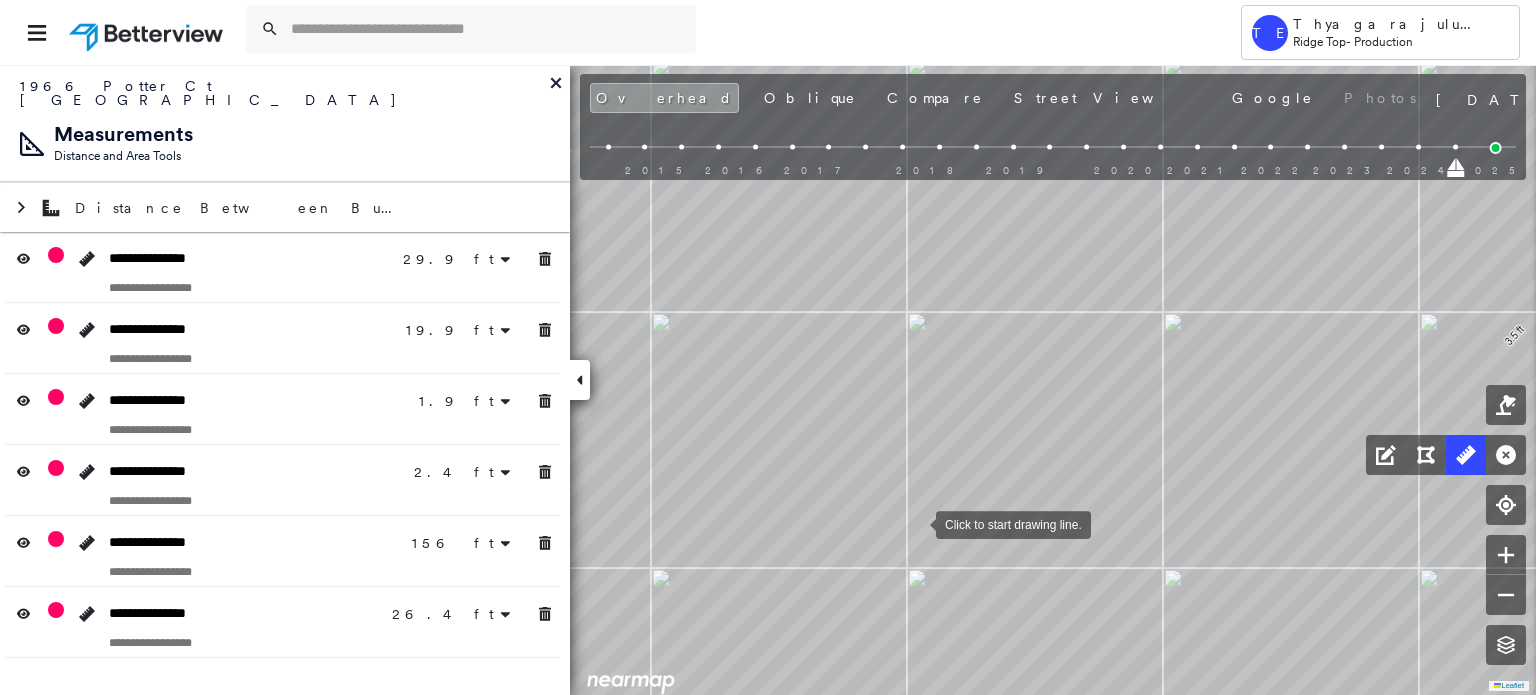 click at bounding box center (916, 523) 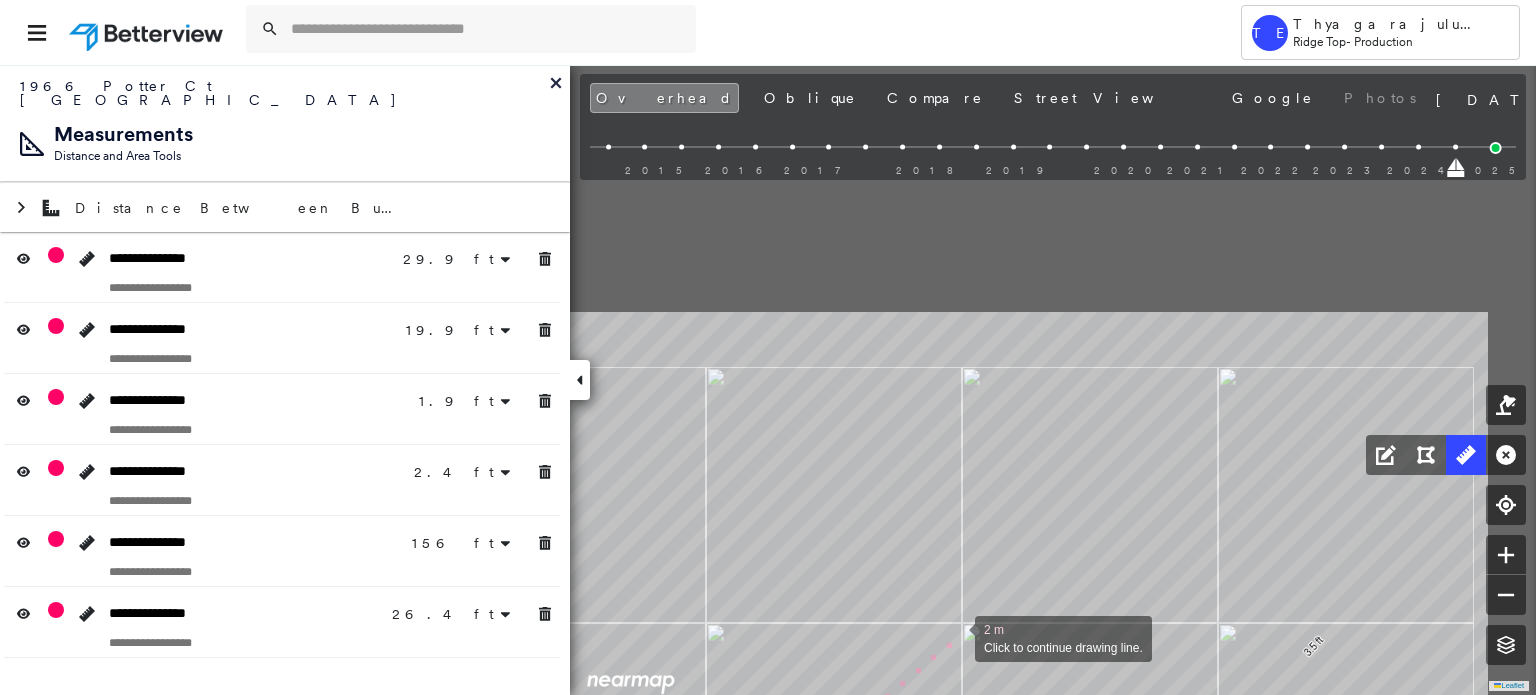 drag, startPoint x: 1160, startPoint y: 320, endPoint x: 962, endPoint y: 618, distance: 357.78204 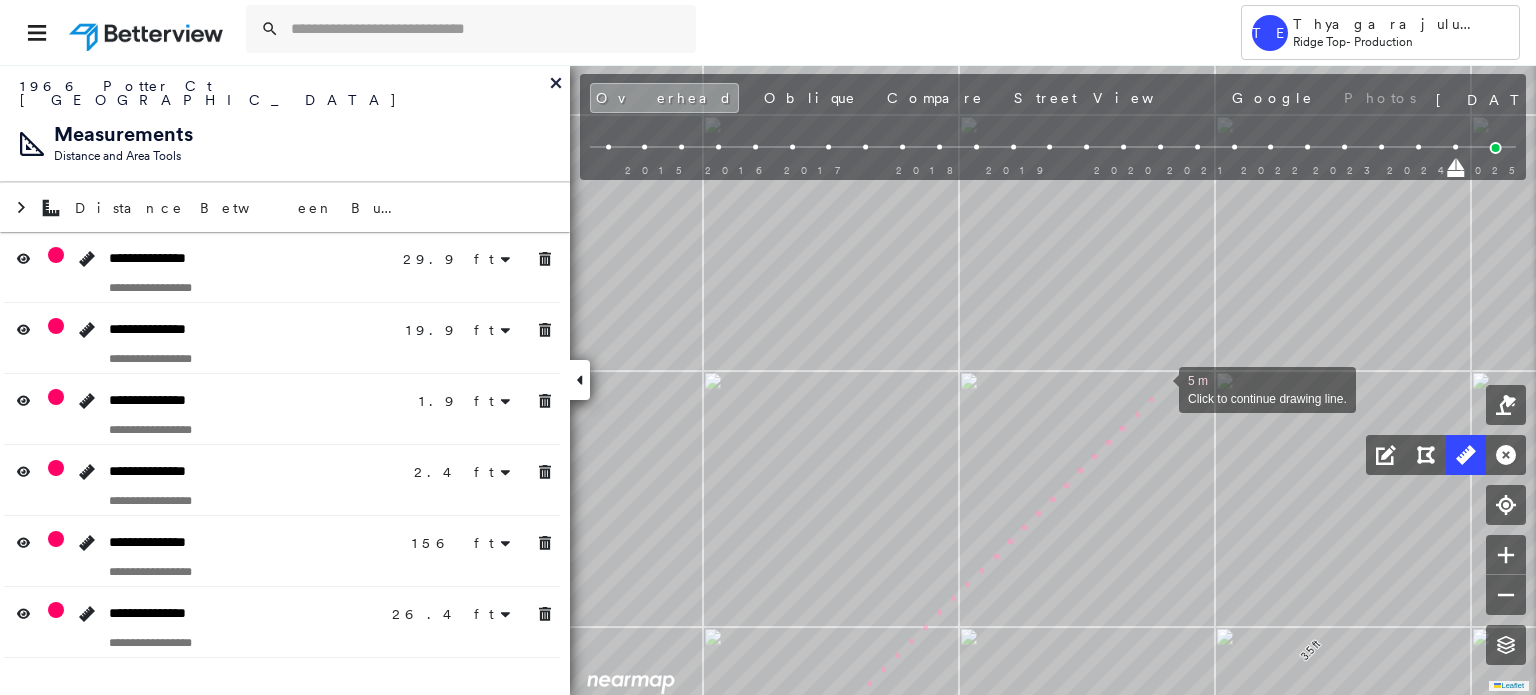 click at bounding box center [1159, 388] 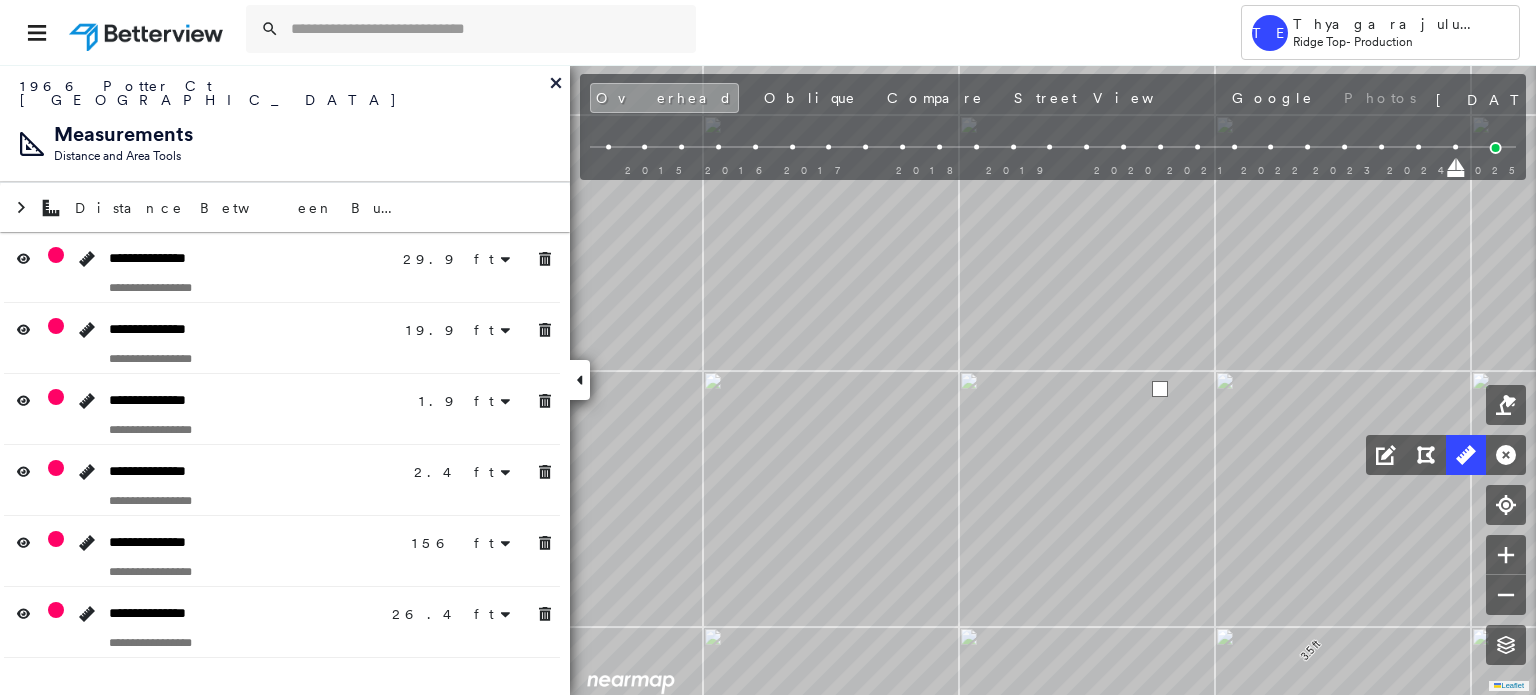 click at bounding box center (1160, 389) 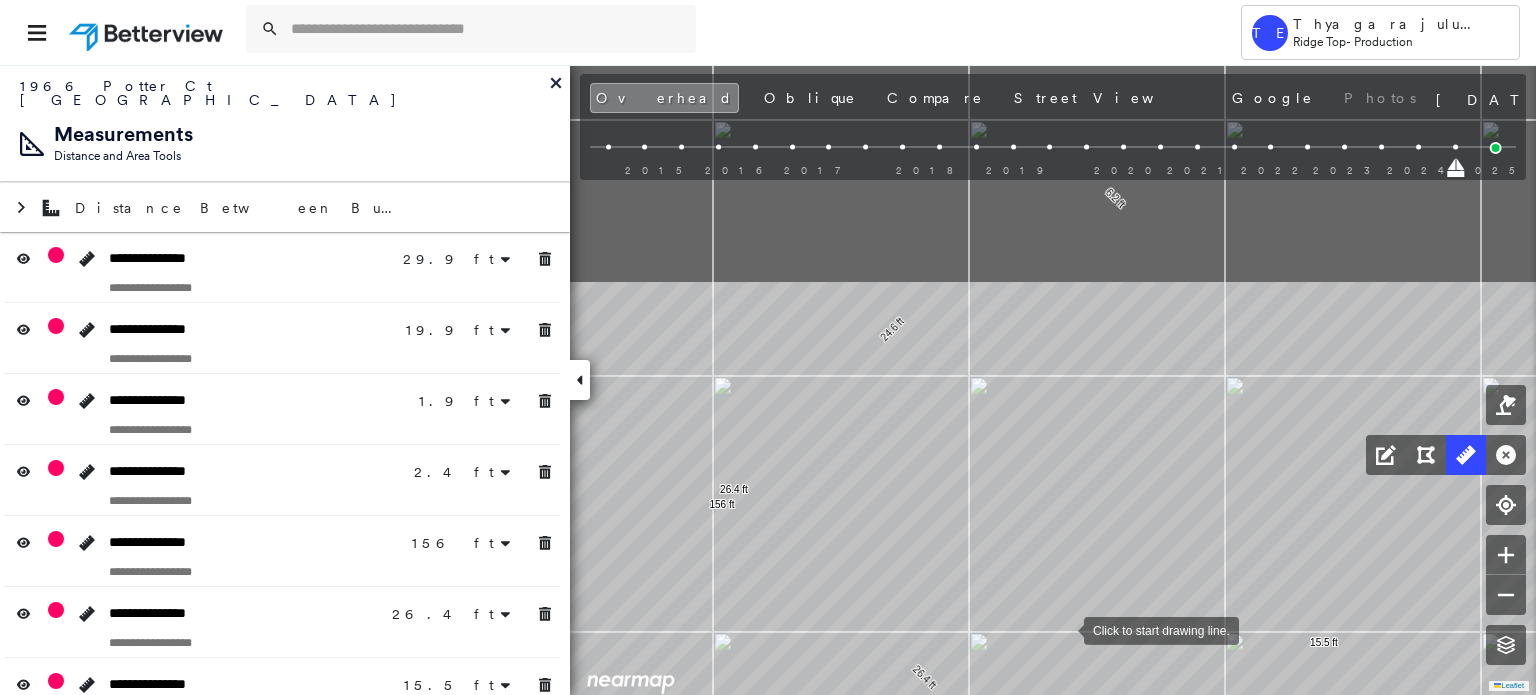 drag, startPoint x: 974, startPoint y: 347, endPoint x: 1064, endPoint y: 628, distance: 295.061 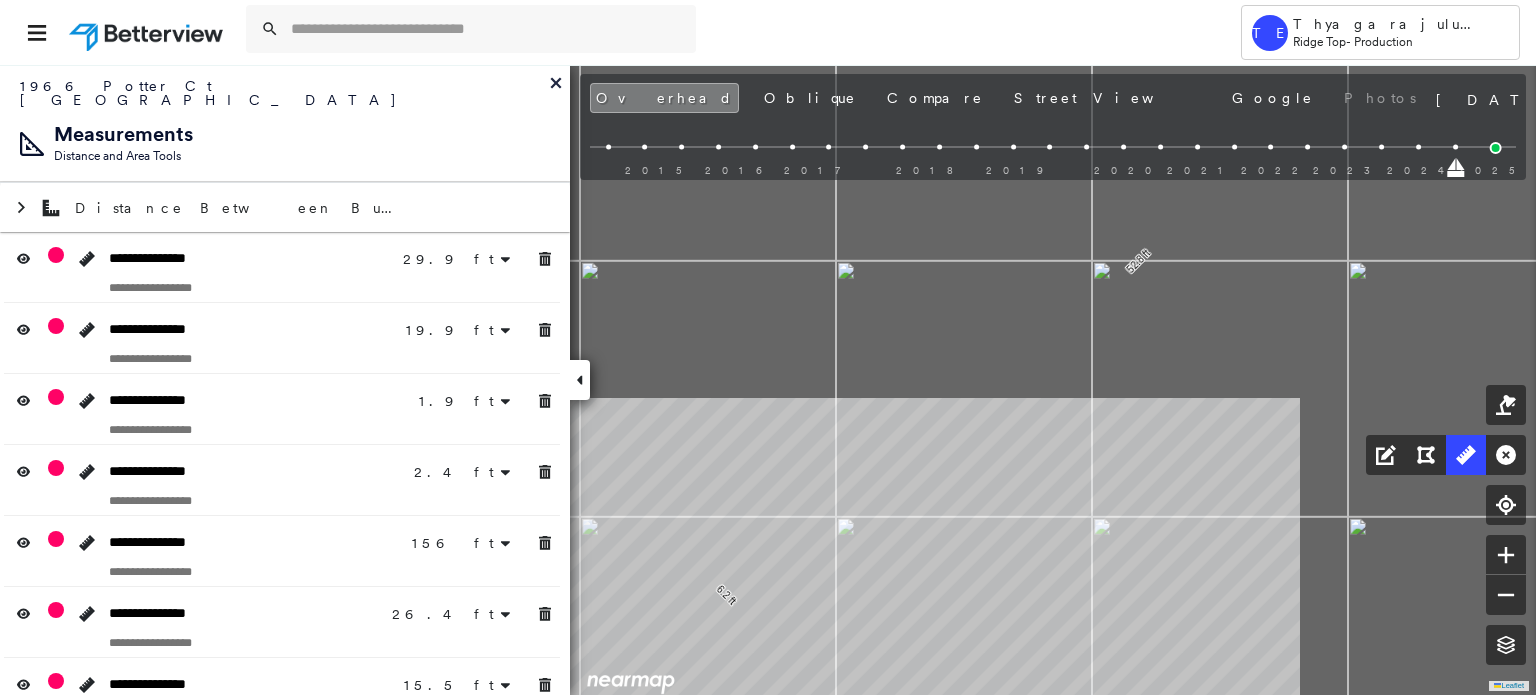 drag, startPoint x: 1253, startPoint y: 344, endPoint x: 889, endPoint y: 706, distance: 513.36145 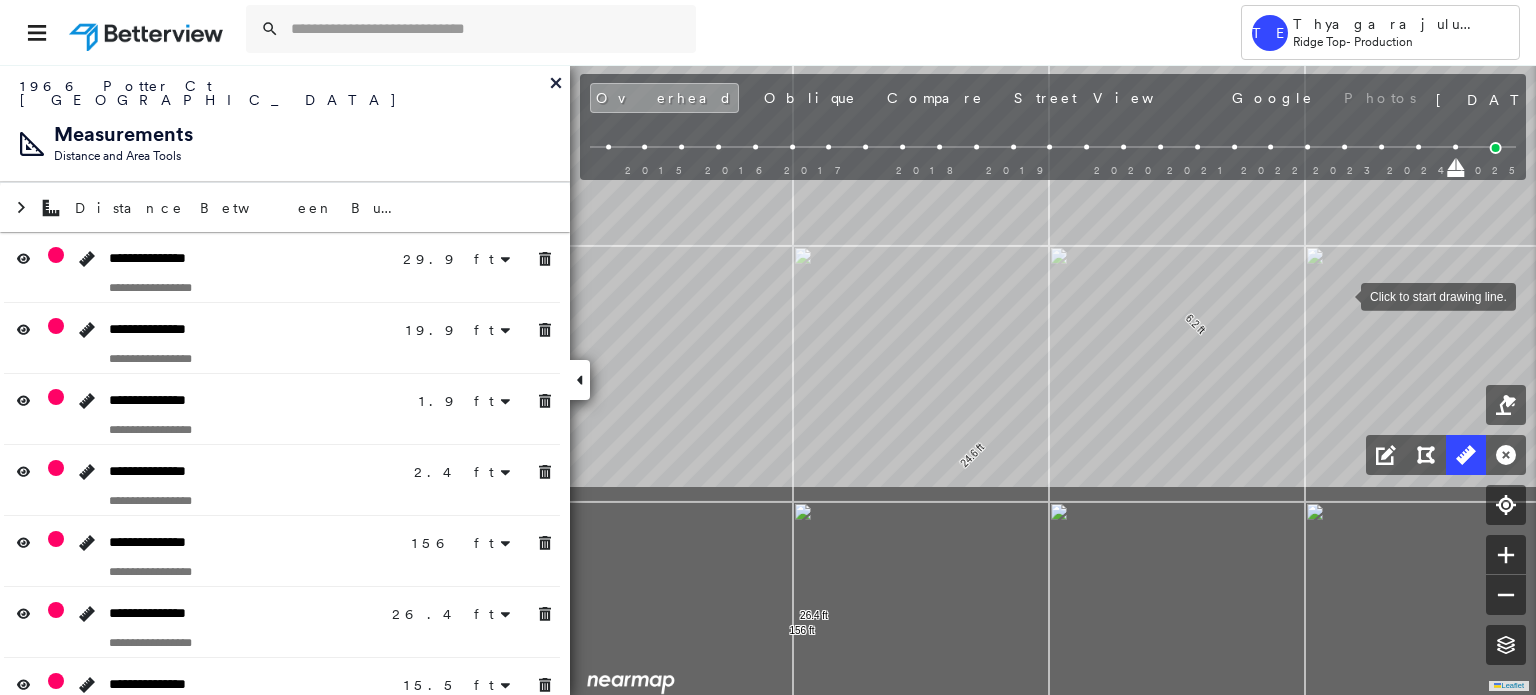 drag, startPoint x: 875, startPoint y: 564, endPoint x: 1341, endPoint y: 297, distance: 537.07074 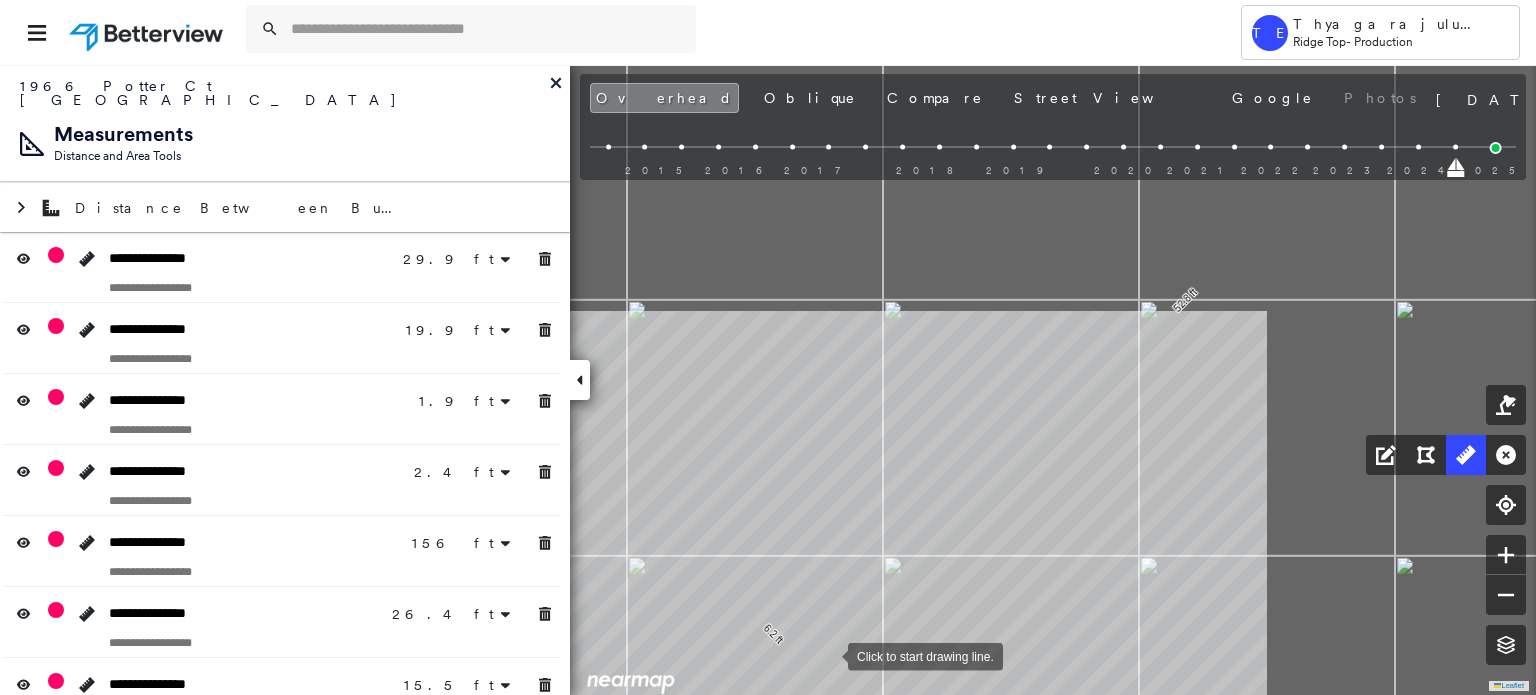 drag, startPoint x: 1250, startPoint y: 345, endPoint x: 828, endPoint y: 655, distance: 523.6258 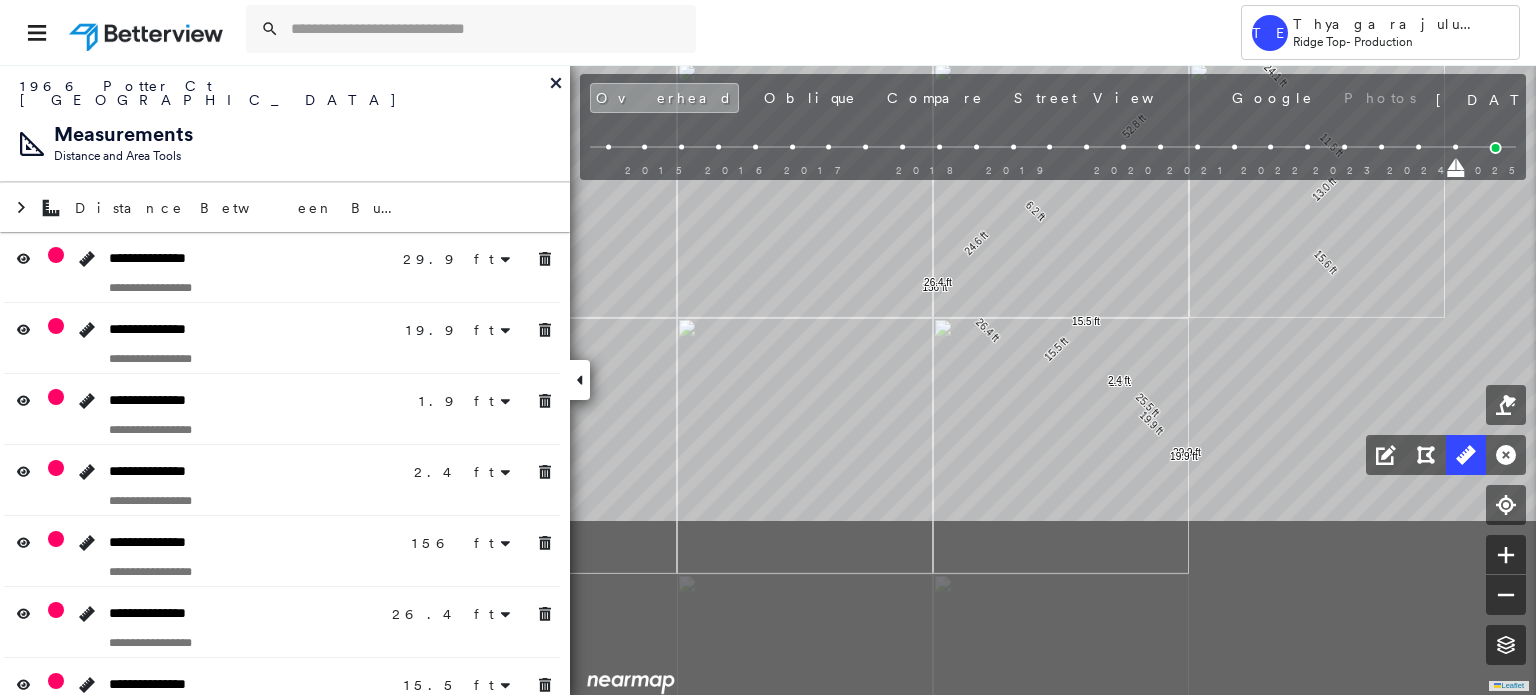 click on "25.5 ft 29.9 ft 19.9 ft 19.9 ft 1.9 ft 2.4 ft 15.6 ft 13.0 ft 11.8 ft 24.1 ft 52.8 ft 6.2 ft 24.6 ft 156 ft 26.4 ft 26.4 ft 15.5 ft 15.5 ft Click to start drawing line." at bounding box center [1174, 3224] 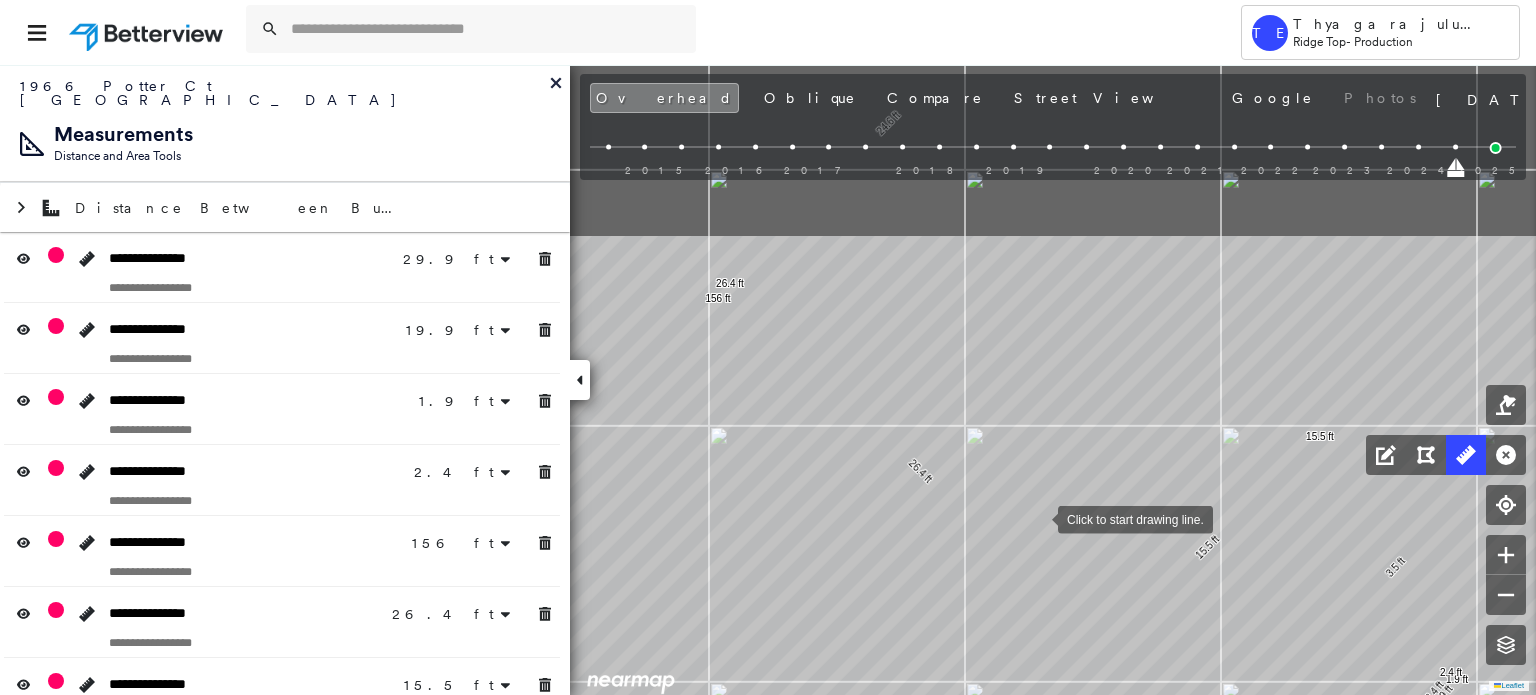 drag, startPoint x: 867, startPoint y: 296, endPoint x: 1038, endPoint y: 517, distance: 279.43158 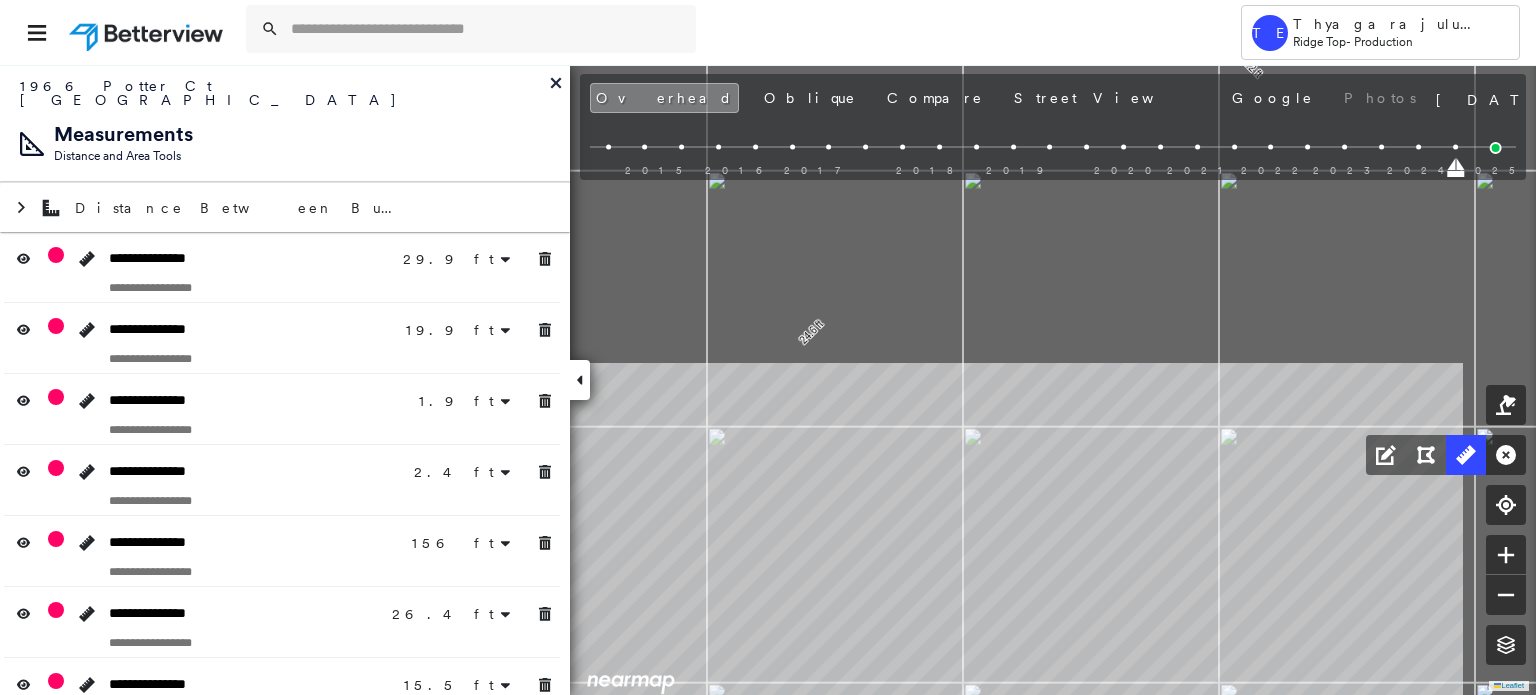click on "3.5 ft 25.5 ft 0.9 ft 29.9 ft 19.9 ft 19.9 ft 1.9 ft 1.9 ft 2.4 ft 2.4 ft 15.6 ft 4.0 ft 1.9 ft 13.0 ft 11.8 ft 1.8 ft 24.1 ft 52.8 ft 6.2 ft 24.6 ft 156 ft 26.4 ft 26.4 ft 15.5 ft 15.5 ft Click to start drawing line." at bounding box center (1133, 3821) 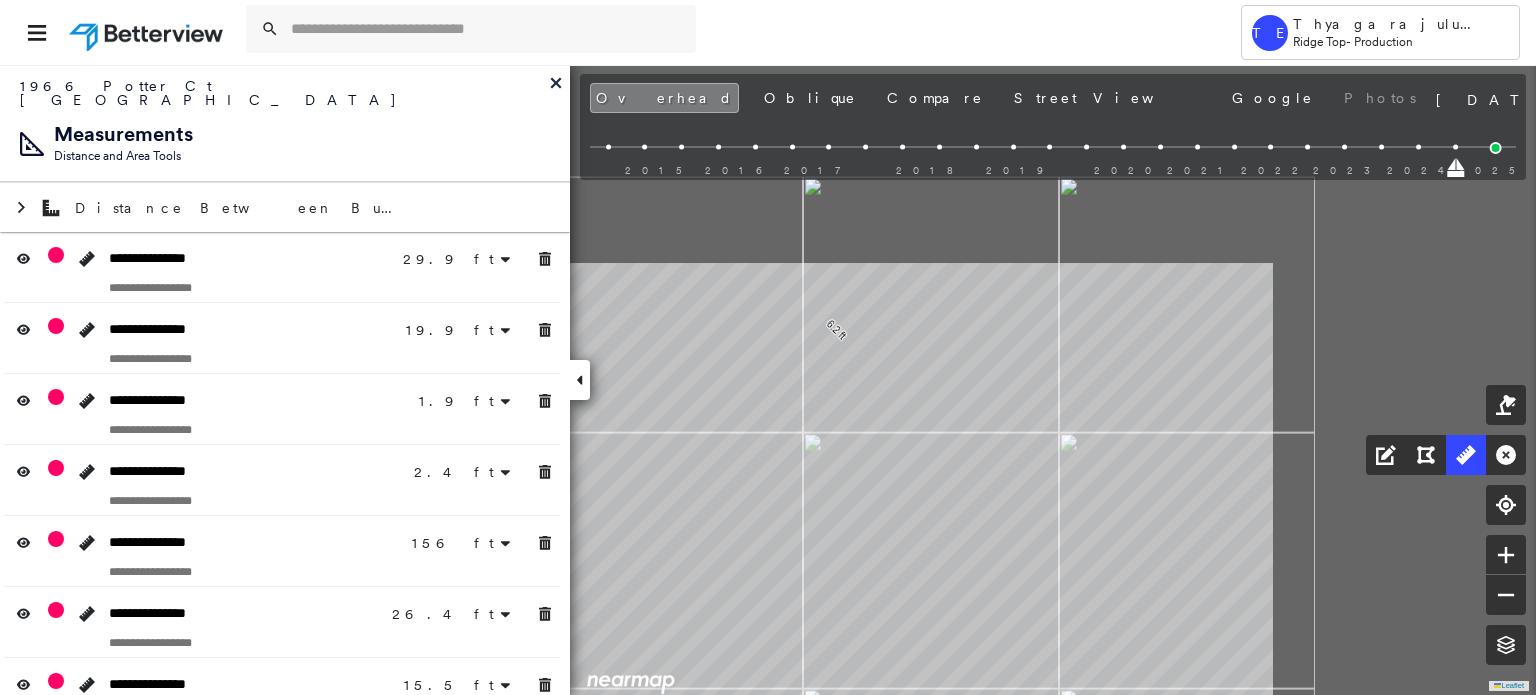 click on "3.5 ft 25.5 ft 0.9 ft 29.9 ft 19.9 ft 19.9 ft 1.9 ft 1.9 ft 2.4 ft 2.4 ft 15.6 ft 4.0 ft 1.9 ft 13.0 ft 11.8 ft 1.8 ft 24.1 ft 52.8 ft 6.2 ft 24.6 ft 156 ft 26.4 ft 26.4 ft 15.5 ft 15.5 ft Click to start drawing line." at bounding box center (717, 4083) 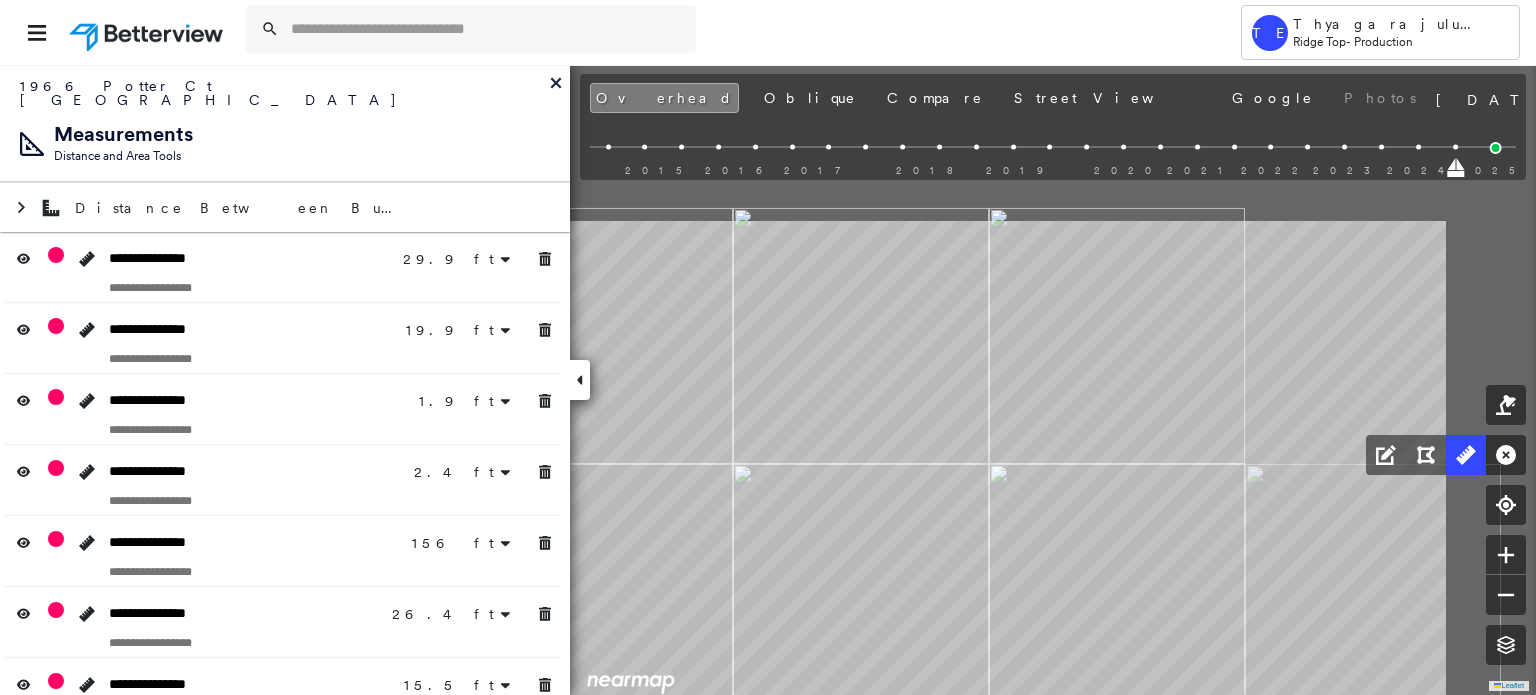 click on "3.5 ft 25.5 ft 0.9 ft 29.9 ft 19.9 ft 19.9 ft 1.9 ft 1.9 ft 2.4 ft 2.4 ft 15.6 ft 4.0 ft 1.9 ft 13.0 ft 11.8 ft 1.8 ft 24.1 ft 52.8 ft 6.2 ft 24.6 ft 156 ft 26.4 ft 26.4 ft 15.5 ft 15.5 ft Click to start drawing line." at bounding box center (391, 4370) 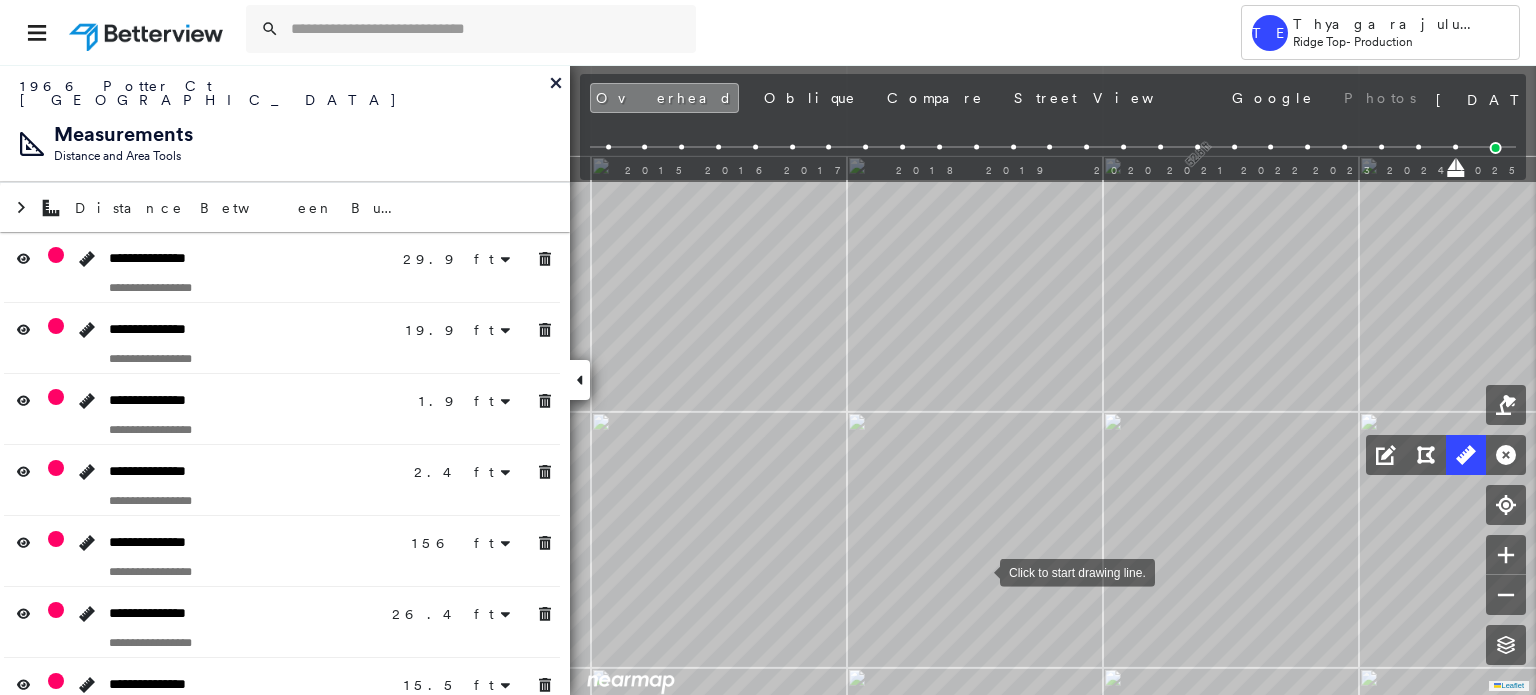 drag, startPoint x: 1102, startPoint y: 376, endPoint x: 980, endPoint y: 567, distance: 226.63847 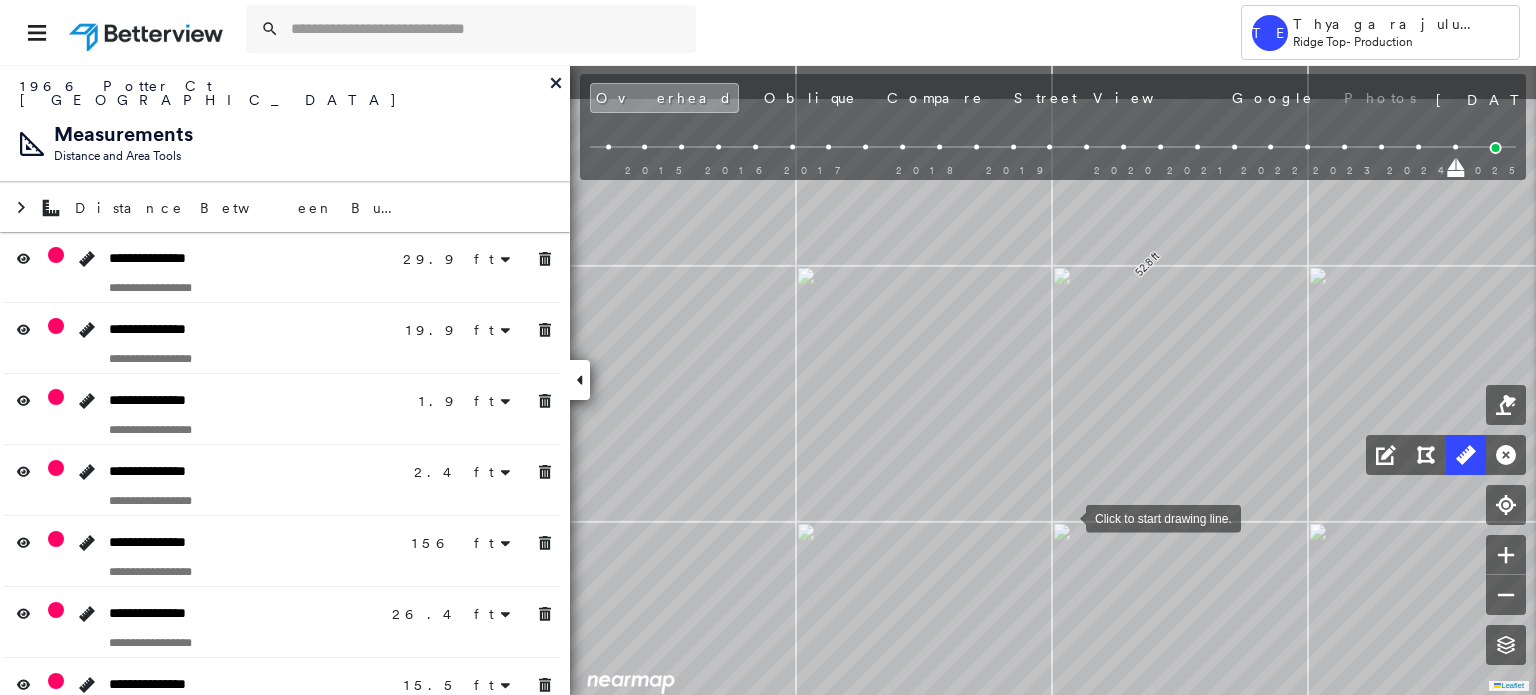 drag, startPoint x: 1111, startPoint y: 416, endPoint x: 1068, endPoint y: 514, distance: 107.01869 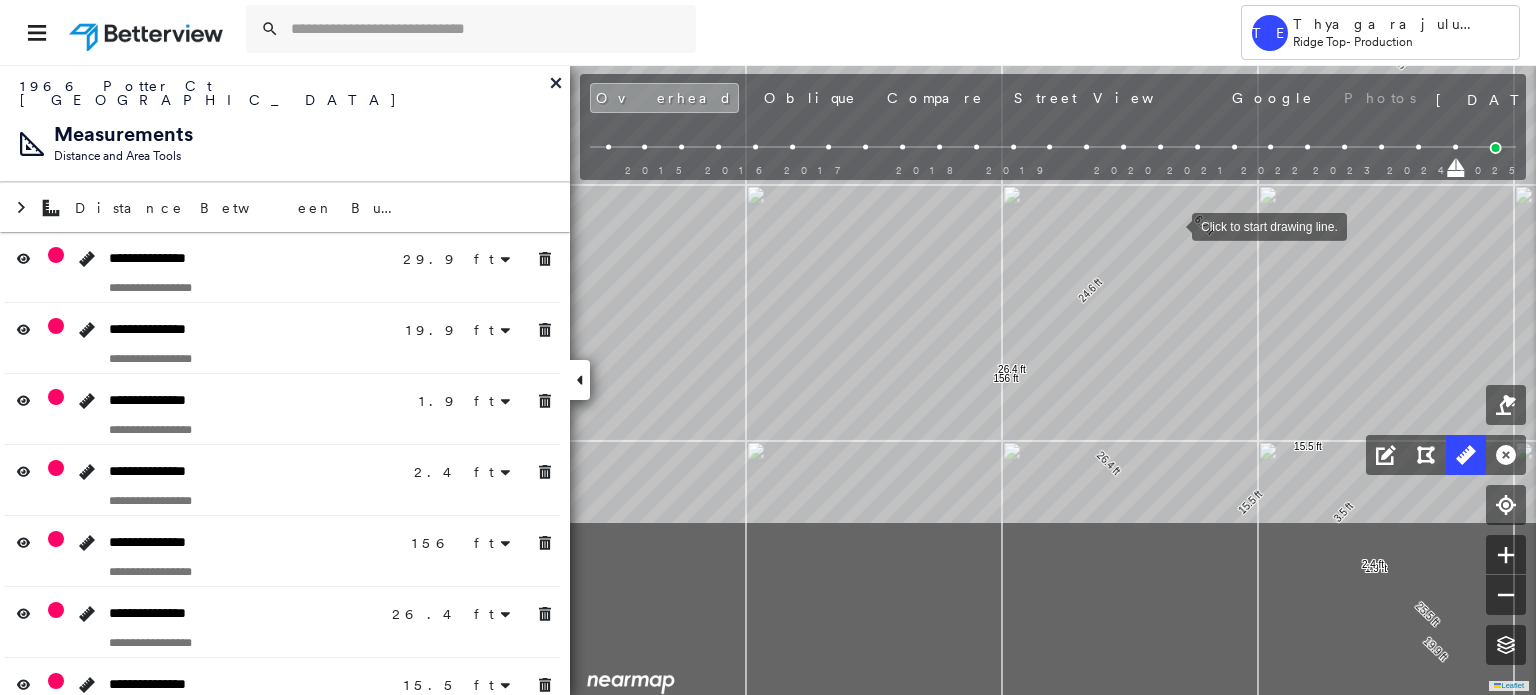 drag, startPoint x: 972, startPoint y: 446, endPoint x: 1171, endPoint y: 228, distance: 295.16943 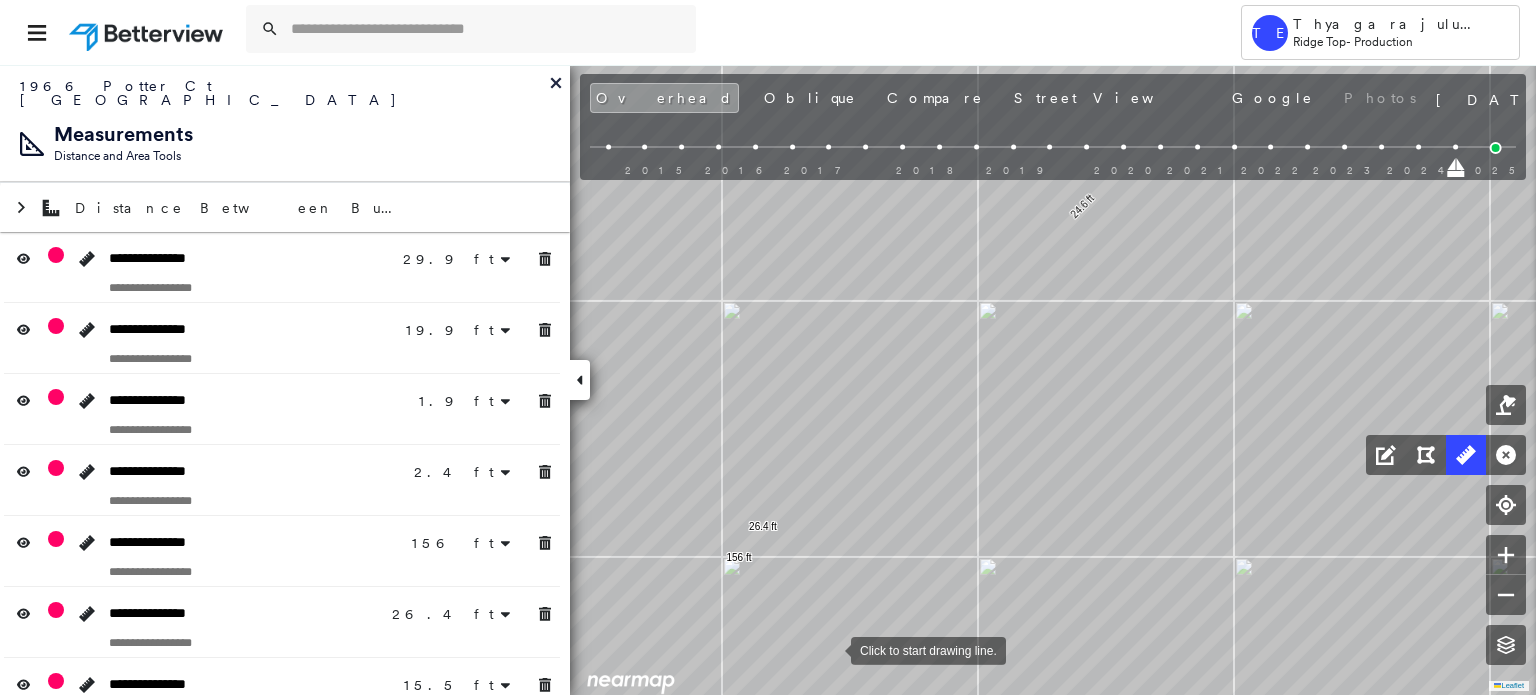 click at bounding box center [831, 649] 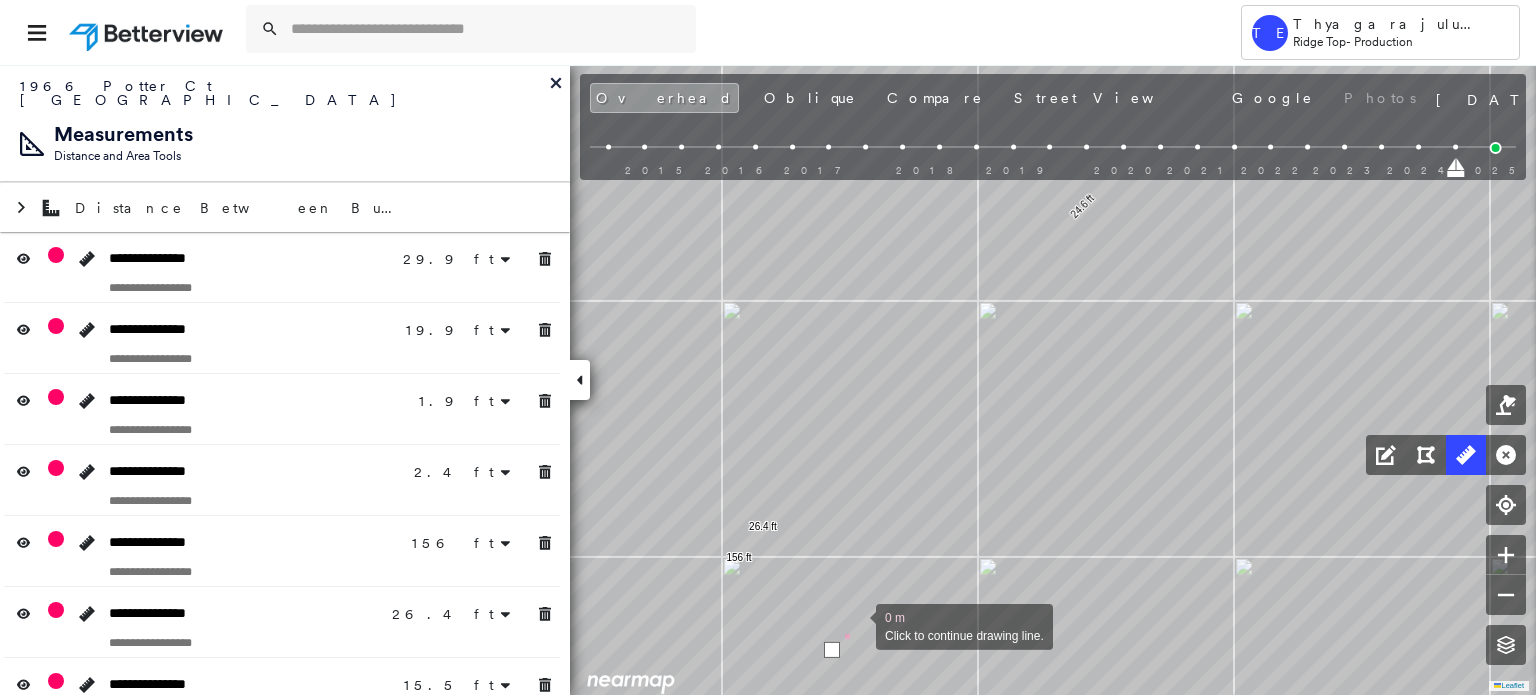 click at bounding box center [856, 625] 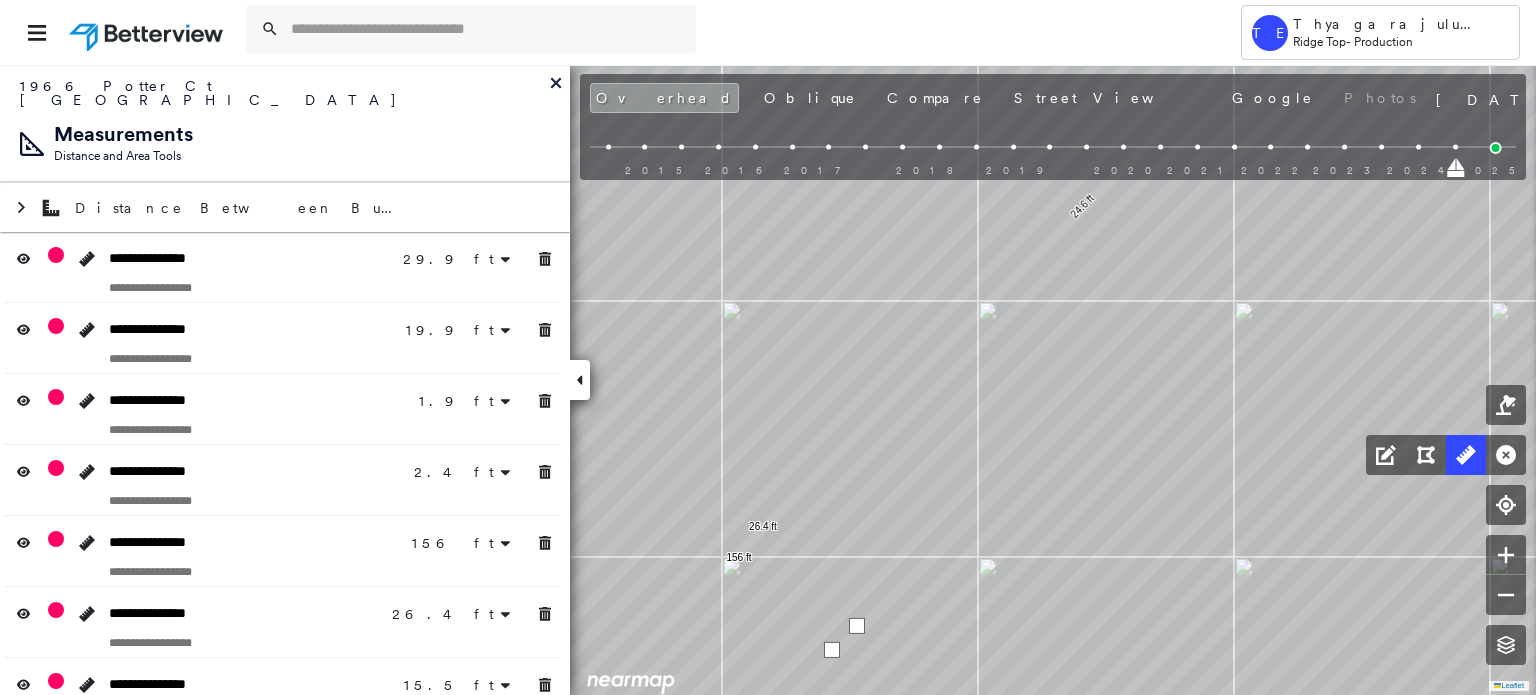 click at bounding box center (857, 626) 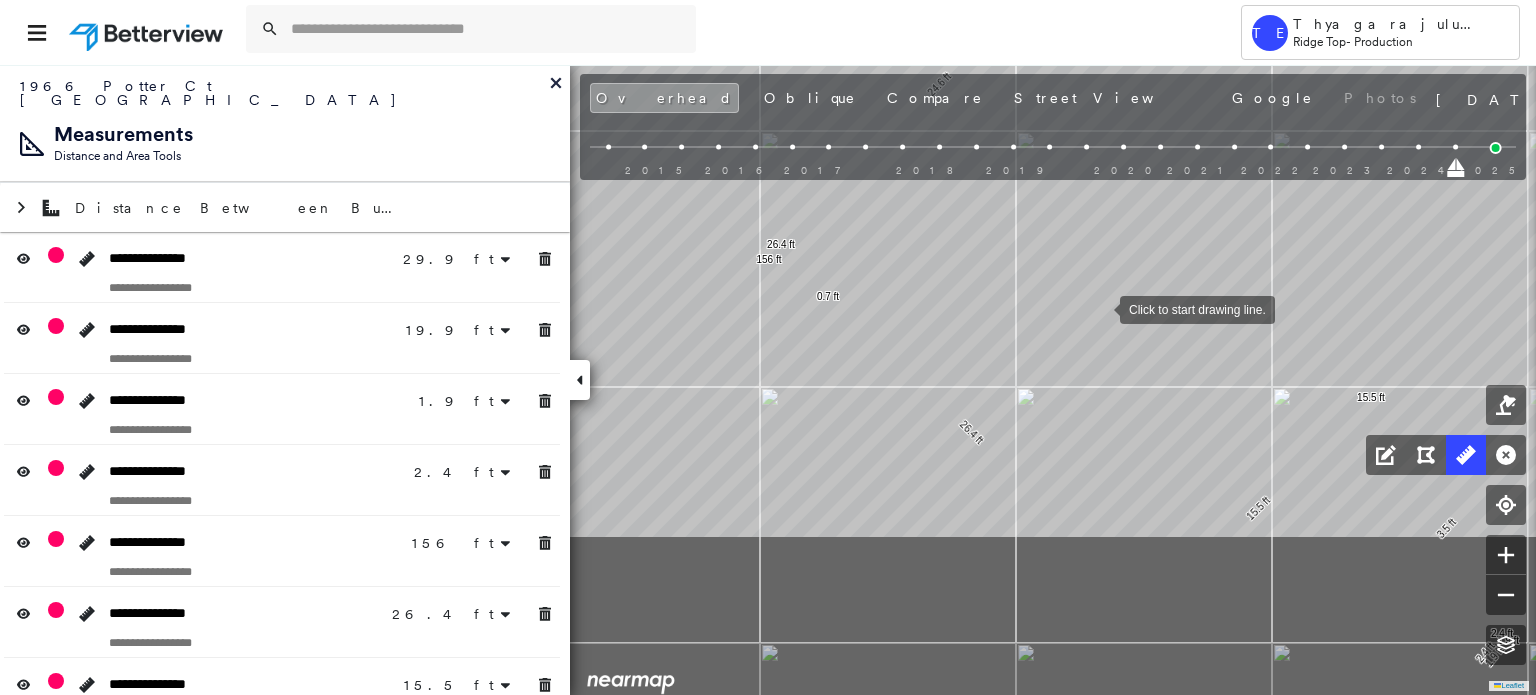 drag, startPoint x: 1112, startPoint y: 486, endPoint x: 1101, endPoint y: 309, distance: 177.34148 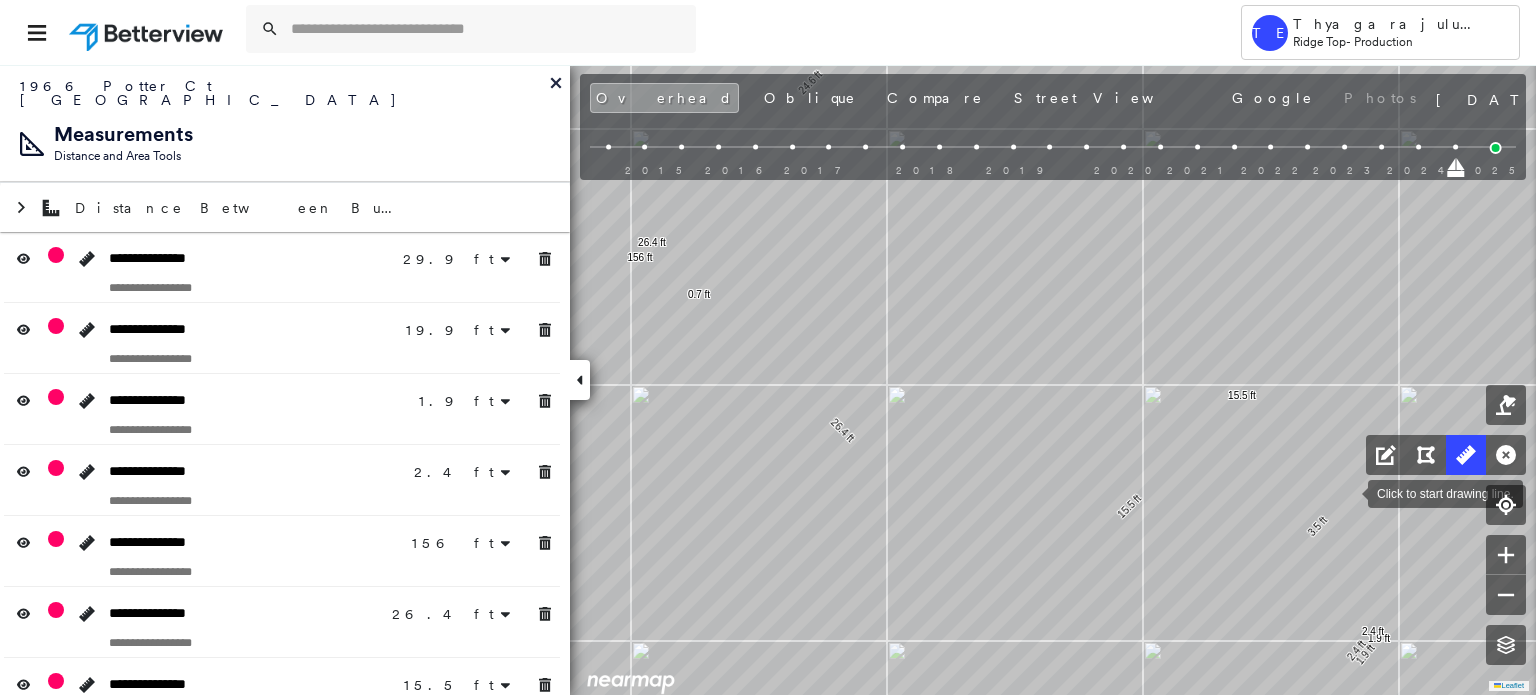 drag, startPoint x: 1348, startPoint y: 492, endPoint x: 1336, endPoint y: 483, distance: 15 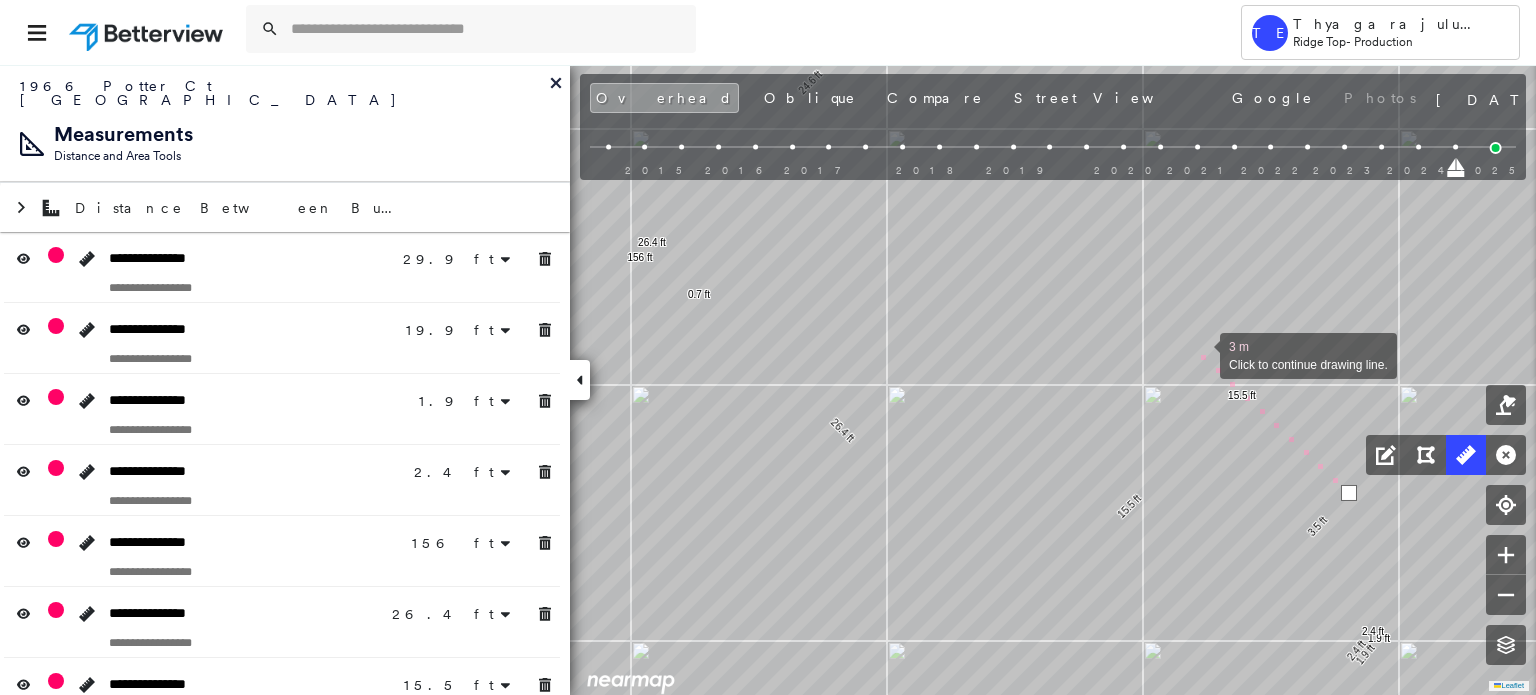 click at bounding box center (1200, 354) 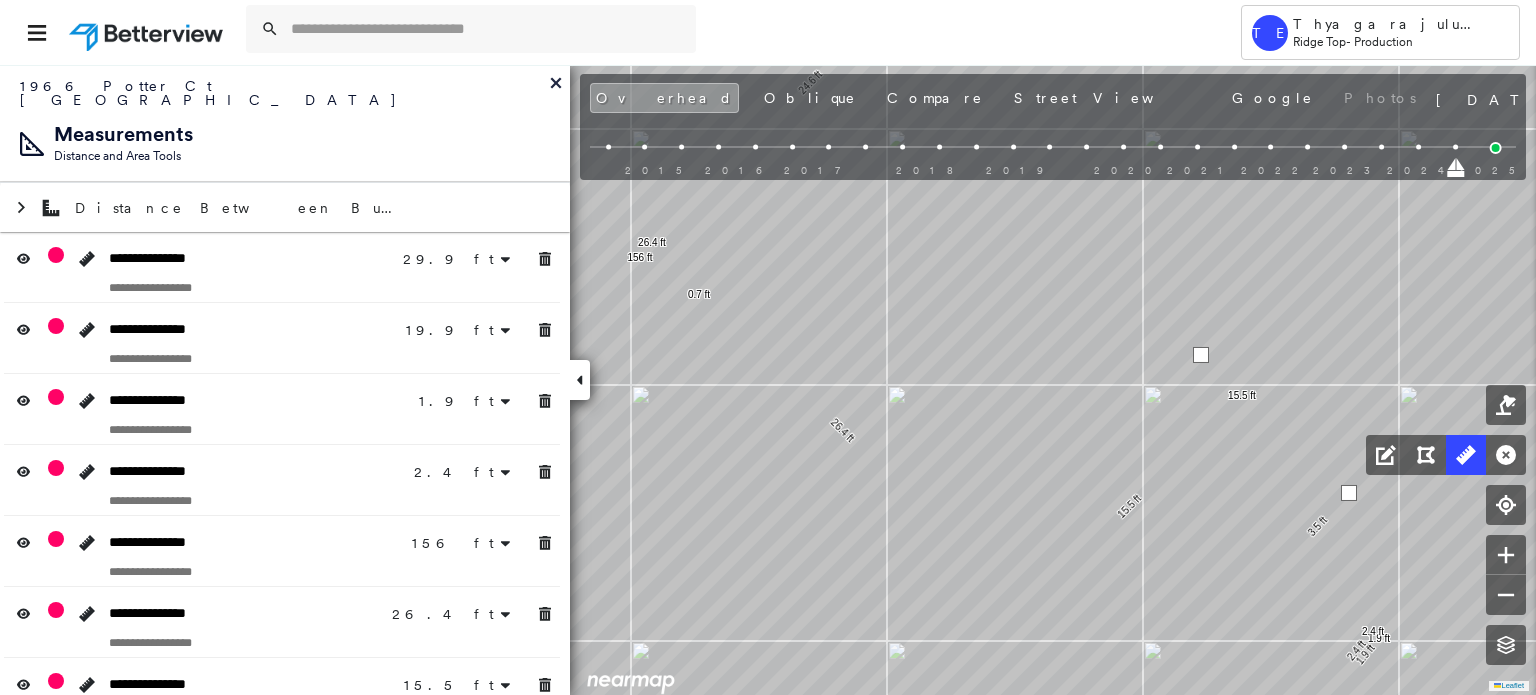 click at bounding box center [1201, 355] 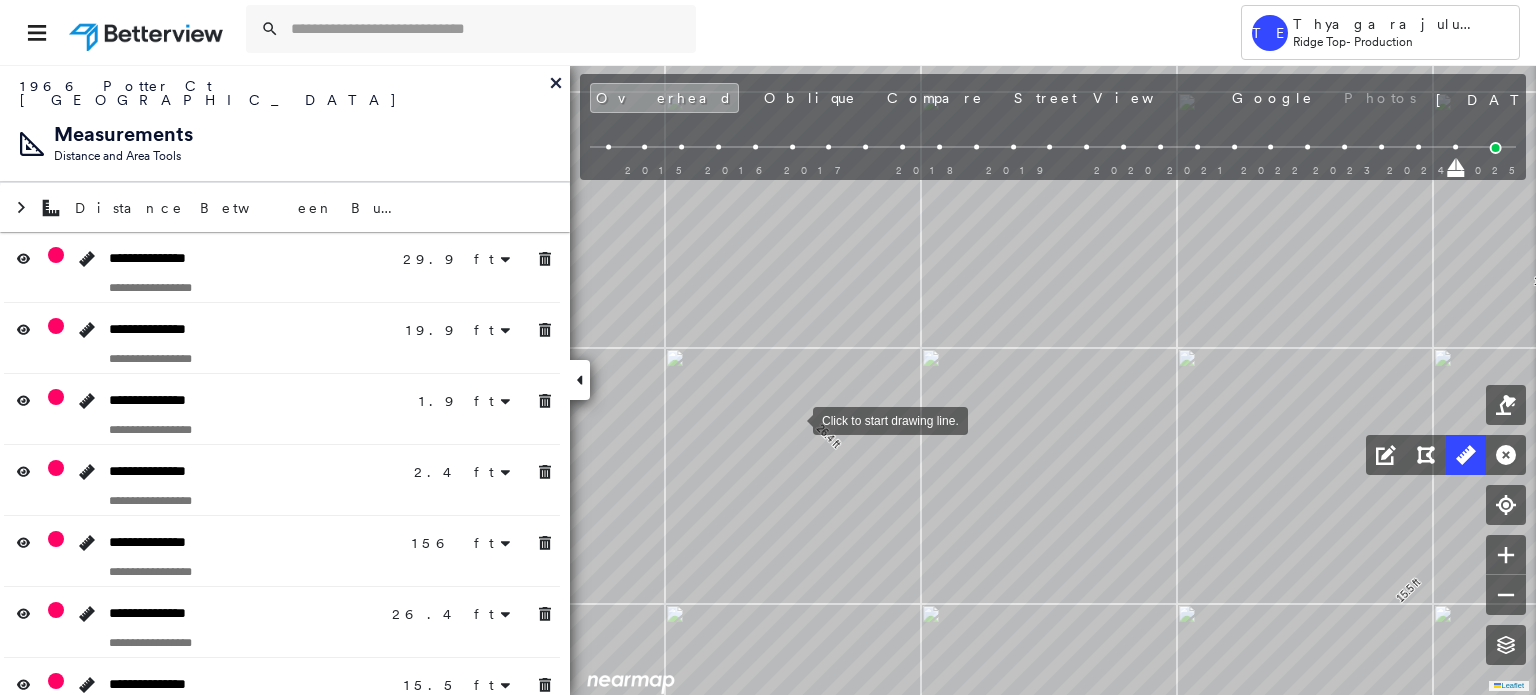 click at bounding box center [793, 419] 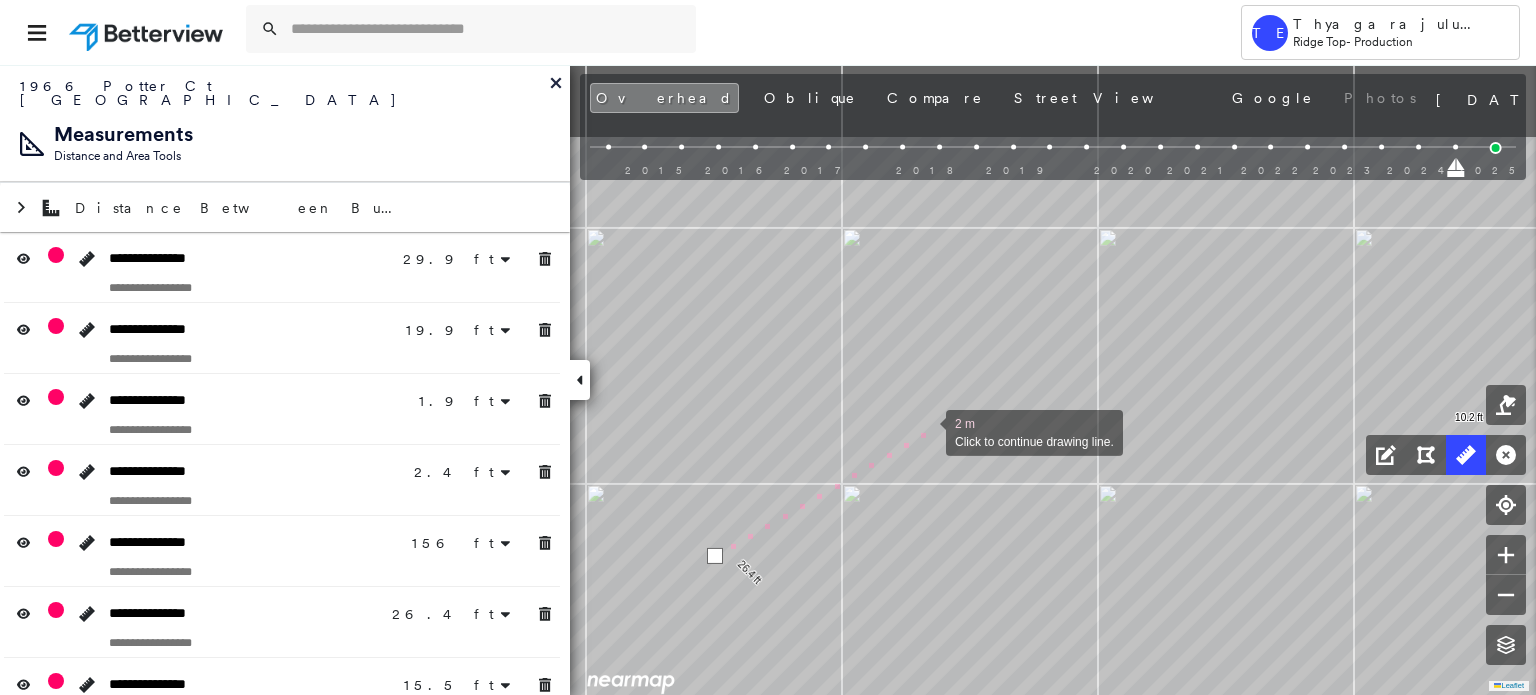 drag, startPoint x: 1012, startPoint y: 278, endPoint x: 888, endPoint y: 557, distance: 305.3146 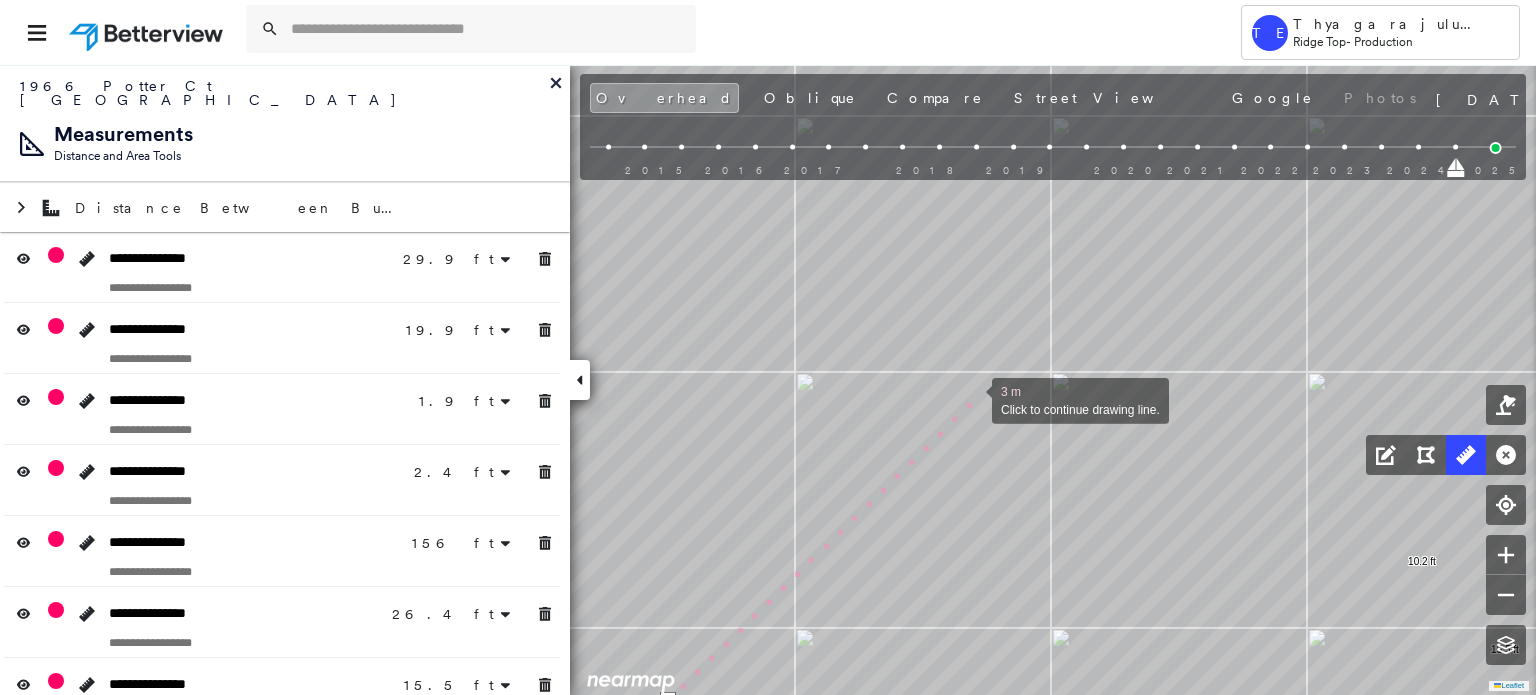 click at bounding box center [972, 399] 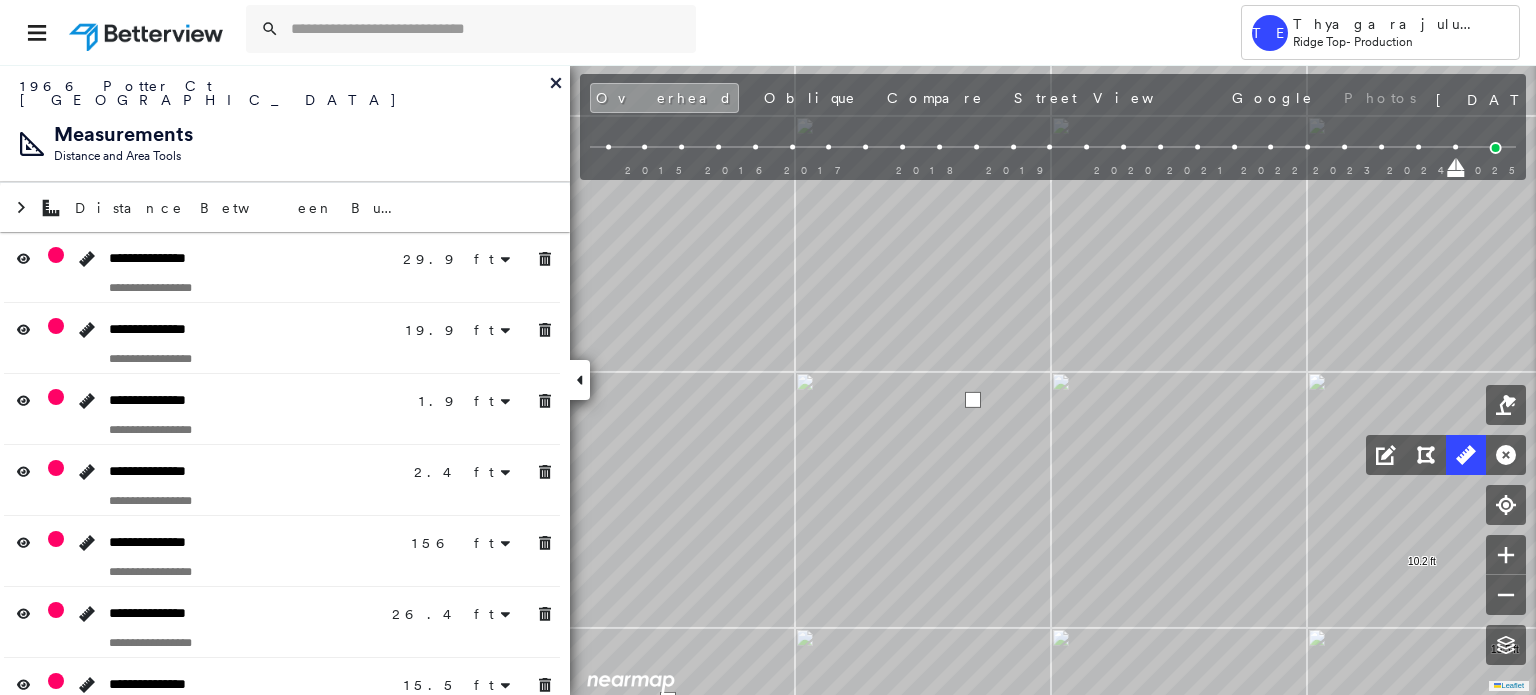 click at bounding box center [973, 400] 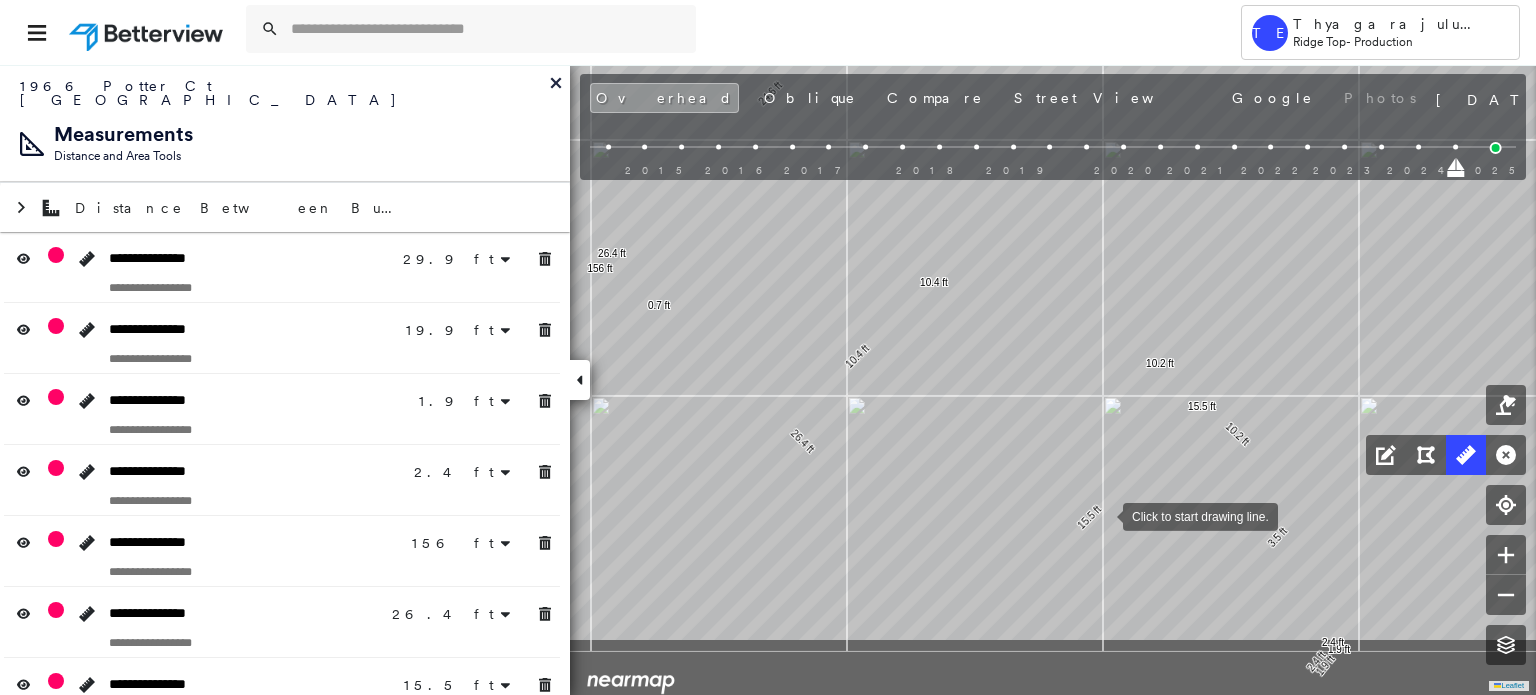 drag, startPoint x: 1129, startPoint y: 635, endPoint x: 1104, endPoint y: 516, distance: 121.597694 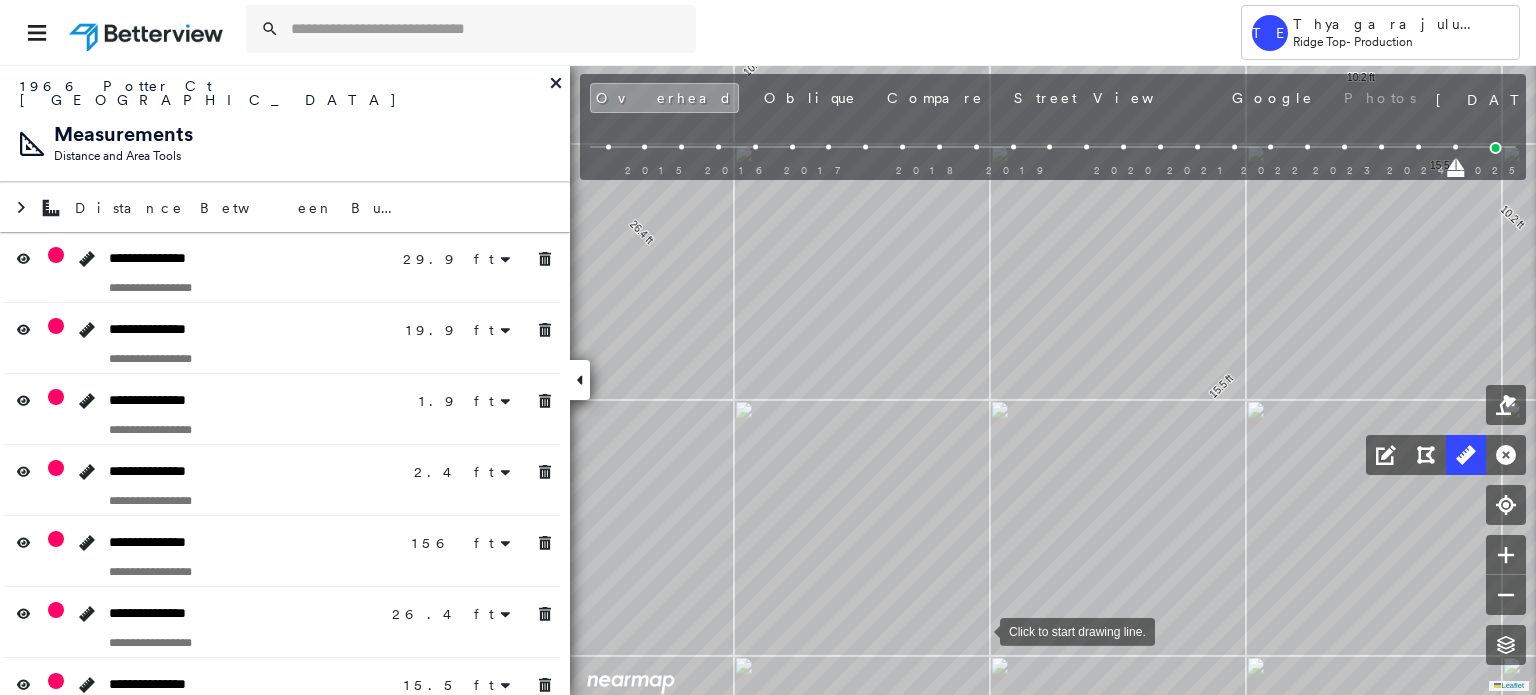click at bounding box center [980, 630] 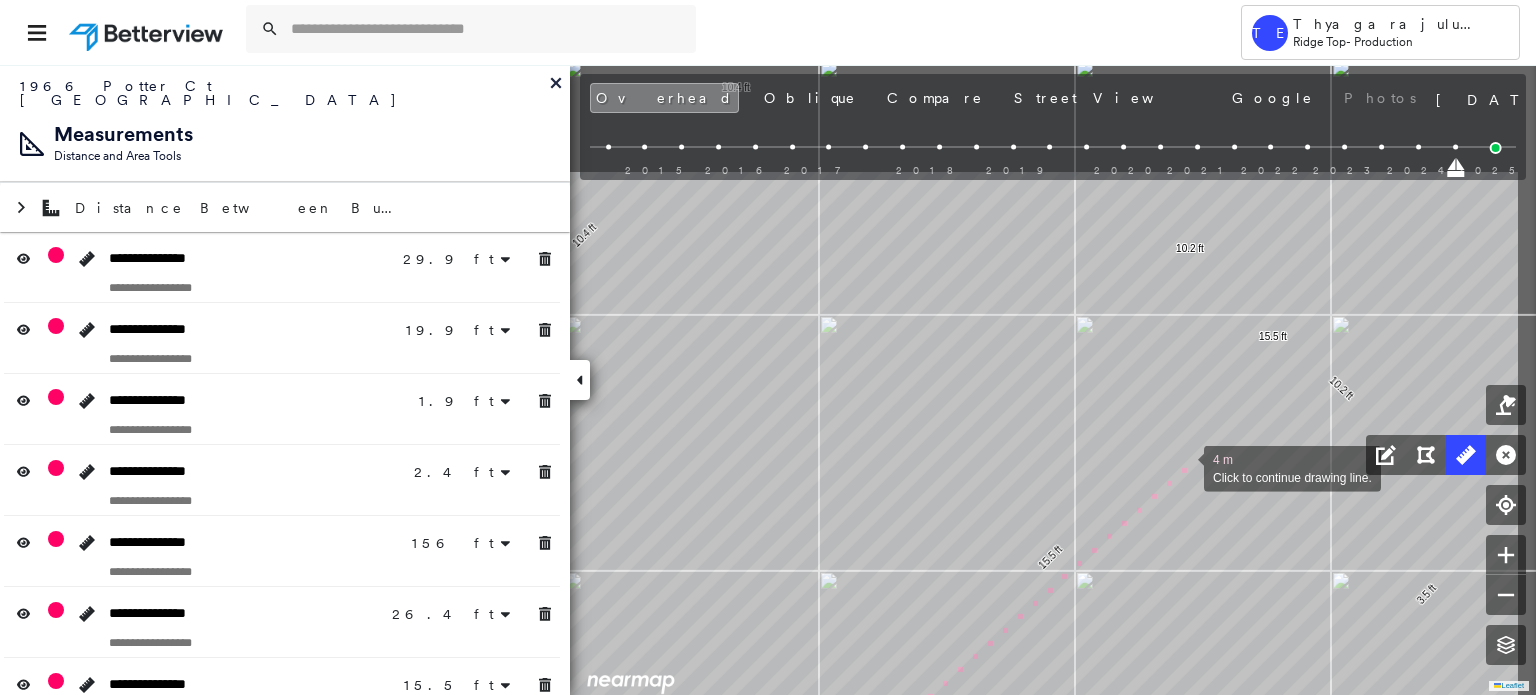 drag, startPoint x: 1334, startPoint y: 319, endPoint x: 1184, endPoint y: 471, distance: 213.55093 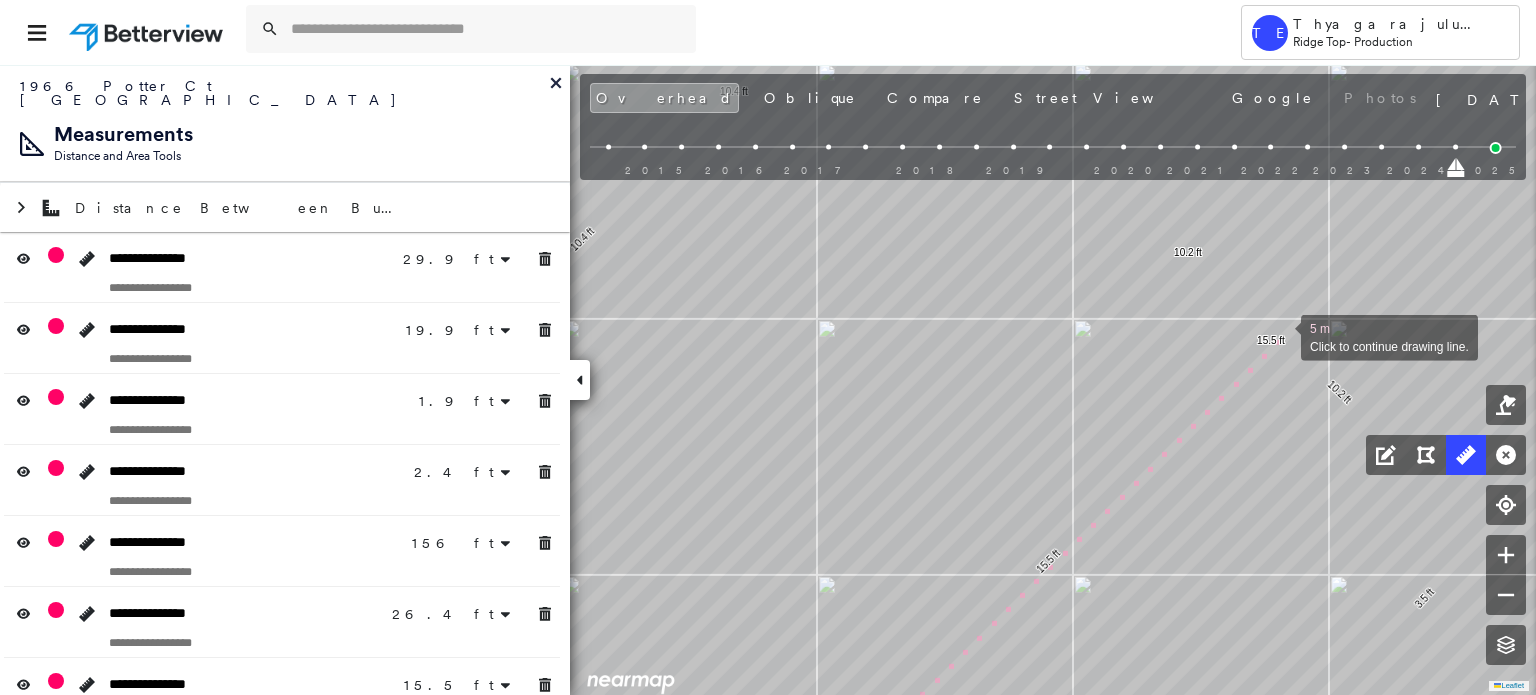 click at bounding box center [1281, 336] 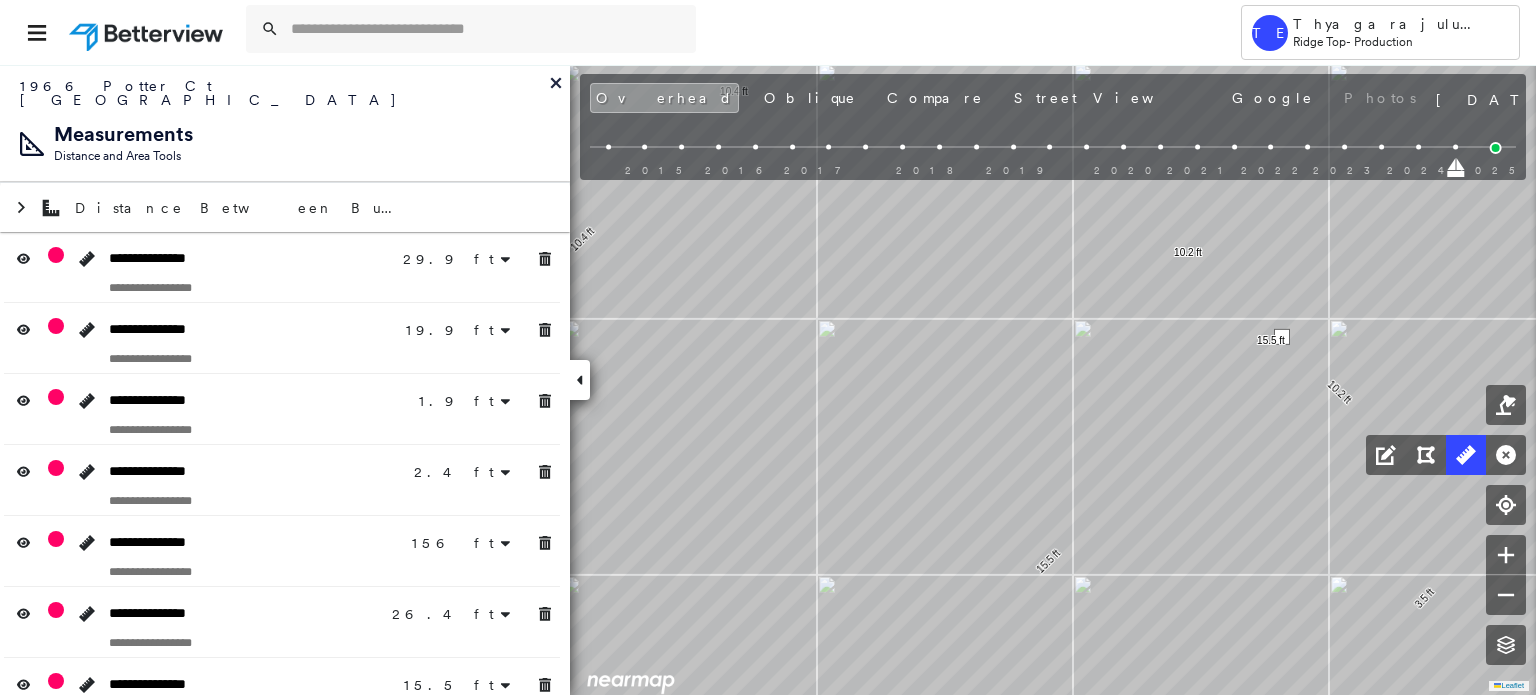 click at bounding box center [1282, 337] 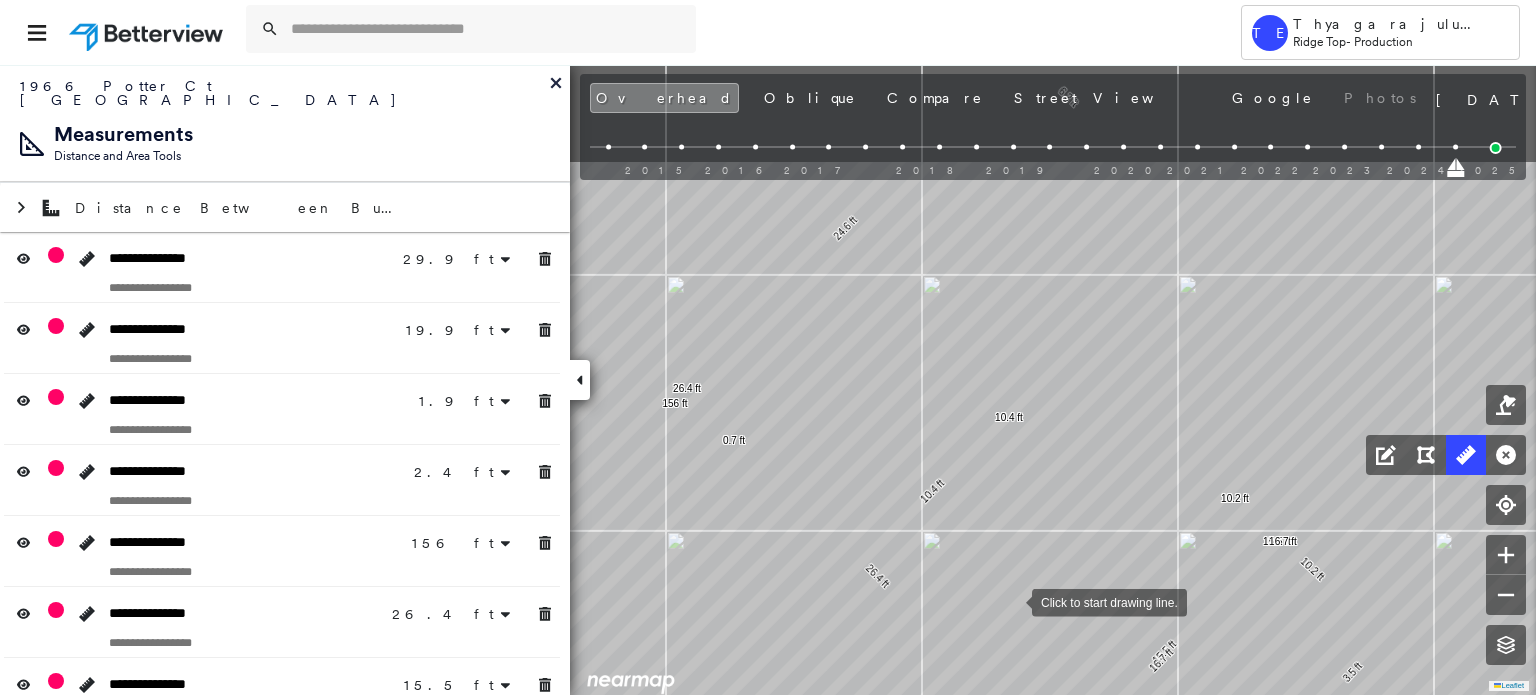 drag, startPoint x: 835, startPoint y: 430, endPoint x: 1009, endPoint y: 595, distance: 239.79366 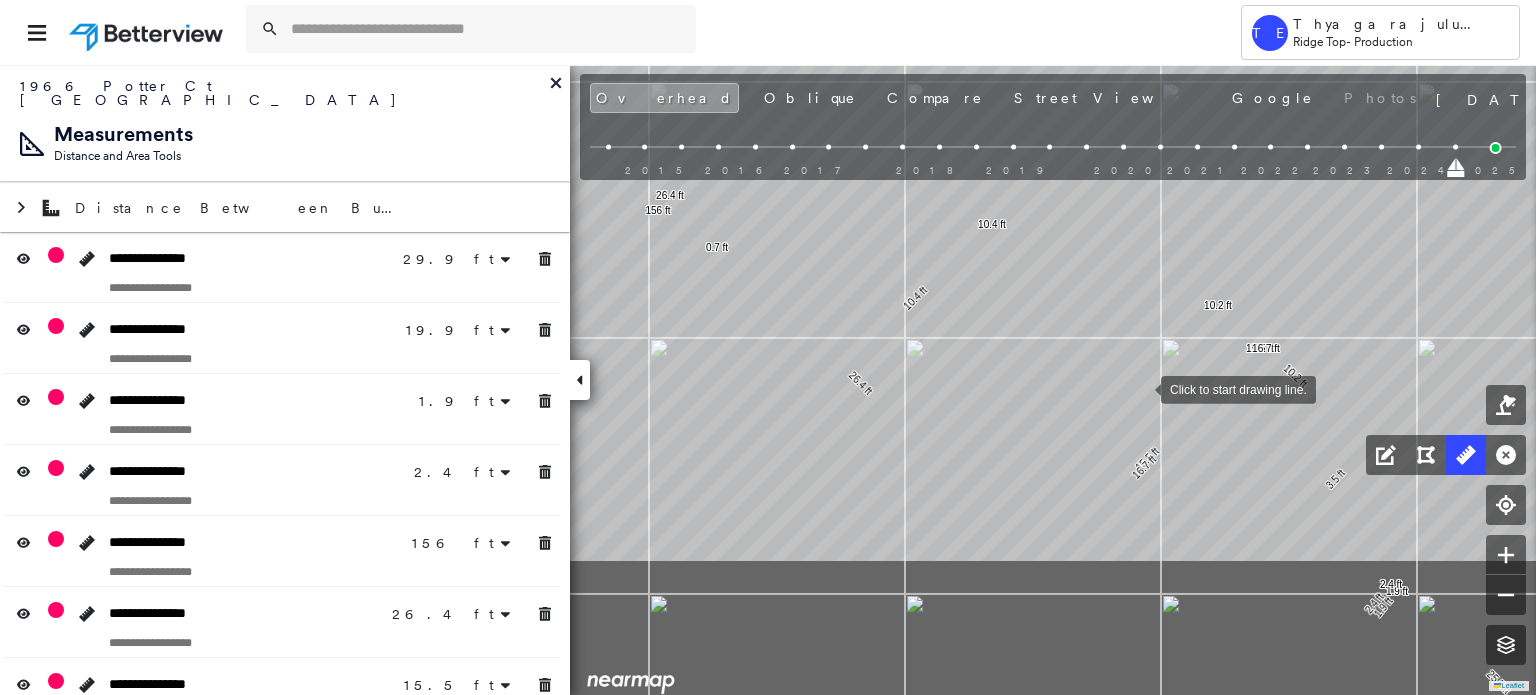 drag, startPoint x: 1163, startPoint y: 591, endPoint x: 1141, endPoint y: 391, distance: 201.20636 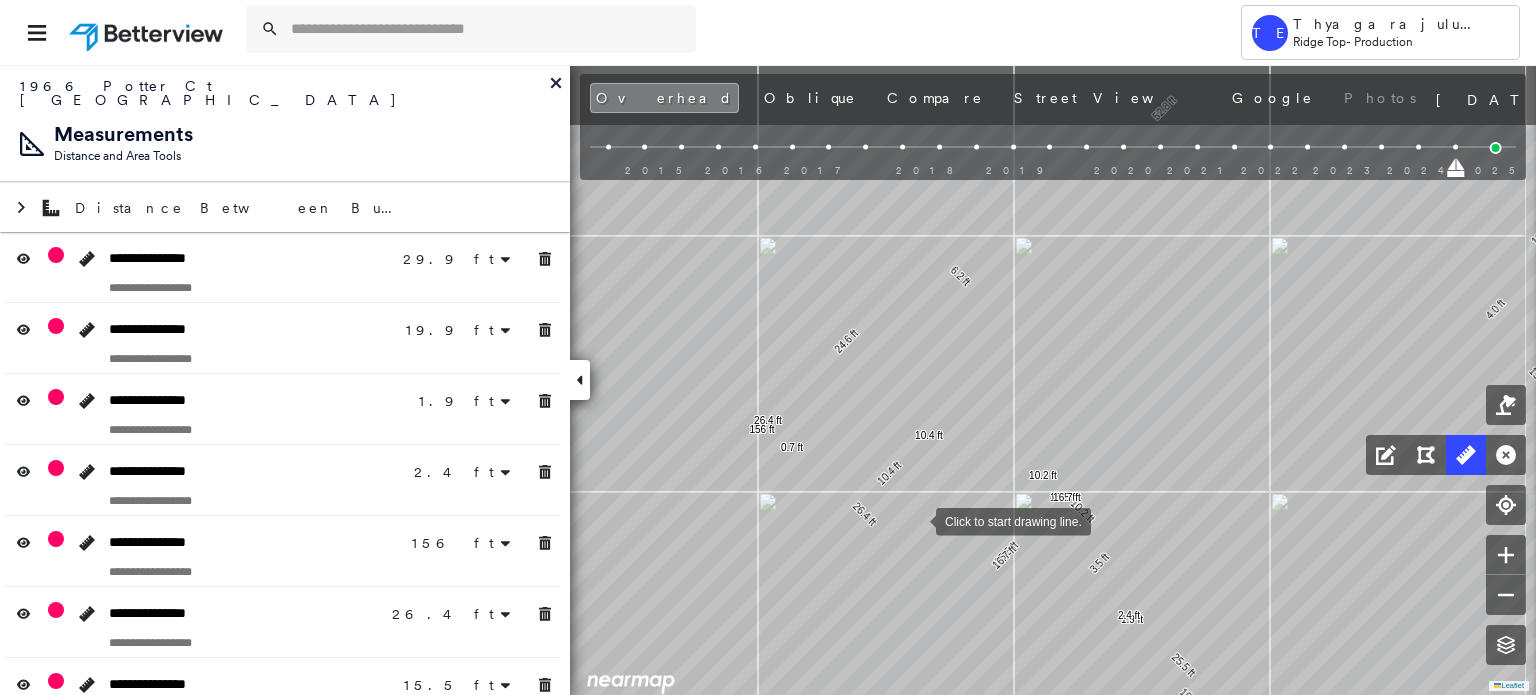 drag, startPoint x: 1036, startPoint y: 400, endPoint x: 916, endPoint y: 519, distance: 169 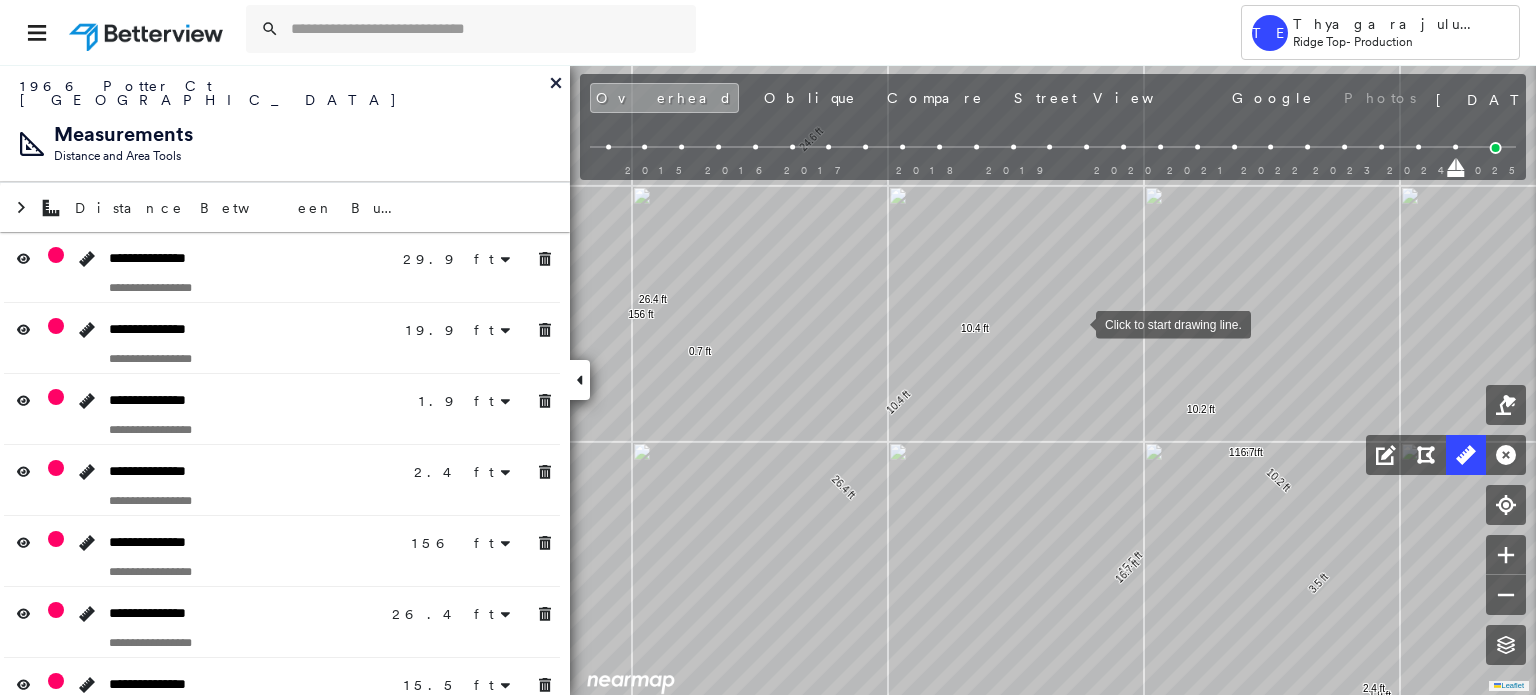 click at bounding box center [1076, 323] 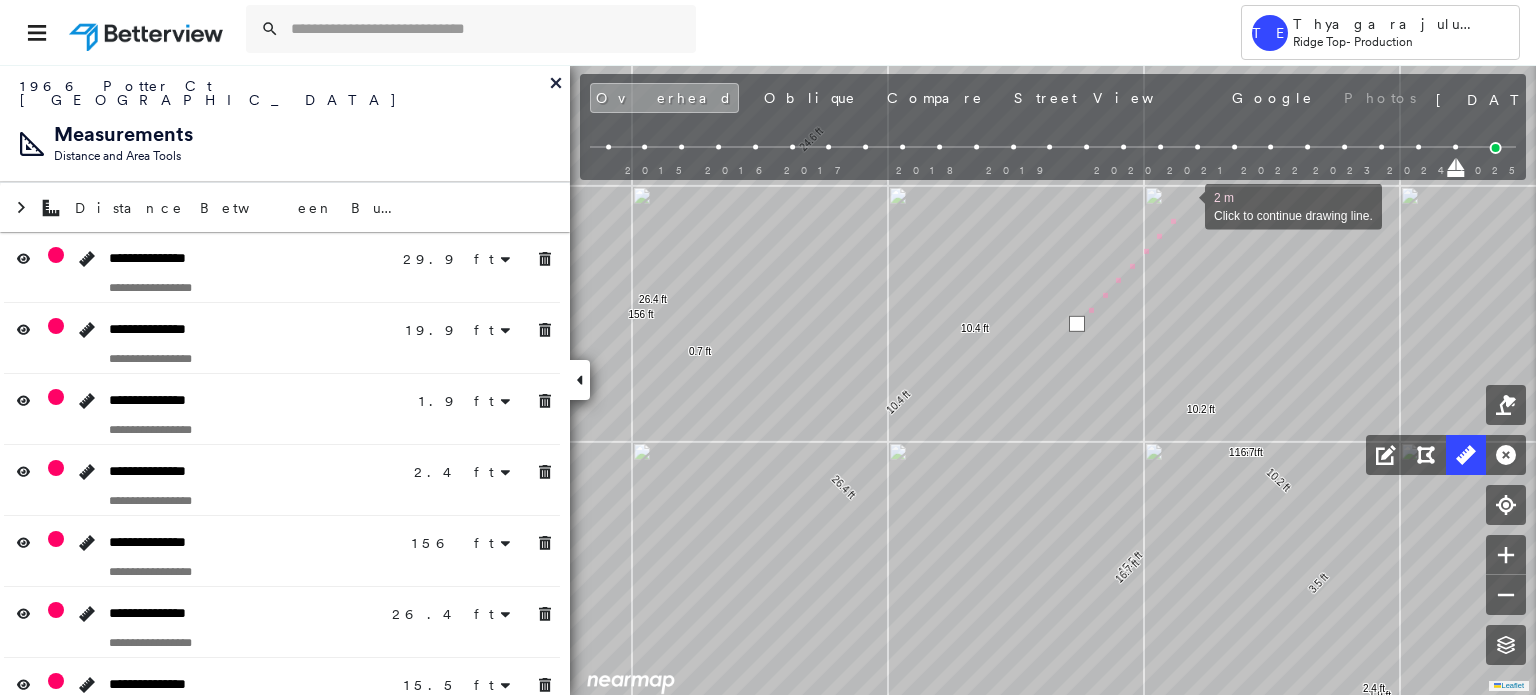click at bounding box center [1185, 205] 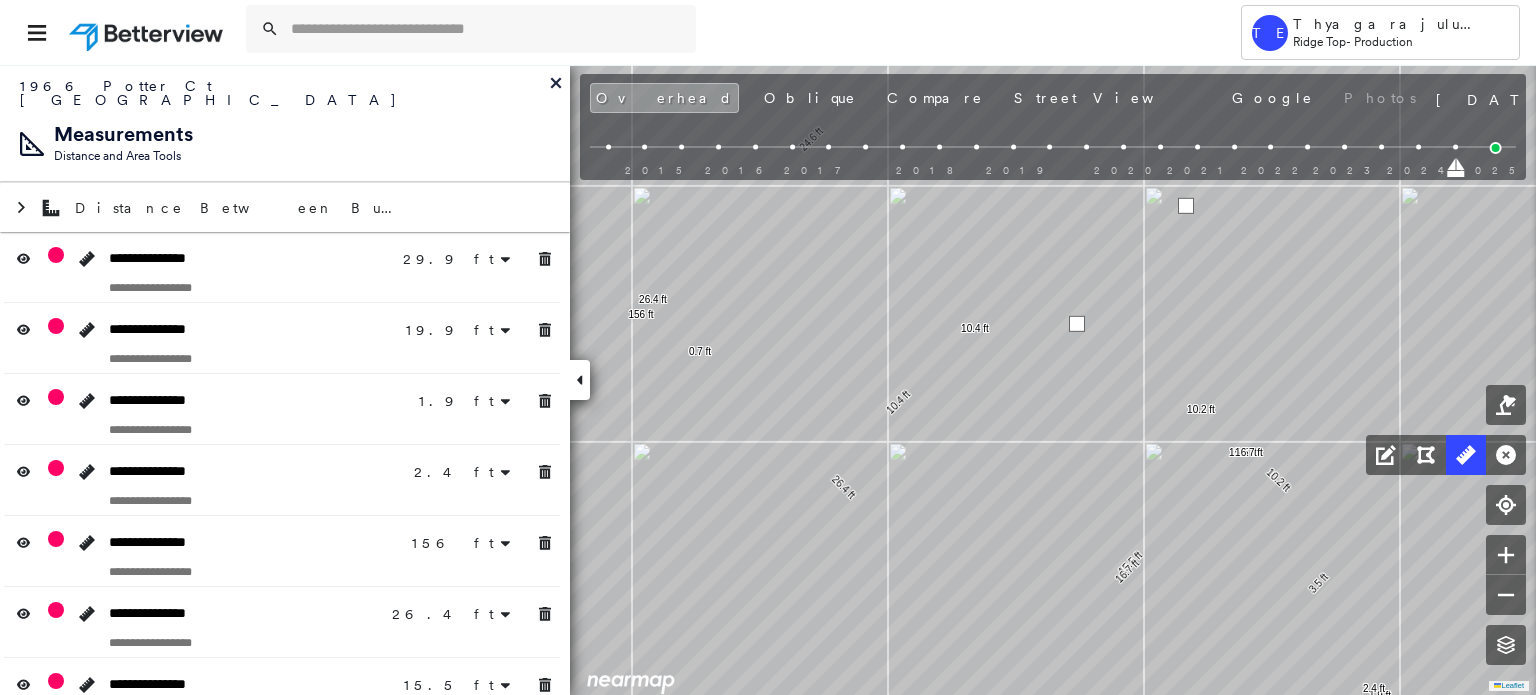 click at bounding box center (1186, 206) 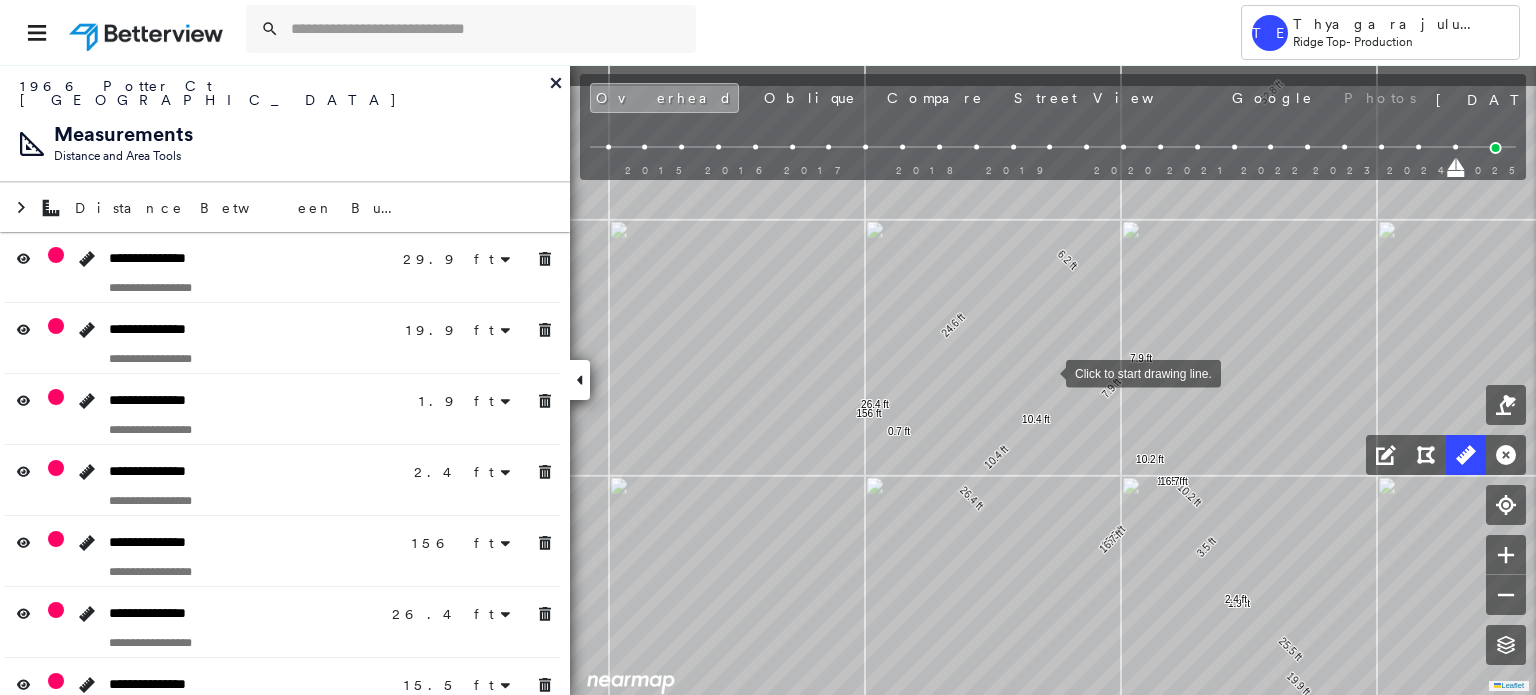 drag, startPoint x: 1032, startPoint y: 267, endPoint x: 1069, endPoint y: 447, distance: 183.76343 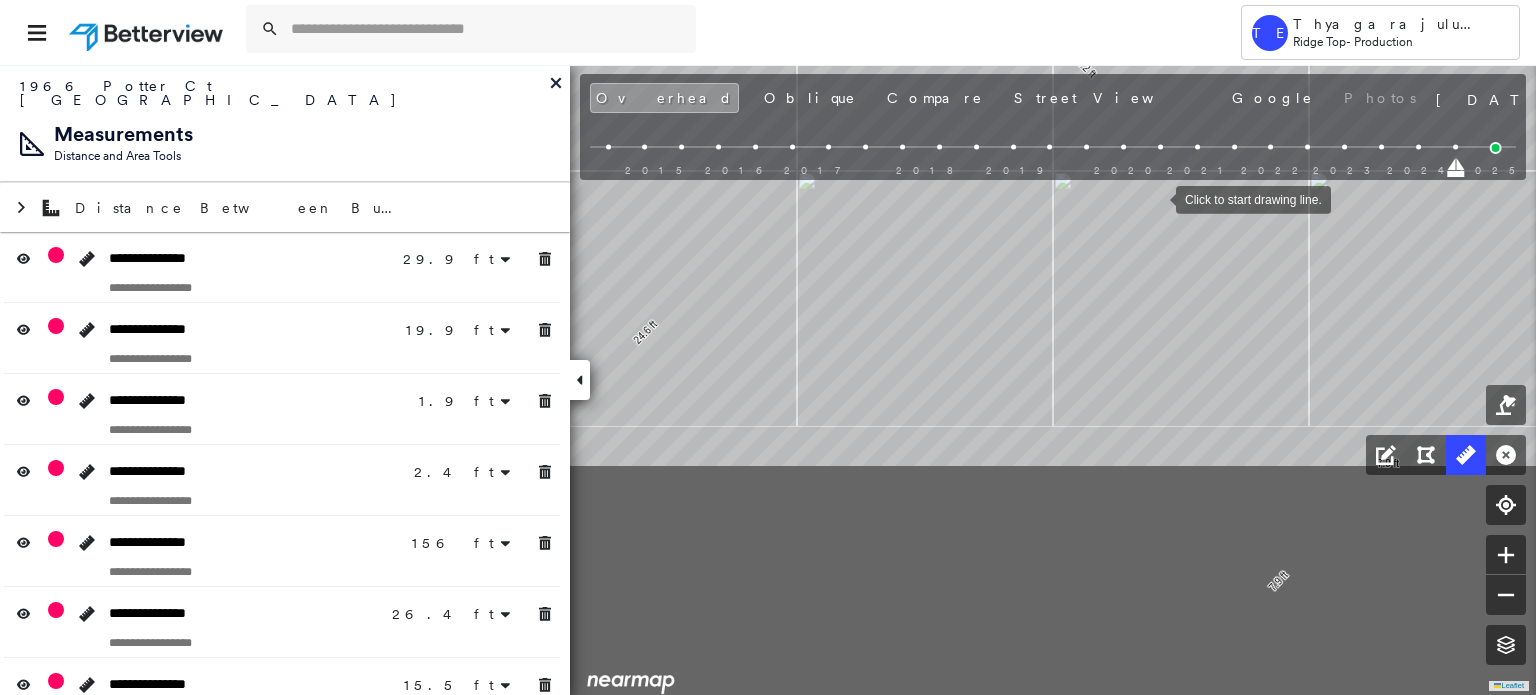 drag, startPoint x: 1212, startPoint y: 469, endPoint x: 1152, endPoint y: 218, distance: 258.0717 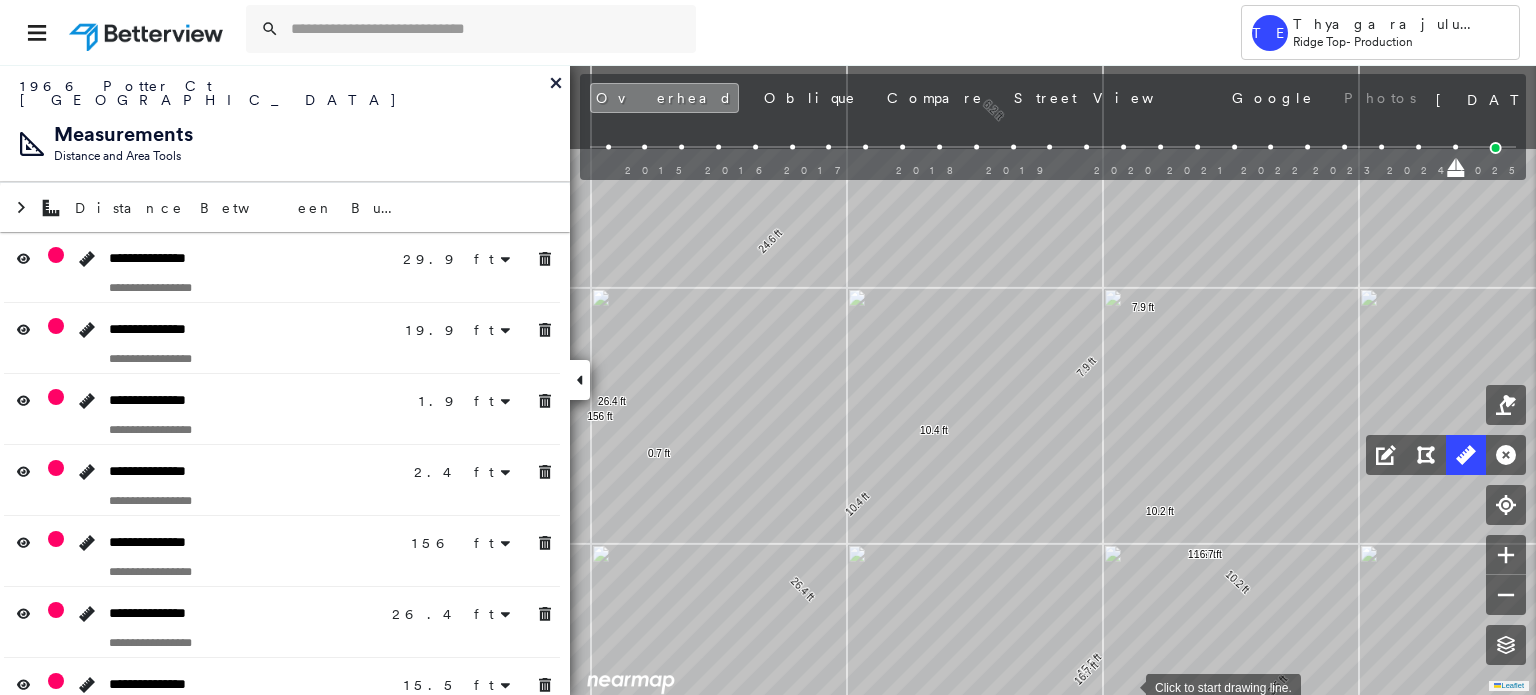 drag, startPoint x: 1147, startPoint y: 537, endPoint x: 1126, endPoint y: 685, distance: 149.48244 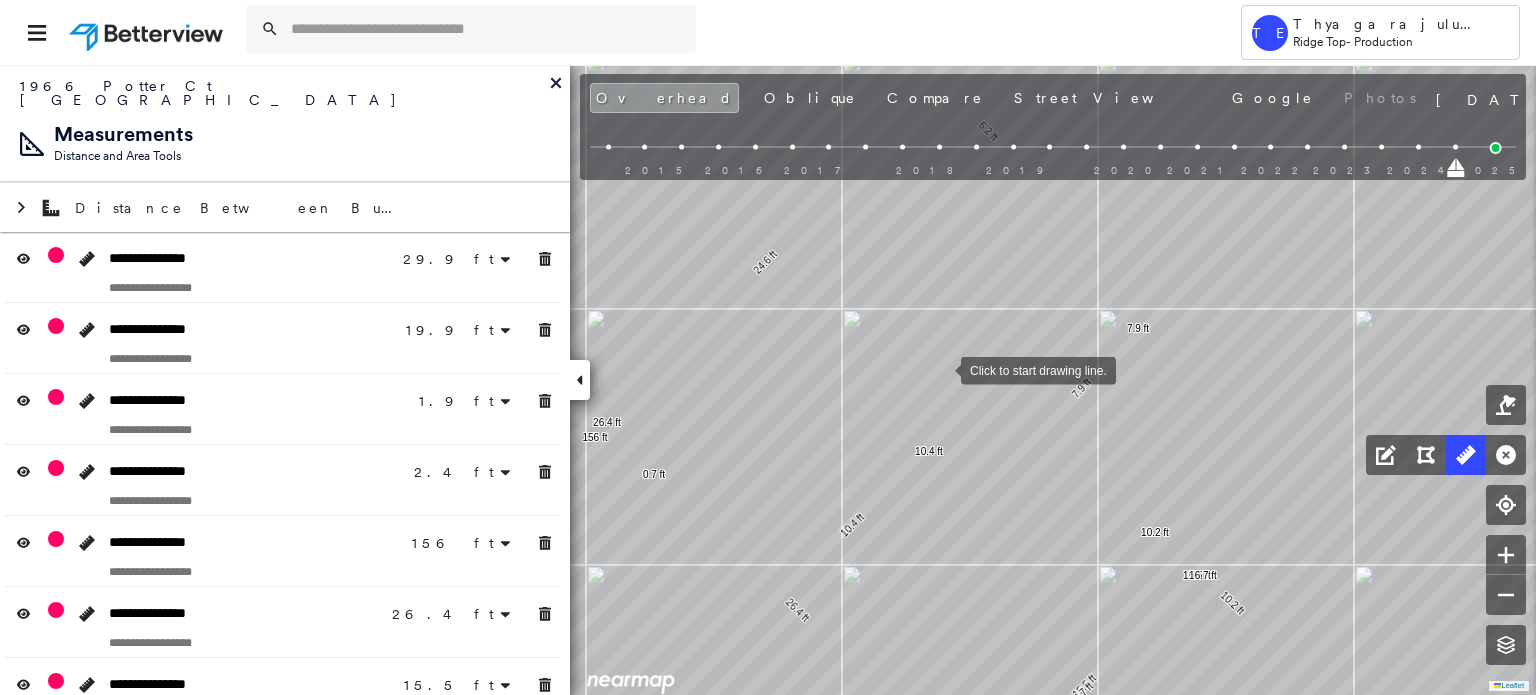 drag, startPoint x: 942, startPoint y: 353, endPoint x: 960, endPoint y: 510, distance: 158.02847 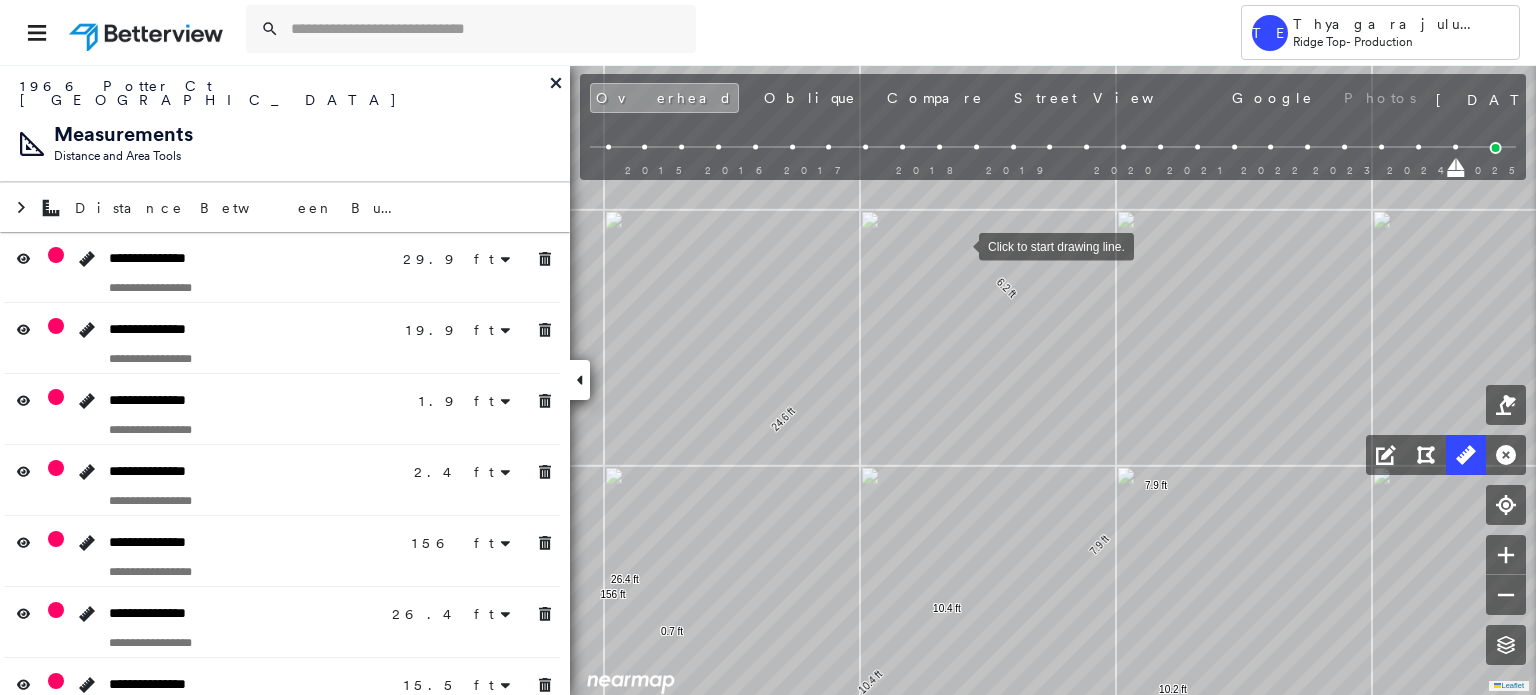 click at bounding box center (959, 245) 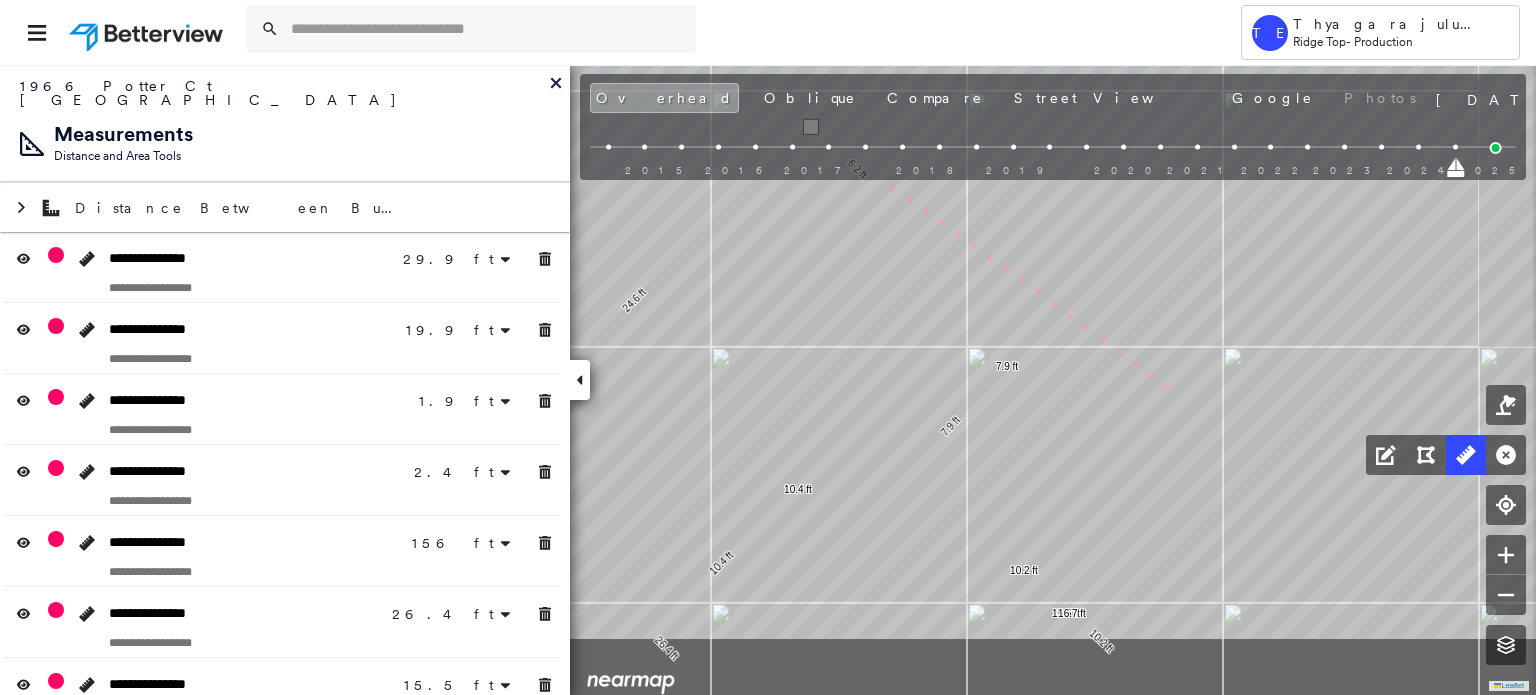 drag, startPoint x: 1363, startPoint y: 549, endPoint x: 1088, endPoint y: 291, distance: 377.07956 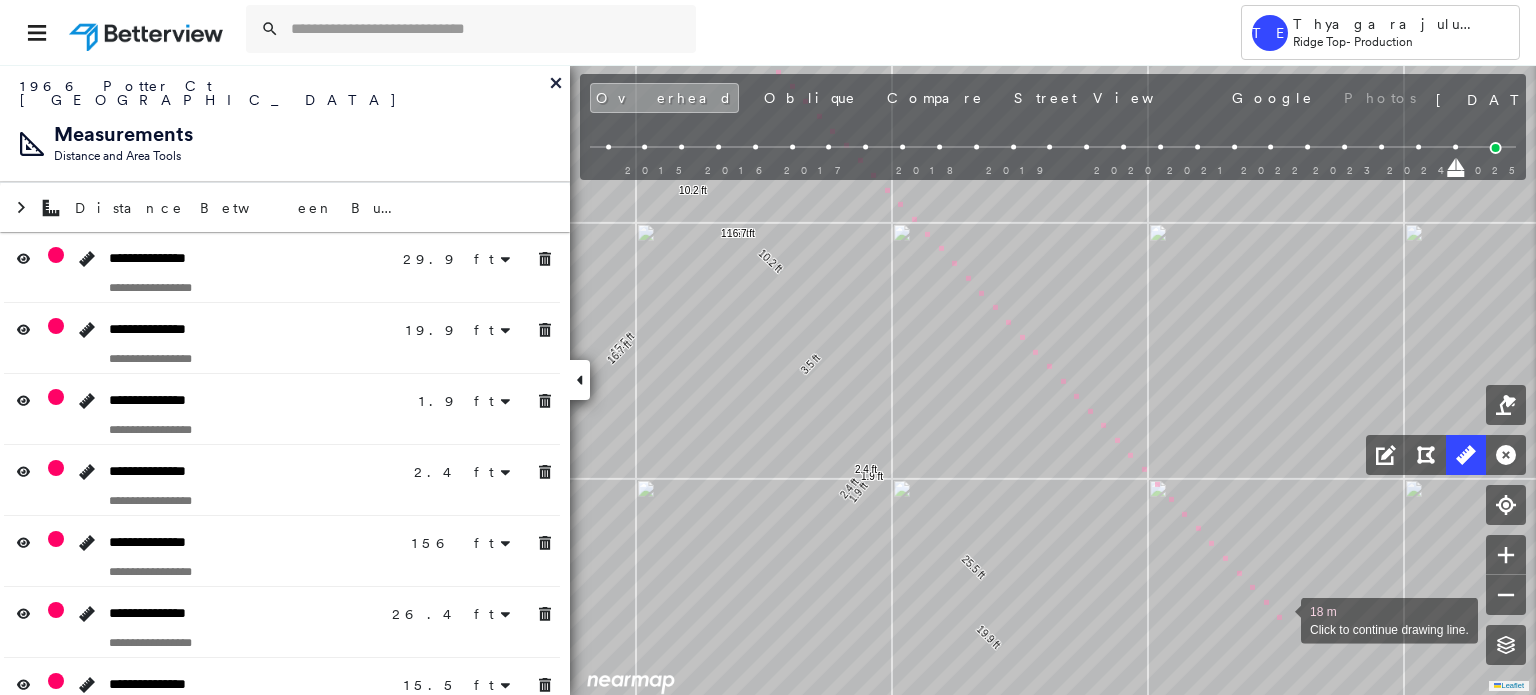 click at bounding box center (1281, 619) 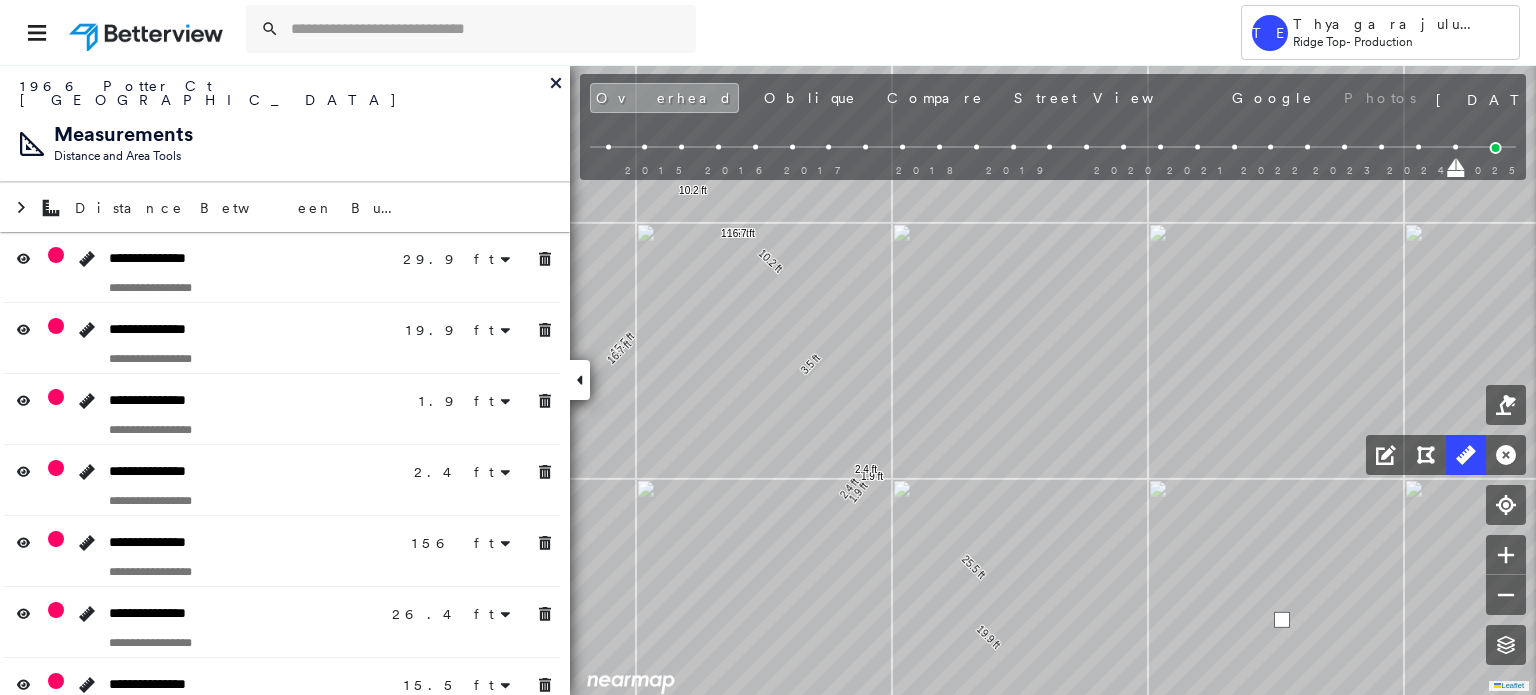 click at bounding box center (1282, 620) 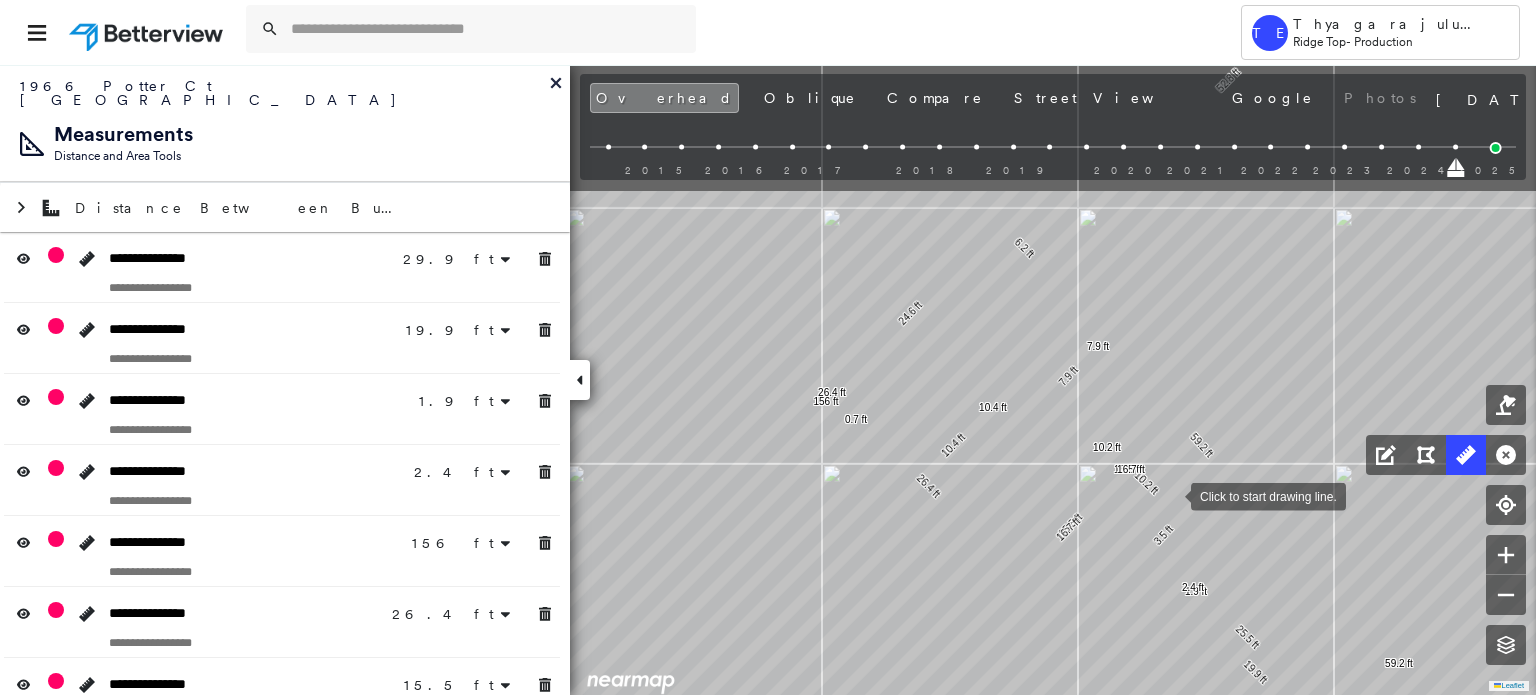 drag, startPoint x: 992, startPoint y: 308, endPoint x: 1170, endPoint y: 495, distance: 258.17242 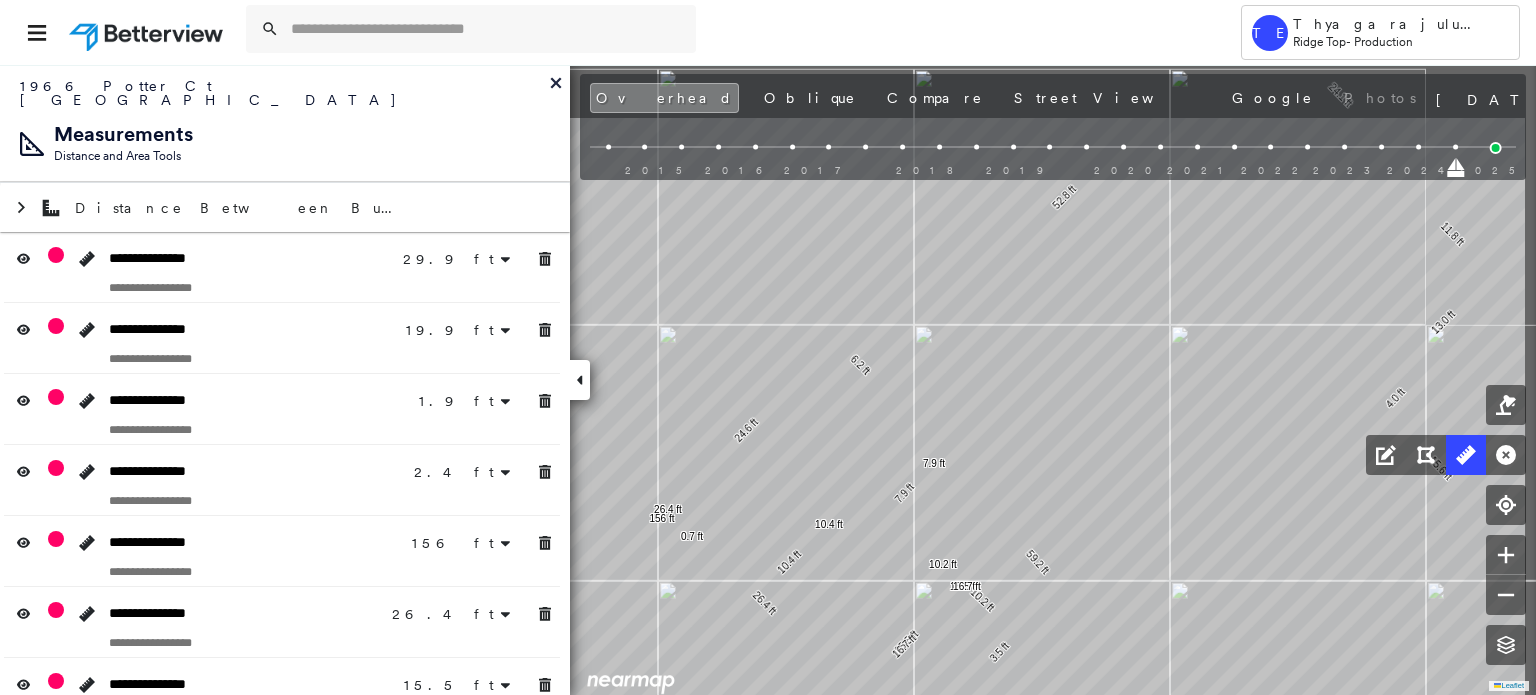 drag, startPoint x: 1308, startPoint y: 334, endPoint x: 1100, endPoint y: 499, distance: 265.49765 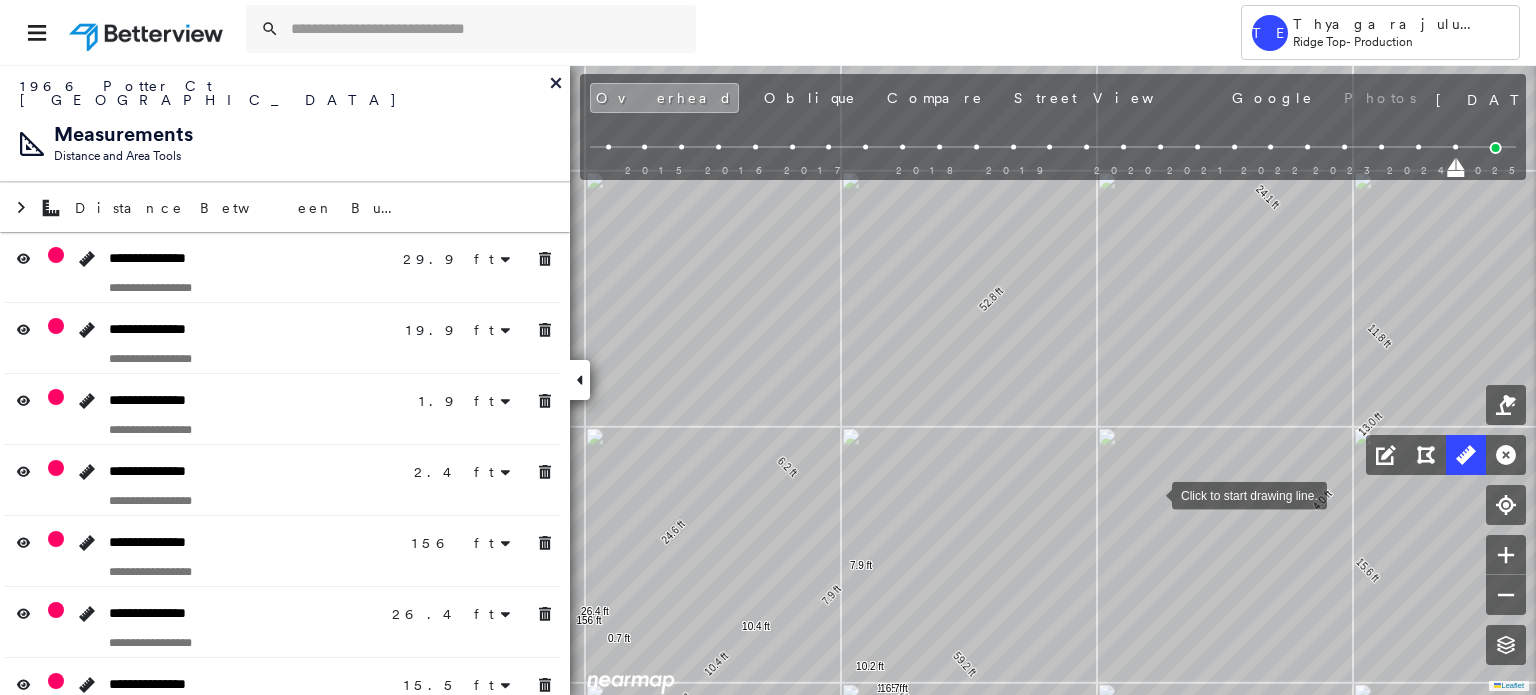 drag, startPoint x: 1158, startPoint y: 484, endPoint x: 1104, endPoint y: 548, distance: 83.737686 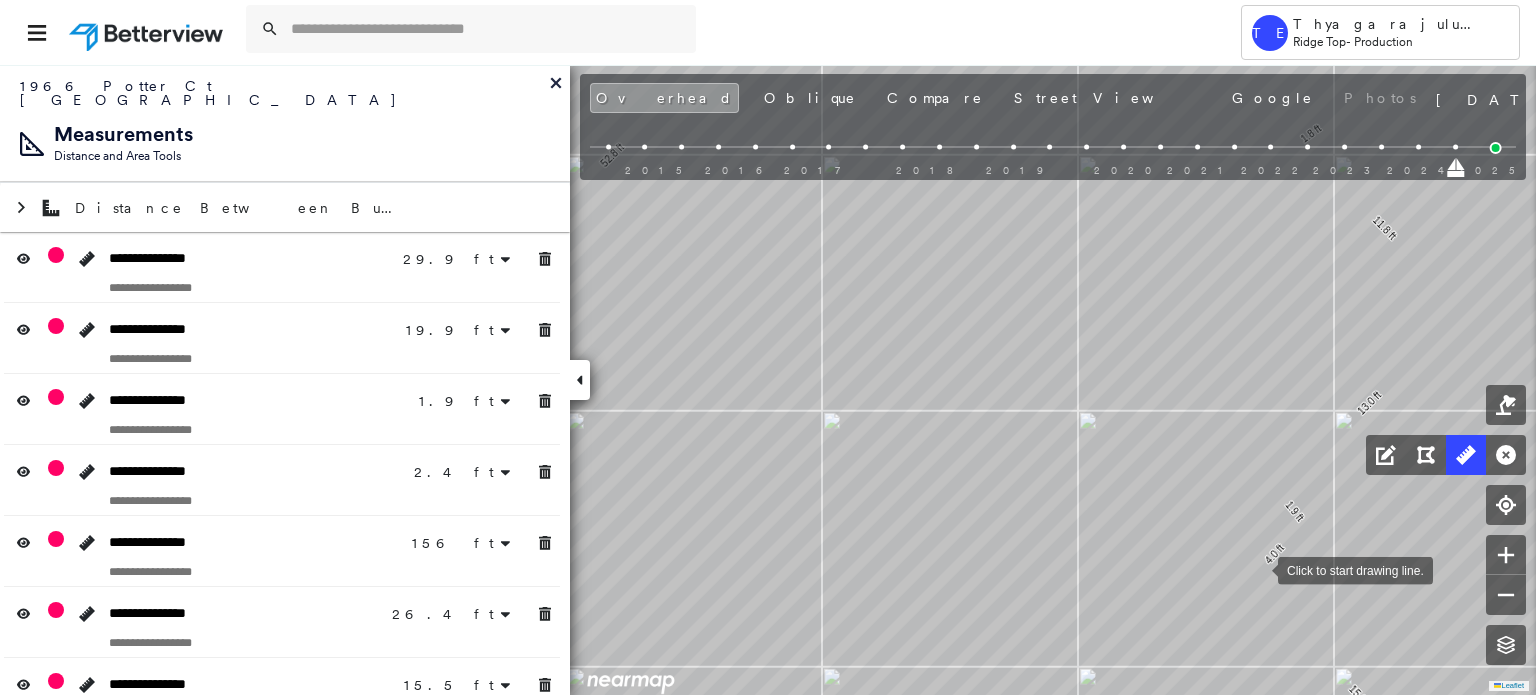 click at bounding box center (1258, 569) 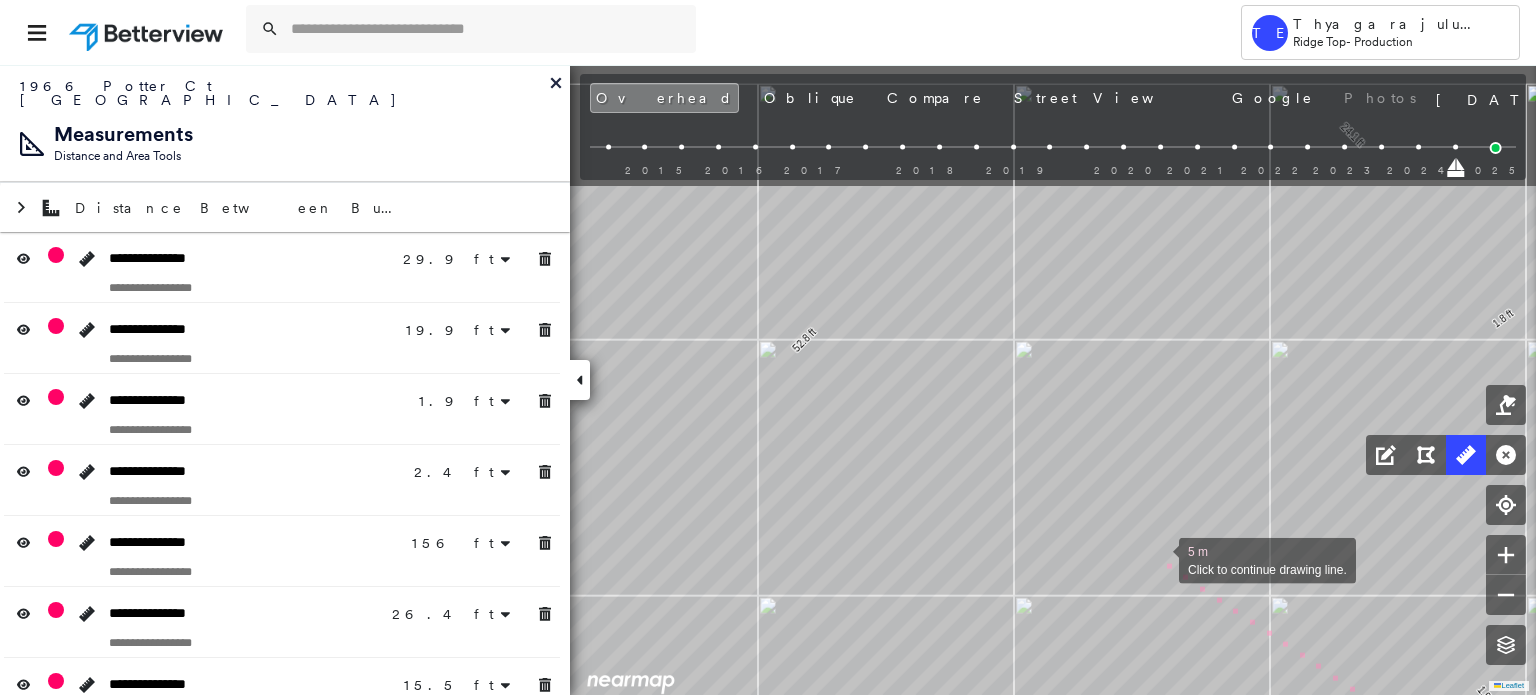 drag, startPoint x: 955, startPoint y: 360, endPoint x: 1224, endPoint y: 599, distance: 359.83606 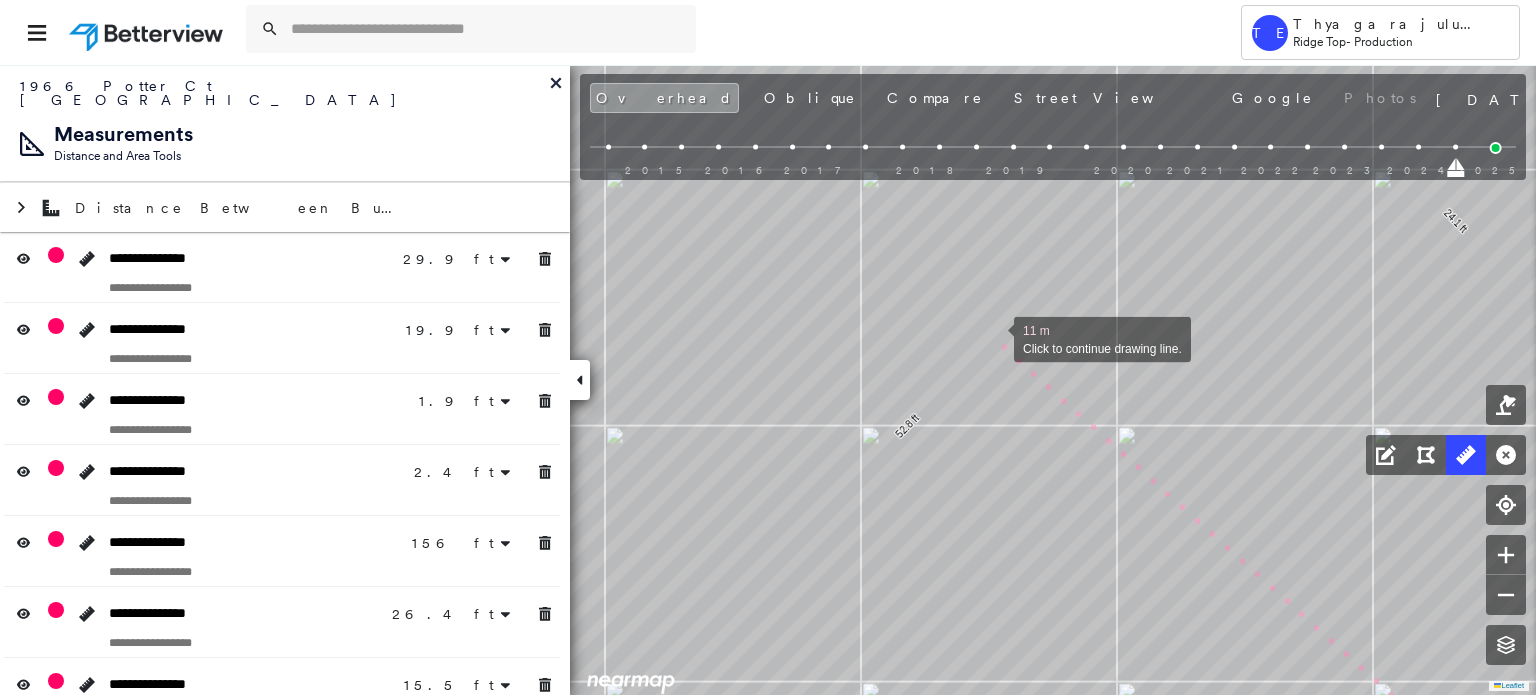 click at bounding box center [994, 338] 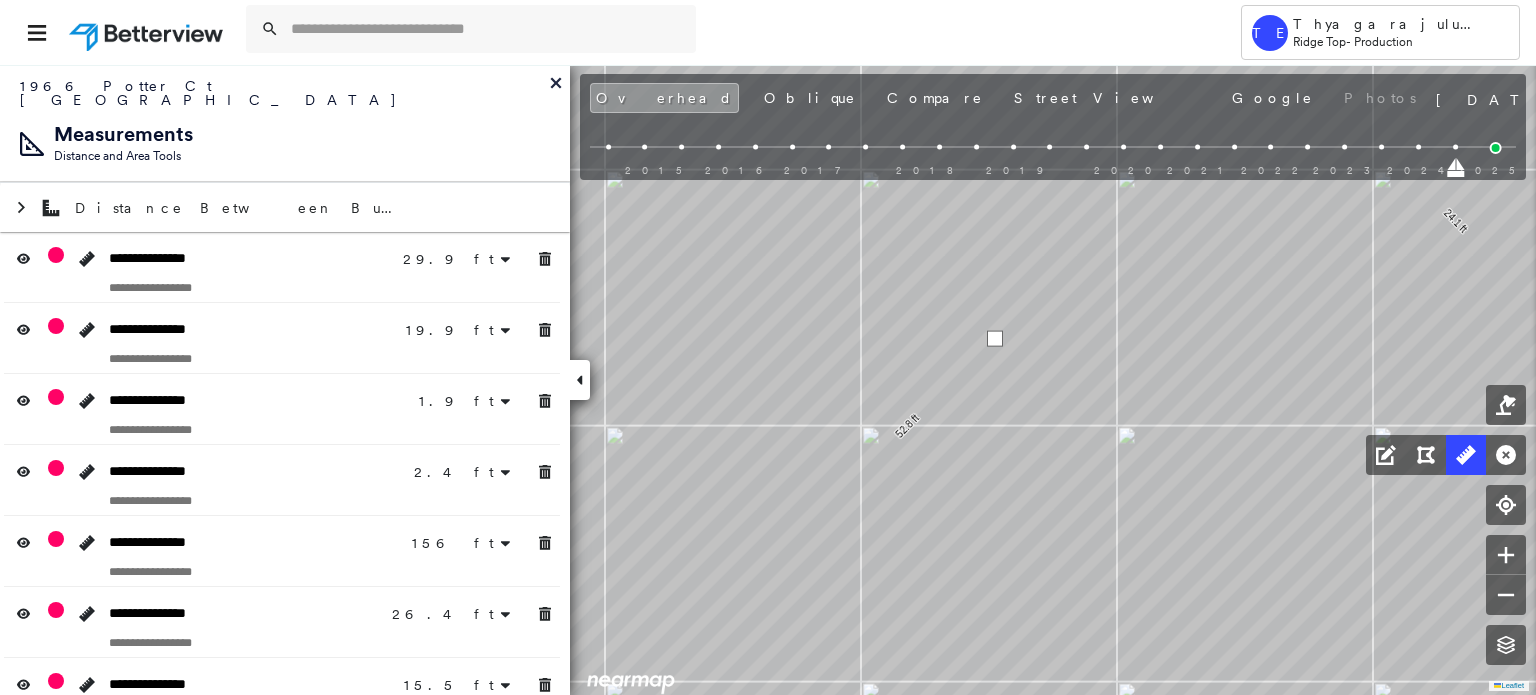 click at bounding box center (995, 339) 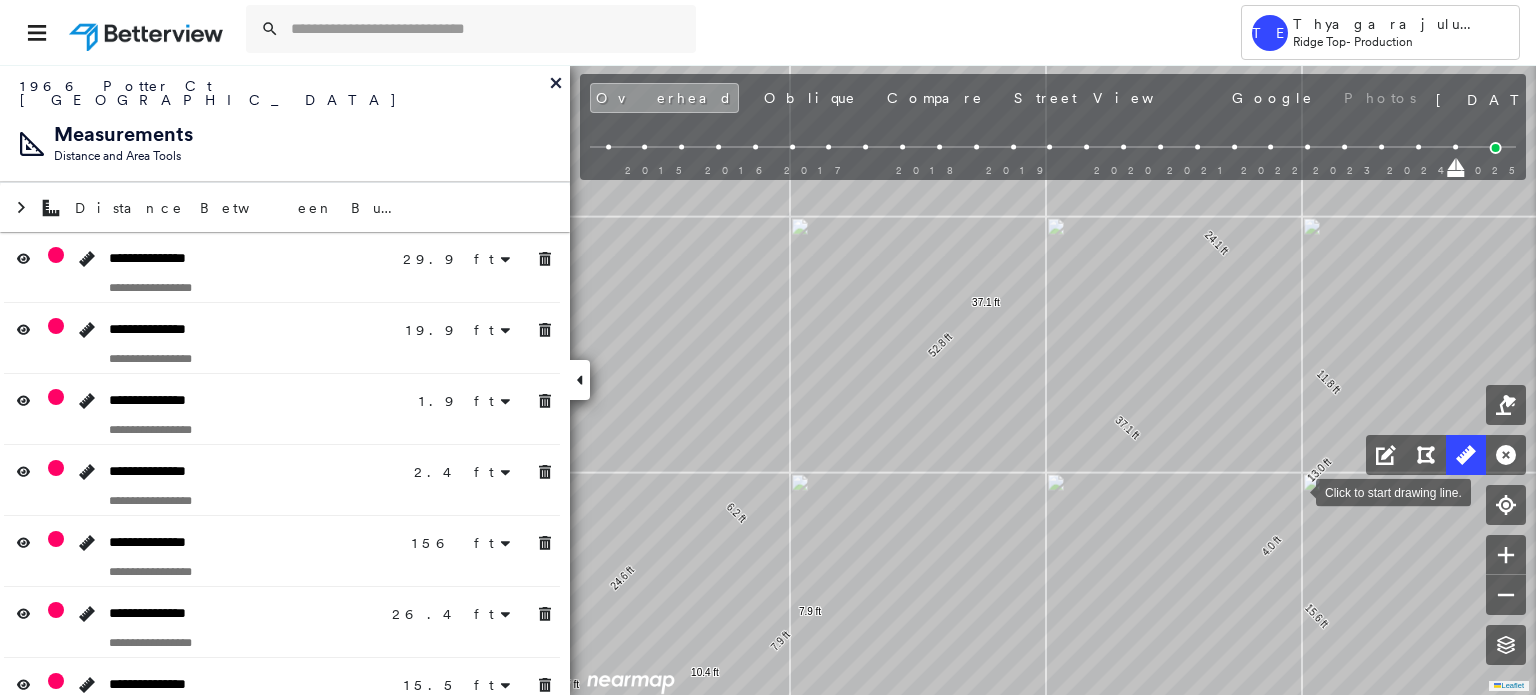 click at bounding box center [1296, 491] 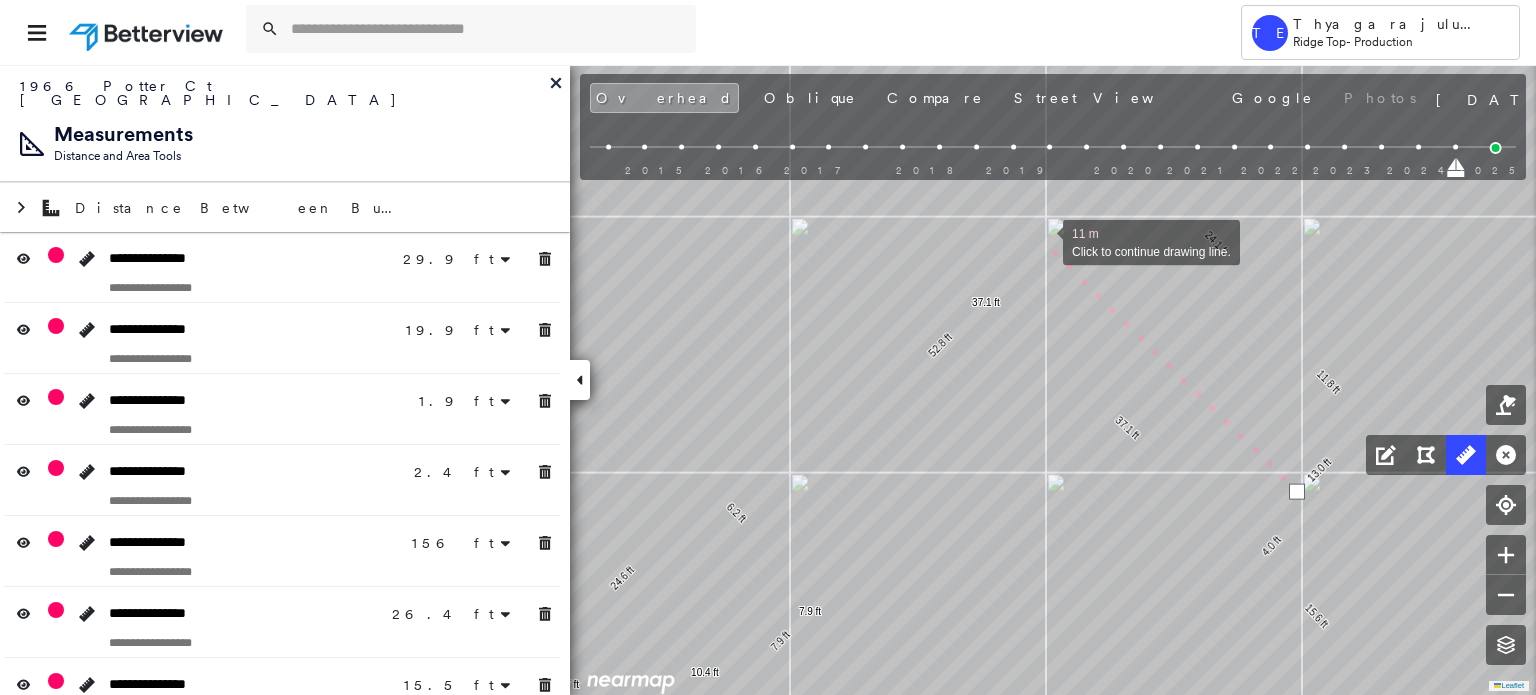 click at bounding box center (1043, 241) 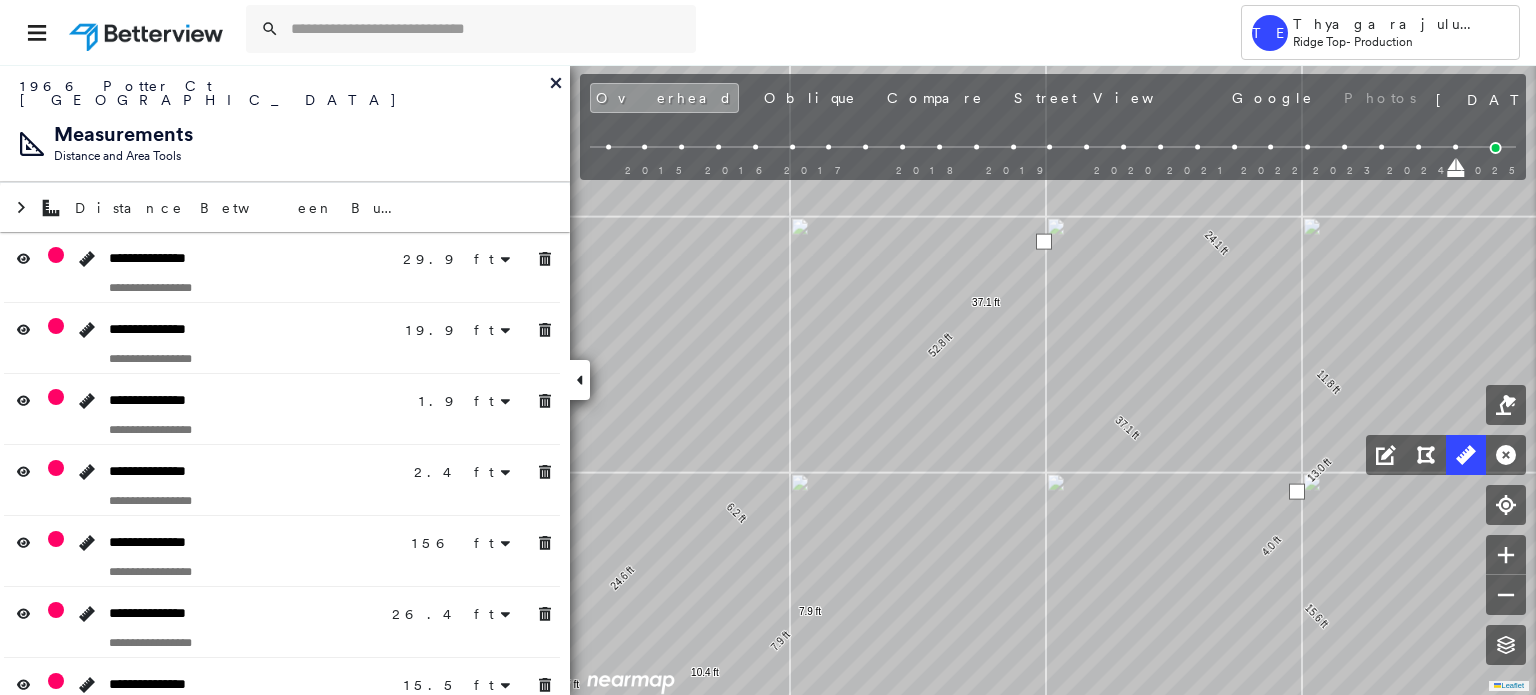 click at bounding box center (1044, 242) 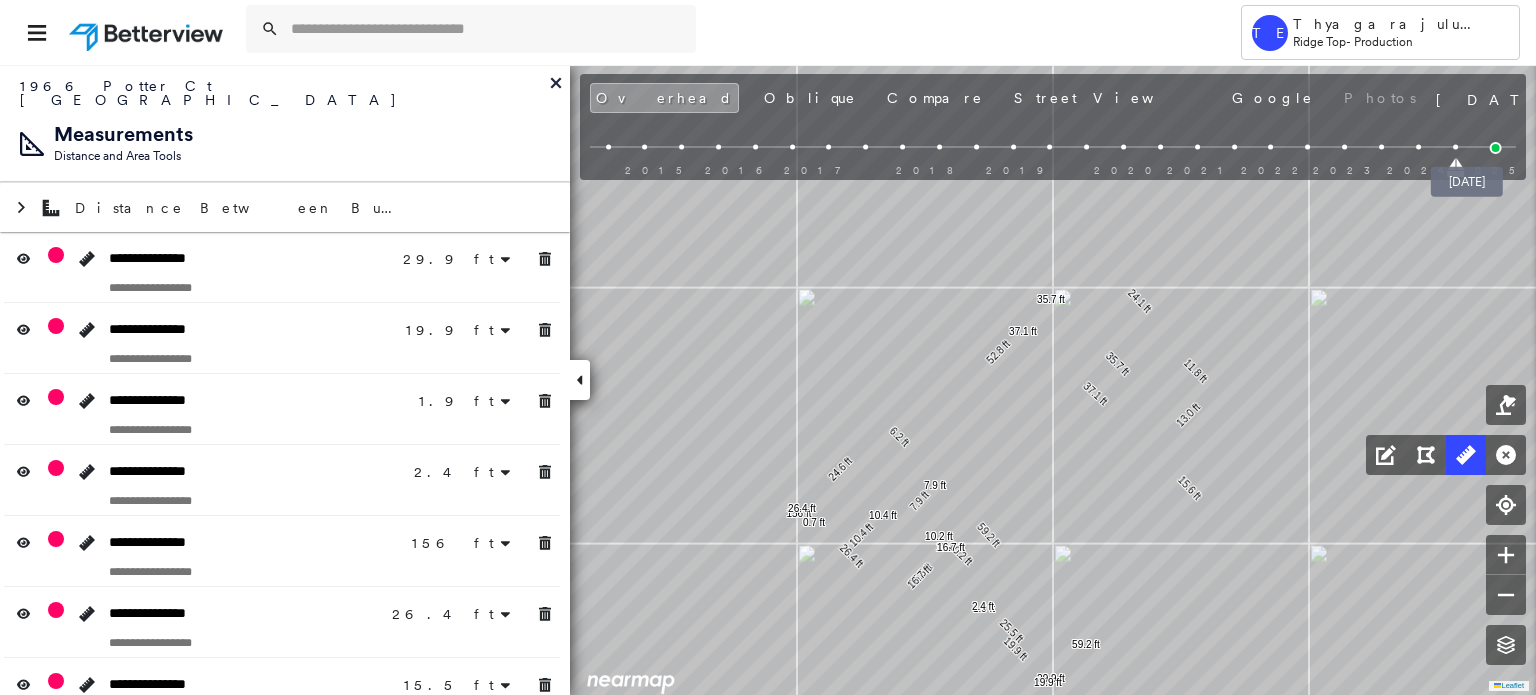 click at bounding box center (1496, 148) 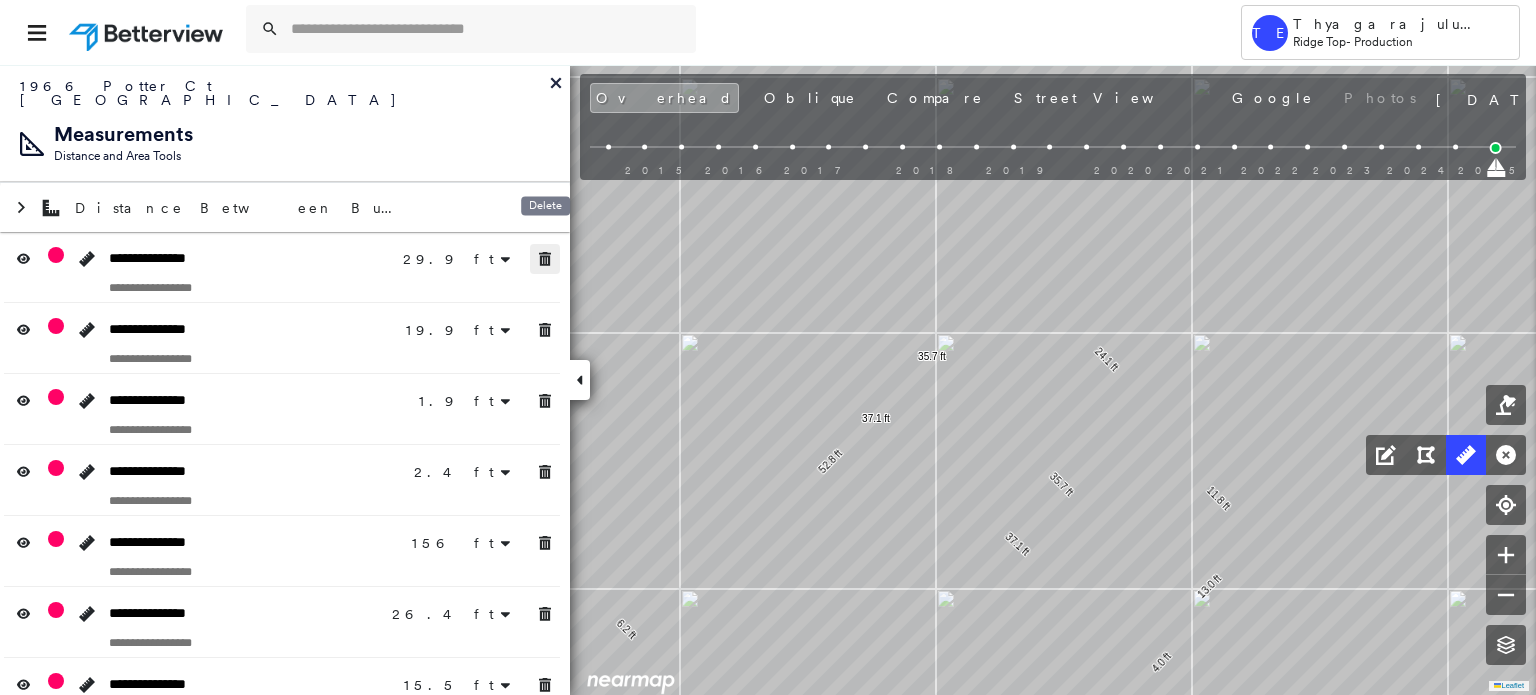click at bounding box center (545, 259) 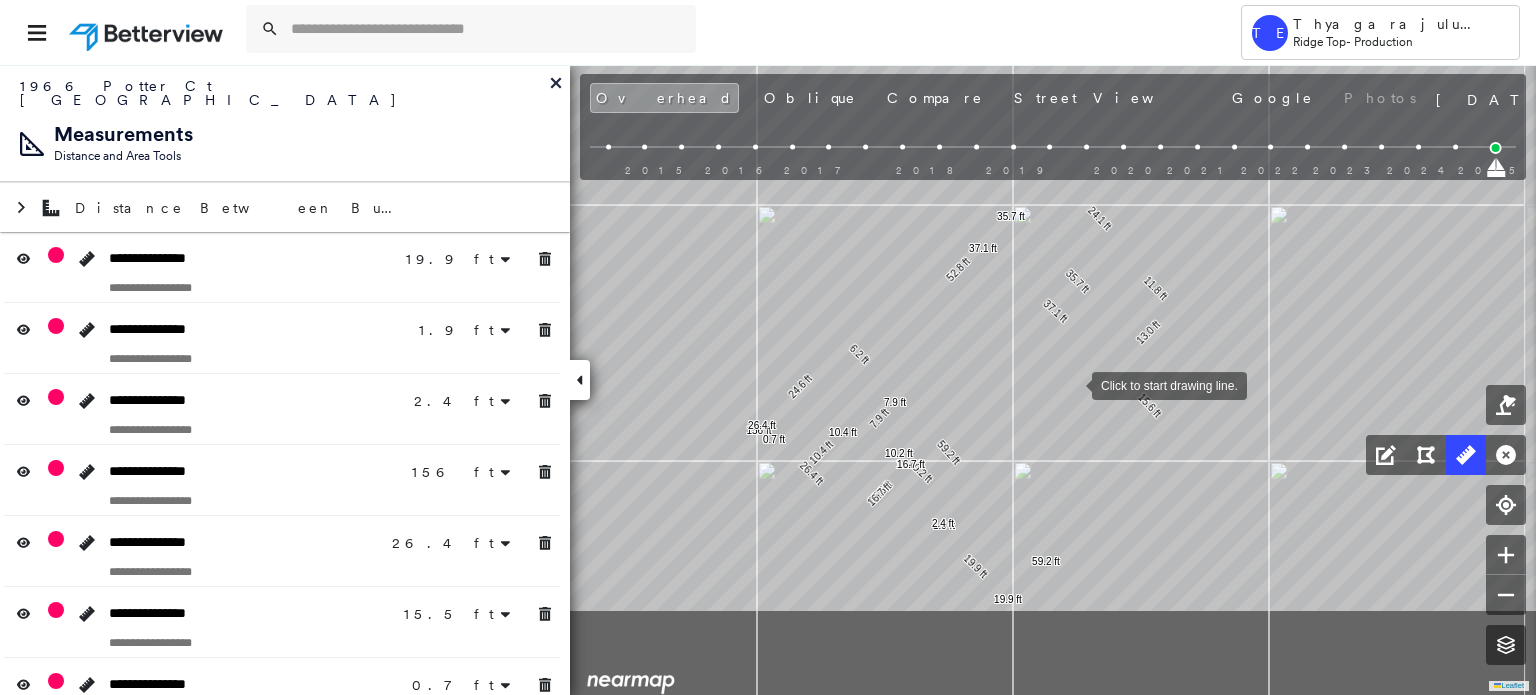 drag, startPoint x: 1153, startPoint y: 528, endPoint x: 1071, endPoint y: 383, distance: 166.5803 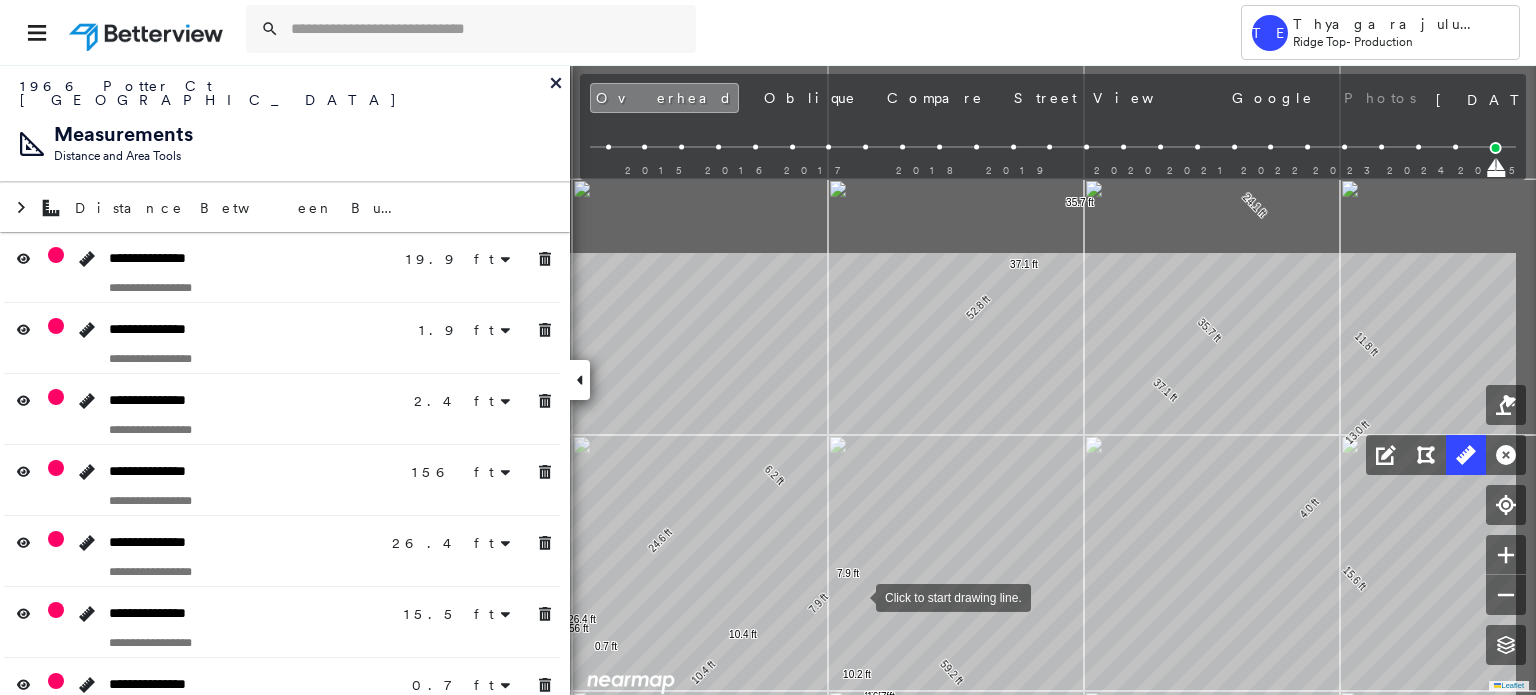 drag, startPoint x: 1035, startPoint y: 339, endPoint x: 840, endPoint y: 633, distance: 352.7903 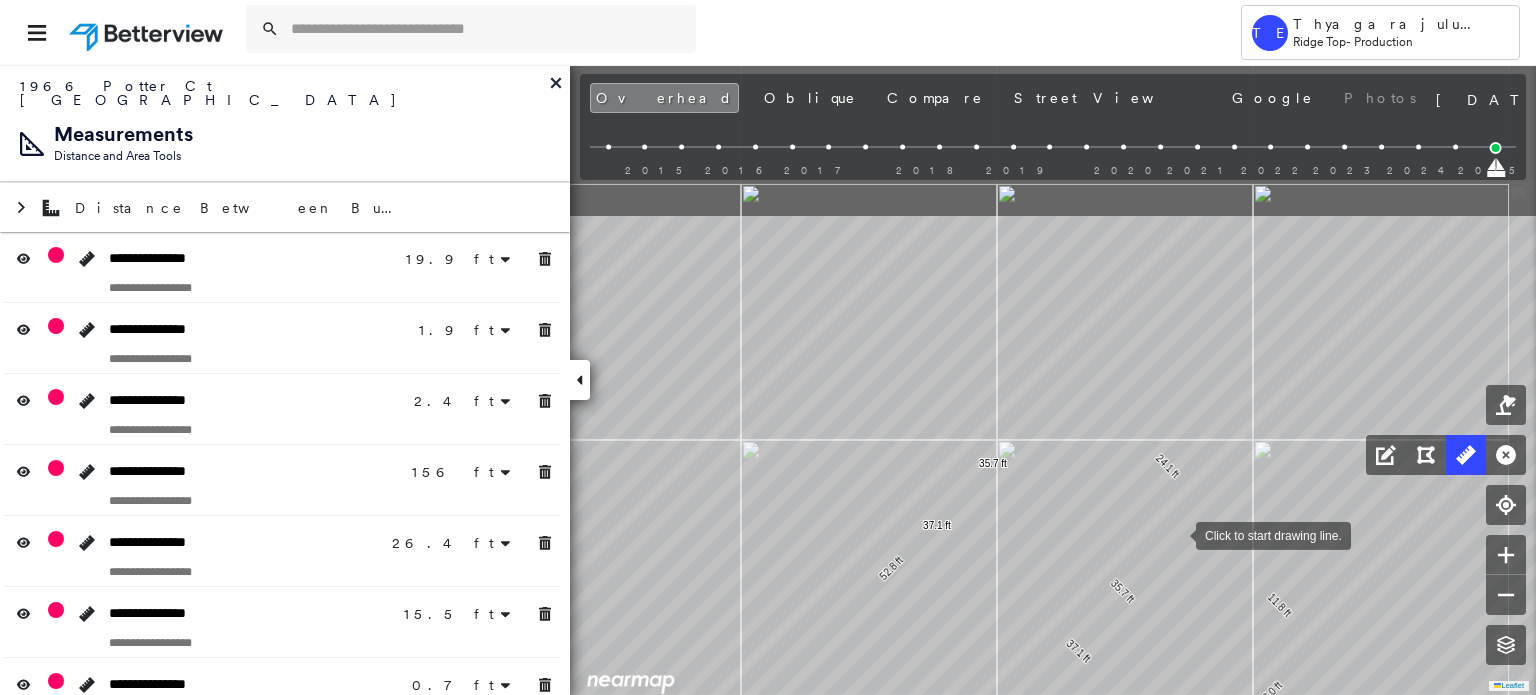 drag, startPoint x: 1232, startPoint y: 321, endPoint x: 1175, endPoint y: 537, distance: 223.39427 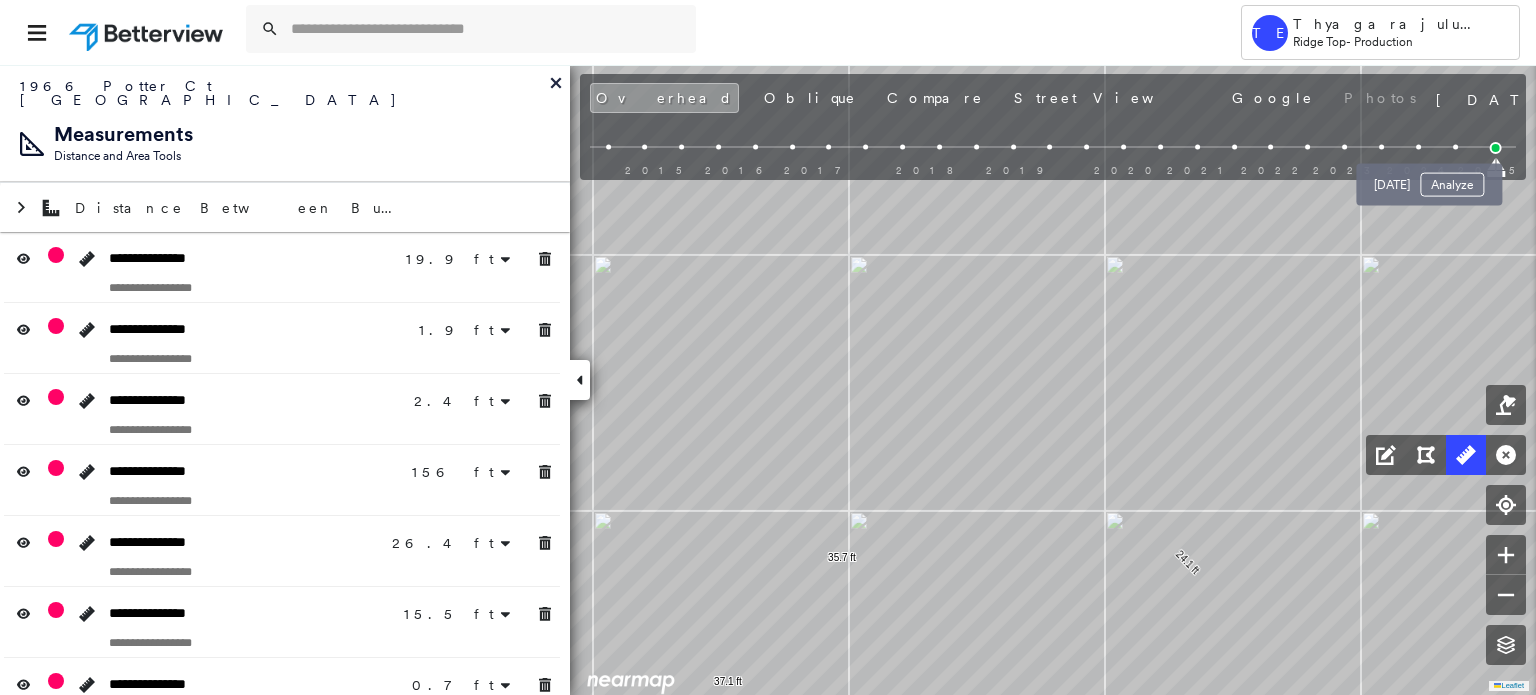 click at bounding box center [1455, 147] 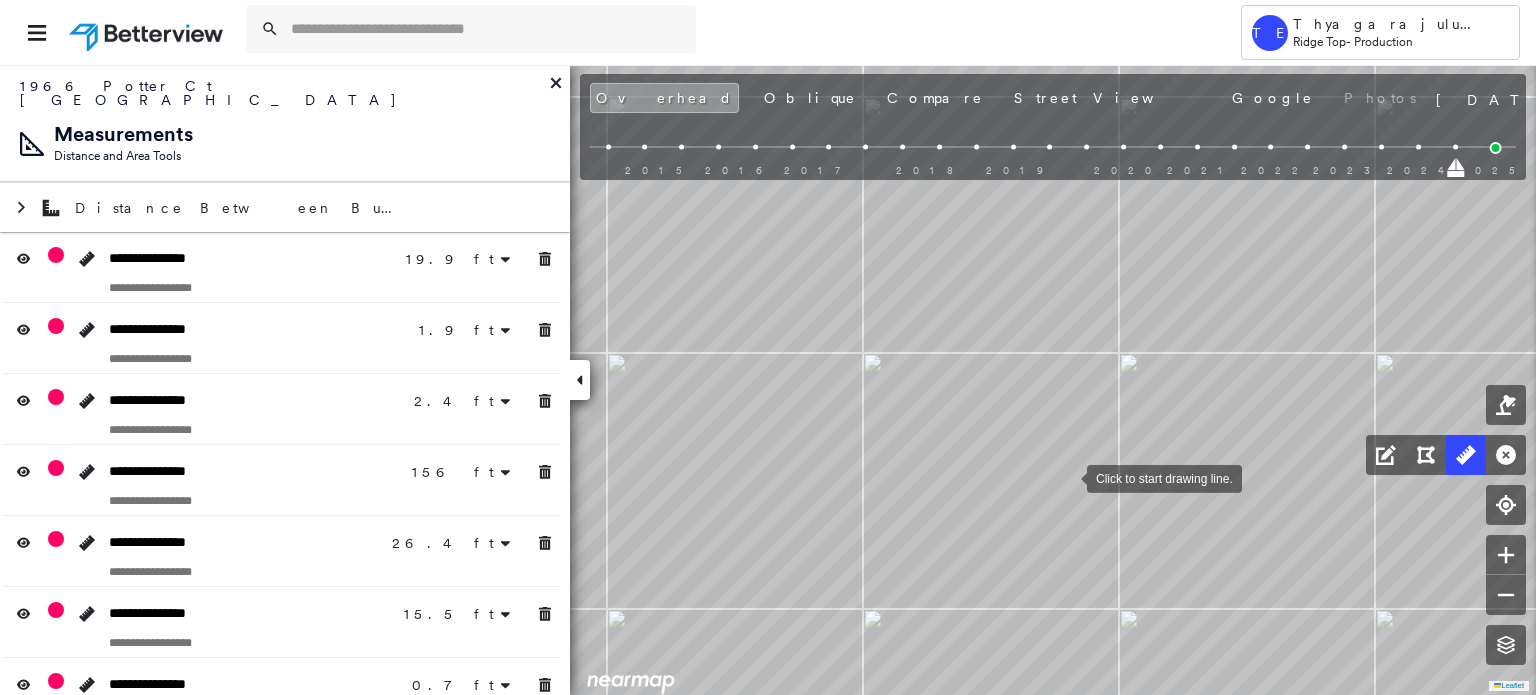 click at bounding box center (1067, 477) 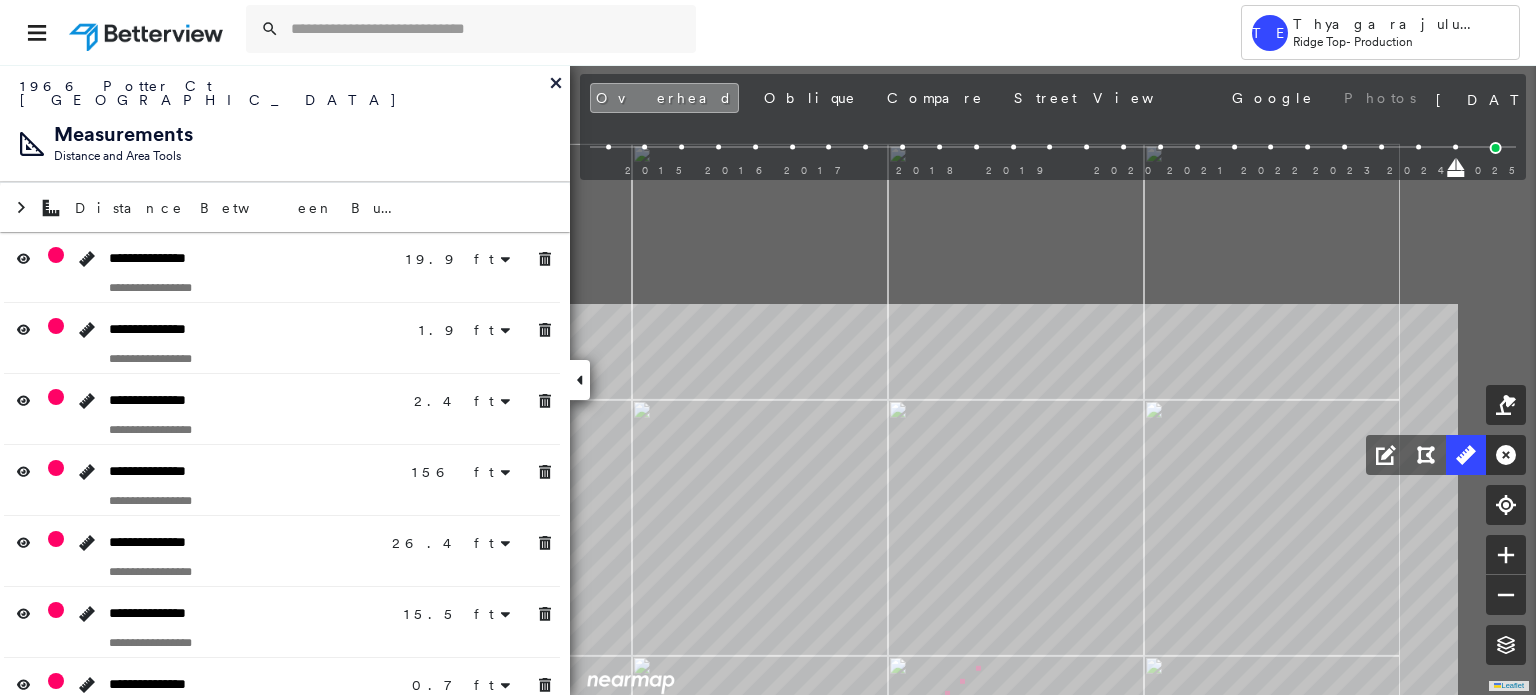 drag, startPoint x: 1253, startPoint y: 305, endPoint x: 1000, endPoint y: 651, distance: 428.63153 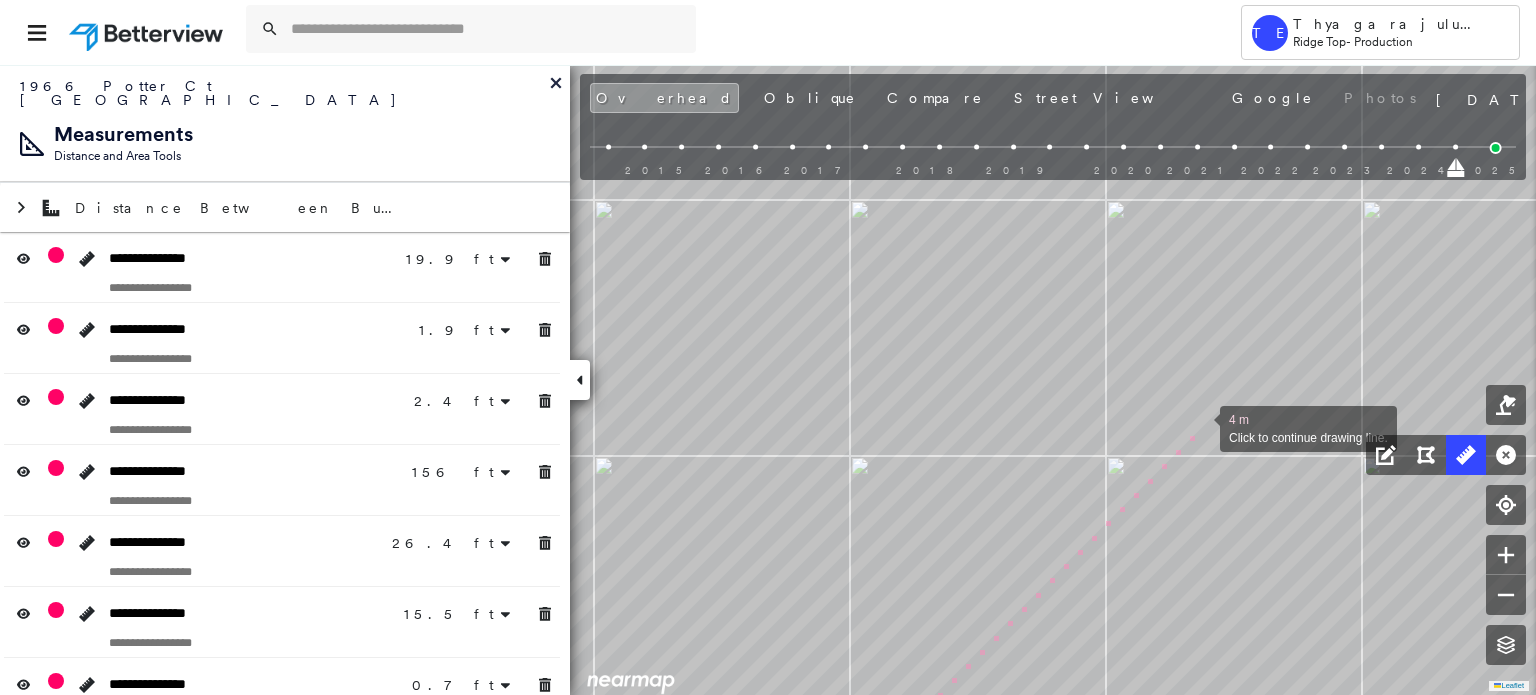 click at bounding box center (1200, 427) 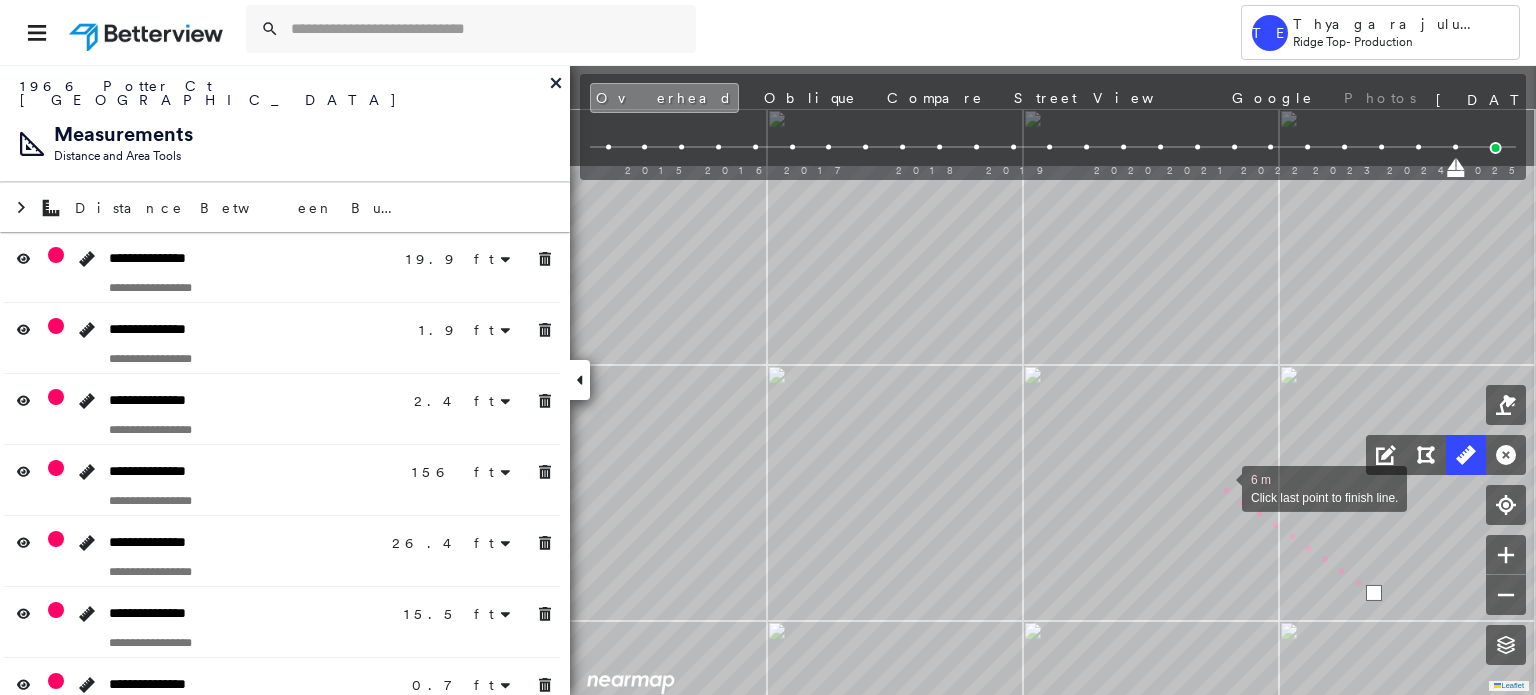 drag, startPoint x: 1048, startPoint y: 320, endPoint x: 1174, endPoint y: 441, distance: 174.69116 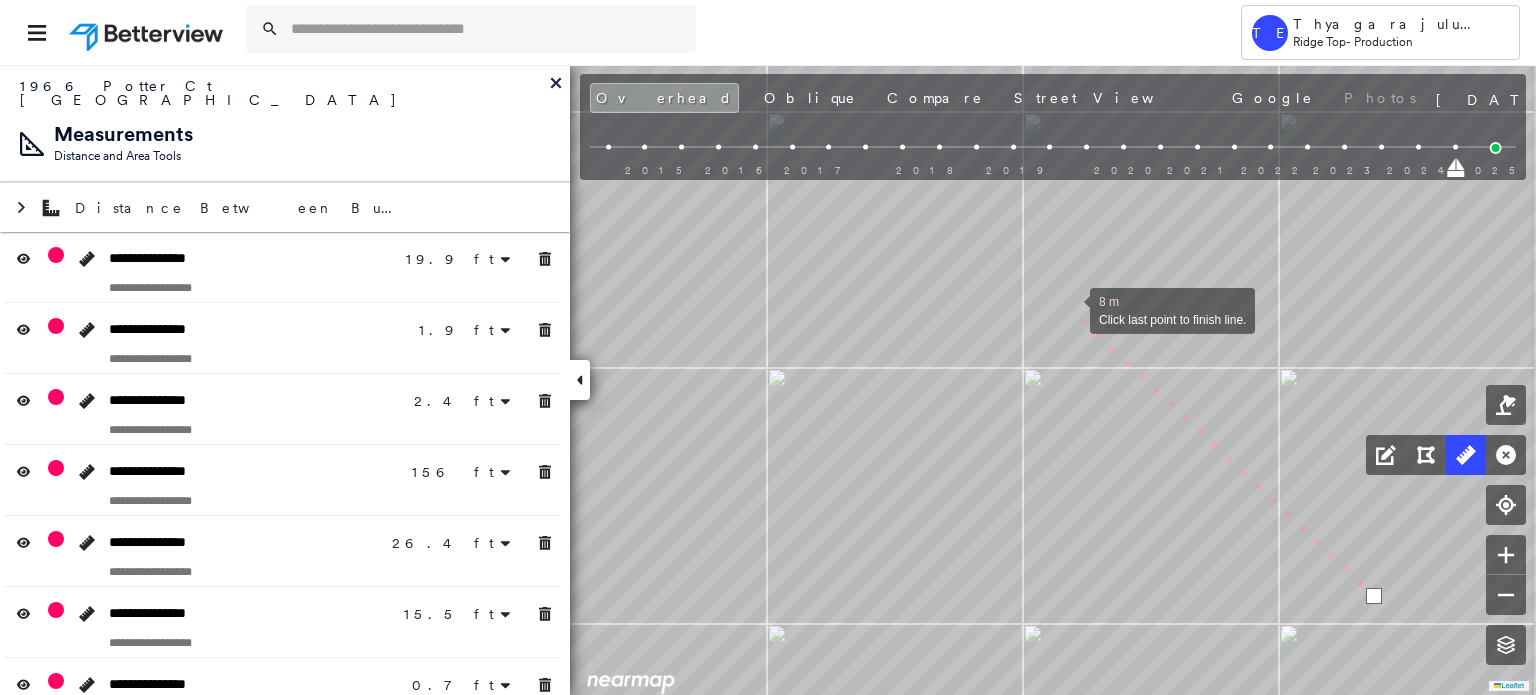 click at bounding box center [1070, 309] 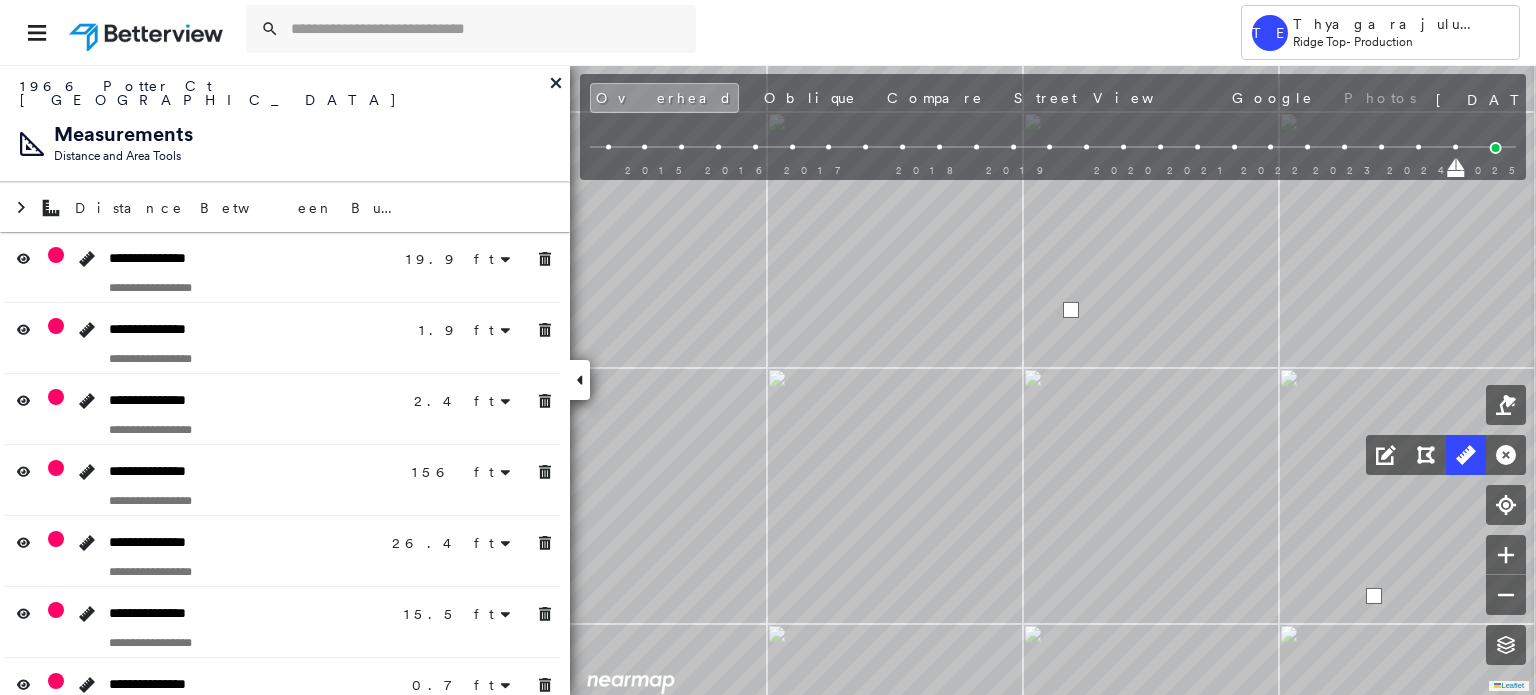 click at bounding box center (1071, 310) 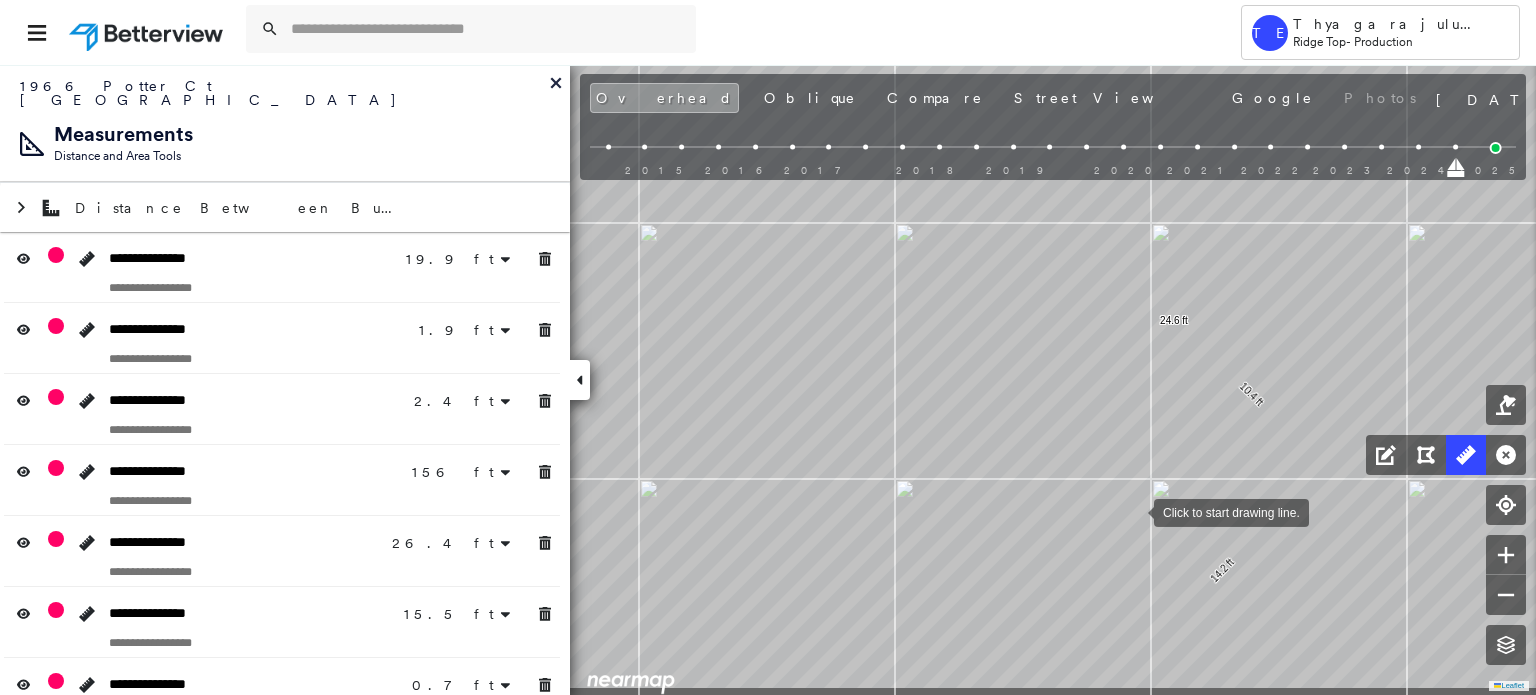 drag, startPoint x: 1134, startPoint y: 599, endPoint x: 1134, endPoint y: 417, distance: 182 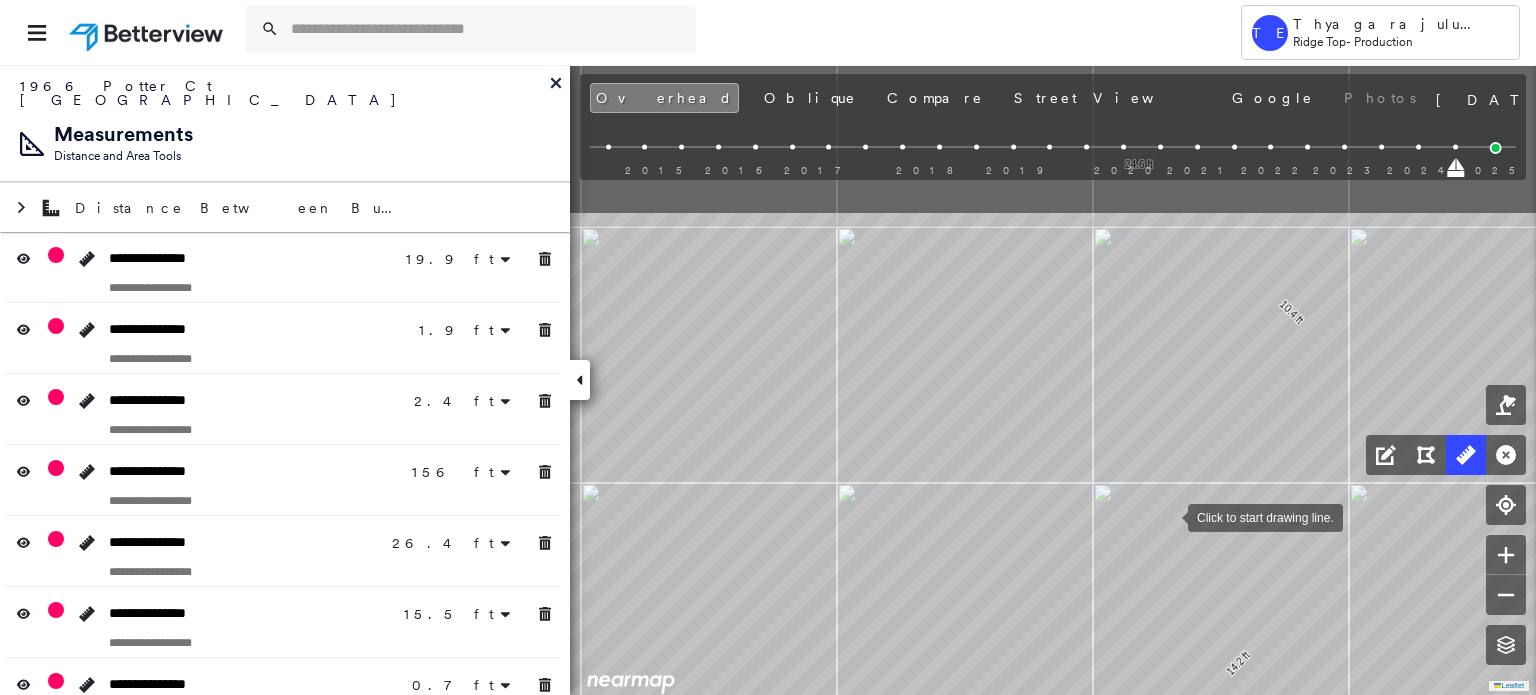 drag, startPoint x: 1236, startPoint y: 303, endPoint x: 1168, endPoint y: 519, distance: 226.45088 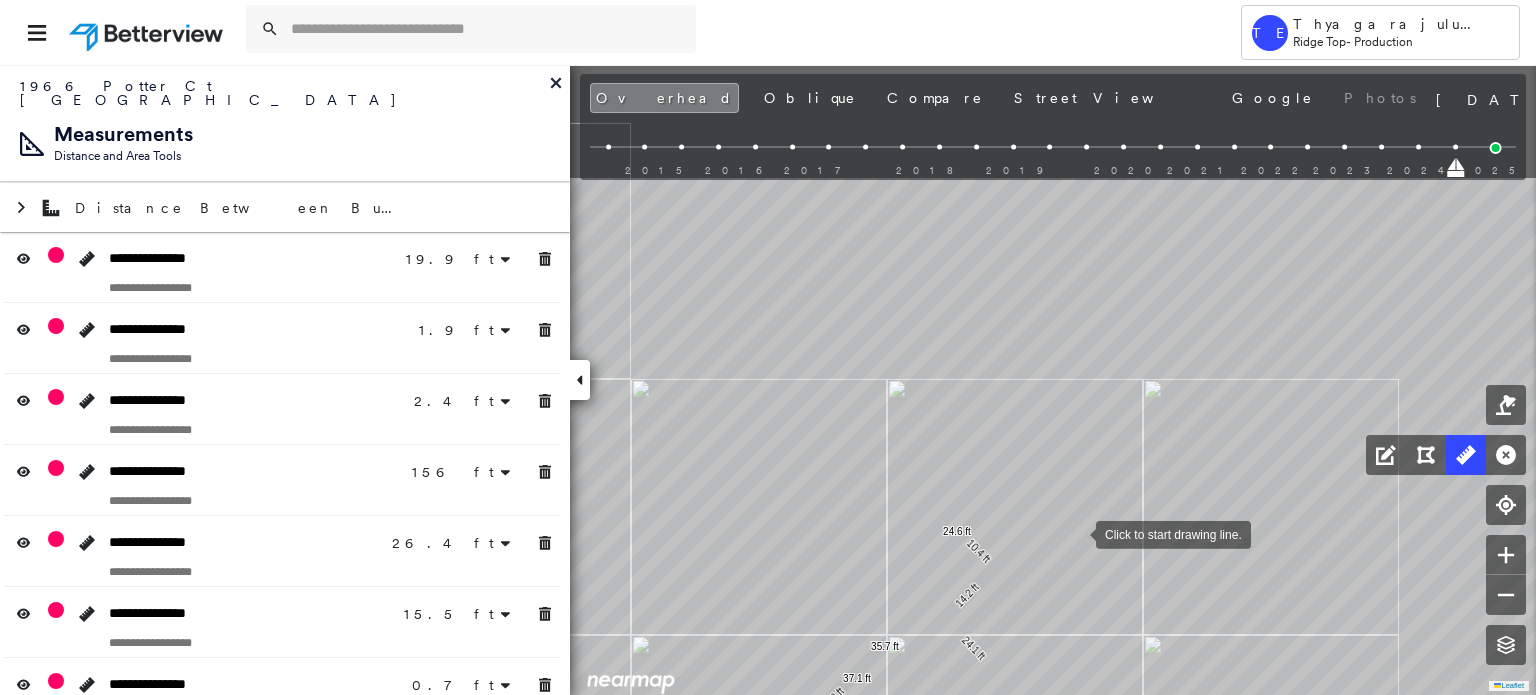 drag, startPoint x: 1098, startPoint y: 355, endPoint x: 1076, endPoint y: 532, distance: 178.36198 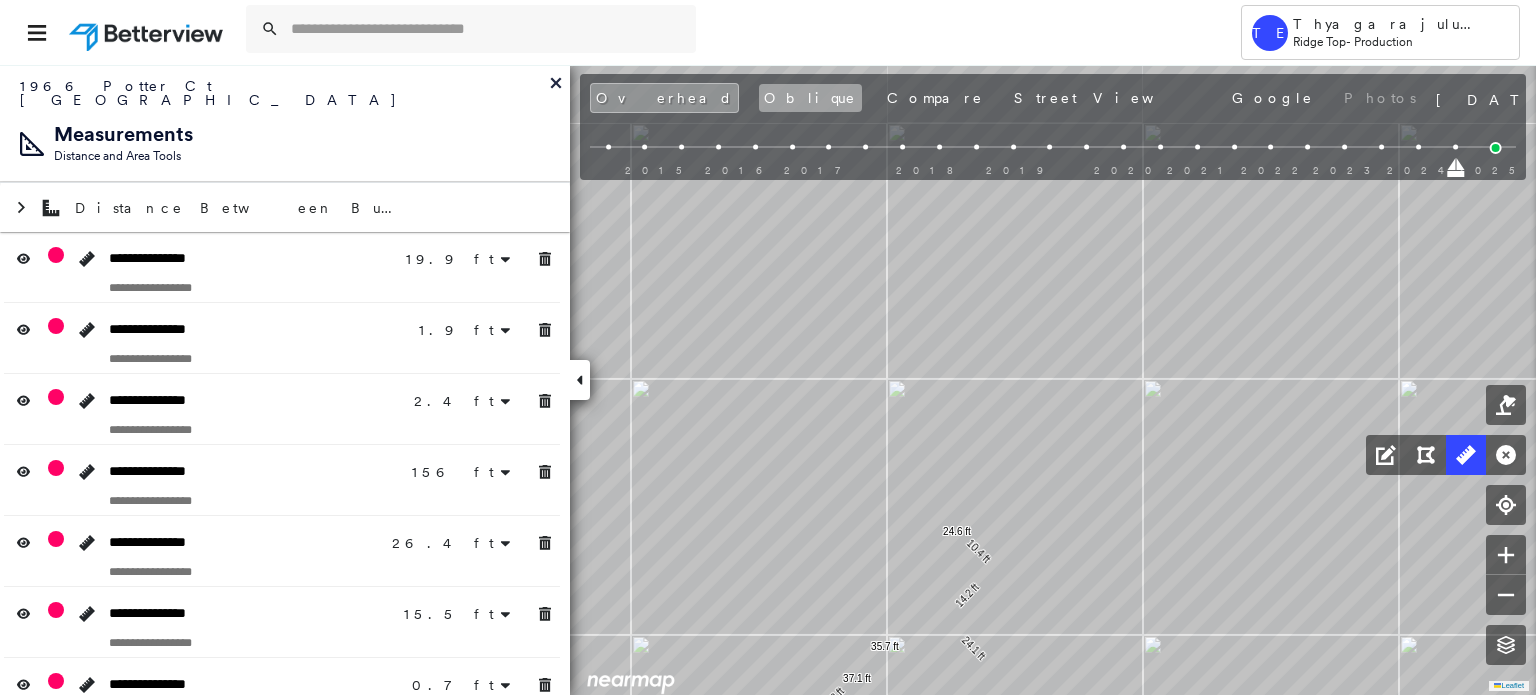 click on "Oblique" at bounding box center (810, 98) 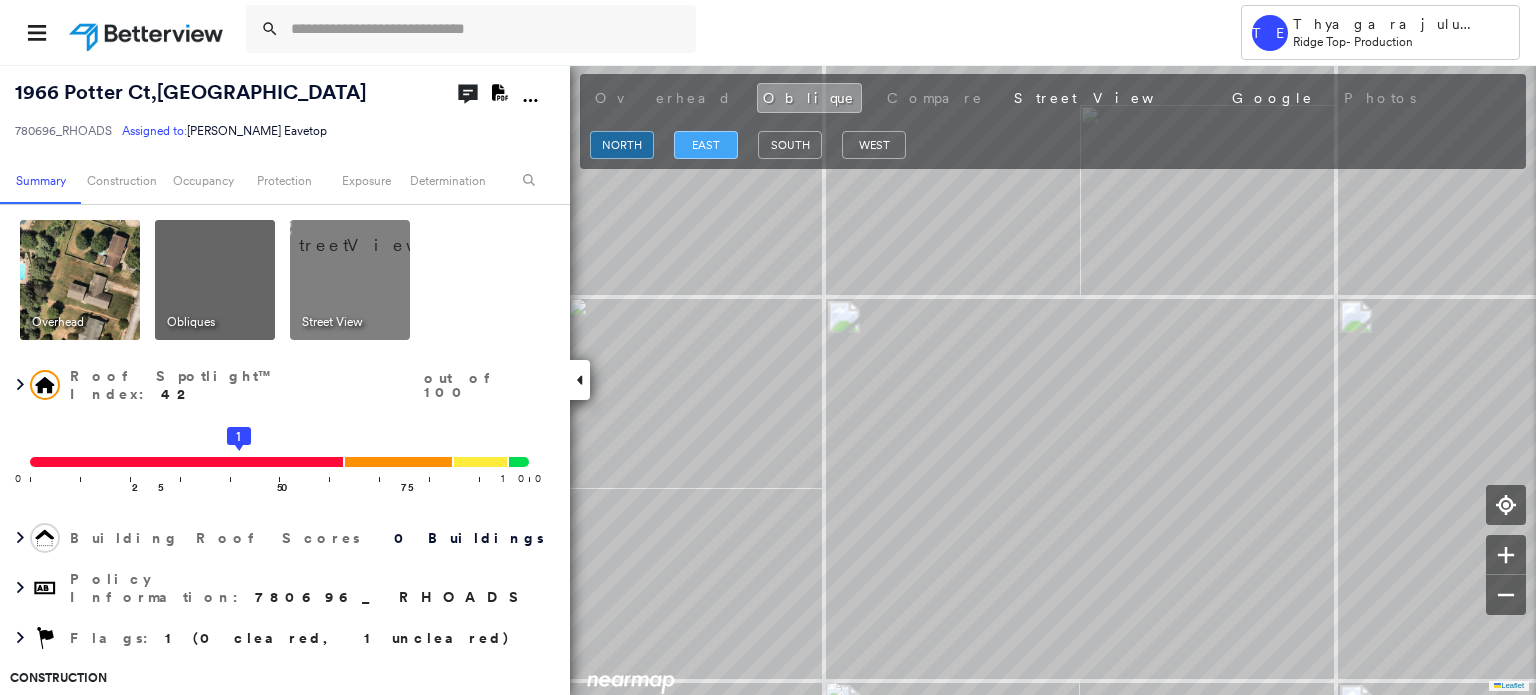 click on "east" at bounding box center (706, 145) 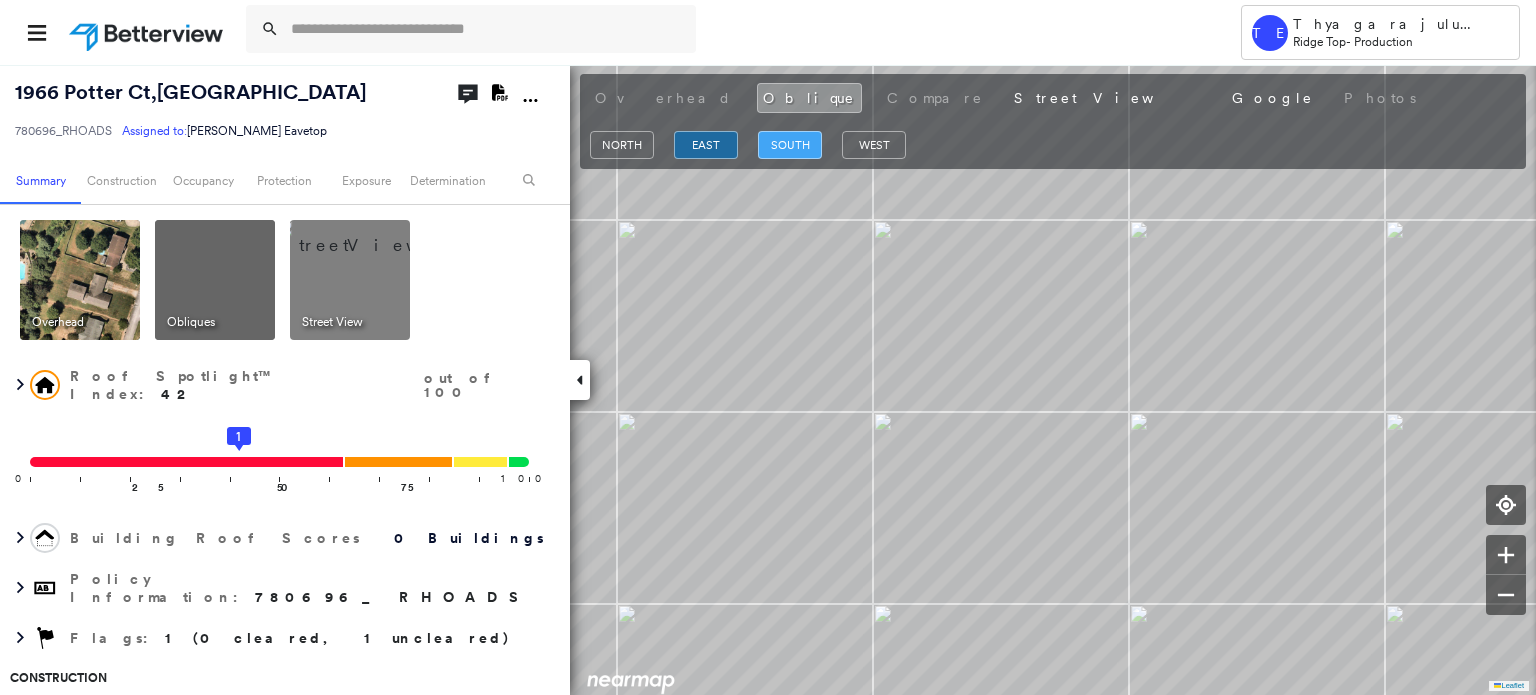click on "south" at bounding box center (790, 145) 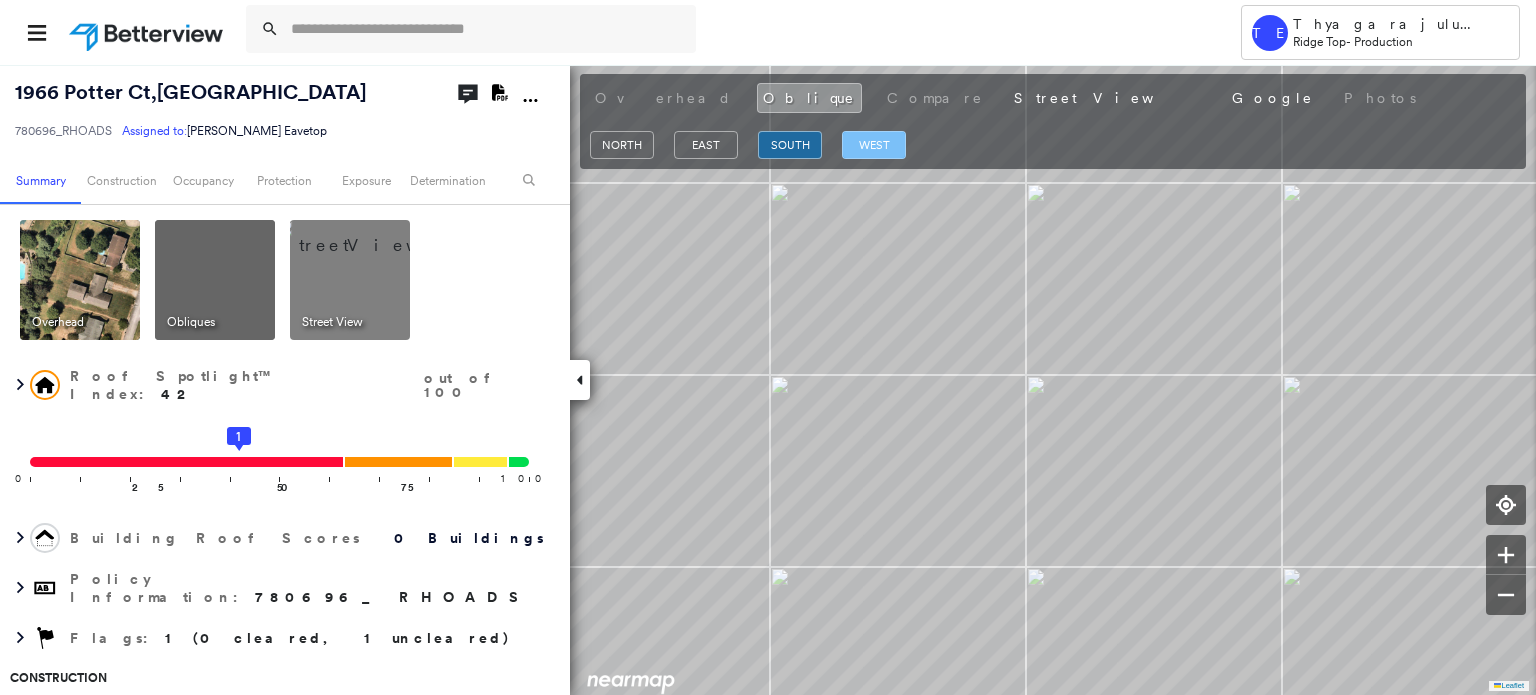 click on "west" at bounding box center (874, 145) 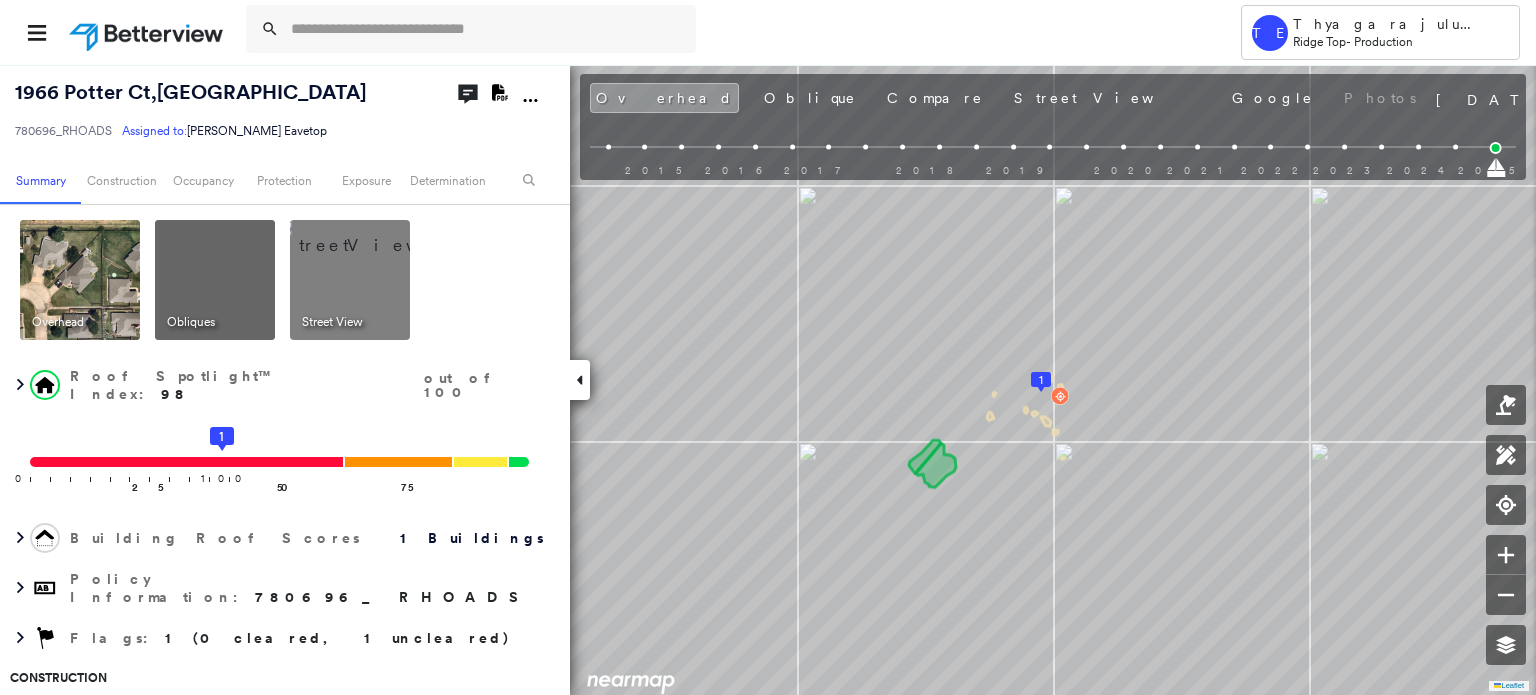 scroll, scrollTop: 0, scrollLeft: 0, axis: both 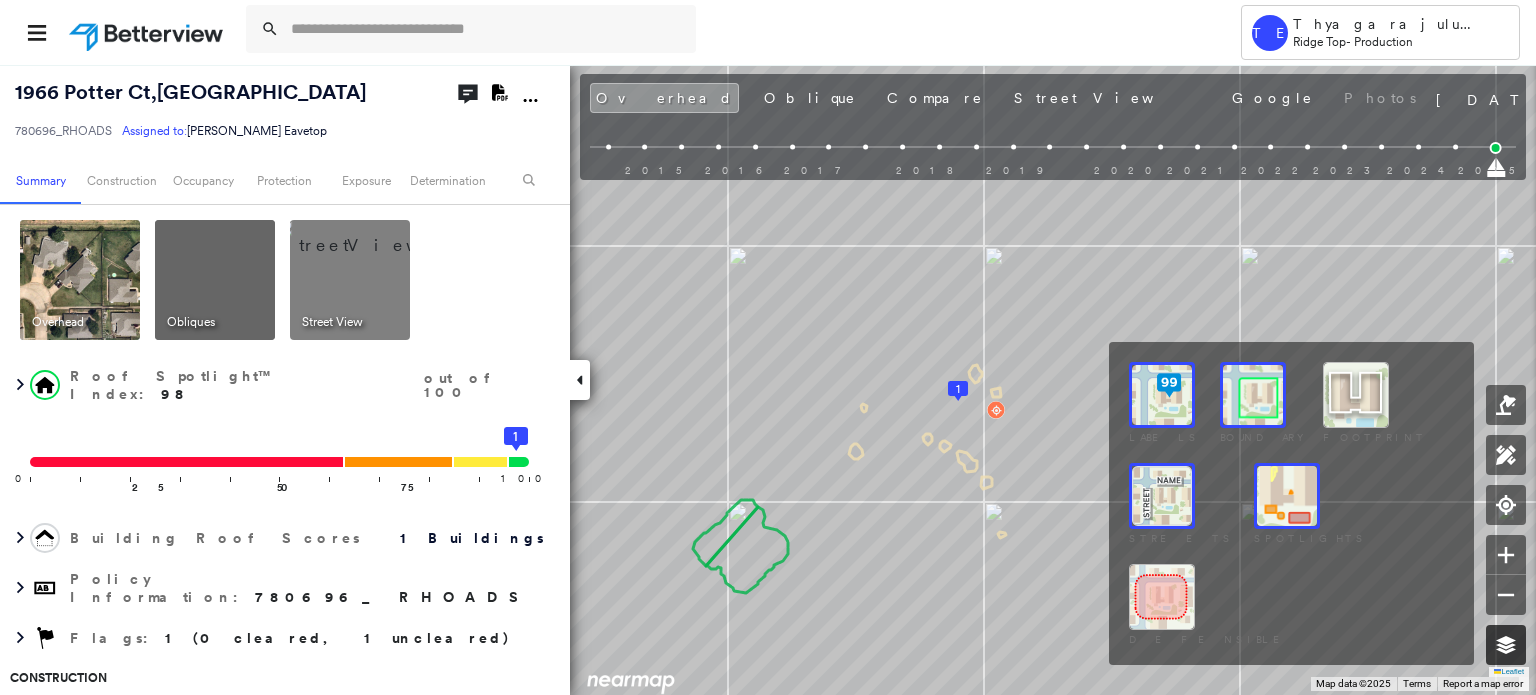 click 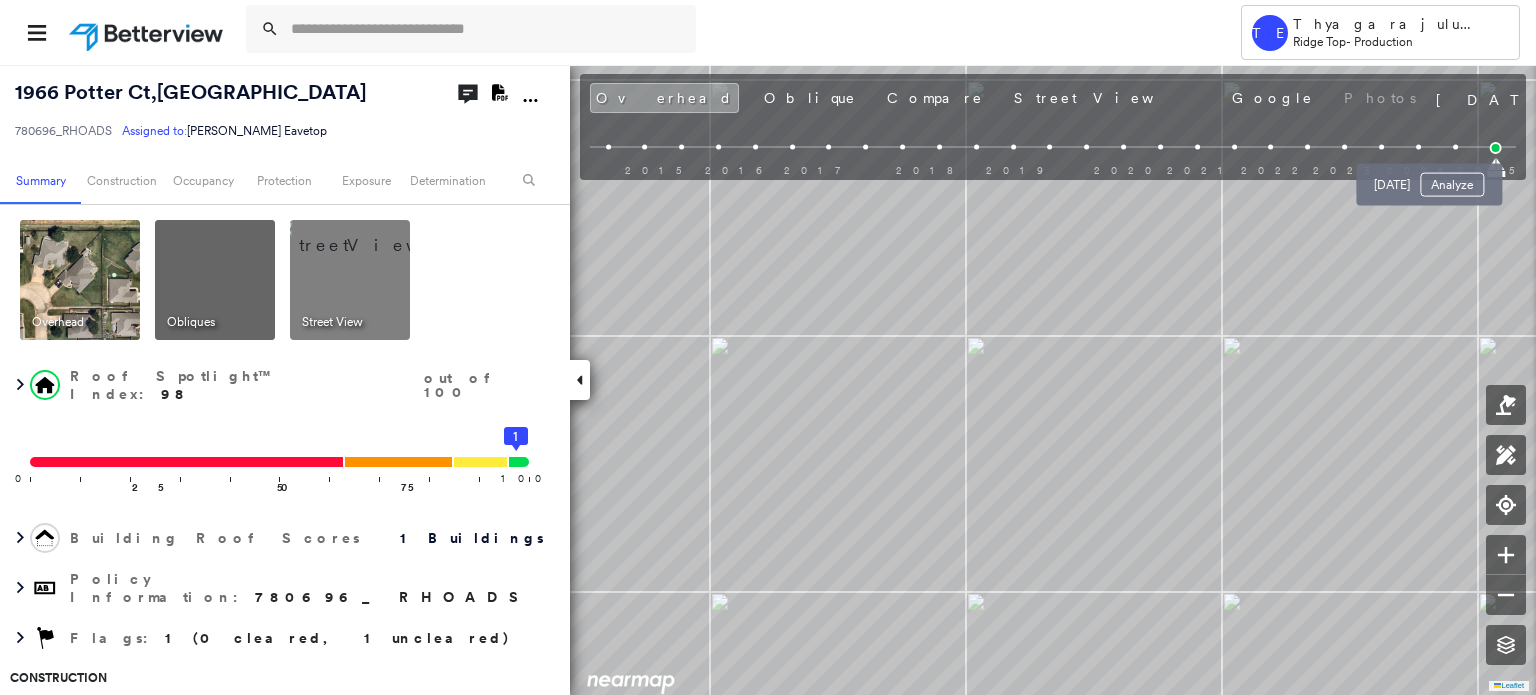 click at bounding box center [1455, 147] 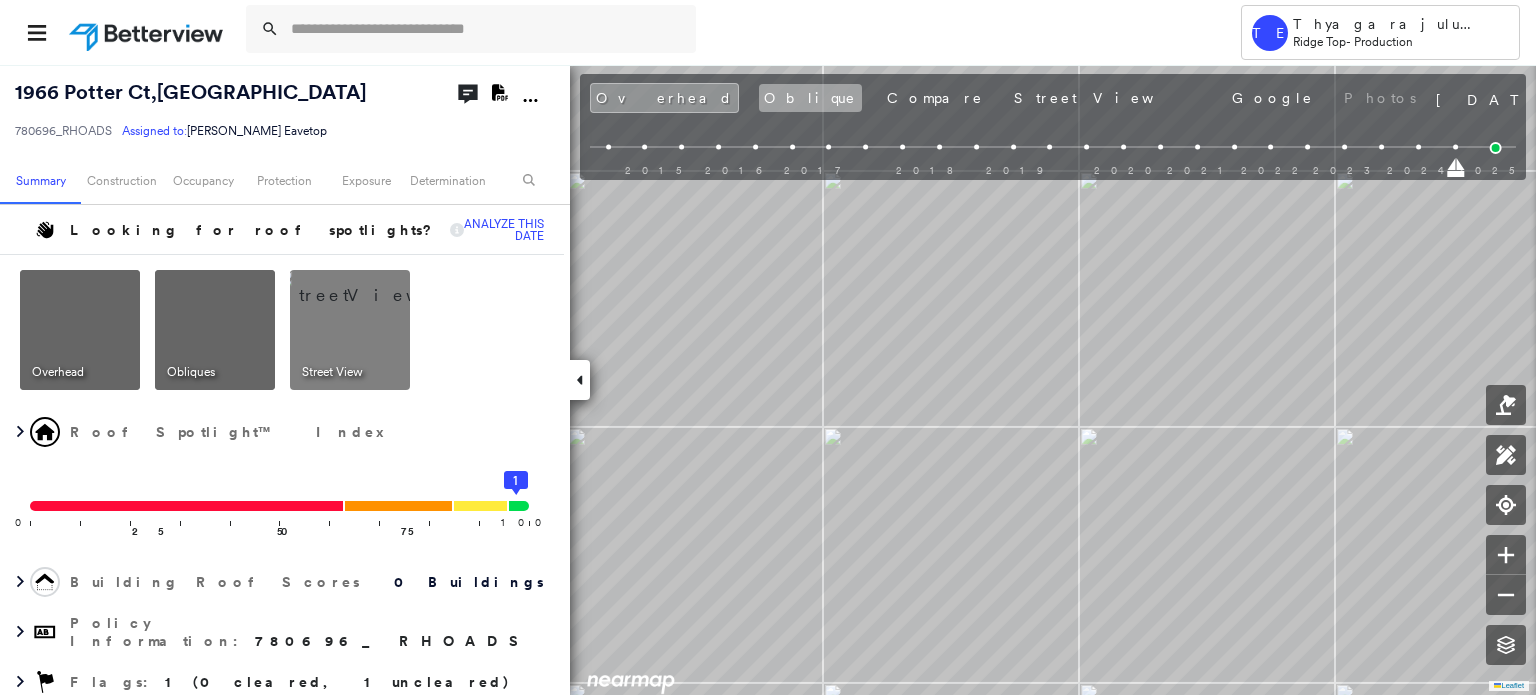 click on "Oblique" at bounding box center (810, 98) 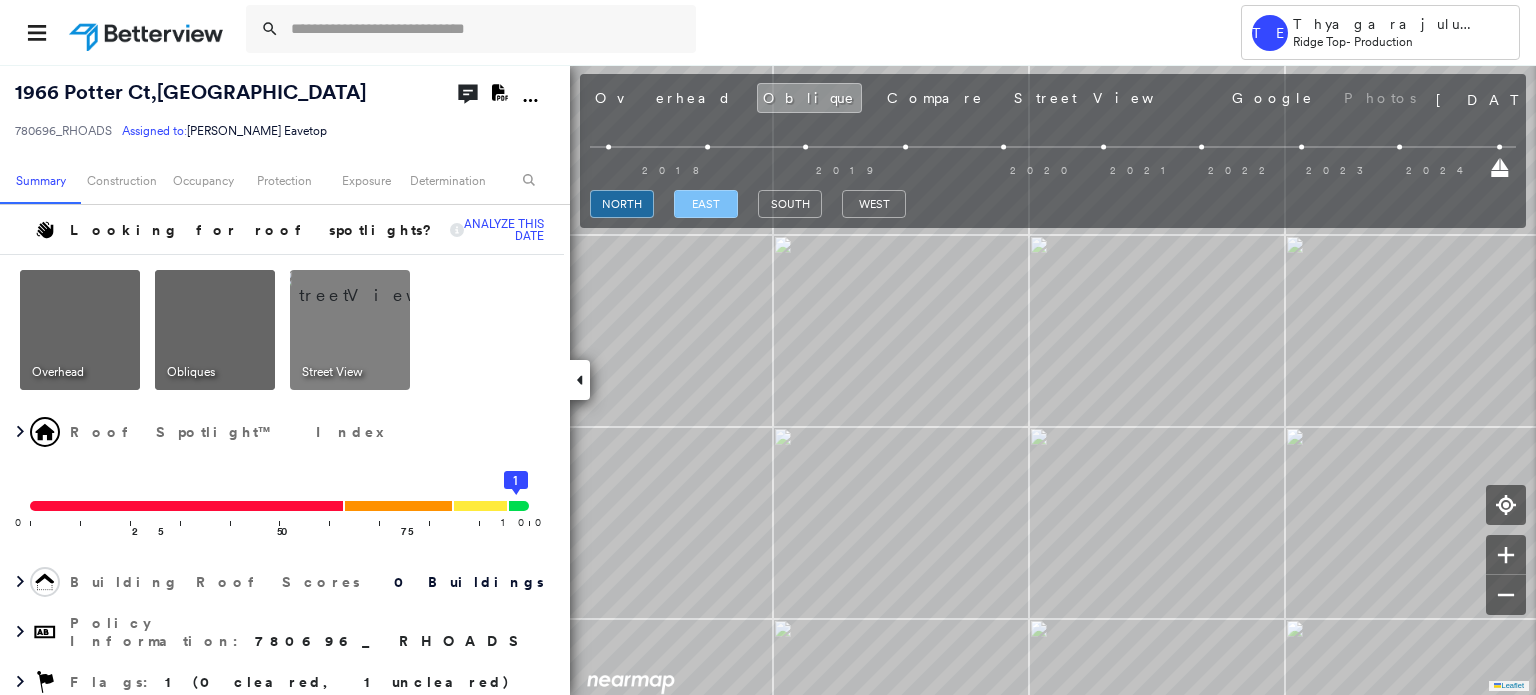 click on "east" at bounding box center [706, 204] 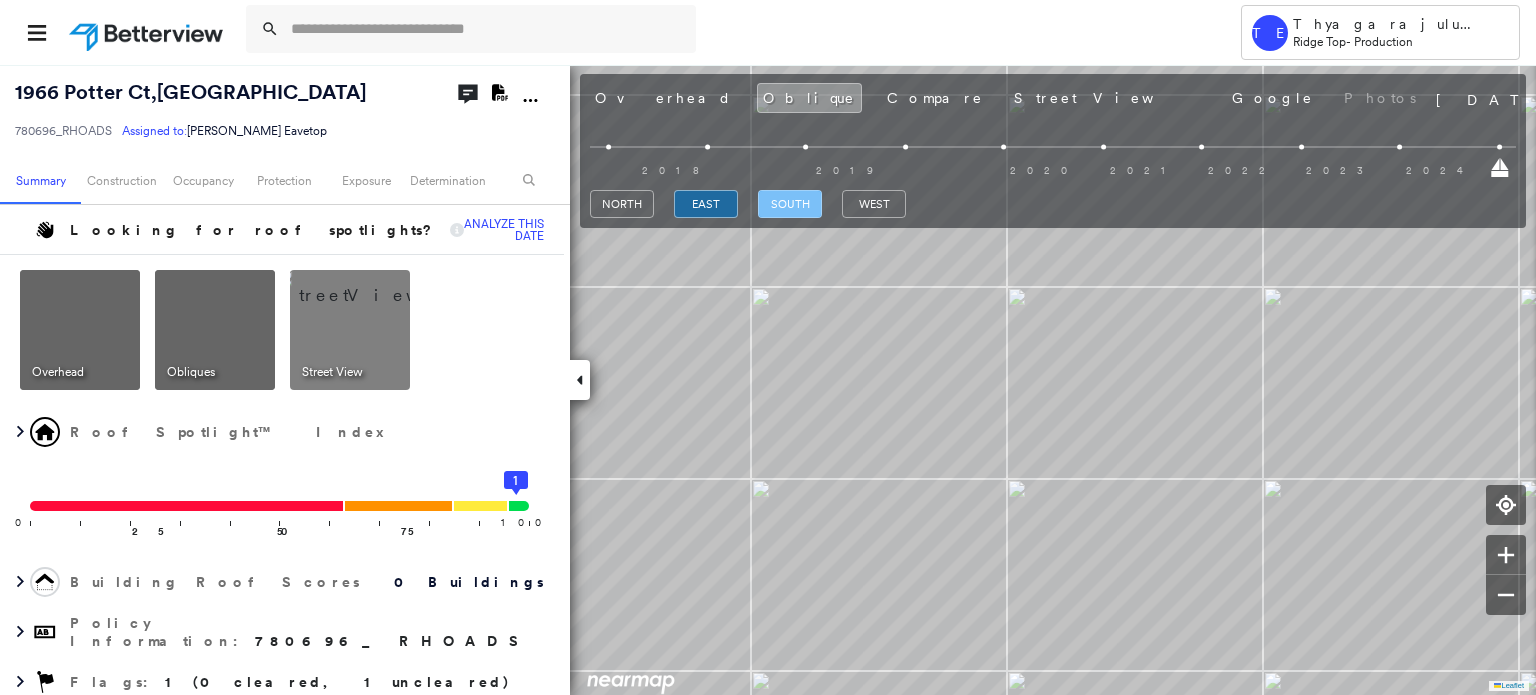 click on "south" at bounding box center (790, 204) 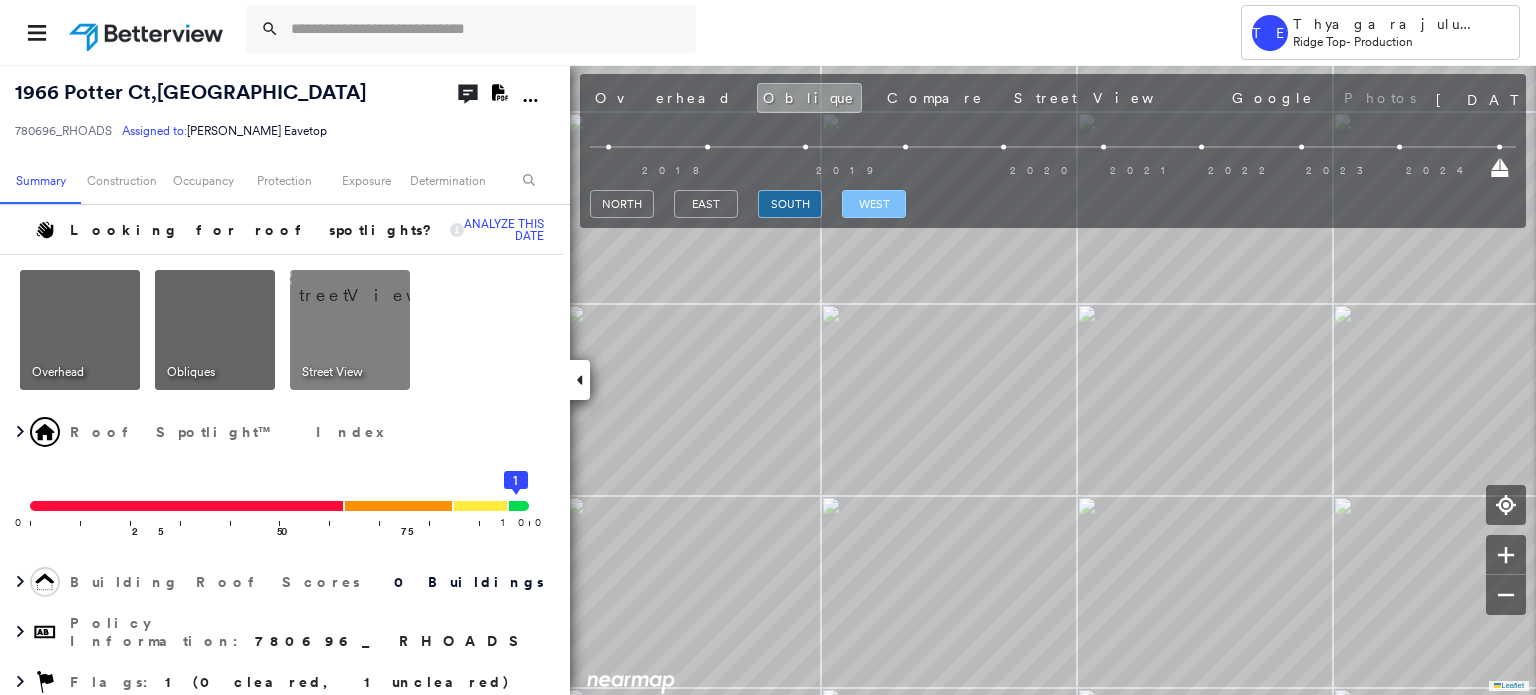 click on "west" at bounding box center [874, 204] 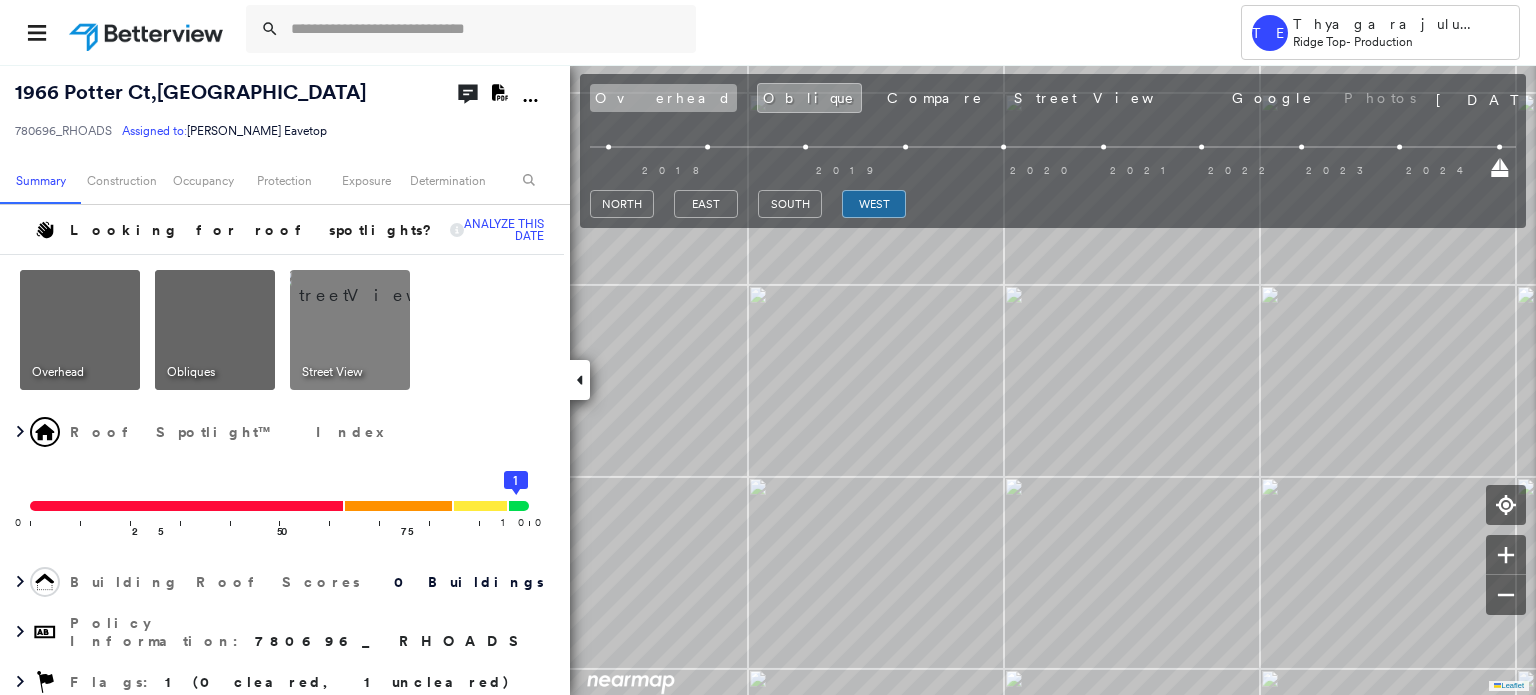 click on "Overhead" at bounding box center (663, 98) 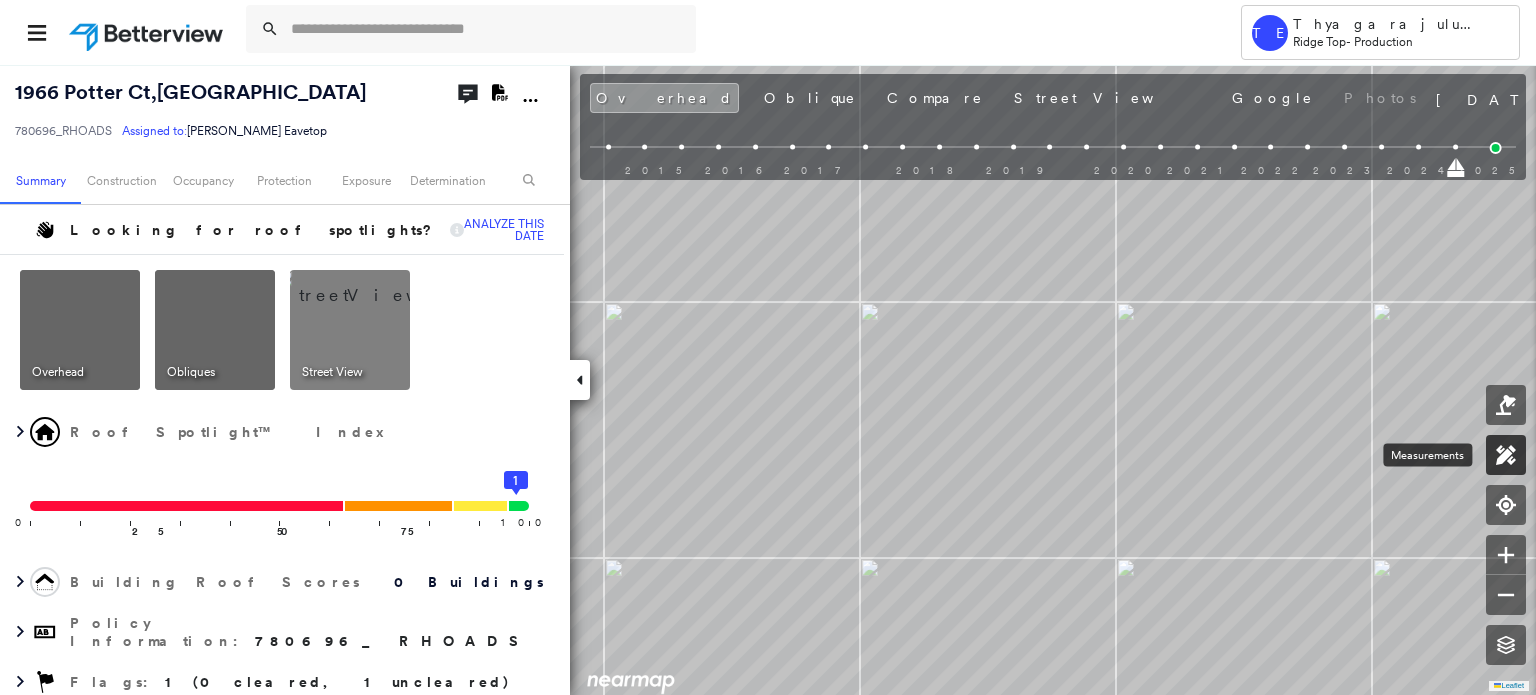 click 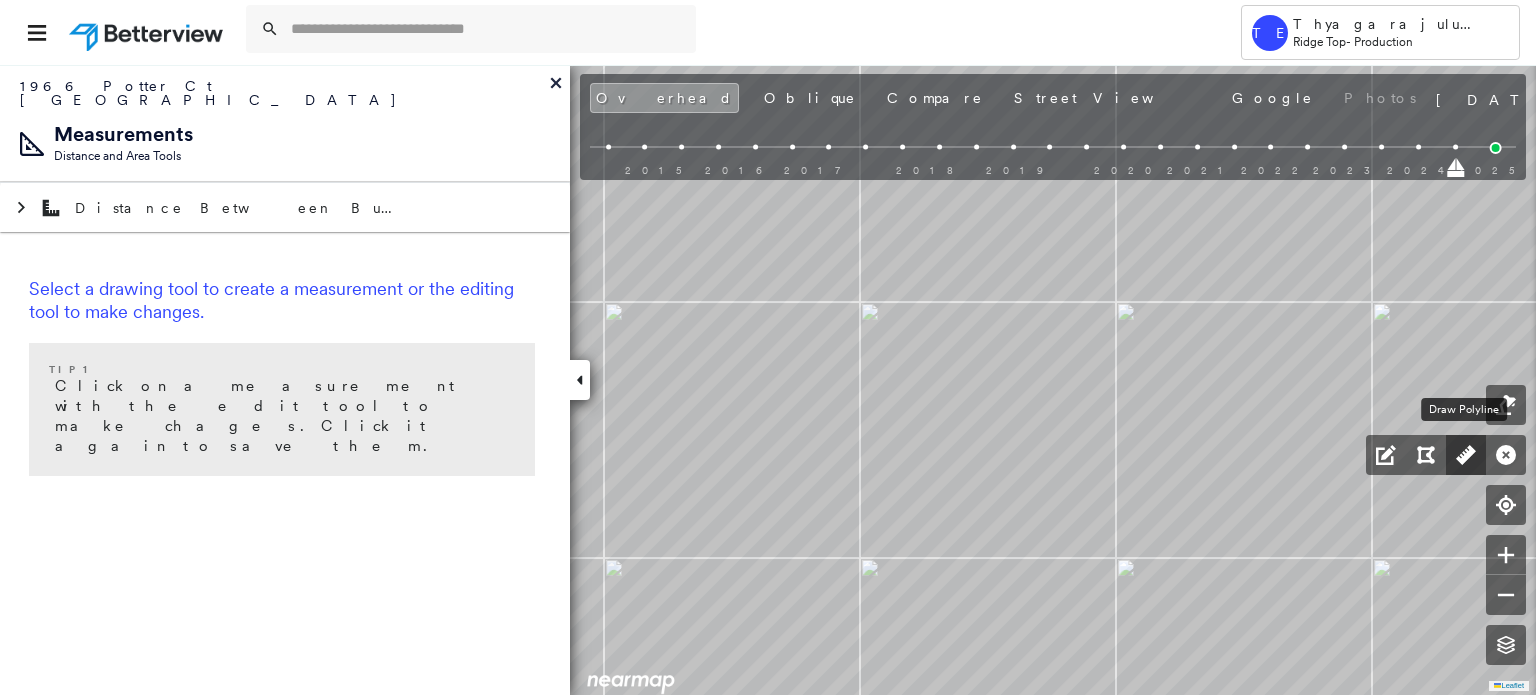 click 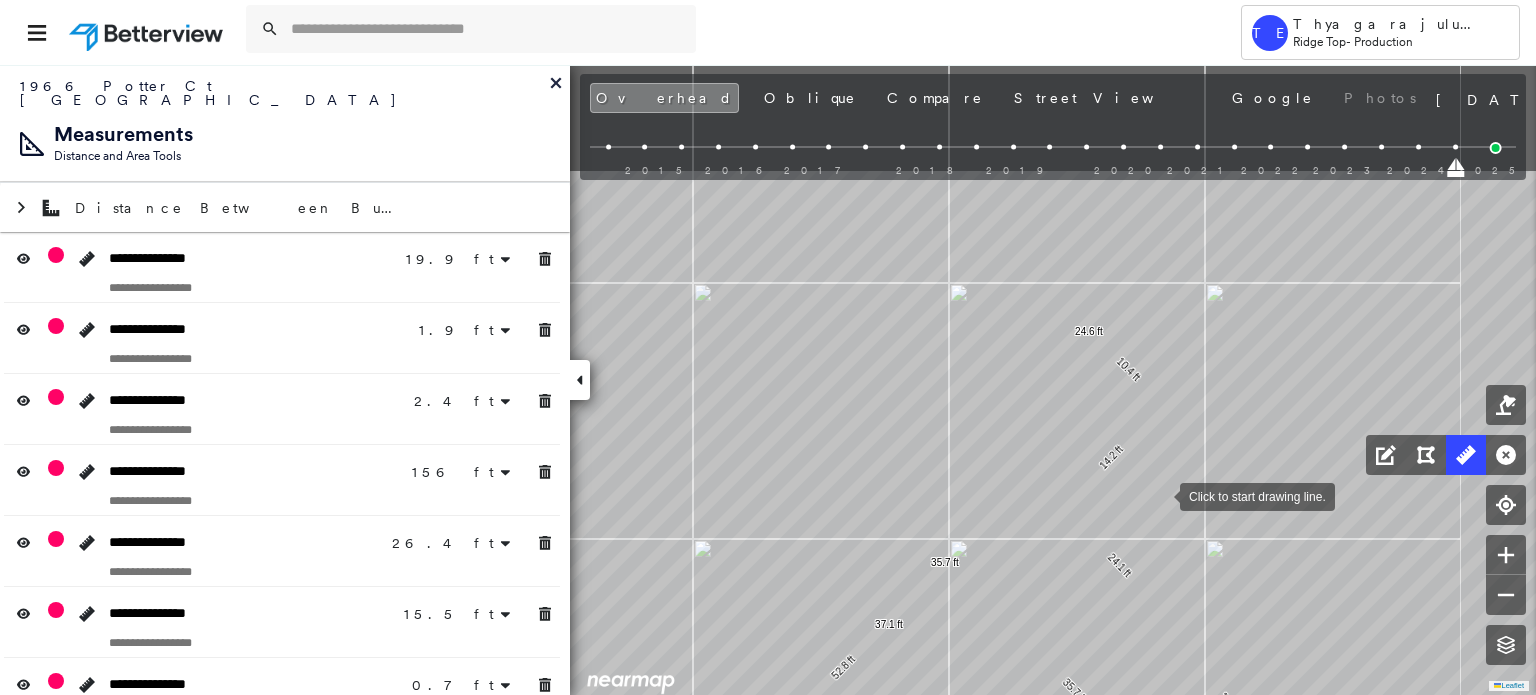 drag, startPoint x: 1249, startPoint y: 313, endPoint x: 1158, endPoint y: 495, distance: 203.4822 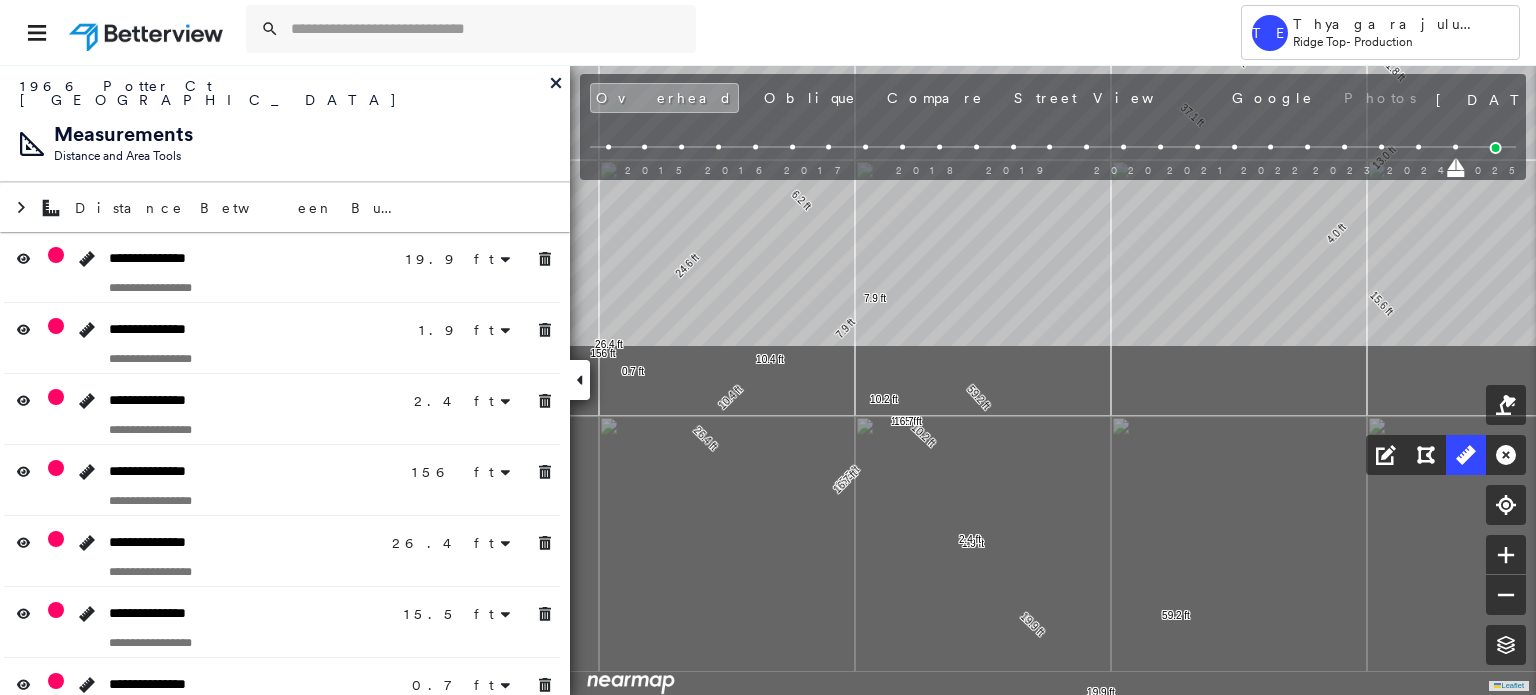 click on "19.9 ft 19.9 ft 1.9 ft 2.4 ft 15.6 ft 4.0 ft 13.0 ft 11.8 ft 24.1 ft 52.8 ft 6.2 ft 24.6 ft 156 ft 26.4 ft 26.4 ft 15.5 ft 15.5 ft 0.7 ft 10.2 ft 10.2 ft 10.4 ft 10.4 ft 16.7 ft 16.7 ft 7.9 ft 7.9 ft 59.2 ft 59.2 ft 37.1 ft 37.1 ft 35.7 ft 35.7 ft 14.2 ft 10.4 ft 24.6 ft Click to start drawing line." at bounding box center [-34, -265] 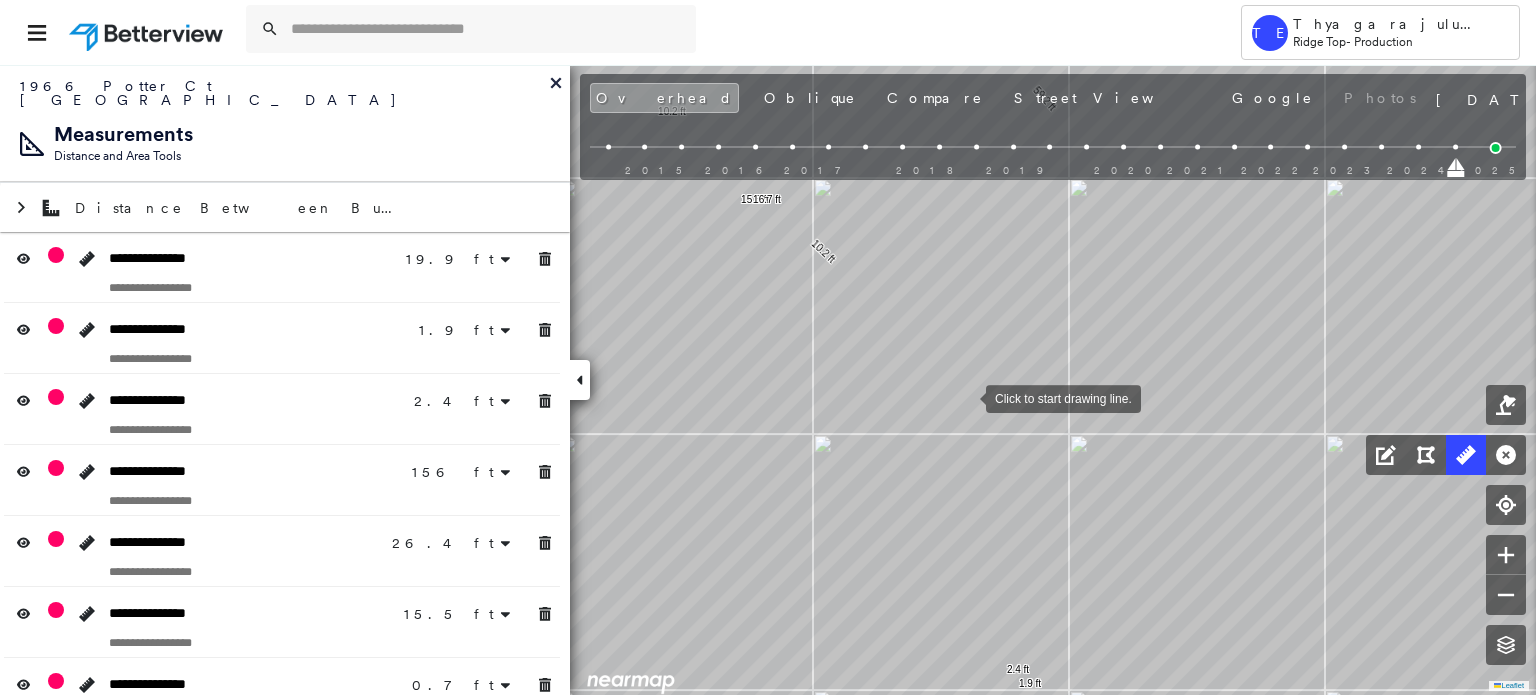 click at bounding box center [966, 397] 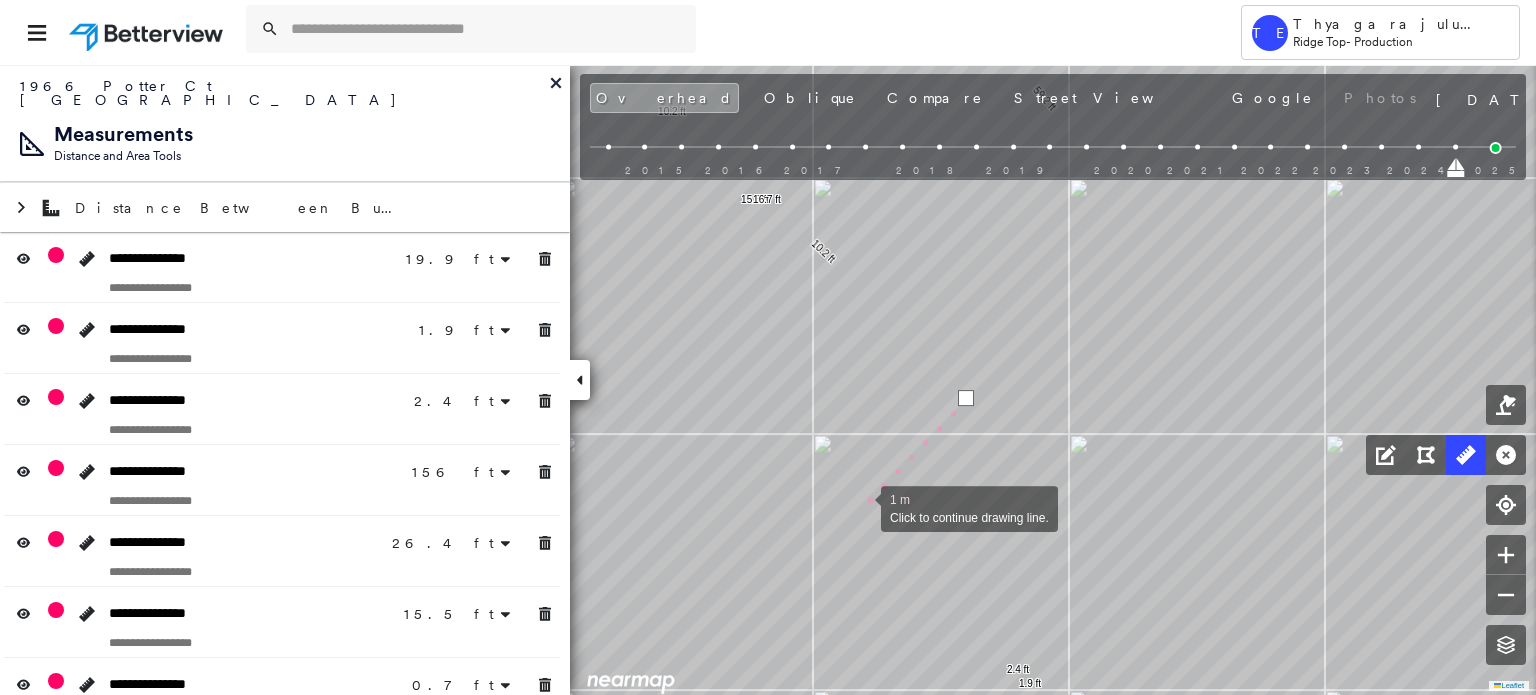 click at bounding box center (861, 507) 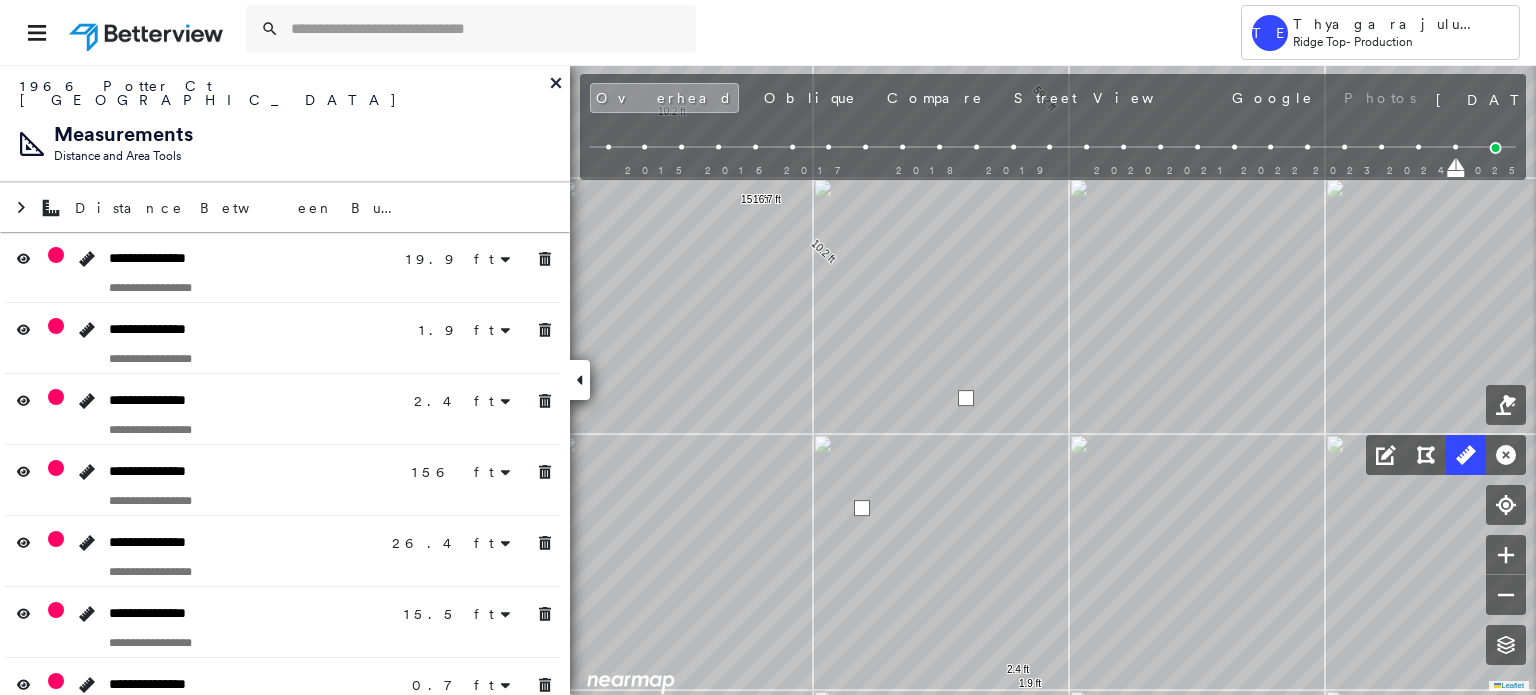 click at bounding box center (862, 508) 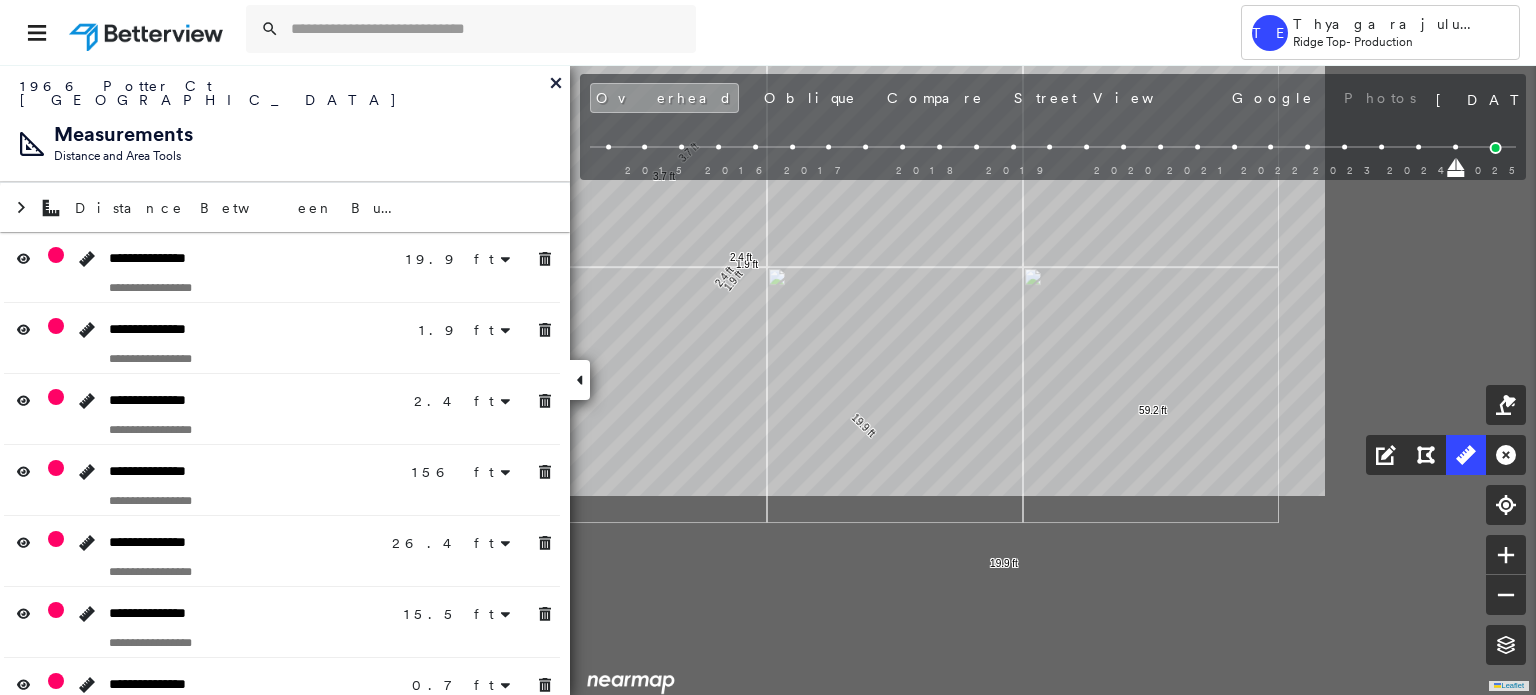 drag, startPoint x: 1227, startPoint y: 478, endPoint x: 988, endPoint y: 306, distance: 294.45712 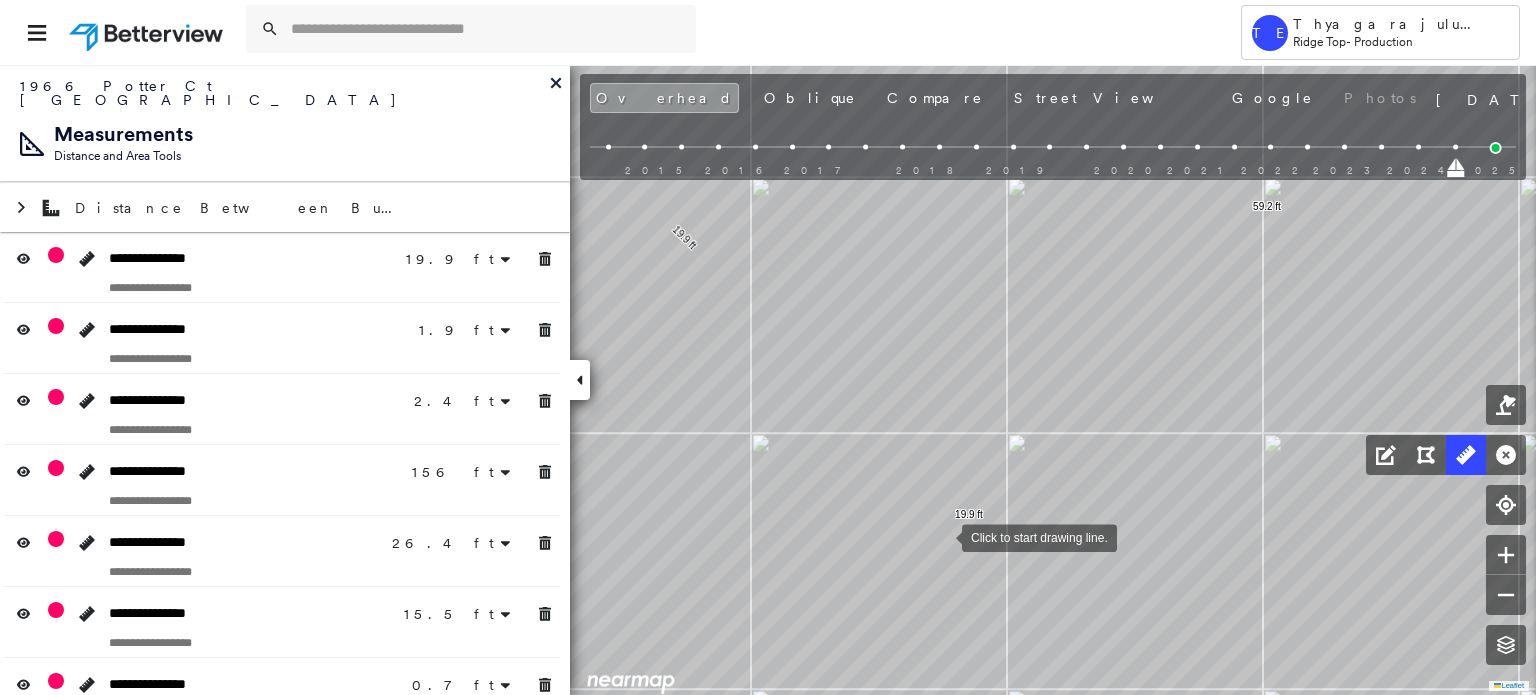 click at bounding box center (942, 536) 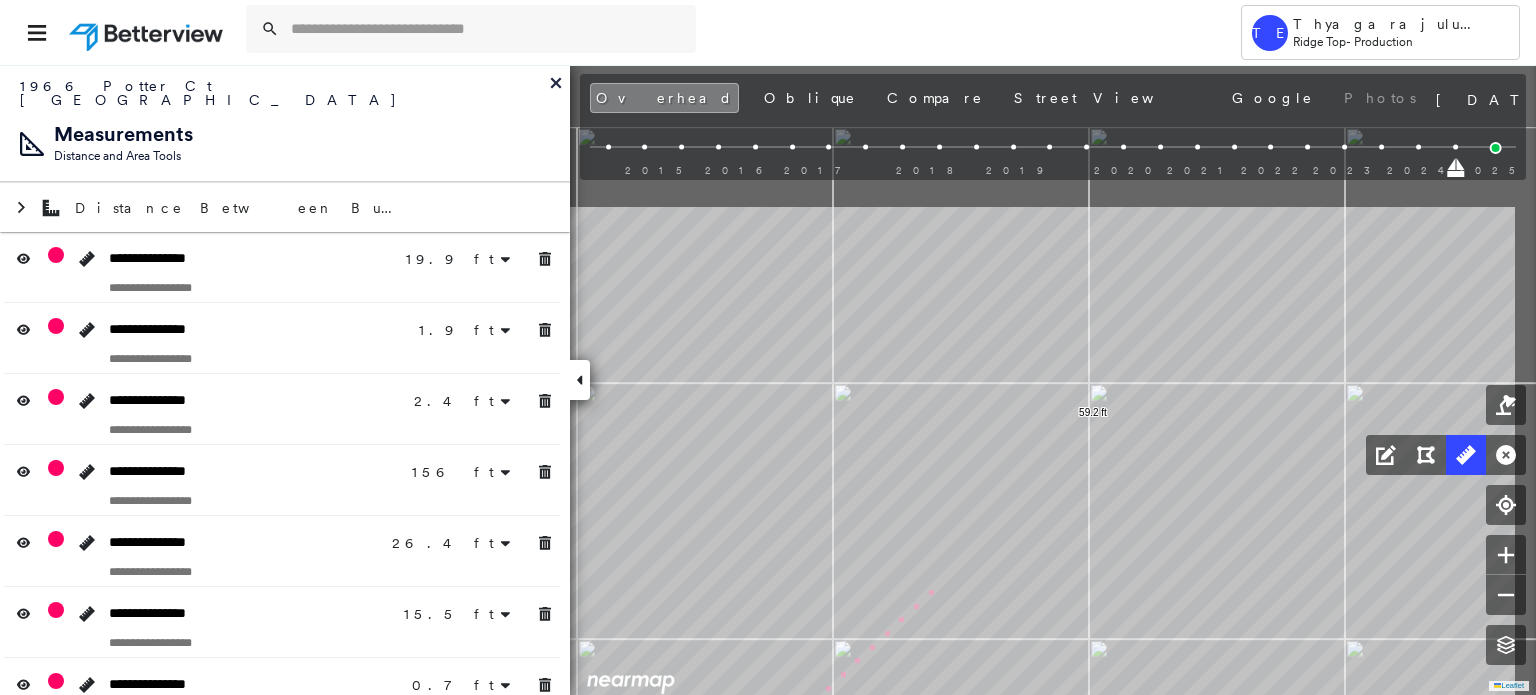 drag, startPoint x: 1142, startPoint y: 345, endPoint x: 852, endPoint y: 710, distance: 466.1813 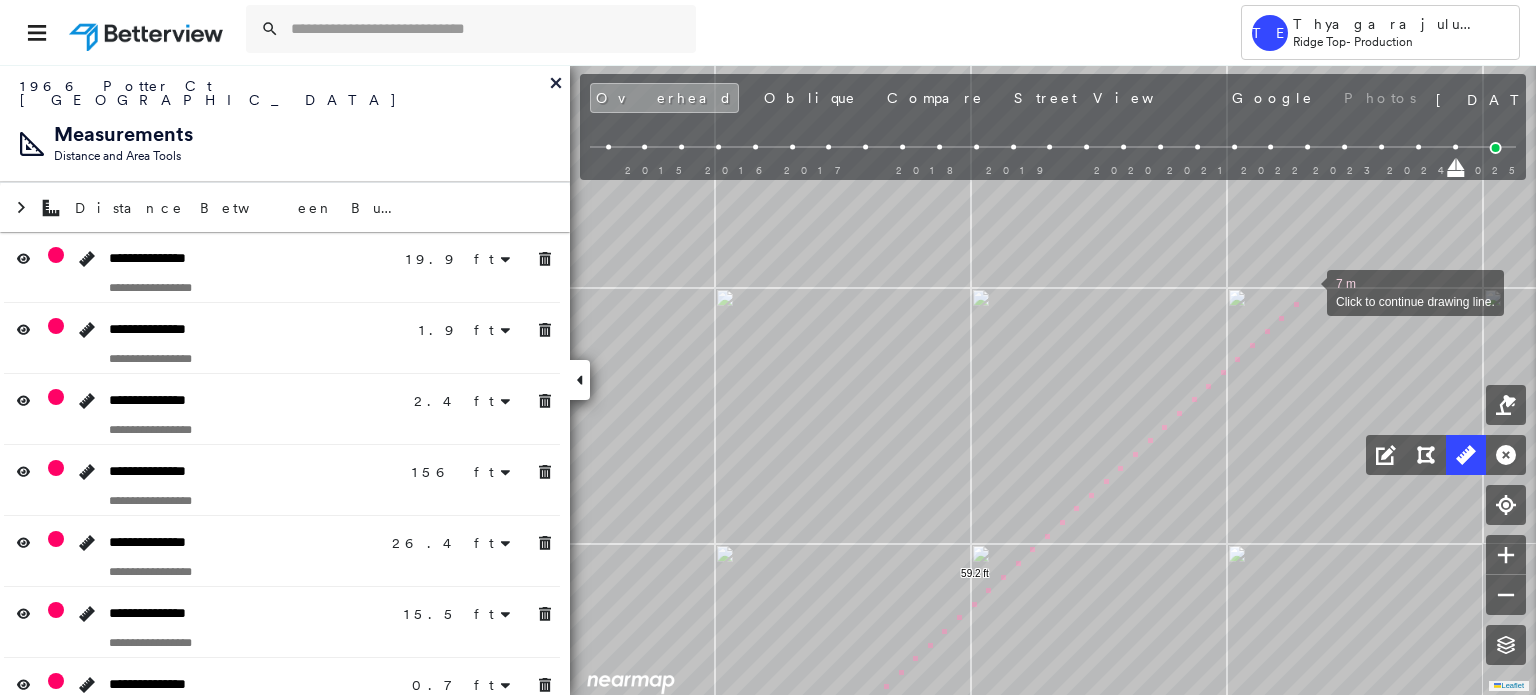 drag, startPoint x: 948, startPoint y: 655, endPoint x: 880, endPoint y: 735, distance: 104.99524 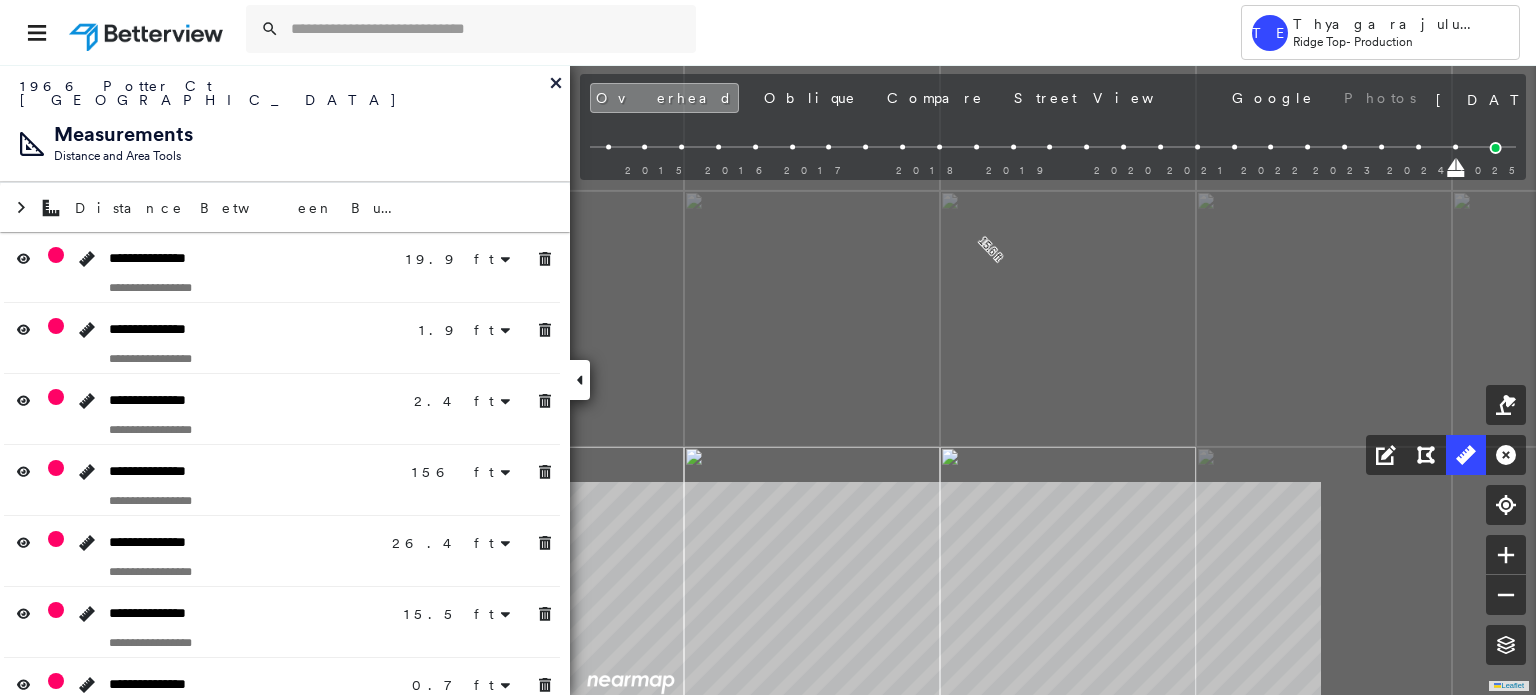 drag, startPoint x: 1345, startPoint y: 261, endPoint x: 977, endPoint y: 742, distance: 605.62775 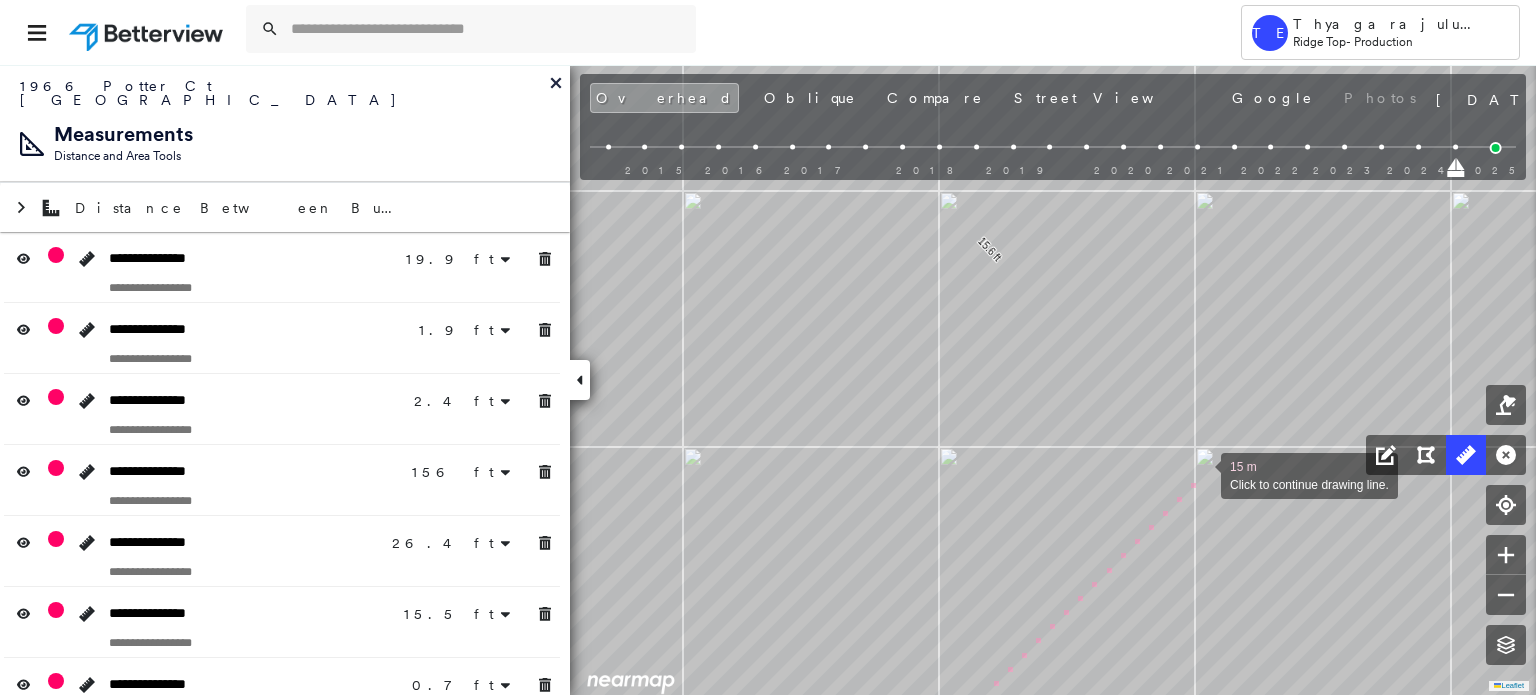 click at bounding box center [1201, 474] 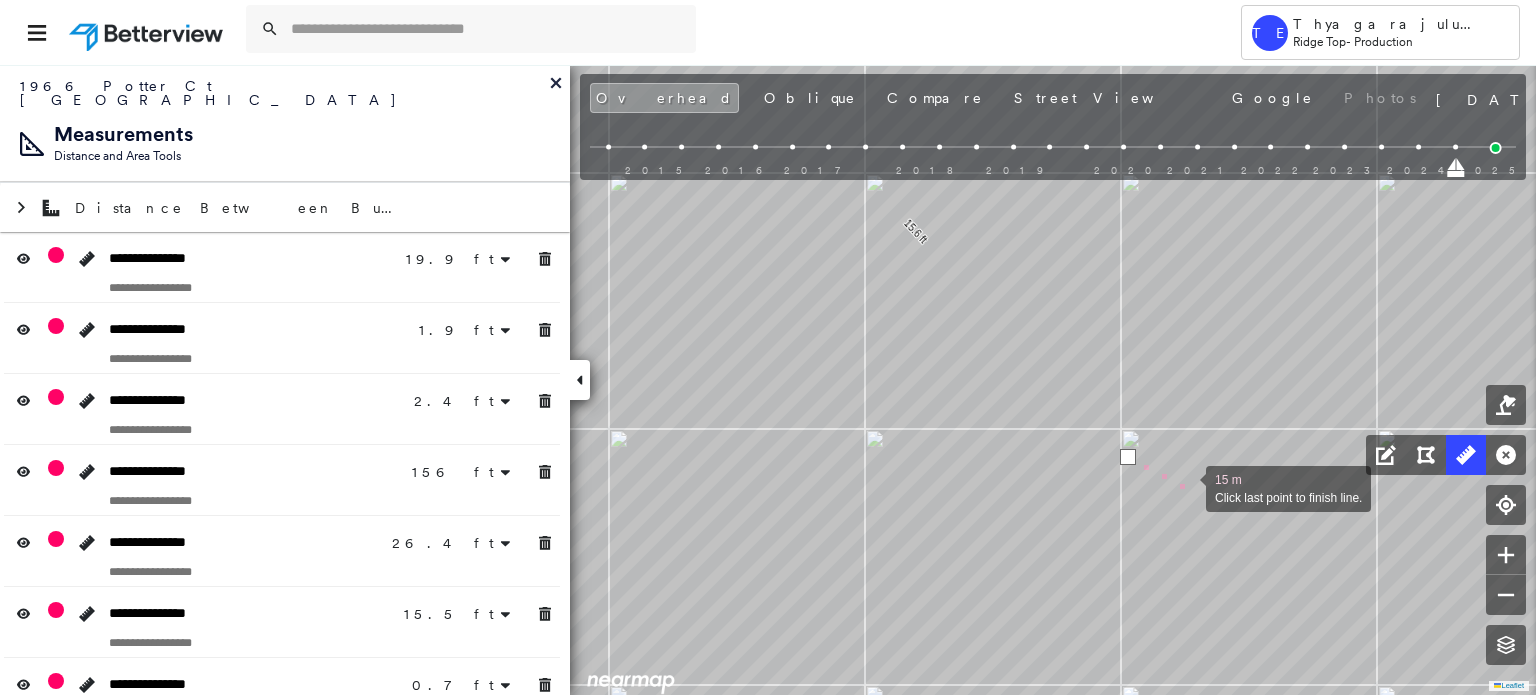 click at bounding box center (1186, 487) 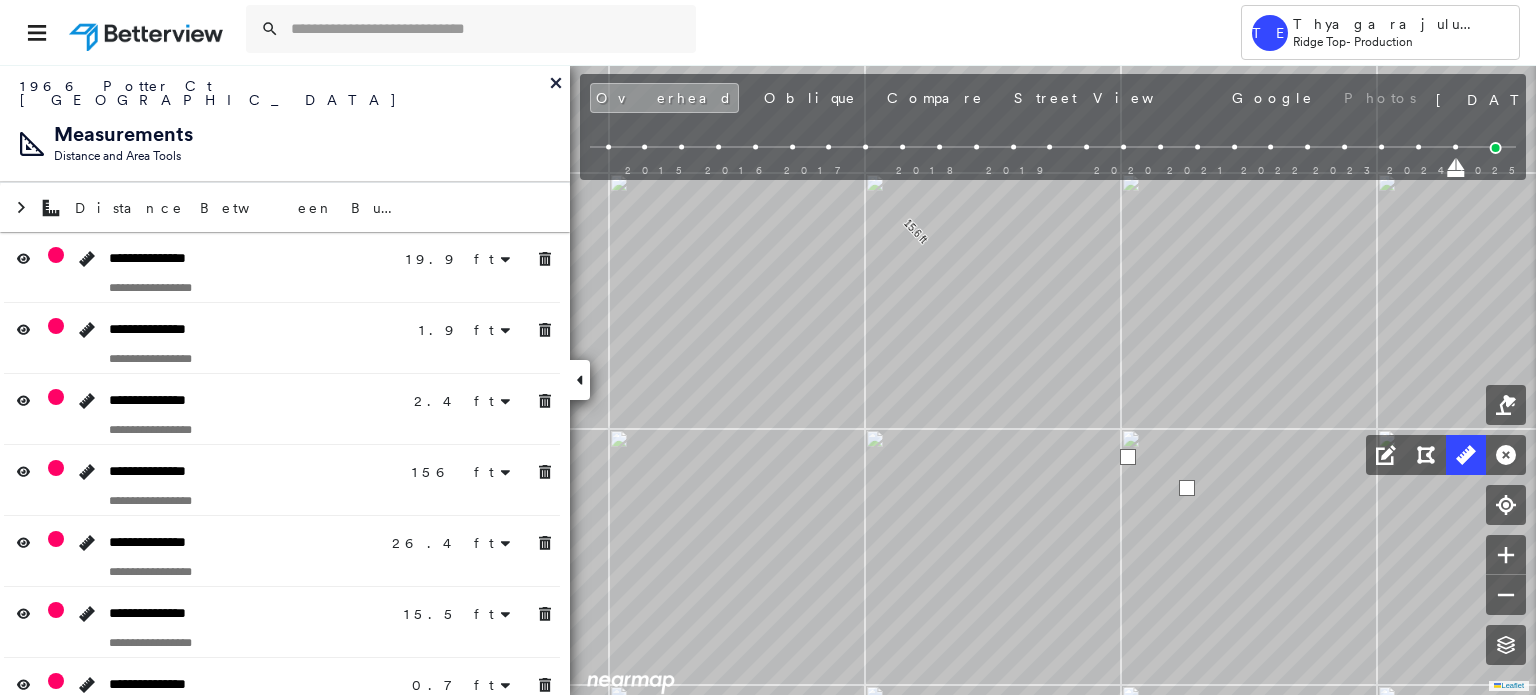 click at bounding box center [1187, 488] 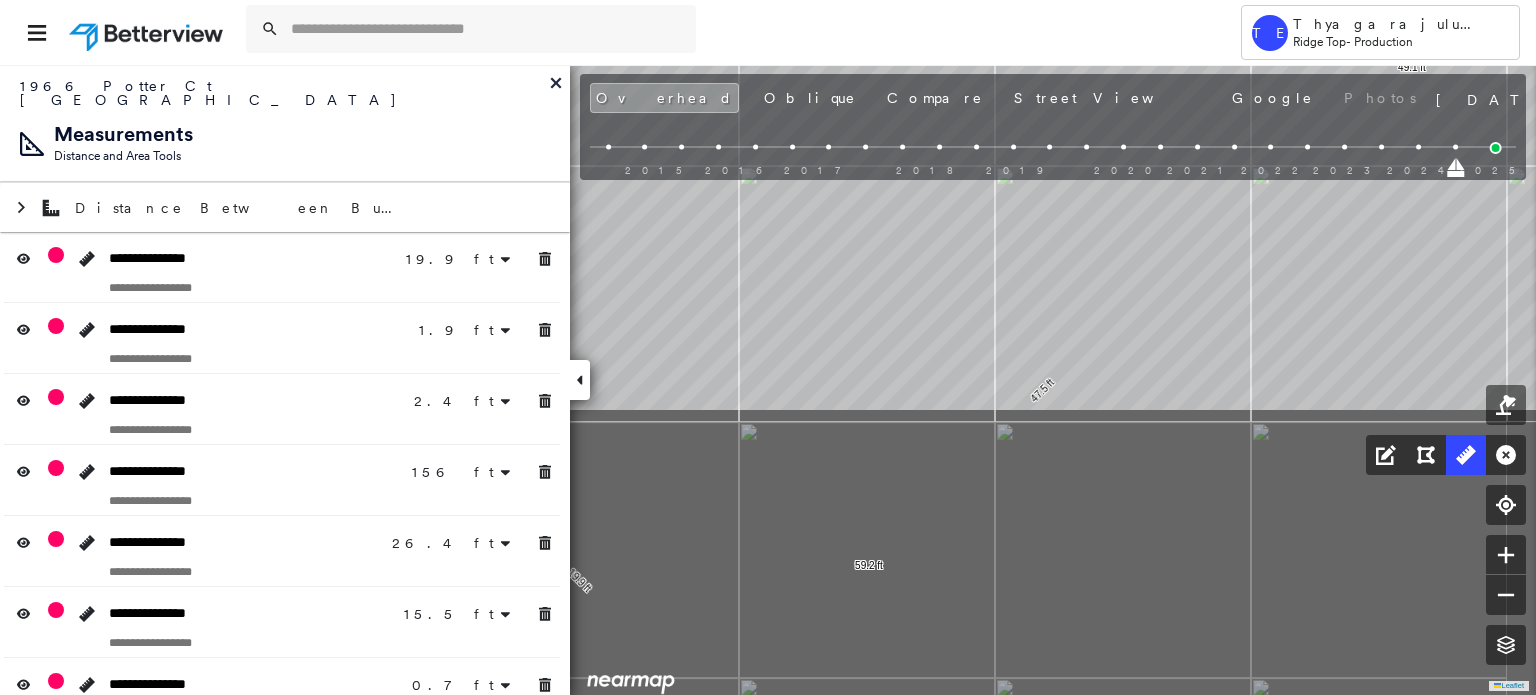 click on "19.9 ft 19.9 ft 1.9 ft 1.9 ft 2.4 ft 2.4 ft 15.6 ft 4.0 ft 1.9 ft 13.0 ft 11.8 ft 1.8 ft 24.1 ft 52.8 ft 6.2 ft 24.6 ft 156 ft 26.4 ft 26.4 ft 15.5 ft 15.5 ft 0.7 ft 10.2 ft 10.2 ft 10.4 ft 10.4 ft 16.7 ft 16.7 ft 7.9 ft 7.9 ft 59.2 ft 59.2 ft 37.1 ft 37.1 ft 35.7 ft 35.7 ft 14.2 ft 10.4 ft 24.6 ft 3.7 ft 3.7 ft 47.5 ft 1.7 ft 49.1 ft Click to start drawing line." at bounding box center [-1401, 365] 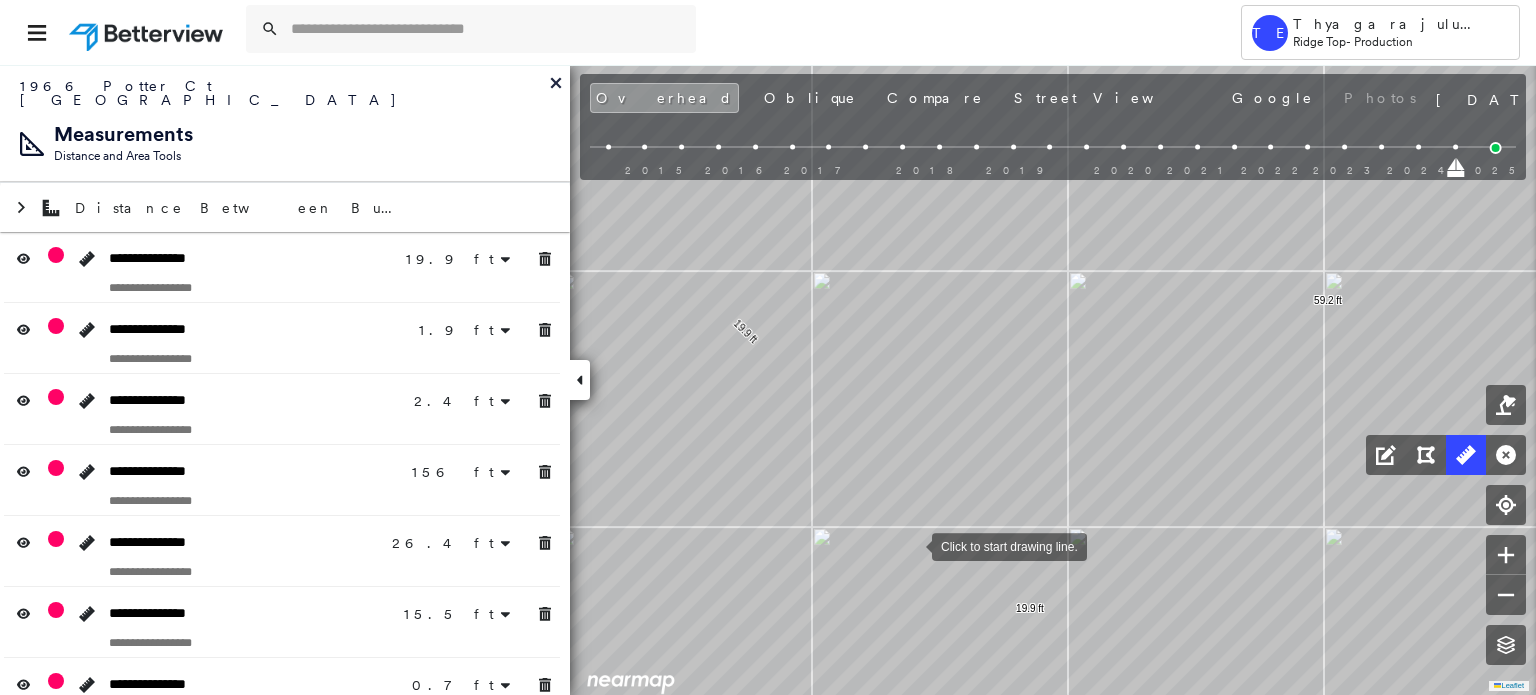 click at bounding box center [912, 545] 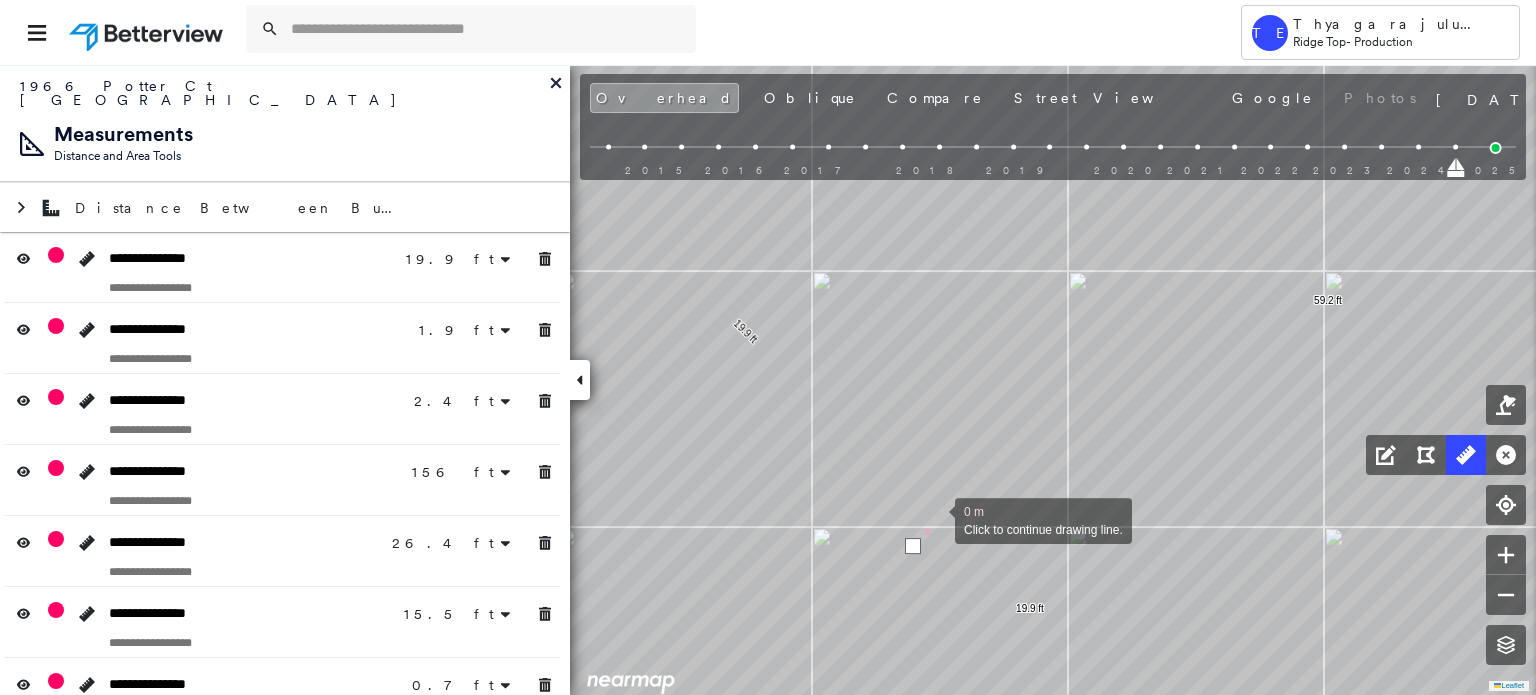 click at bounding box center [935, 519] 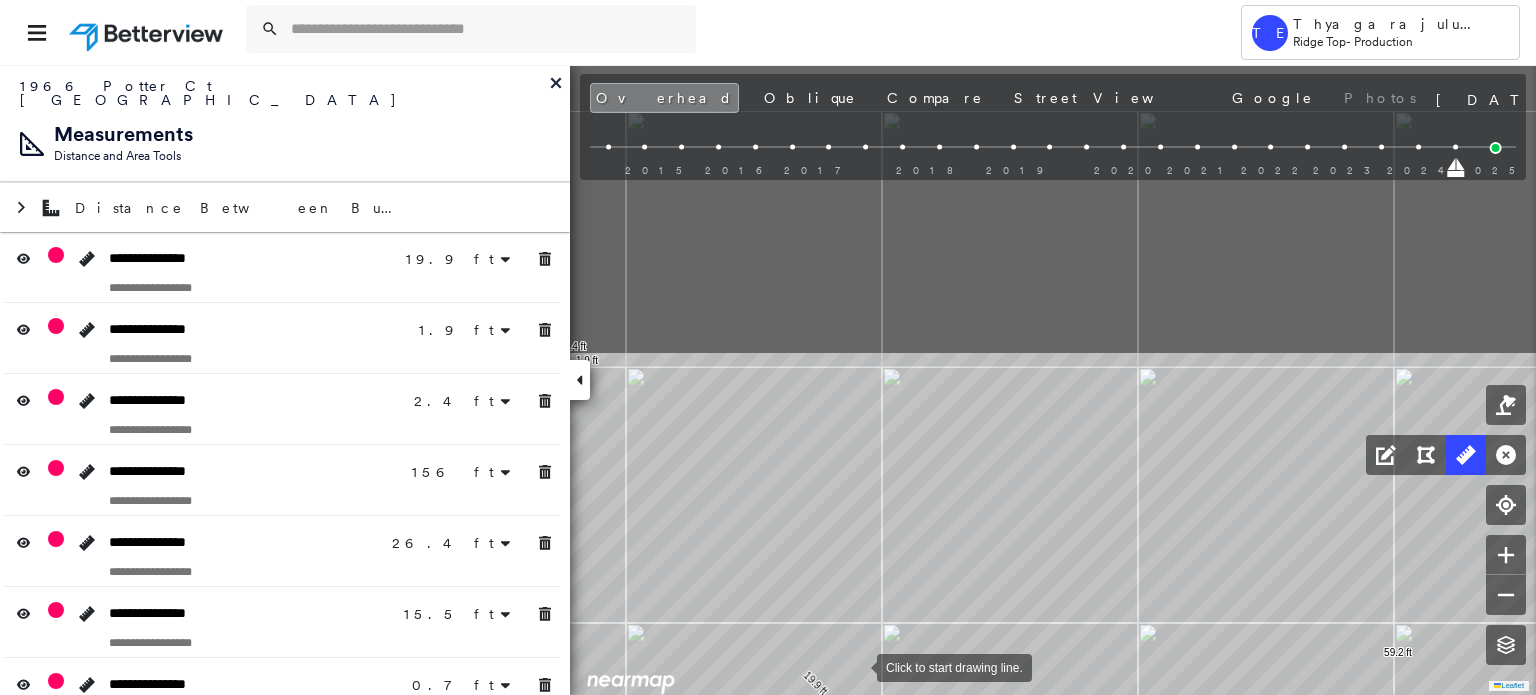 drag, startPoint x: 787, startPoint y: 319, endPoint x: 855, endPoint y: 657, distance: 344.7724 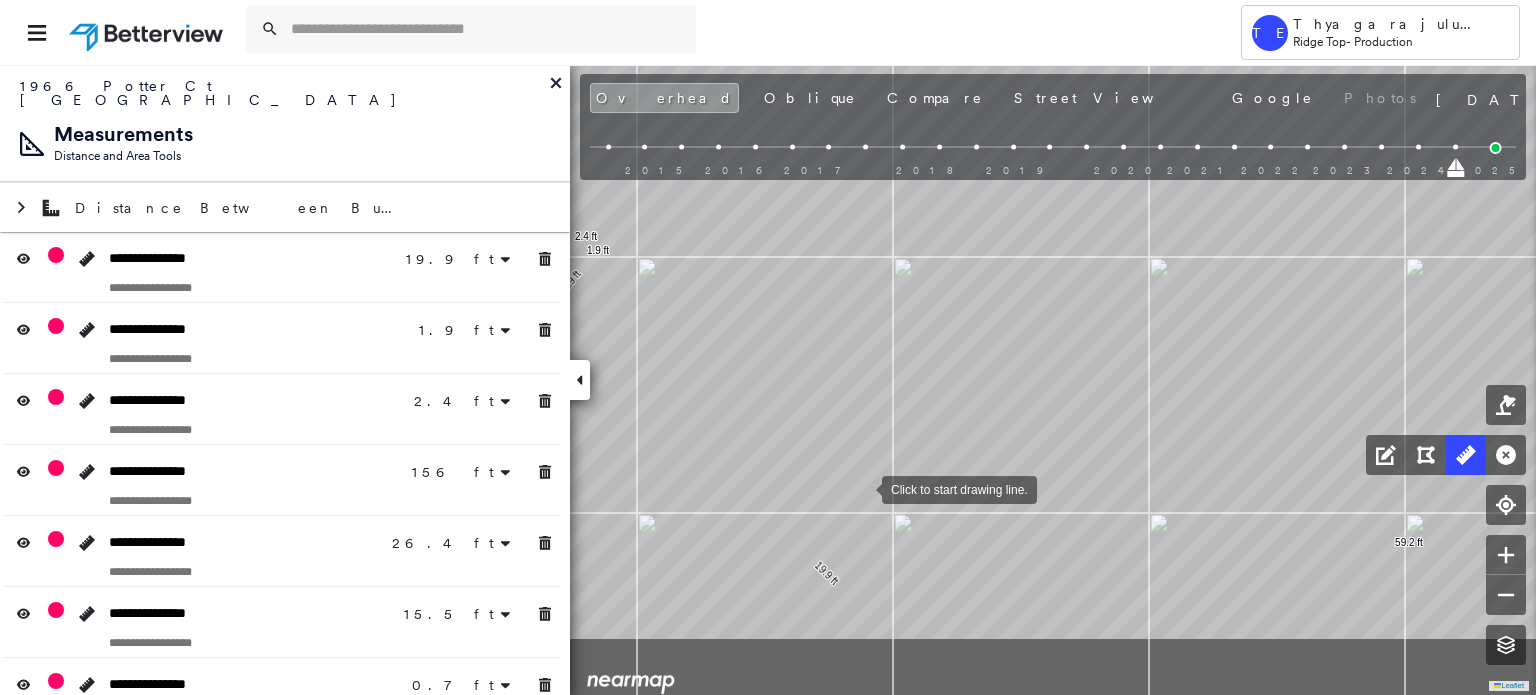 drag, startPoint x: 852, startPoint y: 579, endPoint x: 864, endPoint y: 473, distance: 106.677086 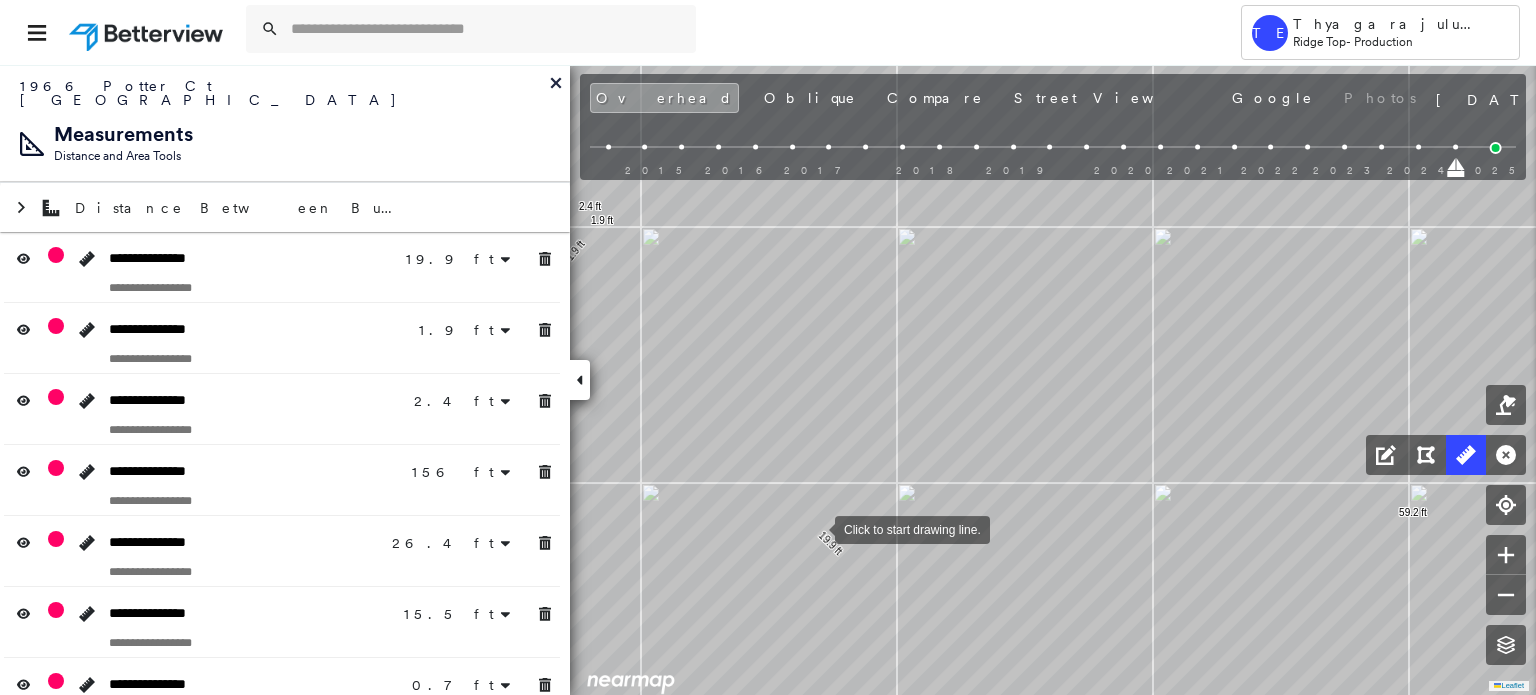 click at bounding box center [815, 528] 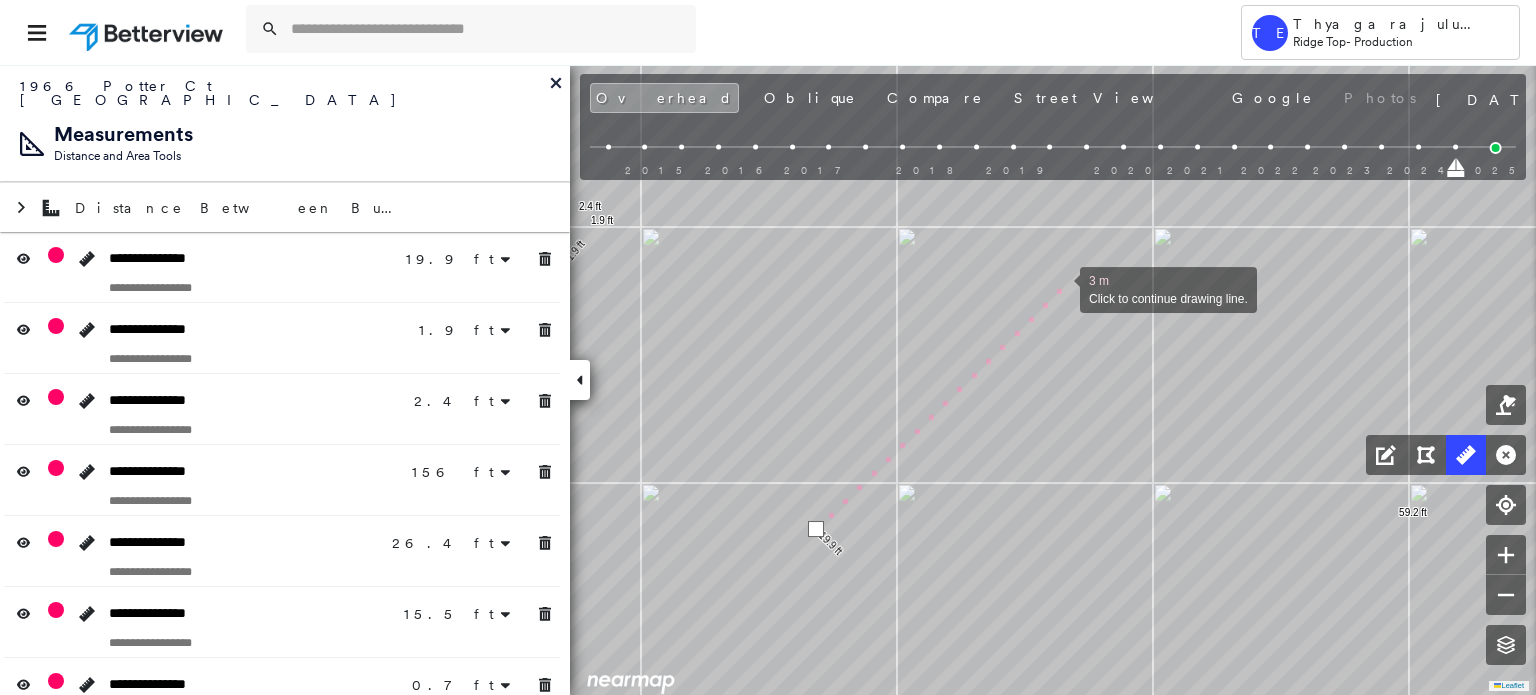 click at bounding box center [1060, 288] 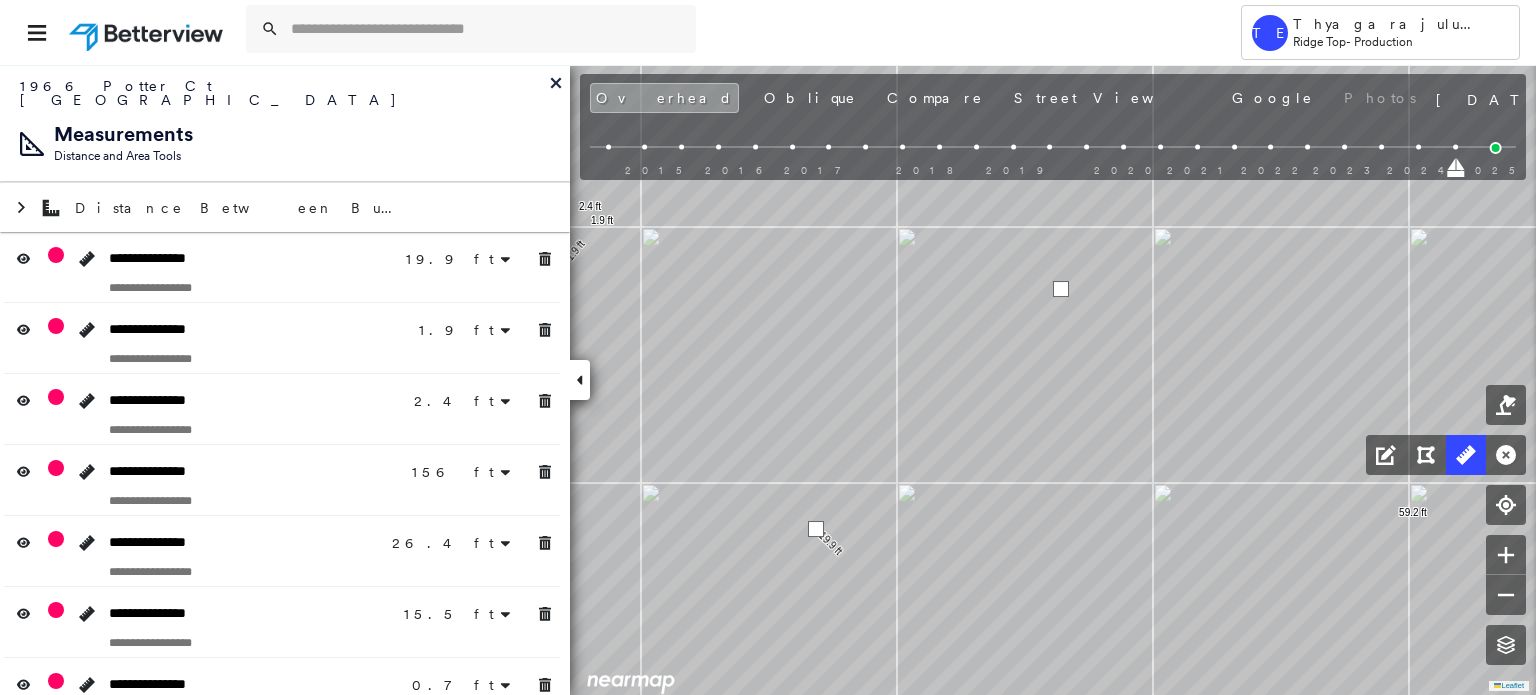 click at bounding box center [1061, 289] 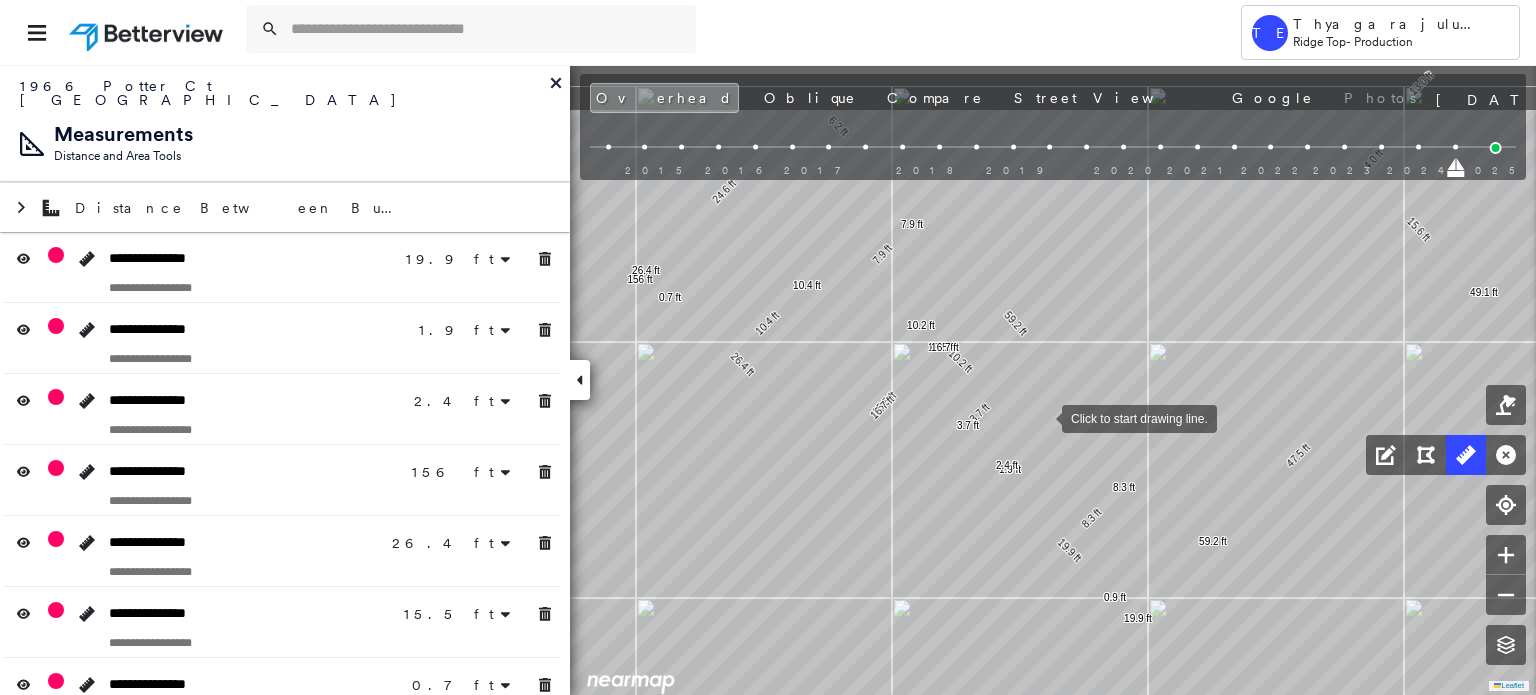 drag, startPoint x: 992, startPoint y: 291, endPoint x: 1072, endPoint y: 511, distance: 234.094 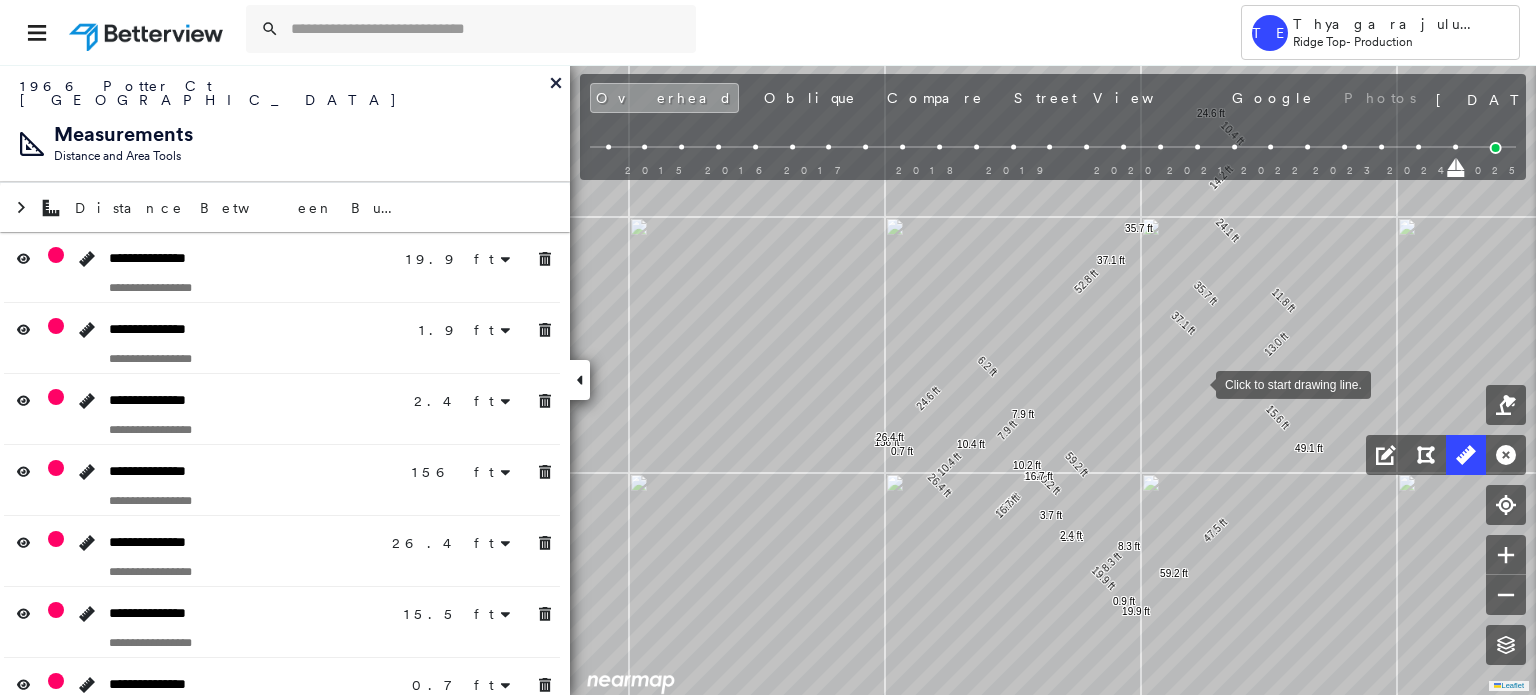 drag, startPoint x: 1223, startPoint y: 343, endPoint x: 1195, endPoint y: 385, distance: 50.47772 